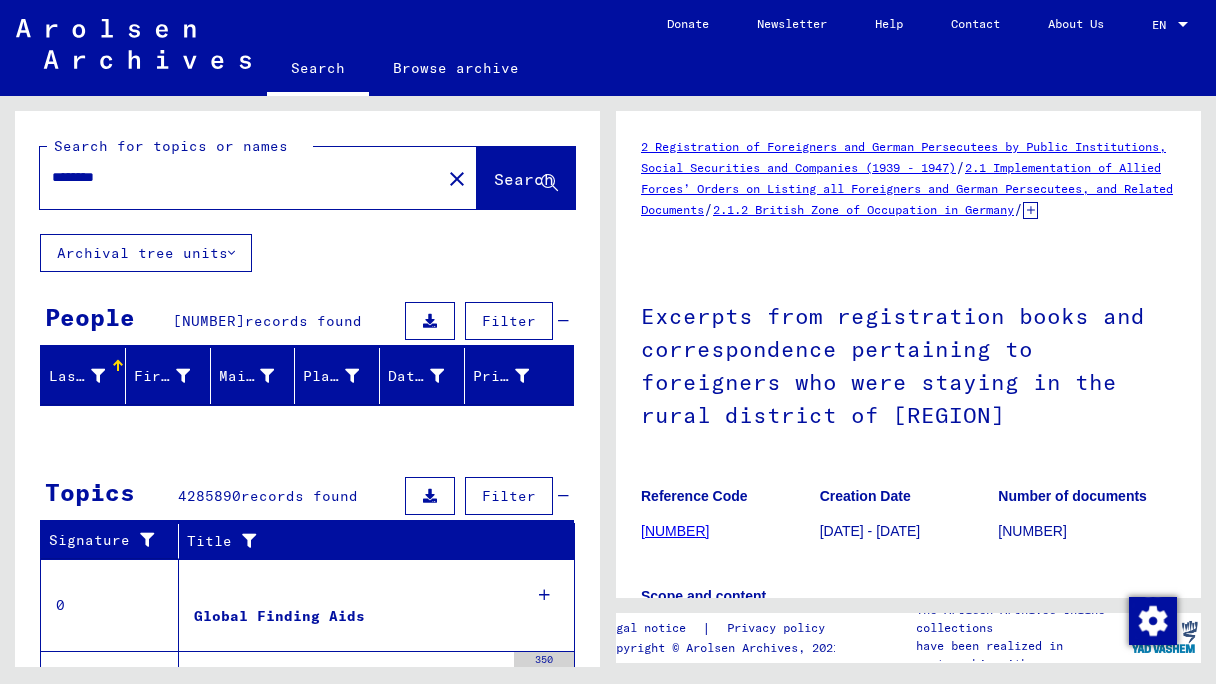 scroll, scrollTop: 0, scrollLeft: 0, axis: both 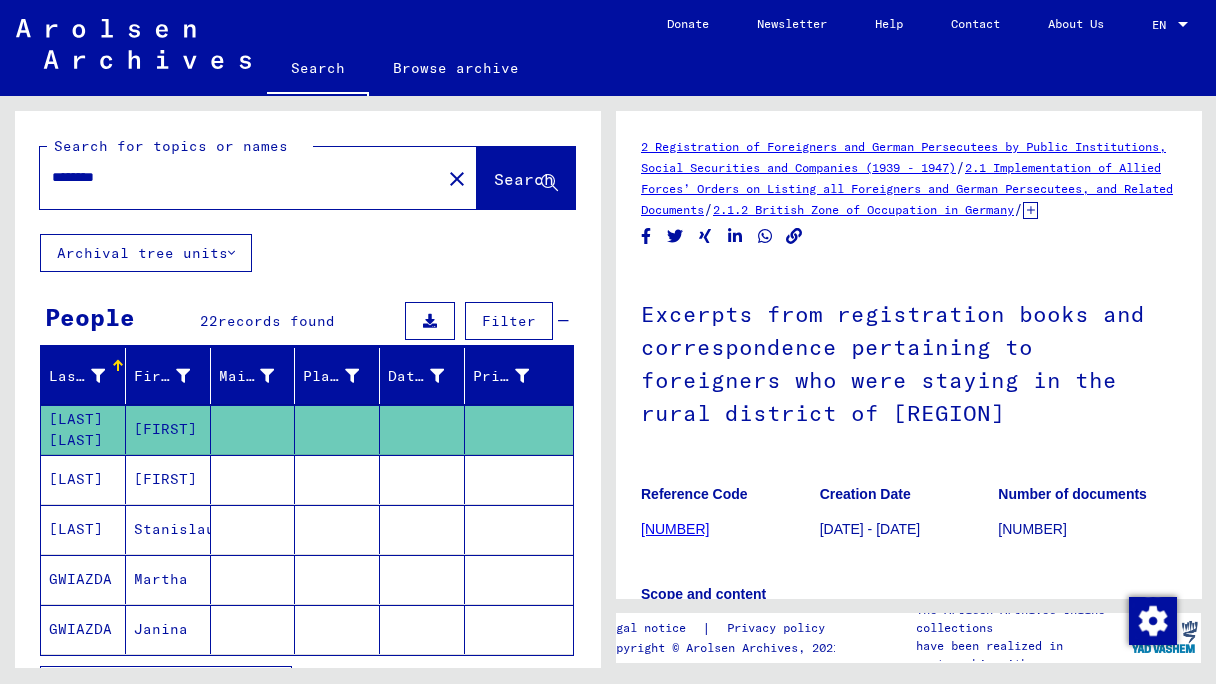 click on "********" at bounding box center [240, 177] 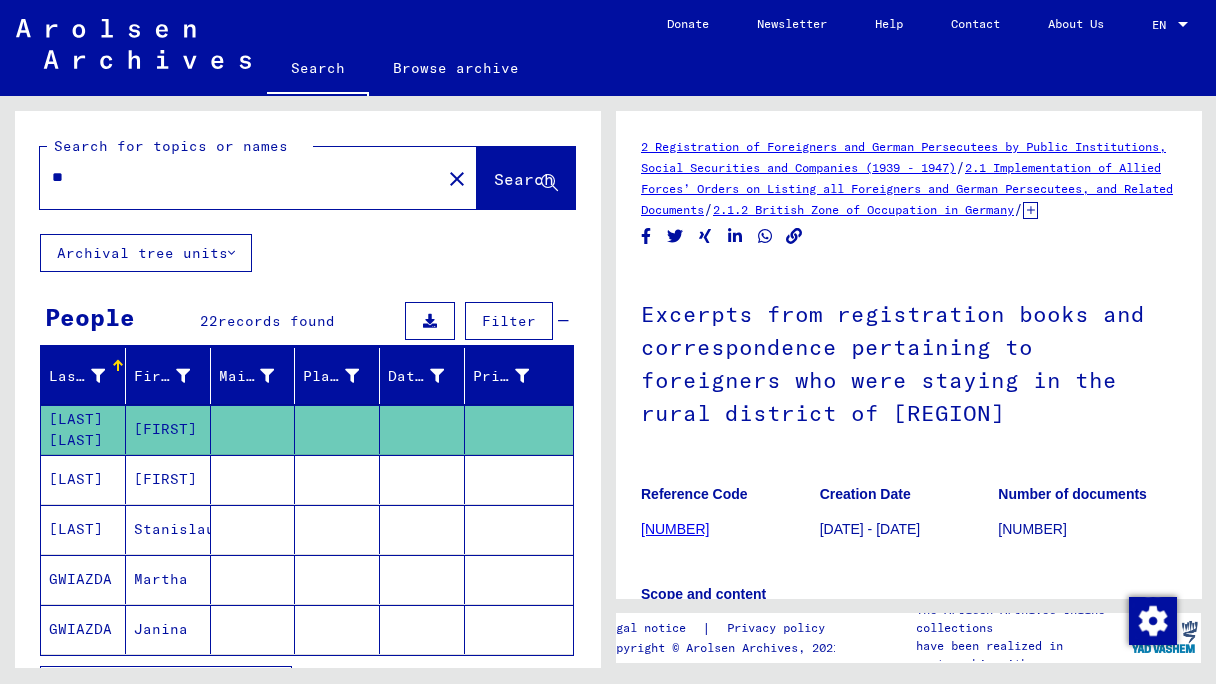 type on "*" 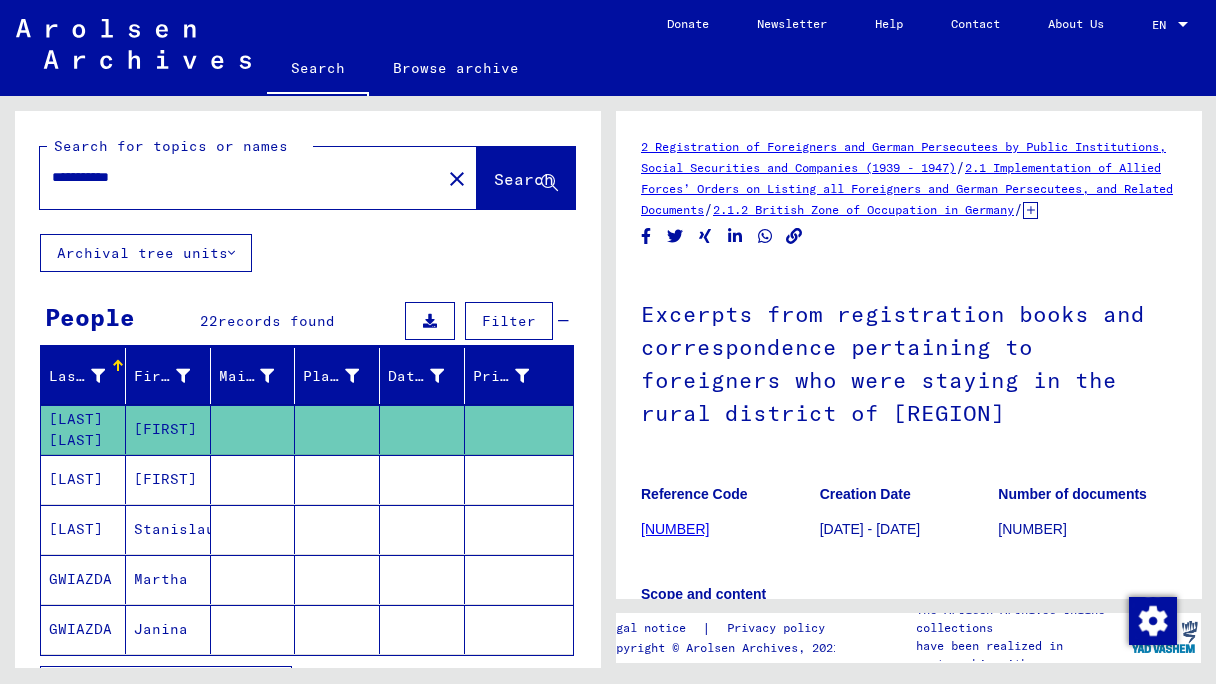 type on "**********" 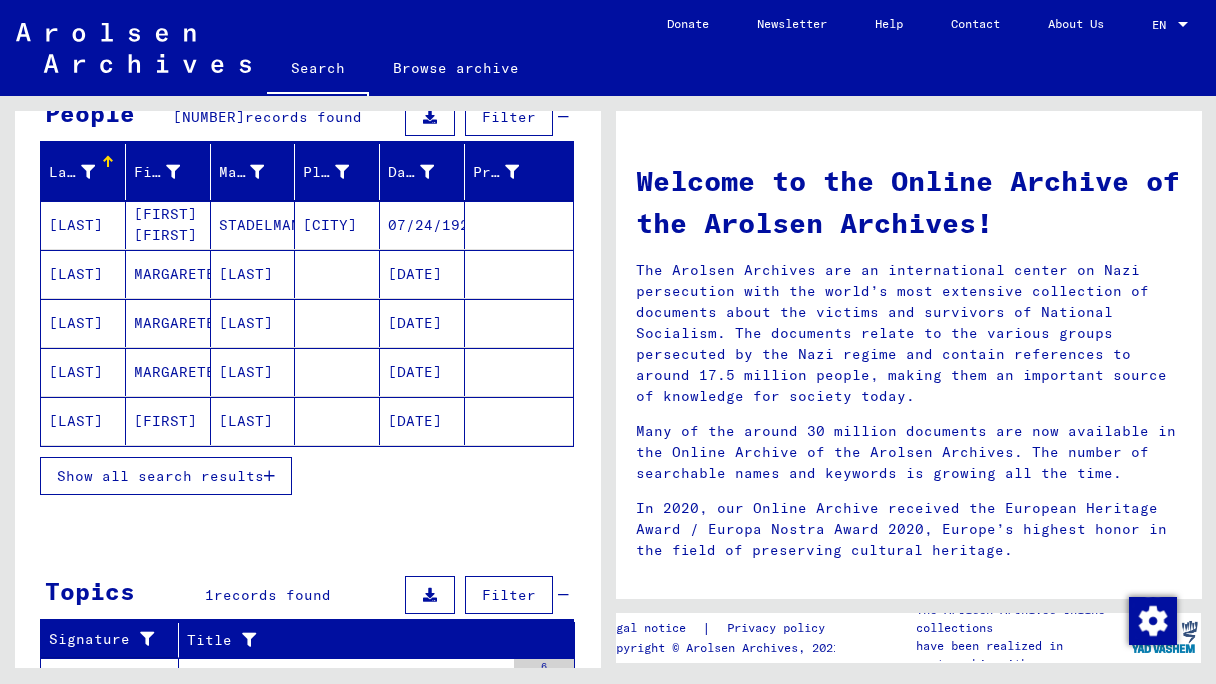 scroll, scrollTop: 212, scrollLeft: 0, axis: vertical 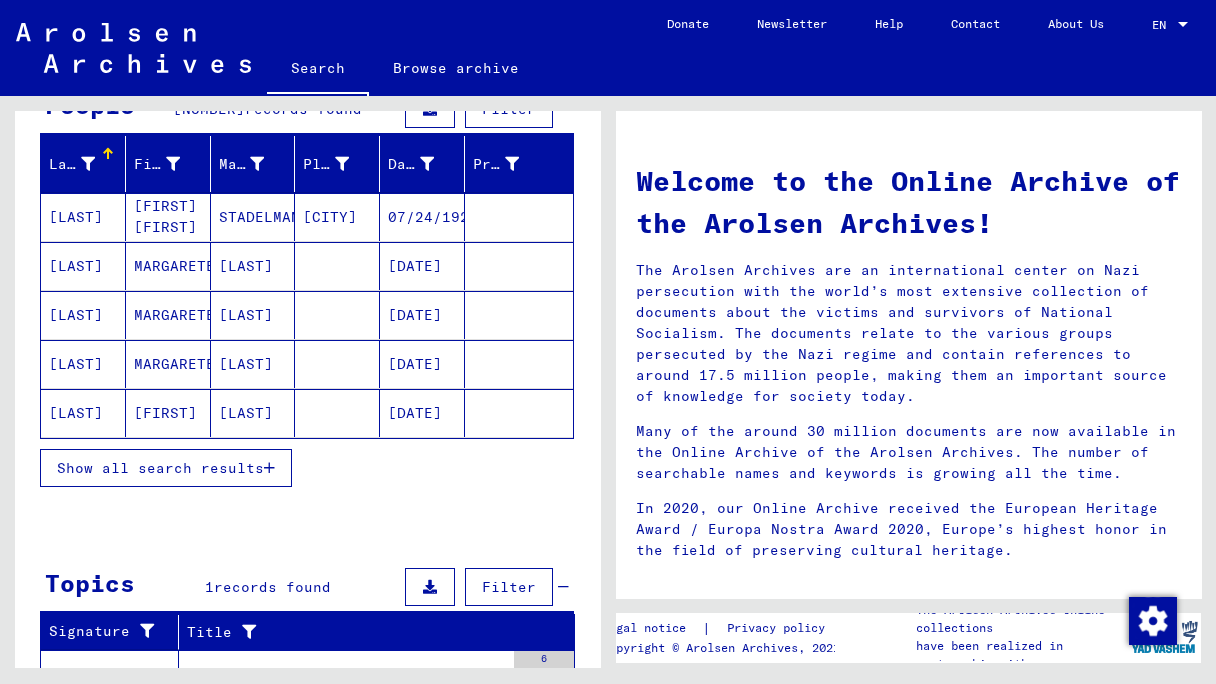 click on "Show all search results" at bounding box center (166, 468) 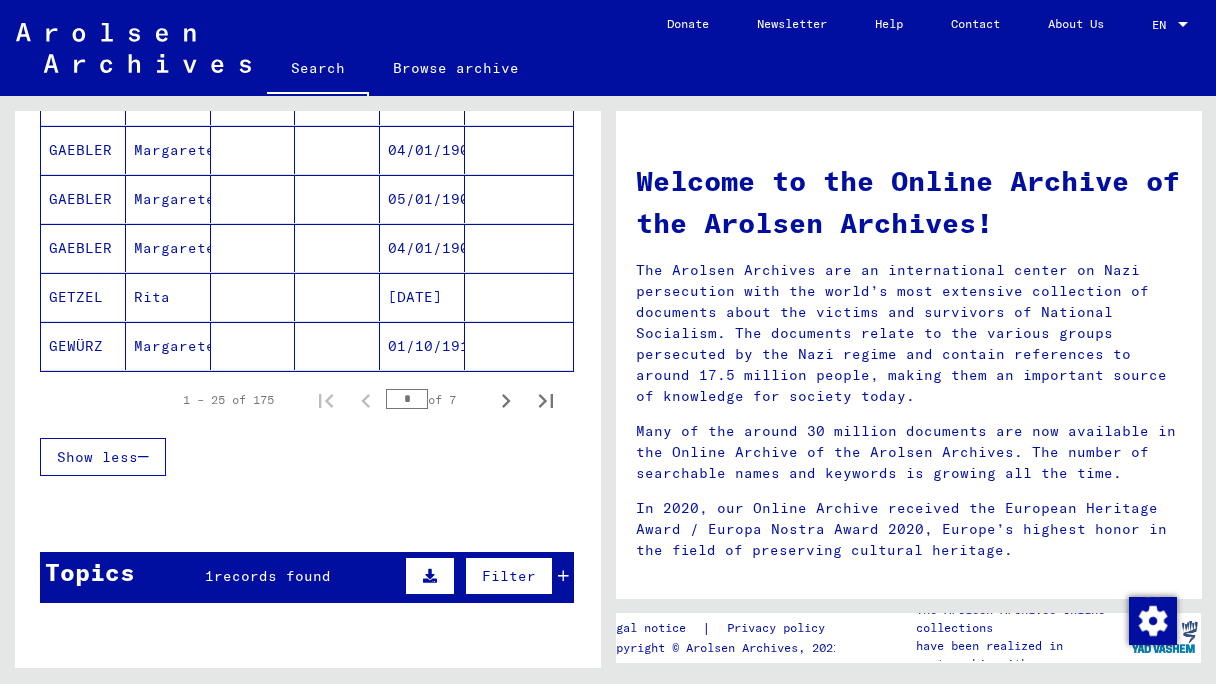 scroll, scrollTop: 1272, scrollLeft: 0, axis: vertical 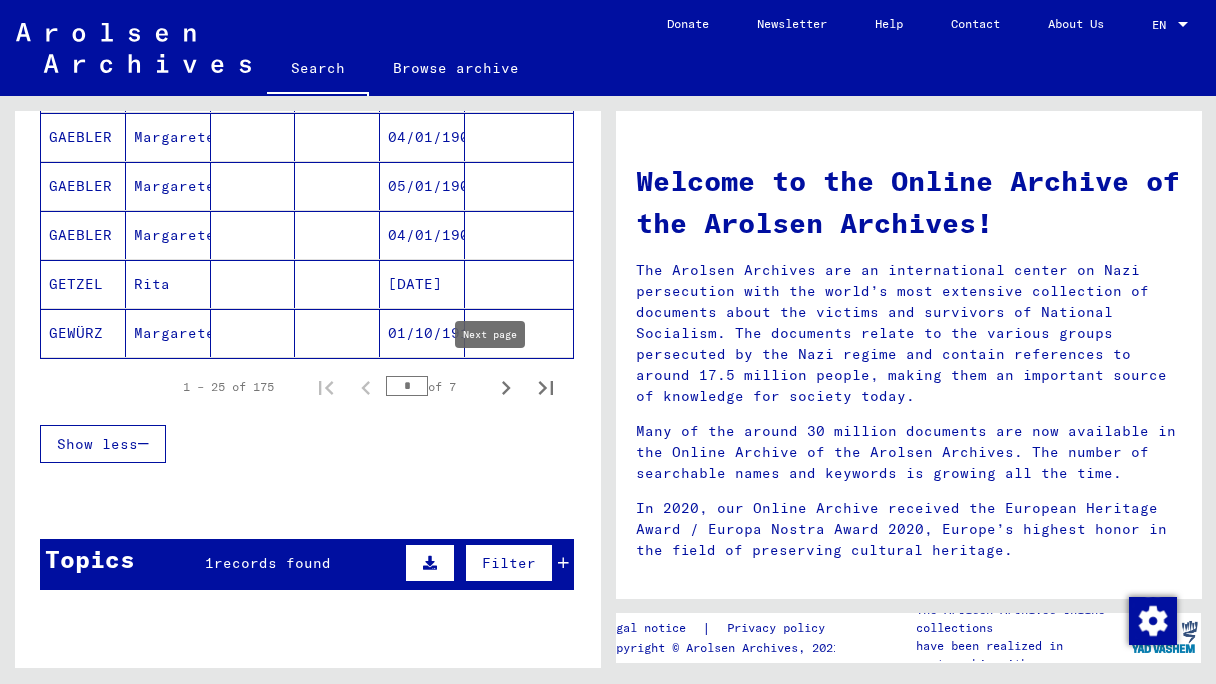click 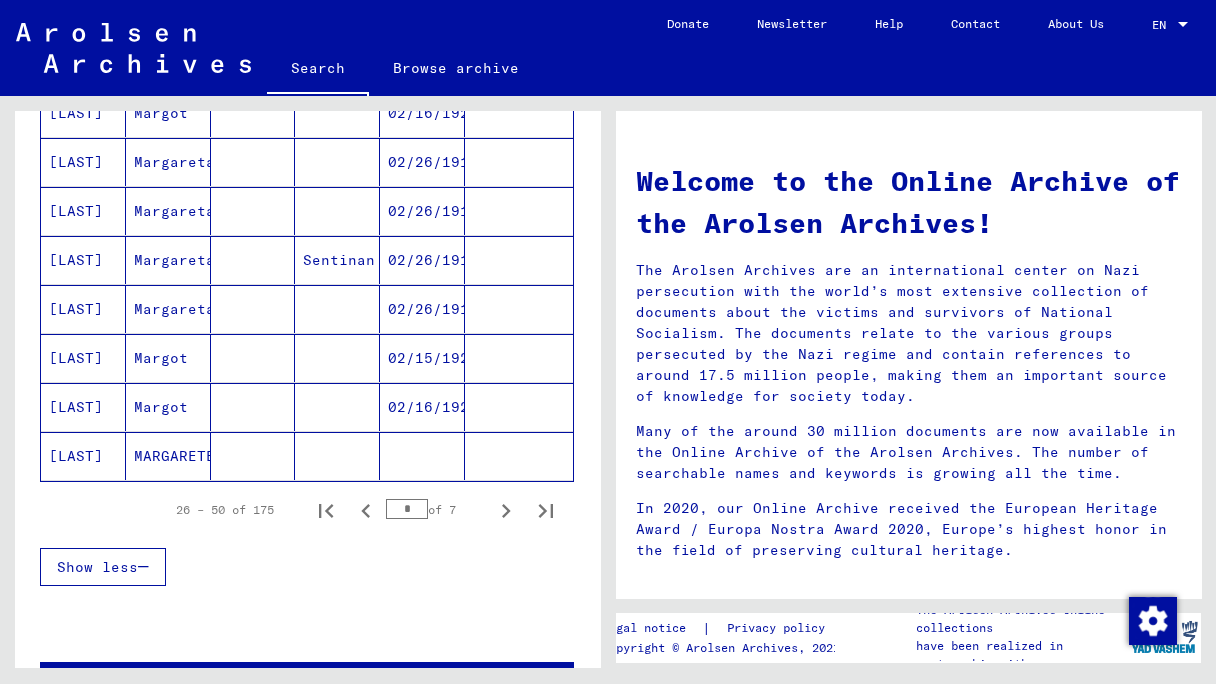 scroll, scrollTop: 1152, scrollLeft: 0, axis: vertical 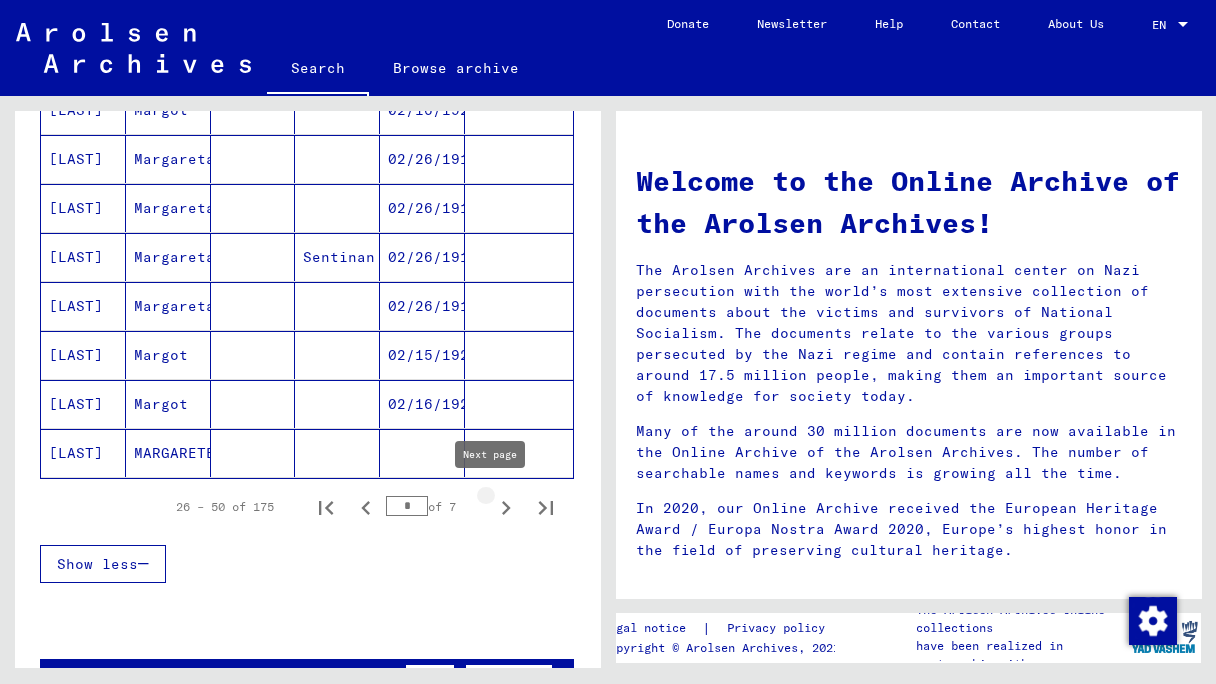 click 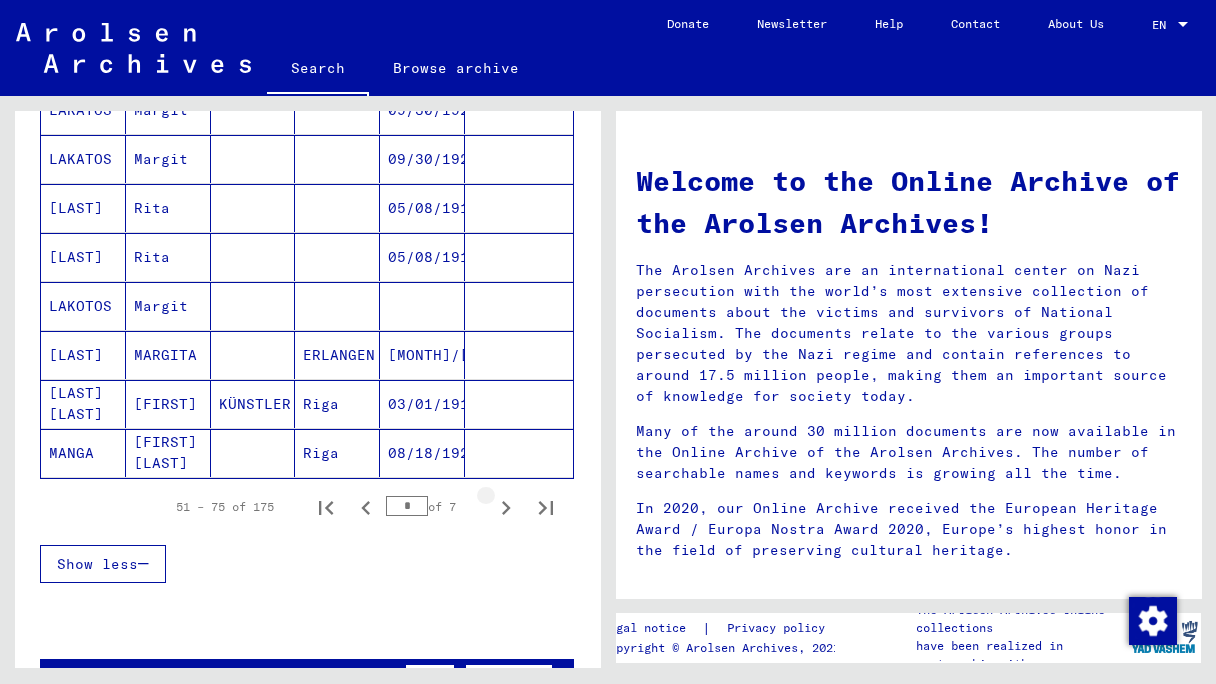 click 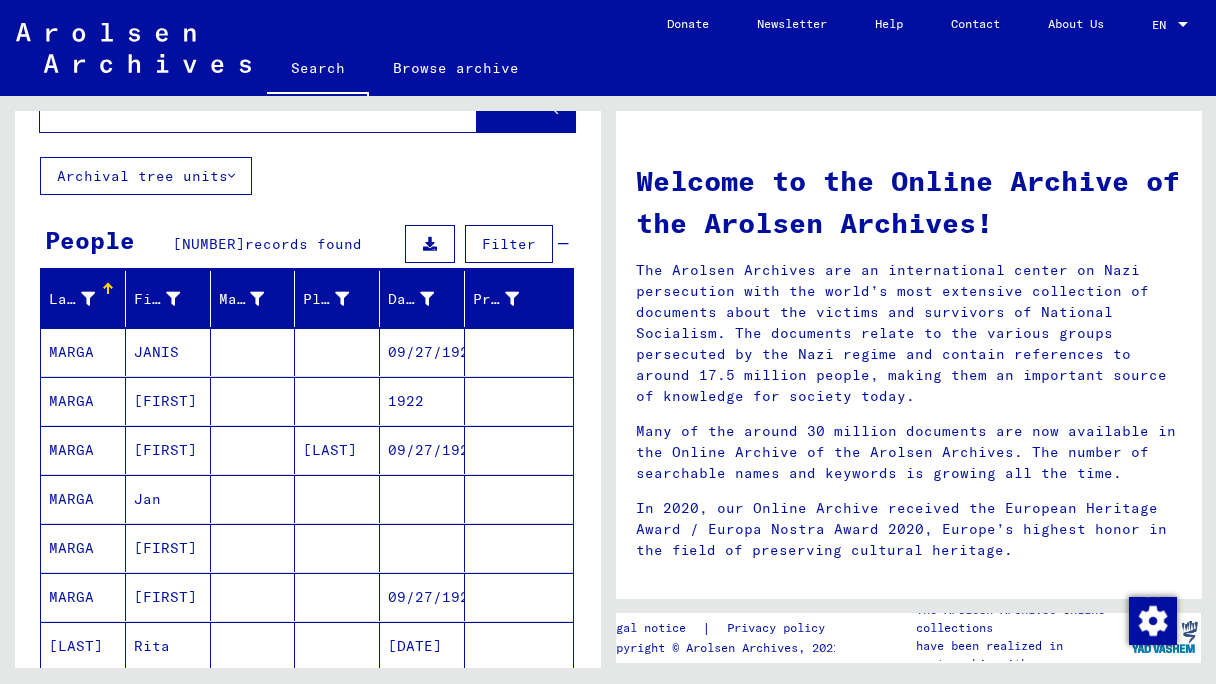 scroll, scrollTop: 81, scrollLeft: 0, axis: vertical 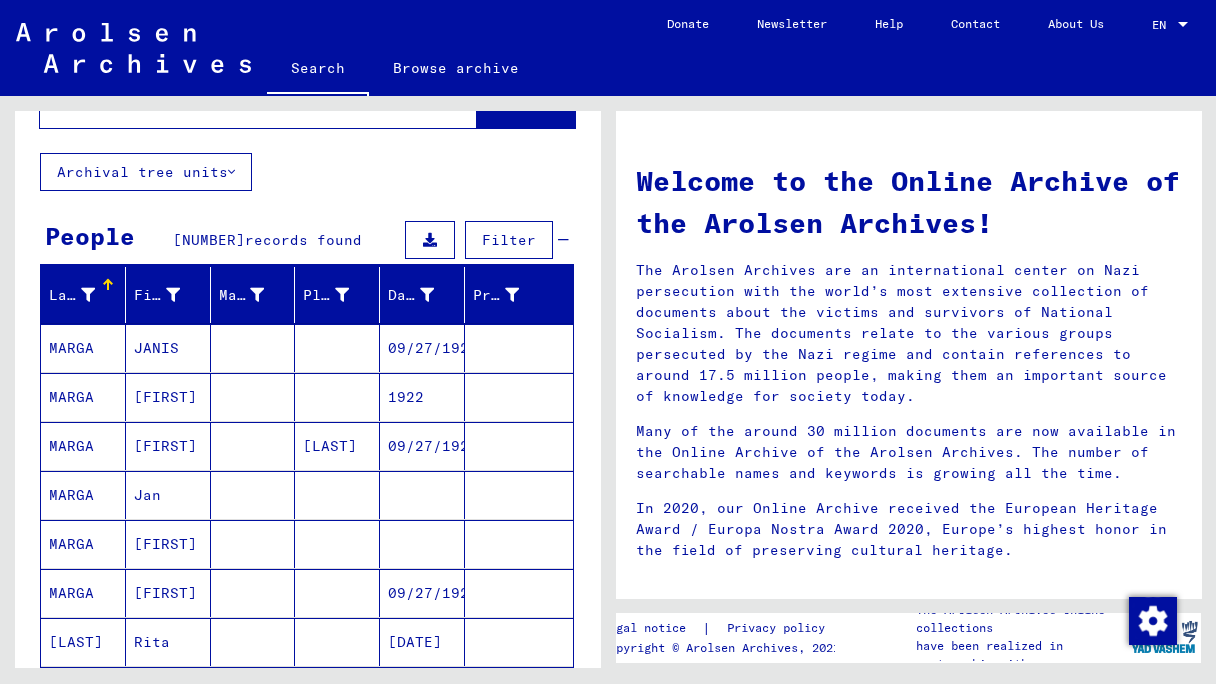 click on "09/27/1922" at bounding box center [422, 397] 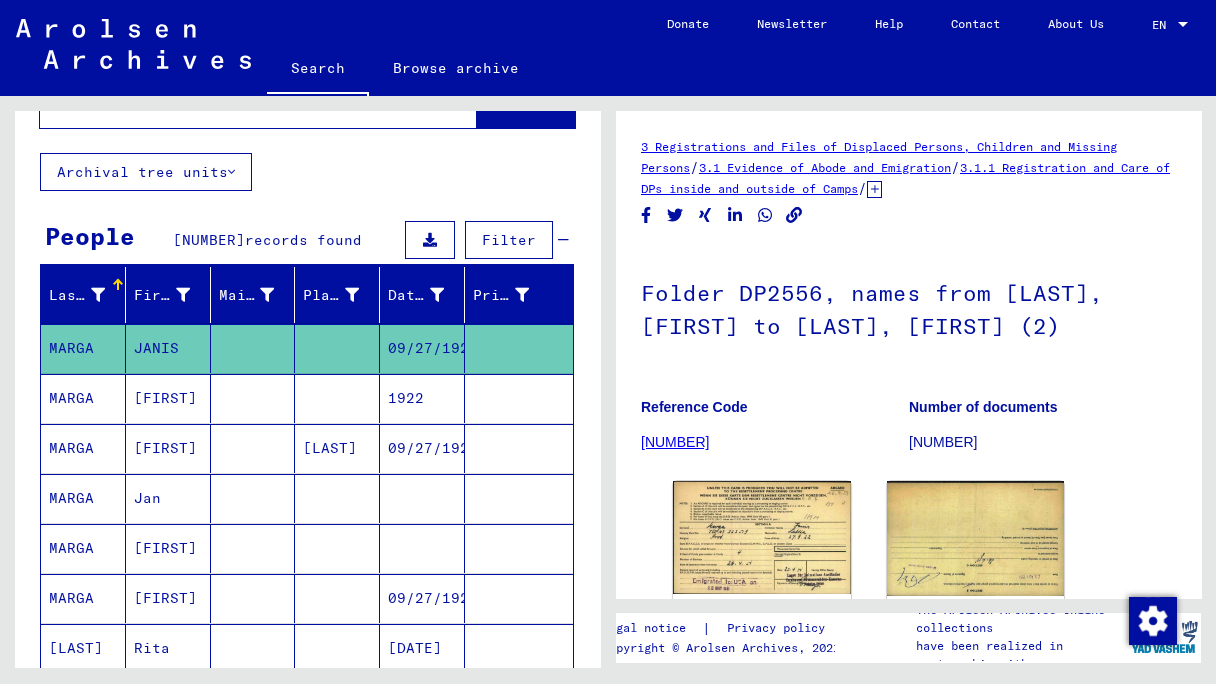 scroll, scrollTop: 172, scrollLeft: 0, axis: vertical 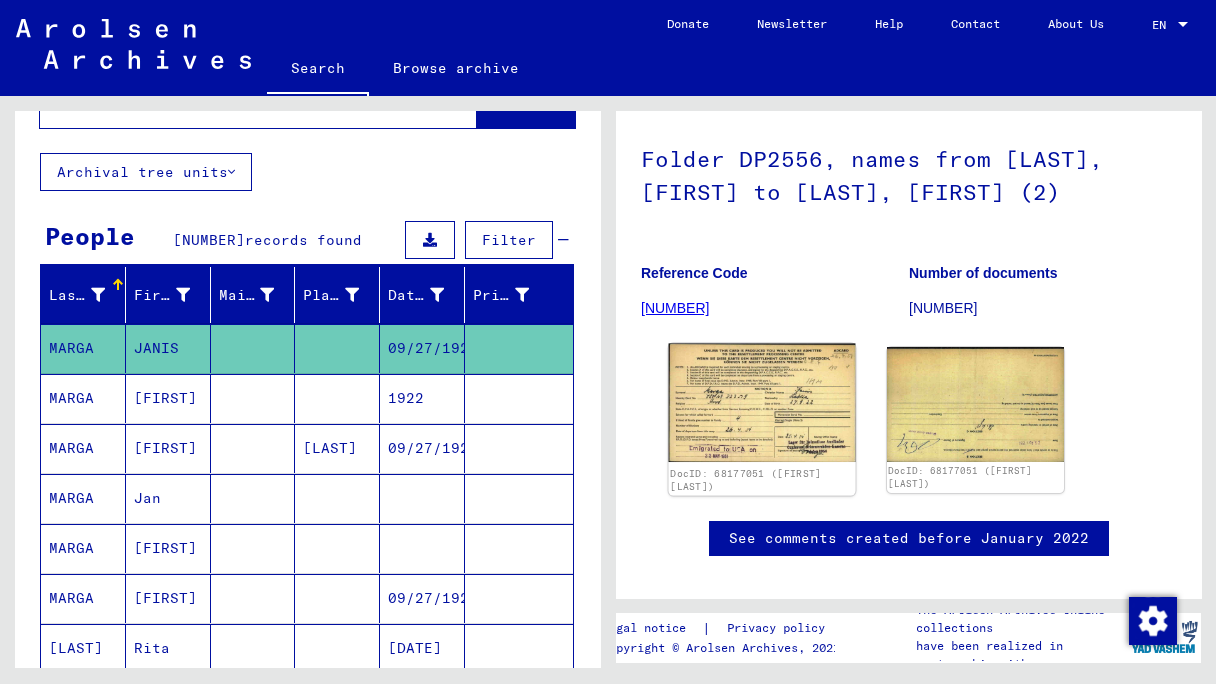 click 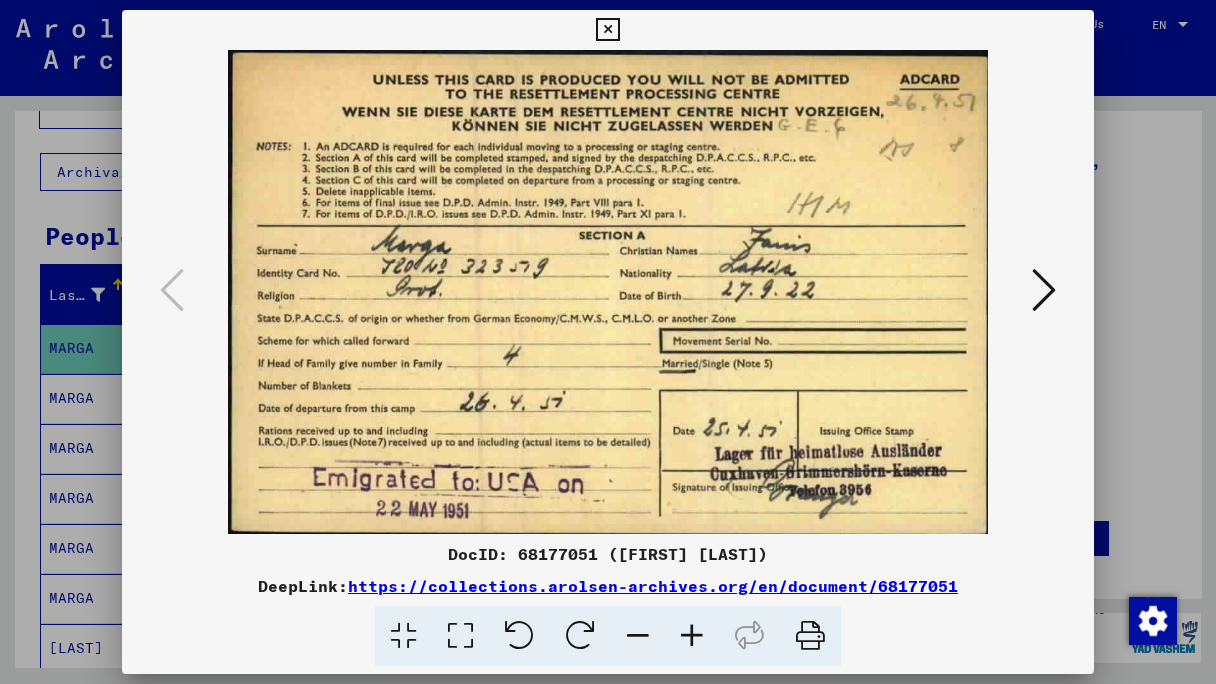 click at bounding box center (1044, 291) 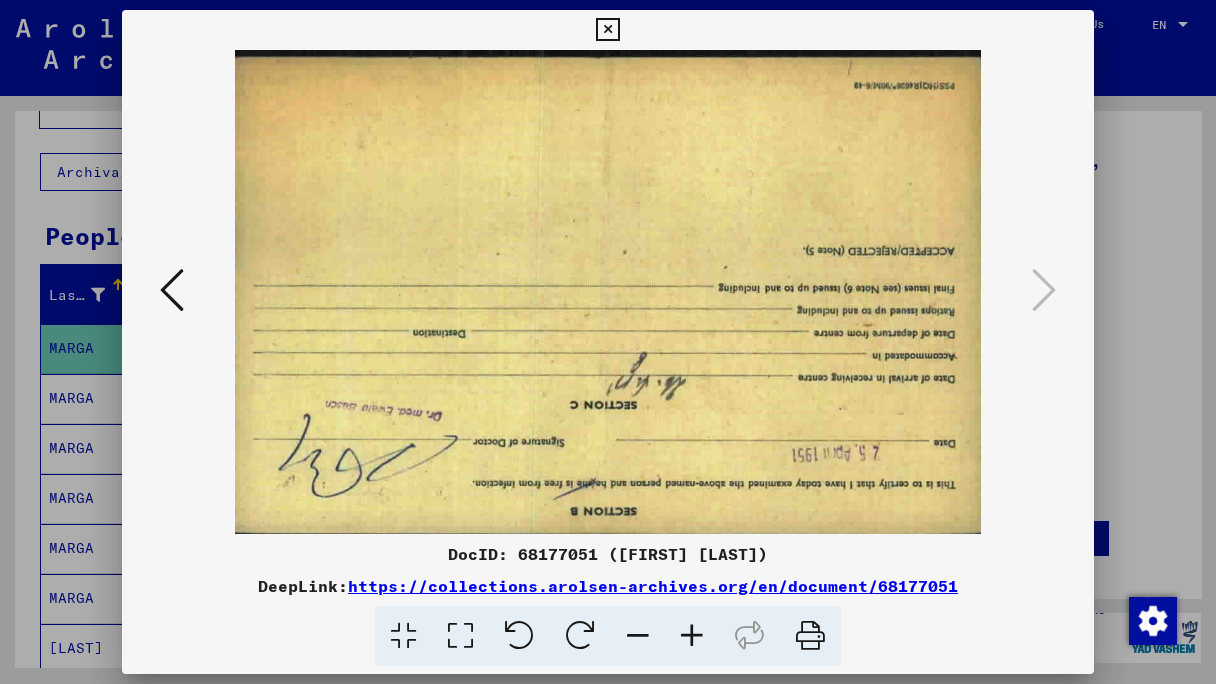 click at bounding box center (607, 30) 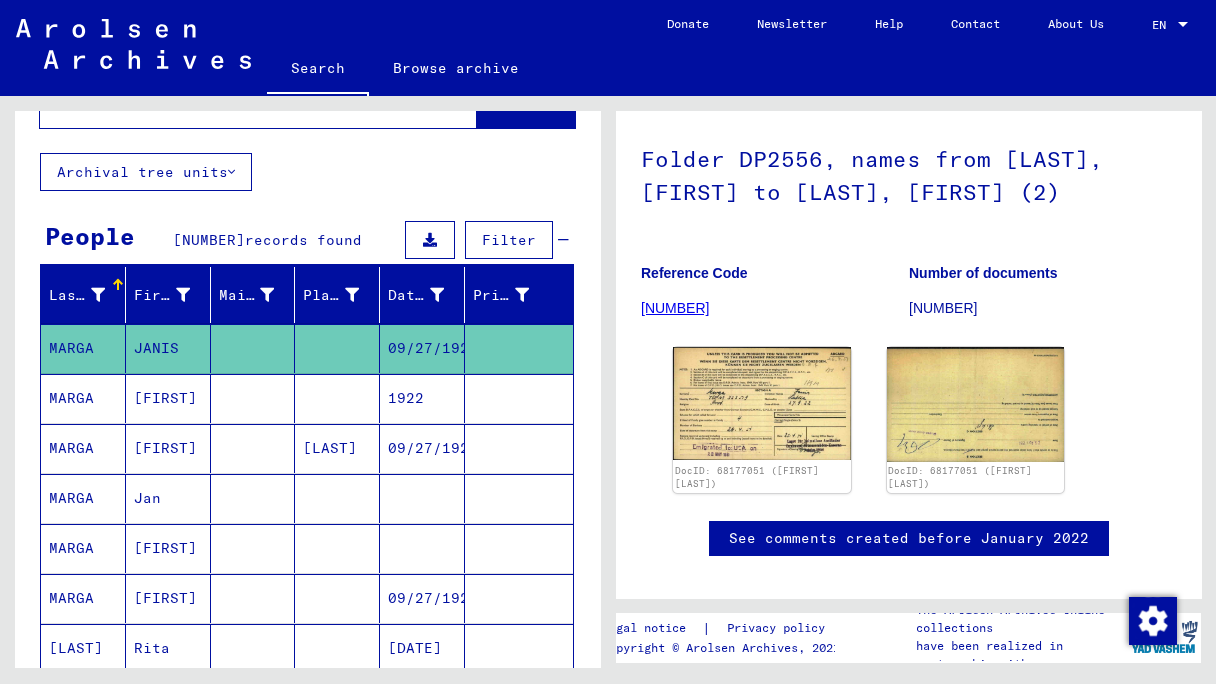 click on "MARGA" at bounding box center (83, 448) 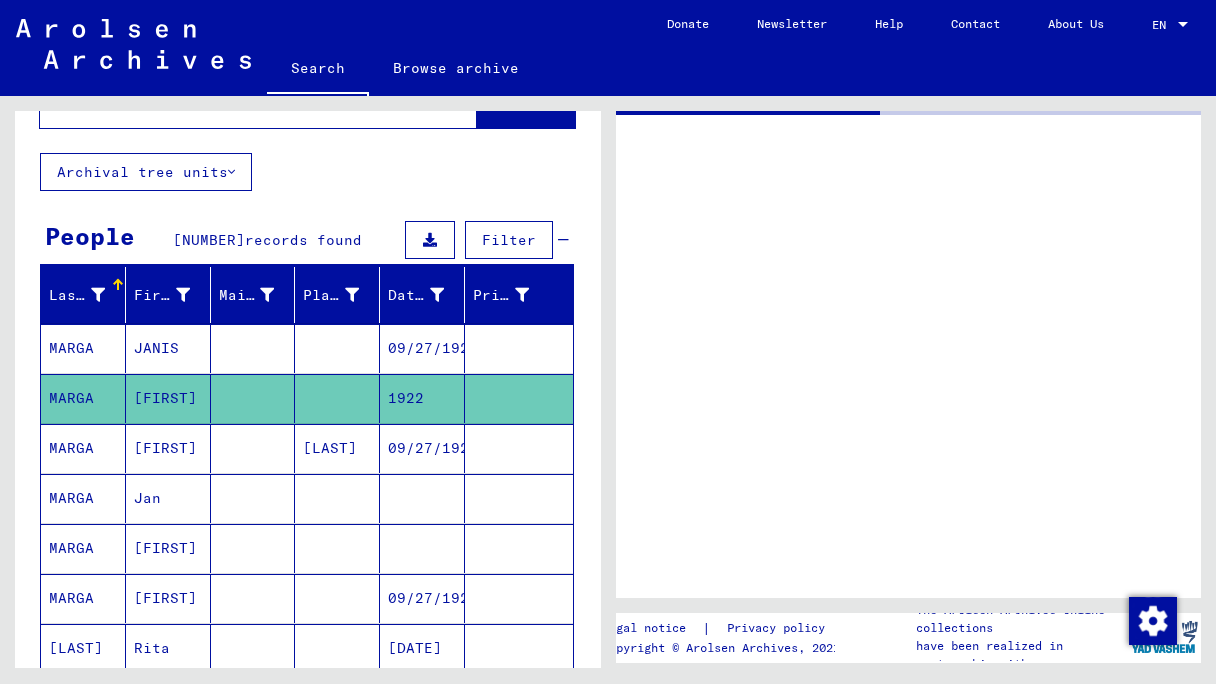 scroll, scrollTop: 0, scrollLeft: 0, axis: both 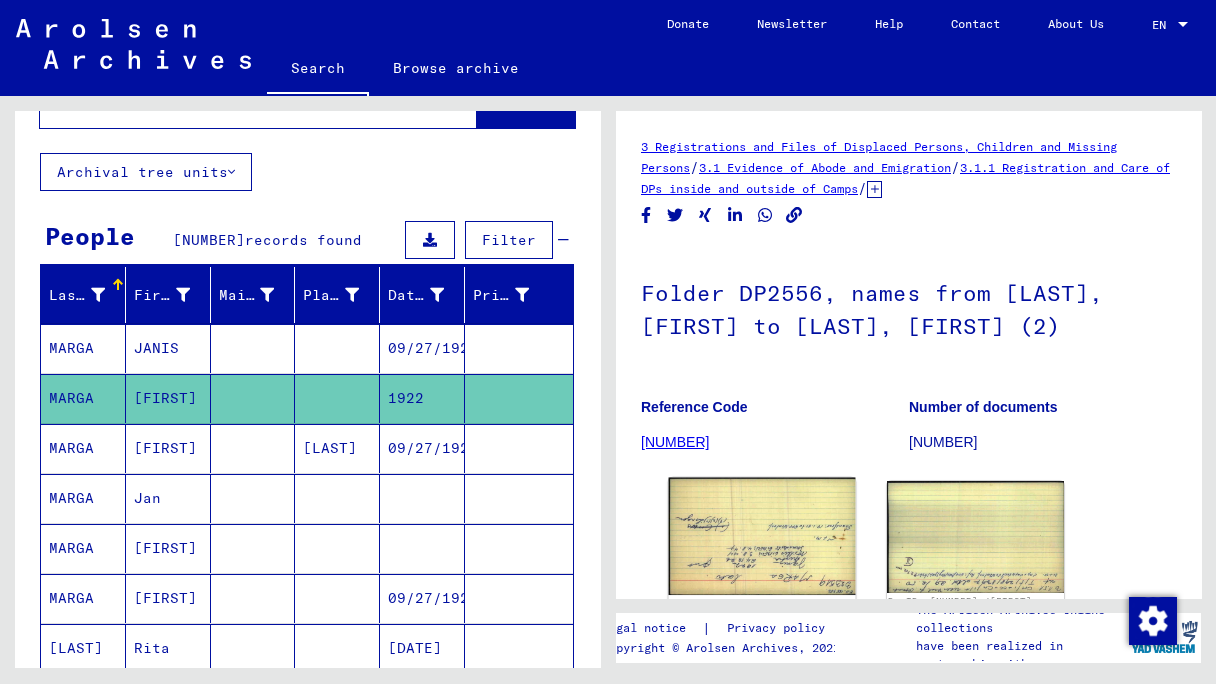 click 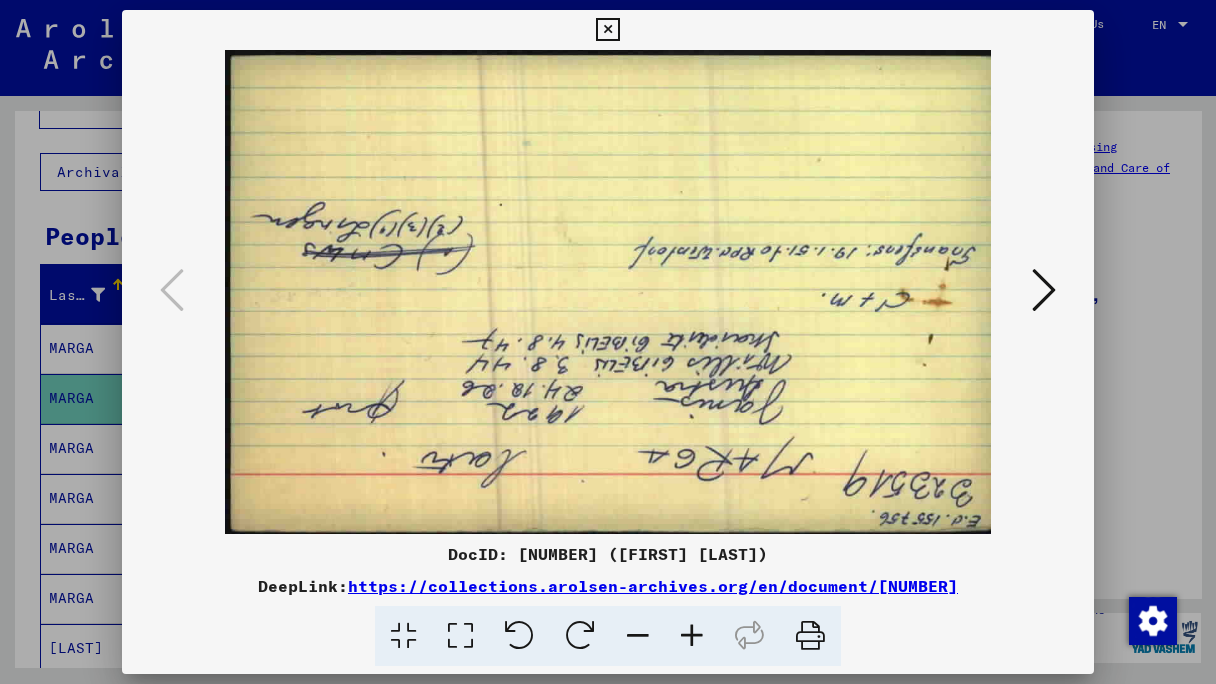 click at bounding box center [1044, 290] 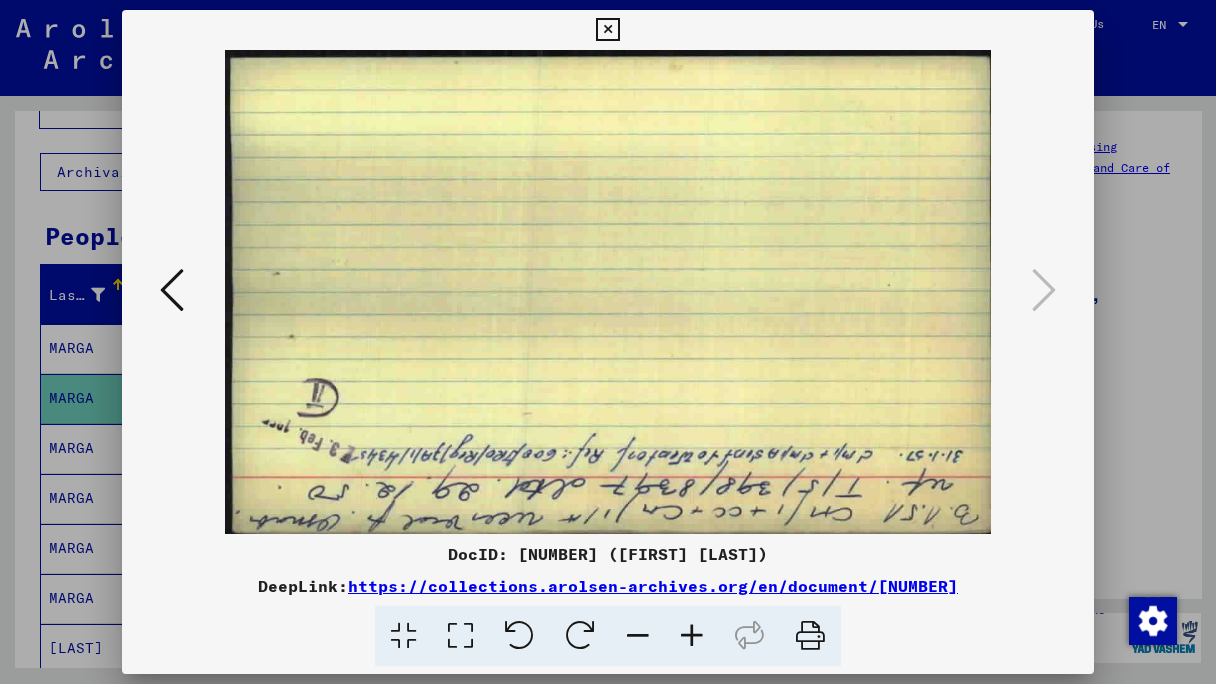 click at bounding box center (607, 30) 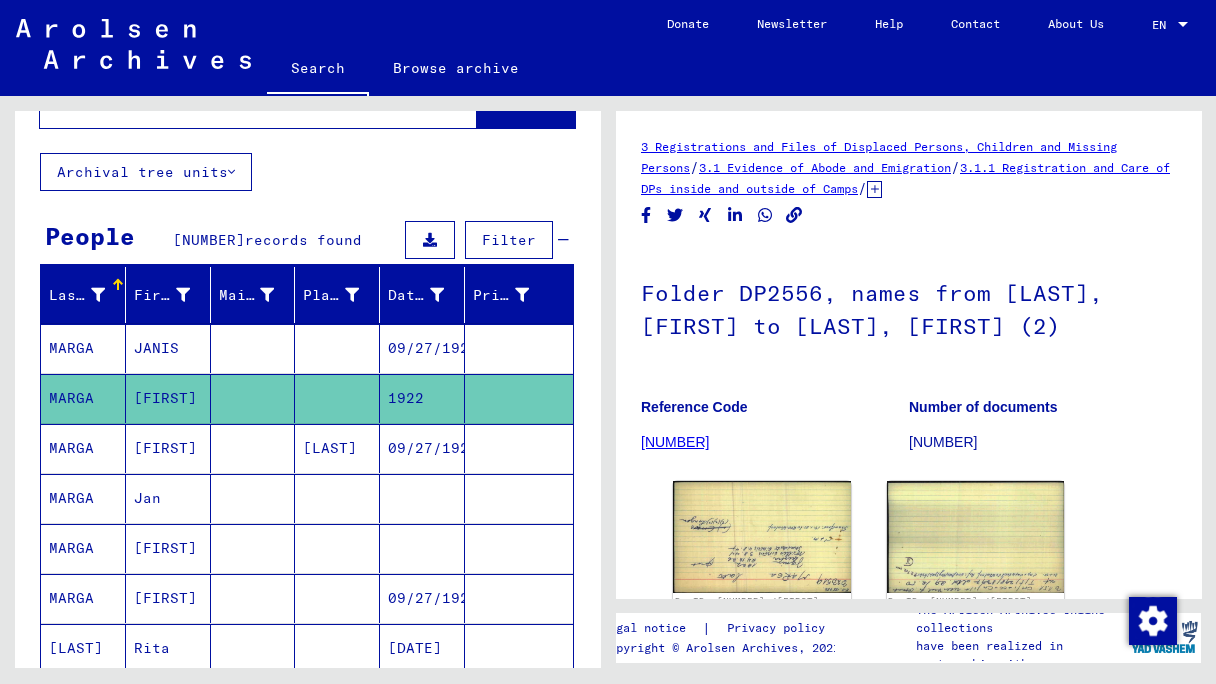 click on "MARGA" at bounding box center (83, 498) 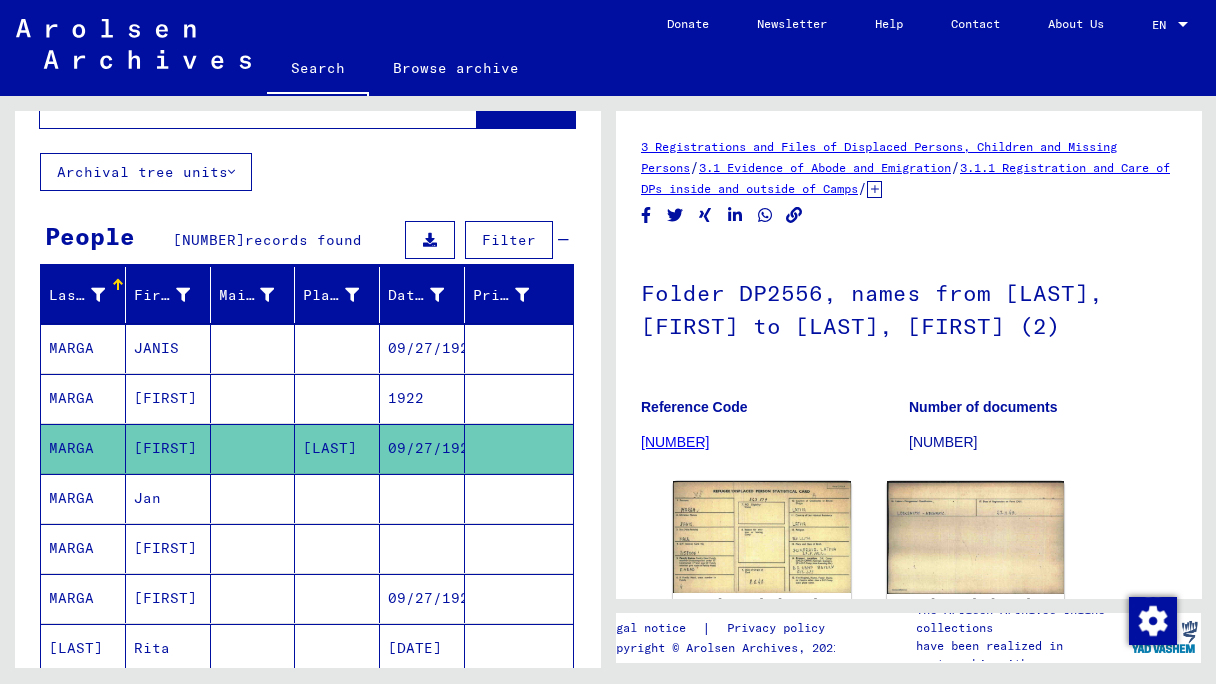 scroll, scrollTop: 169, scrollLeft: 0, axis: vertical 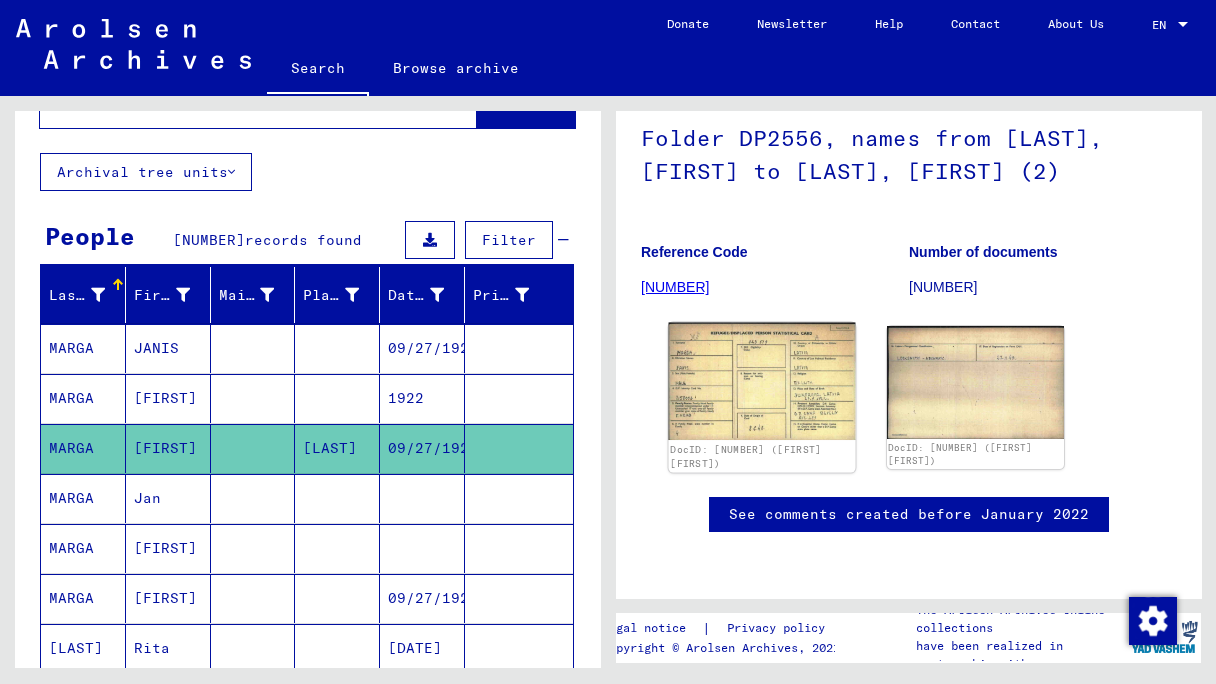 click 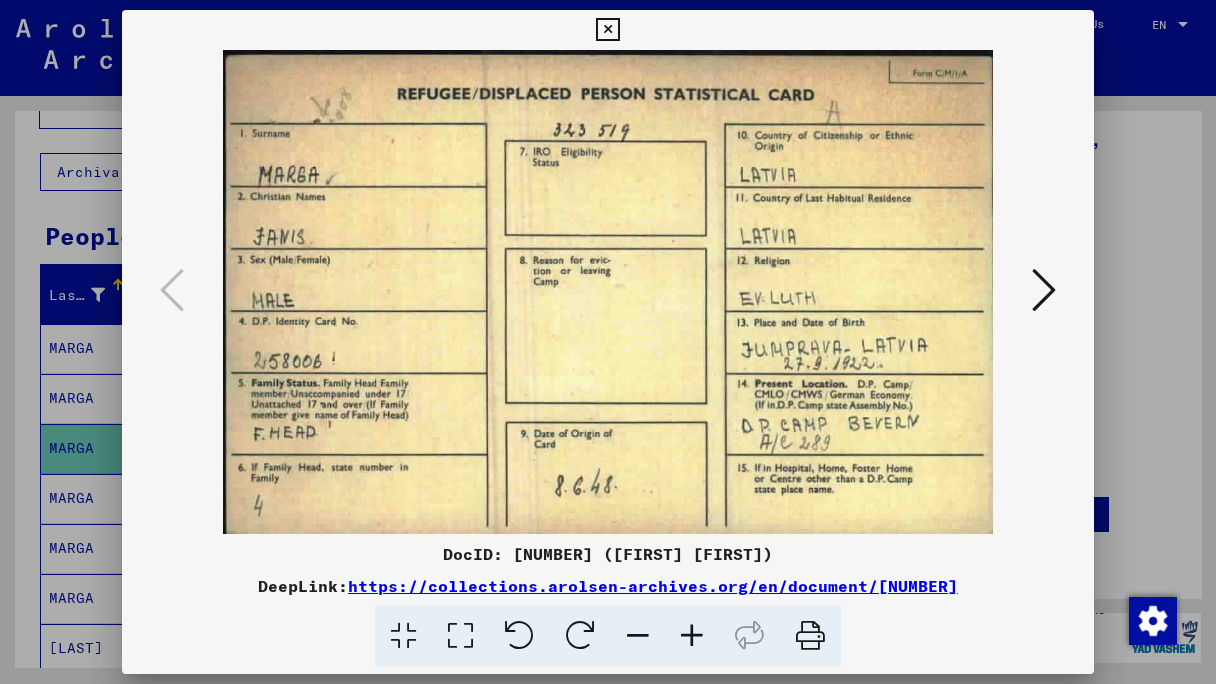 click at bounding box center (1044, 290) 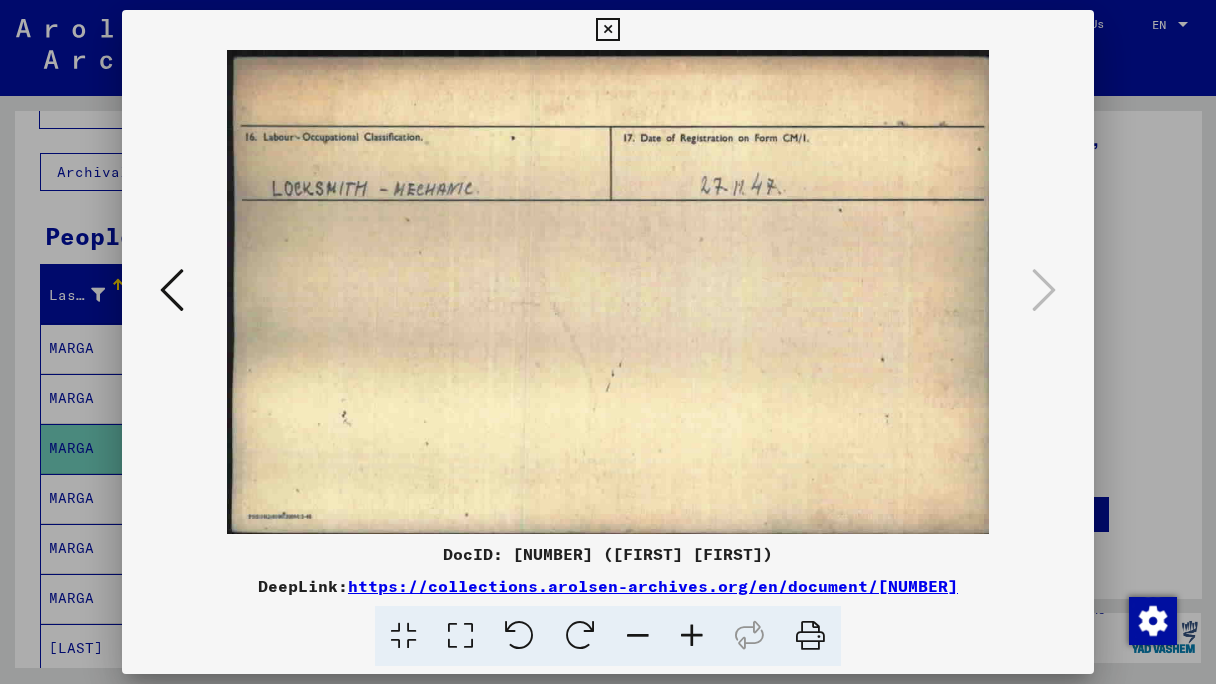 click at bounding box center (608, 342) 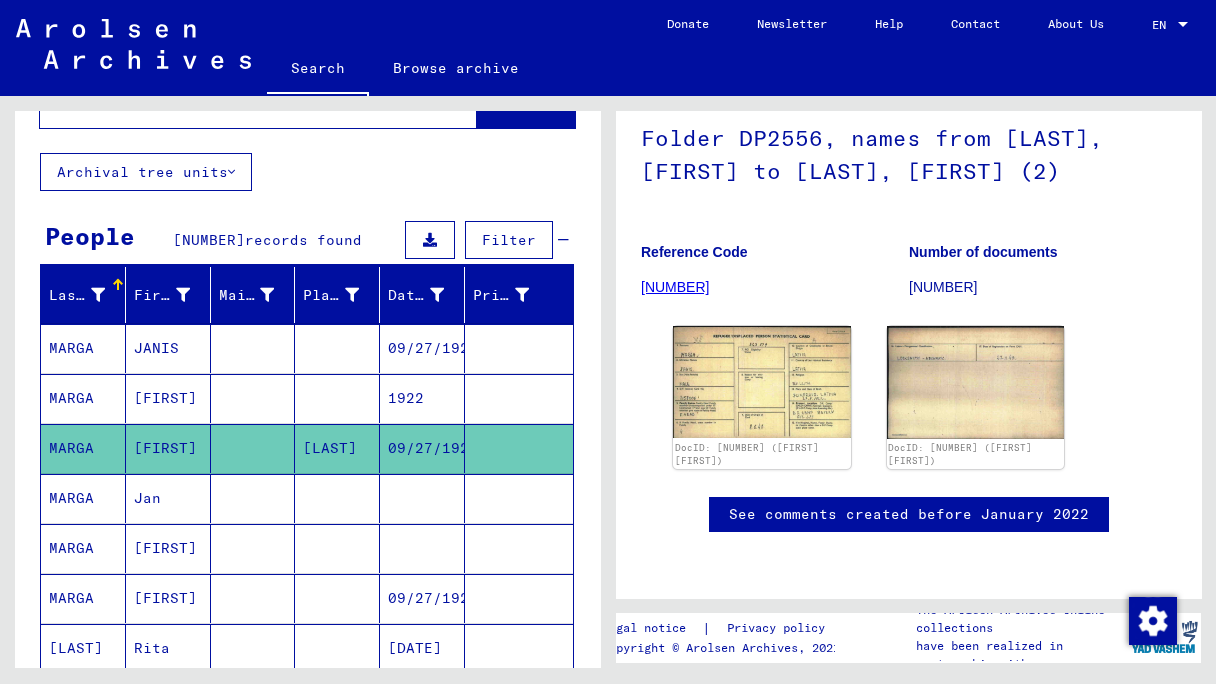 click on "MARGA" at bounding box center [83, 548] 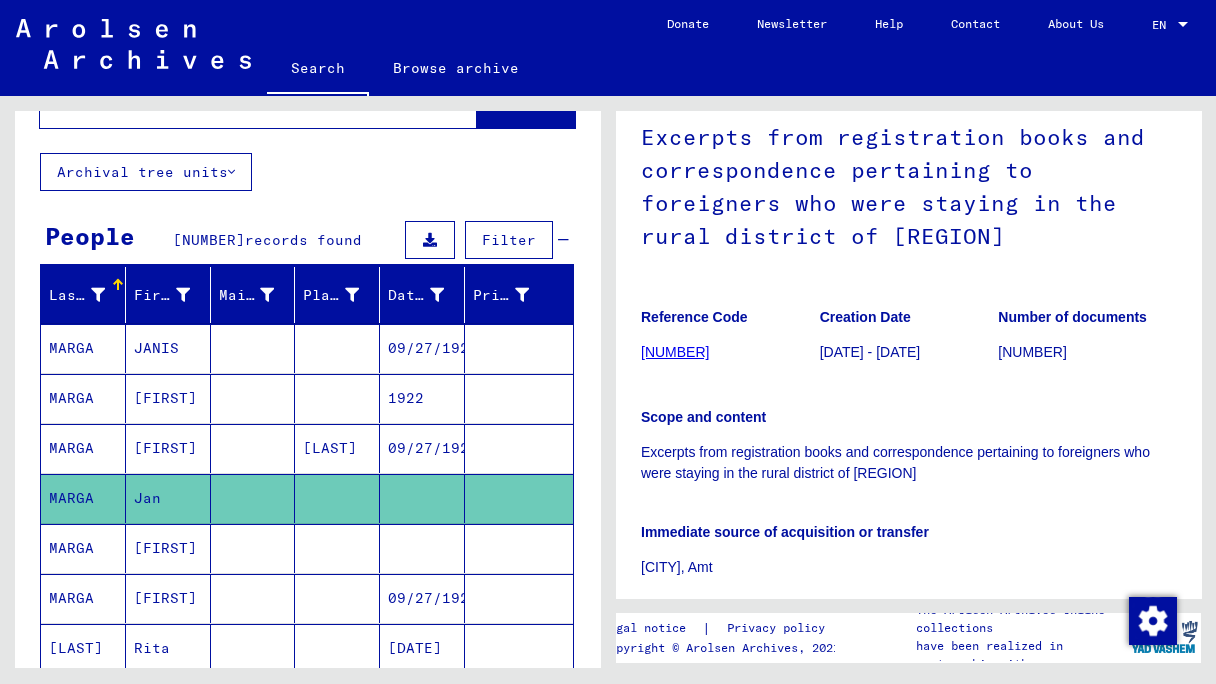 scroll, scrollTop: 192, scrollLeft: 0, axis: vertical 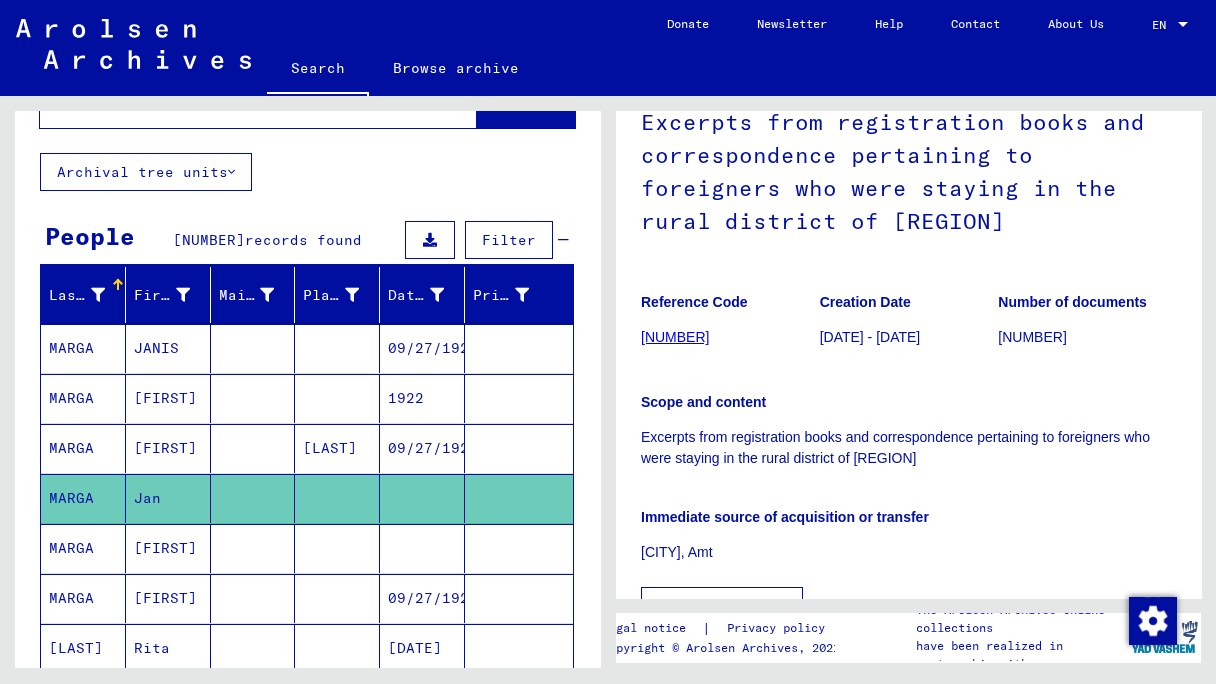 click on "[NUMBER]" 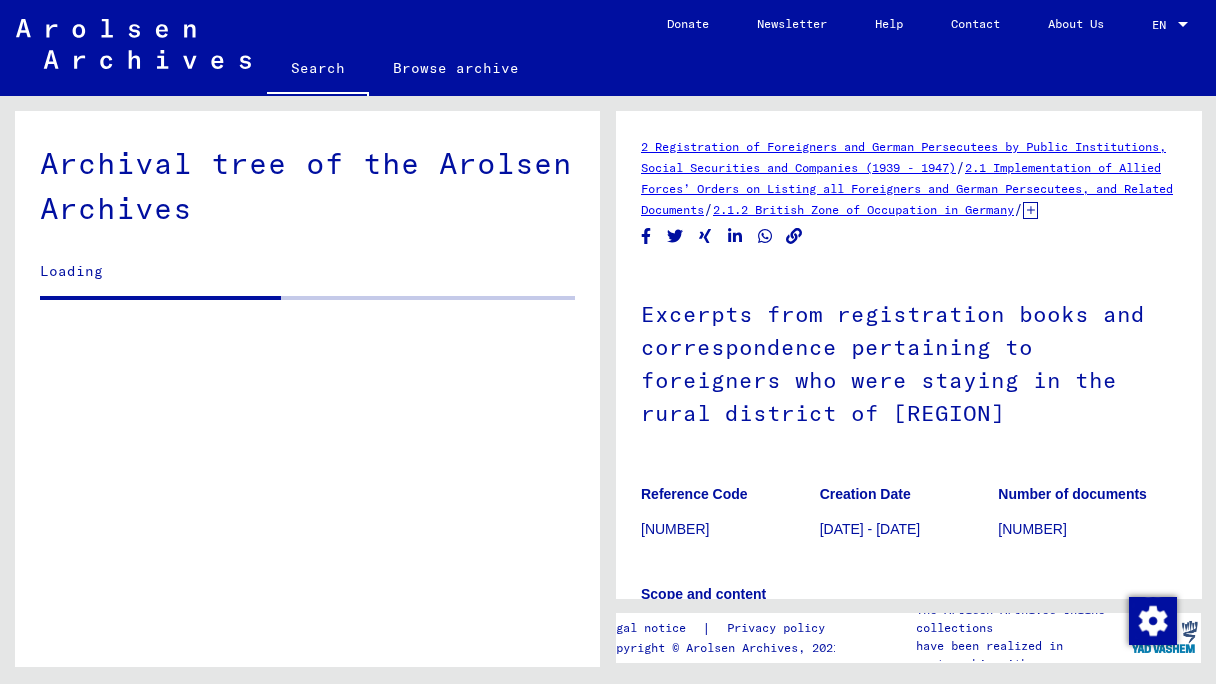 scroll, scrollTop: 2596, scrollLeft: 0, axis: vertical 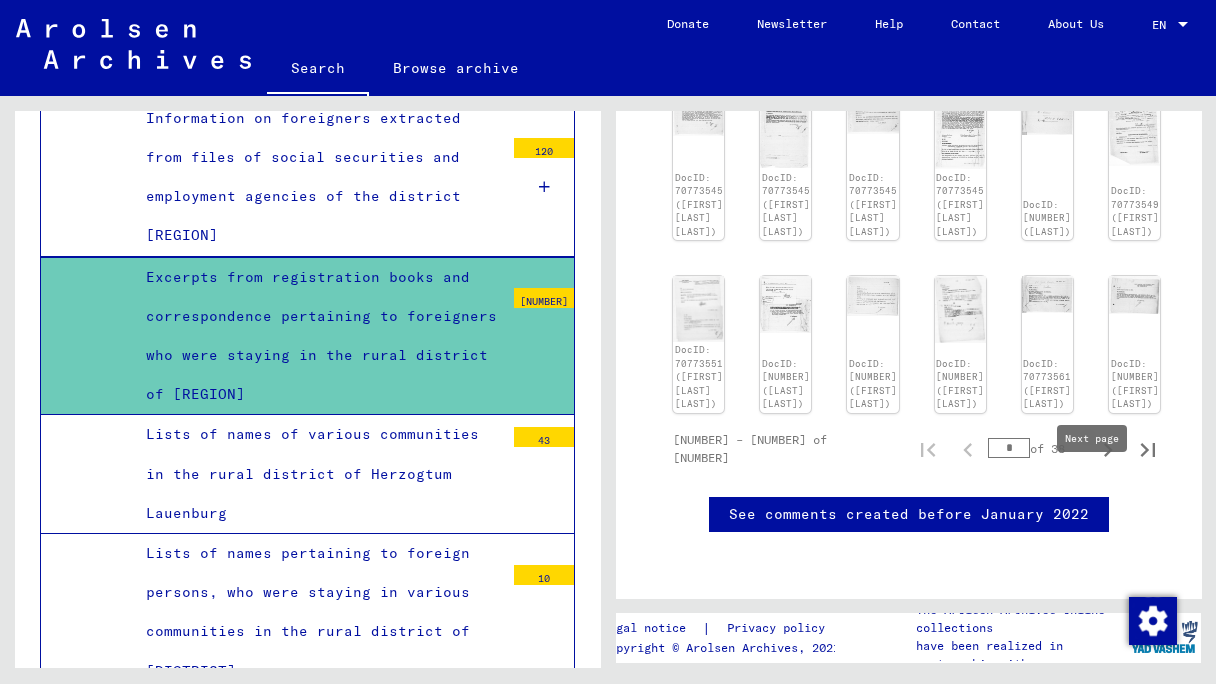 click at bounding box center (1108, 449) 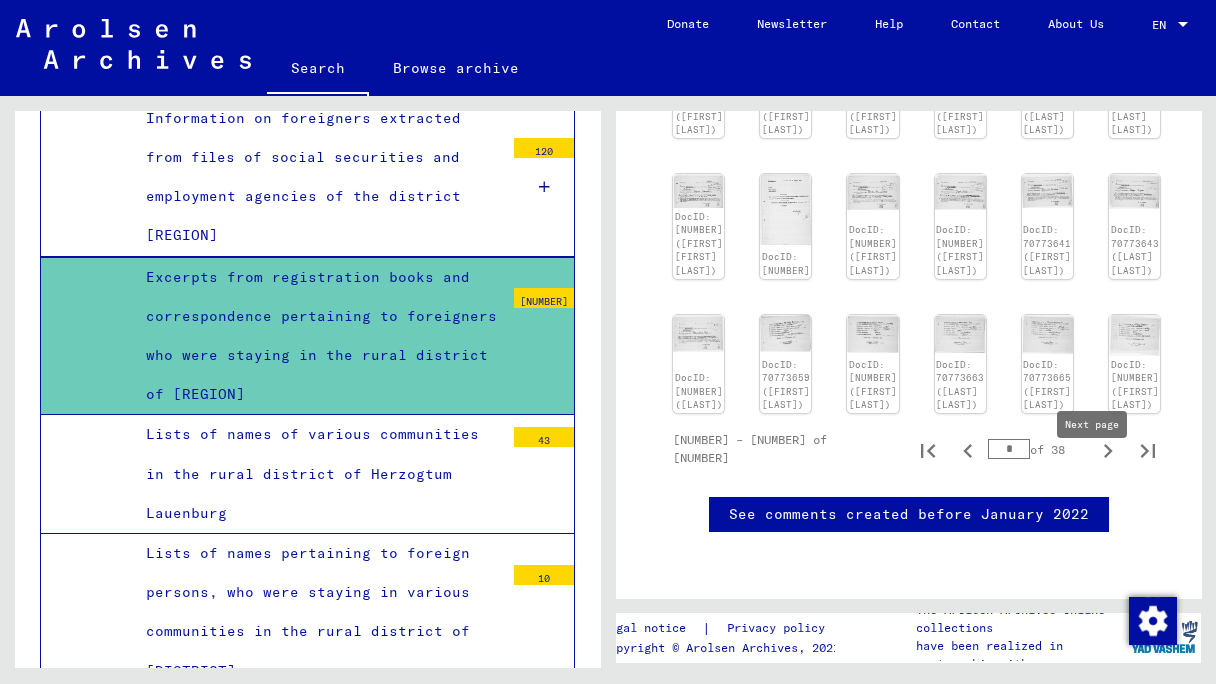 scroll, scrollTop: 1367, scrollLeft: 0, axis: vertical 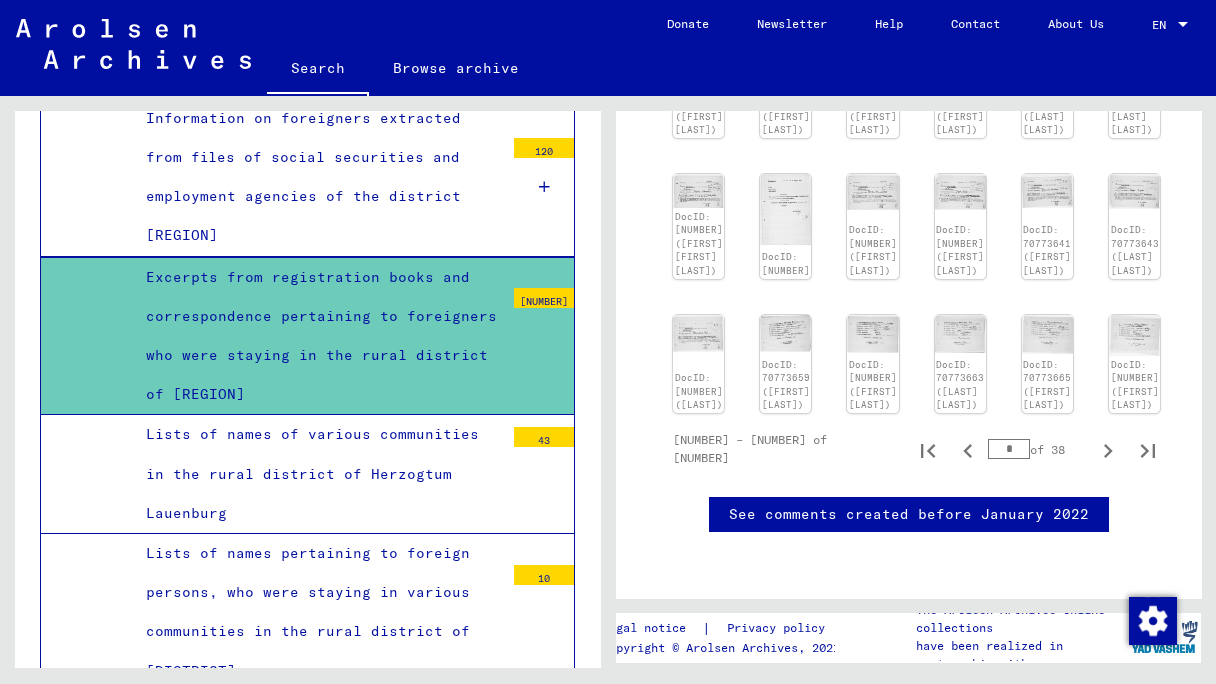 click on "DocID: [NUMBER] ([LAST] [LAST]) DocID: [NUMBER] ([LAST] [LAST]) DocID: [NUMBER] ([LAST] [LAST]) DocID: [NUMBER] ([LAST] [LAST]) DocID: [NUMBER] ([LAST]) DocID: [NUMBER] ([LAST]) DocID: [NUMBER] ([LAST]) DocID: [NUMBER] ([LAST]) DocID: [NUMBER] ([LAST]) DocID: [NUMBER] ([LAST]) DocID: [NUMBER] ([LAST]) DocID: [NUMBER] ([LAST]) DocID: [NUMBER] ([LAST]) DocID: [NUMBER] ([LAST]) DocID: [NUMBER] ([LAST]) DocID: [NUMBER] ([LAST]) DocID: [NUMBER] ([LAST]) DocID: [NUMBER] ([LAST]) DocID: [NUMBER] ([LAST]) DocID: [NUMBER] ([LAST]) DocID: [NUMBER] ([LAST]) DocID: [NUMBER] ([LAST]) DocID: [NUMBER] ([LAST]) DocID: [NUMBER] ([LAST]) DocID: [NUMBER] ([LAST]) DocID: [NUMBER] ([LAST]) DocID: [NUMBER] ([LAST]) DocID: [NUMBER] ([LAST]) DocID: [NUMBER] ([LAST]) DocID: [NUMBER] ([LAST]) DocID: [NUMBER] ([LAST]) DocID: [NUMBER] ([LAST]) DocID: [NUMBER] ([LAST])" 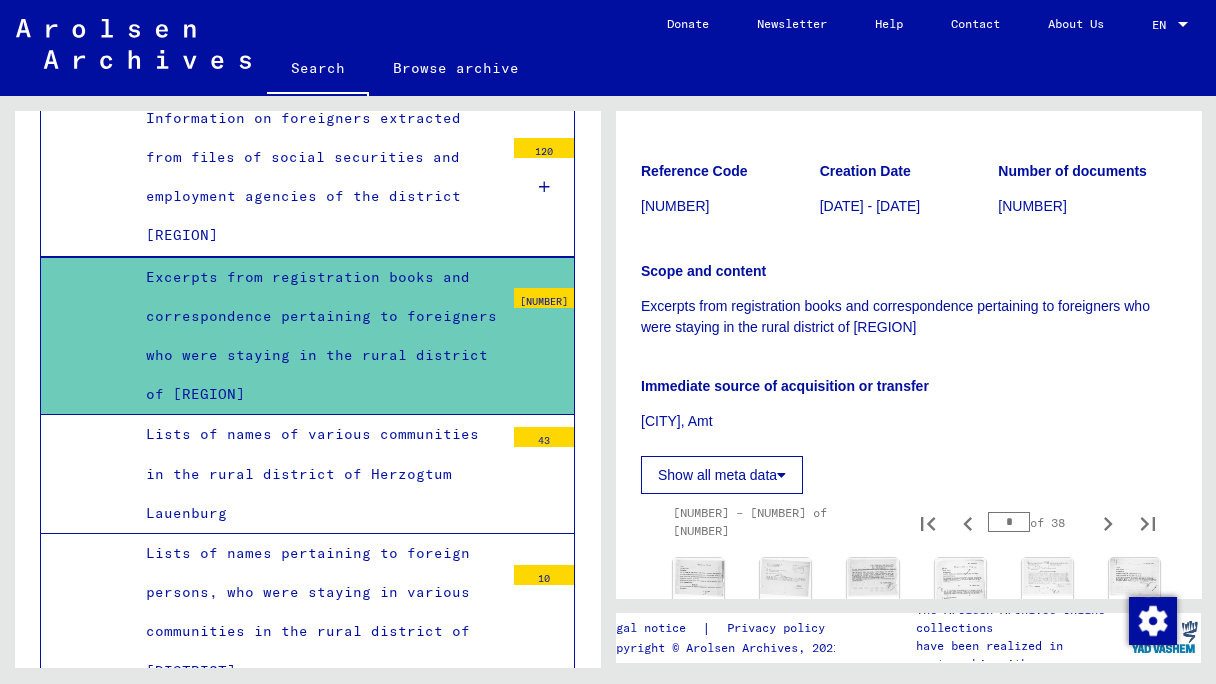 scroll, scrollTop: 467, scrollLeft: 0, axis: vertical 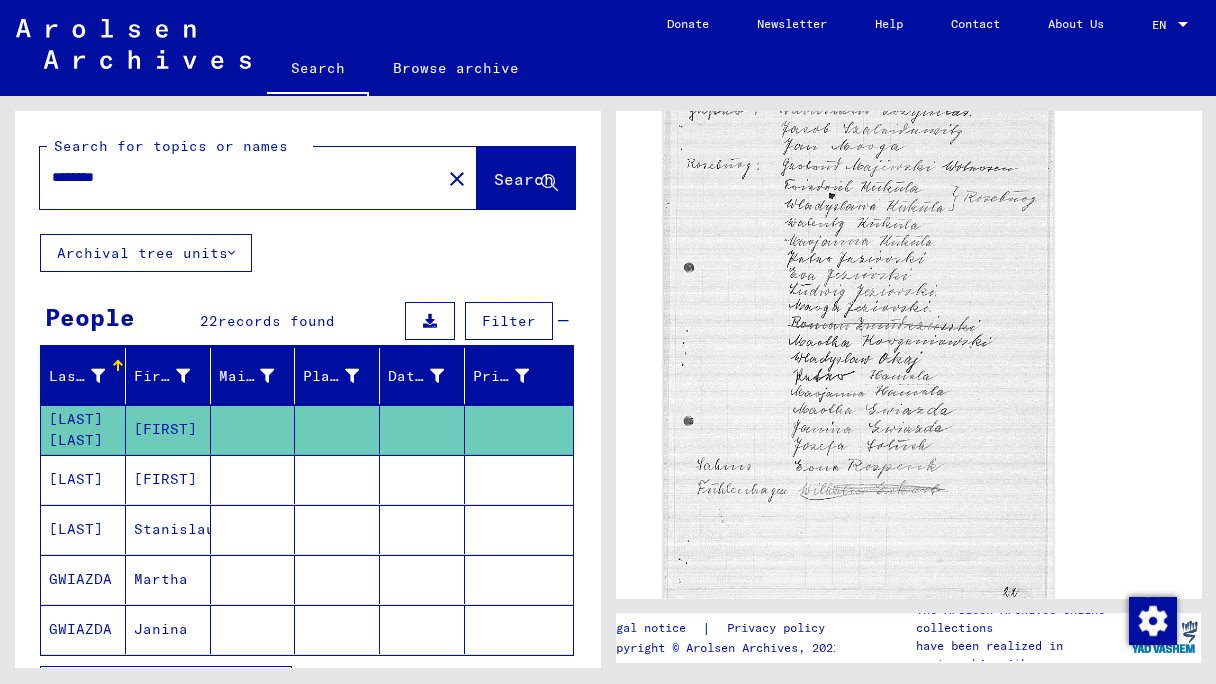 click 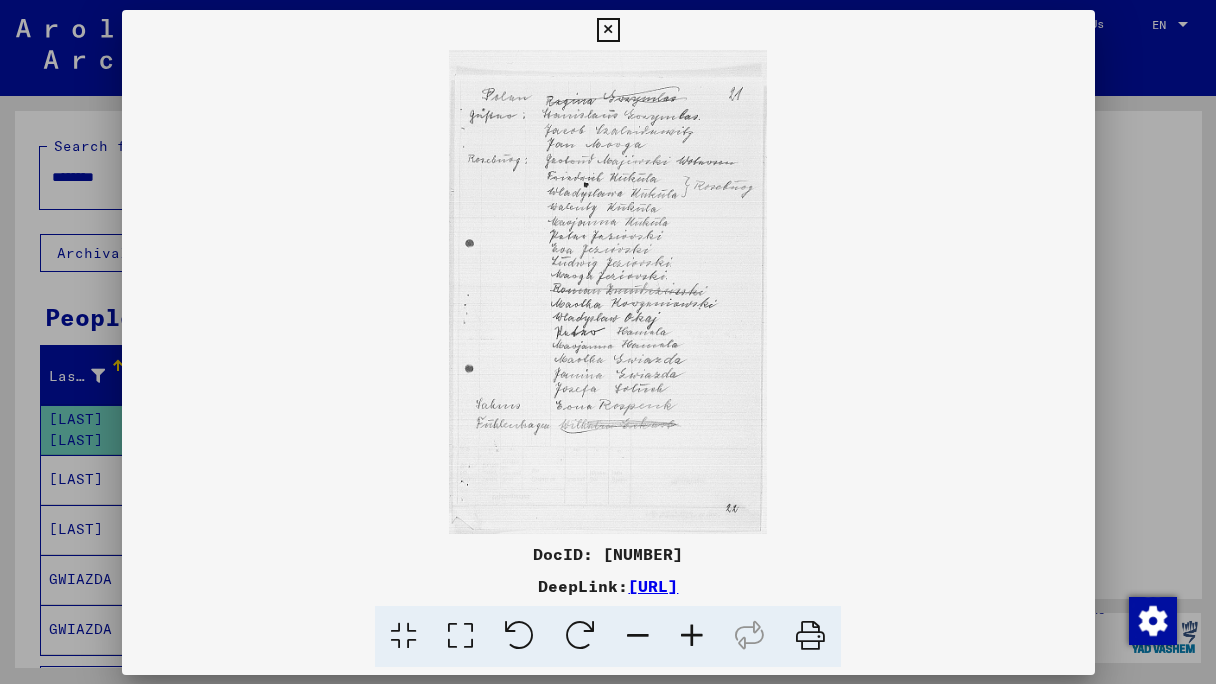 scroll, scrollTop: 779, scrollLeft: 0, axis: vertical 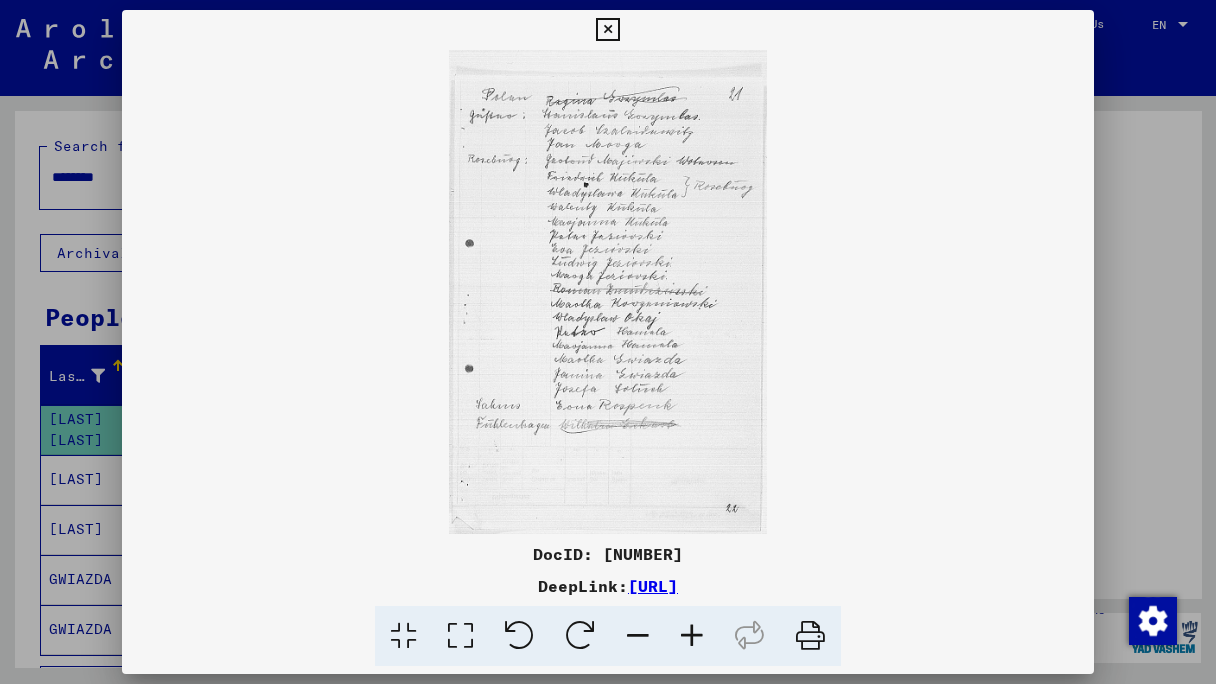 click at bounding box center [608, 342] 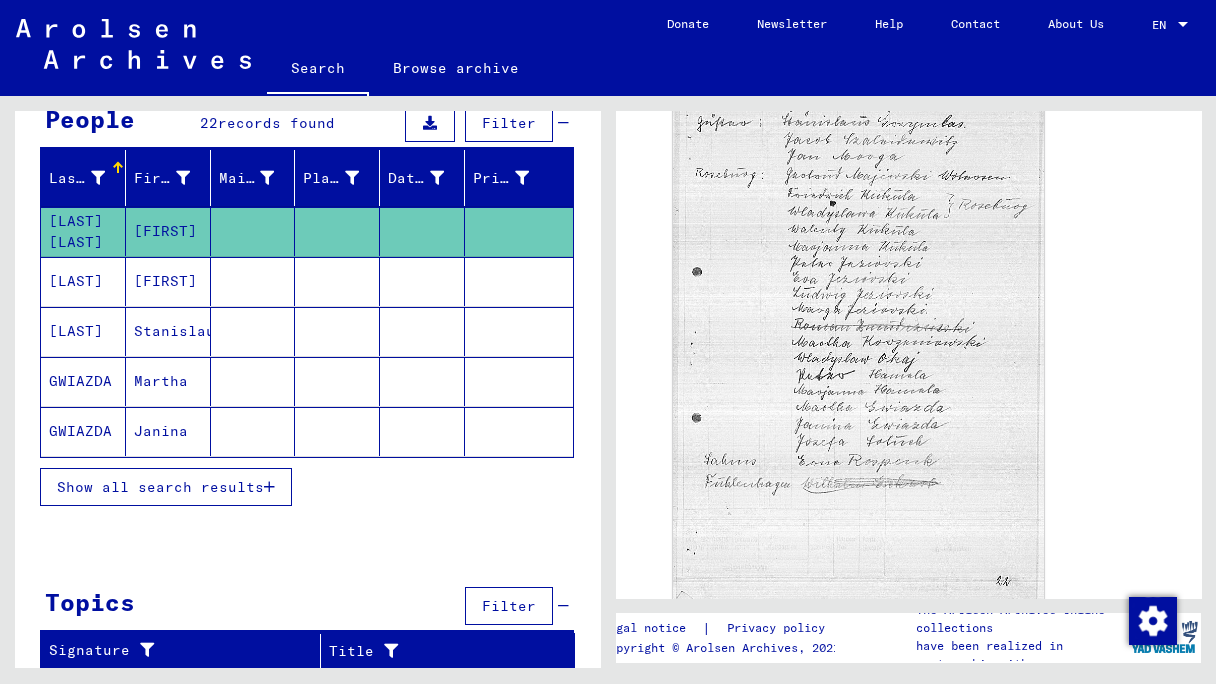scroll, scrollTop: 0, scrollLeft: 0, axis: both 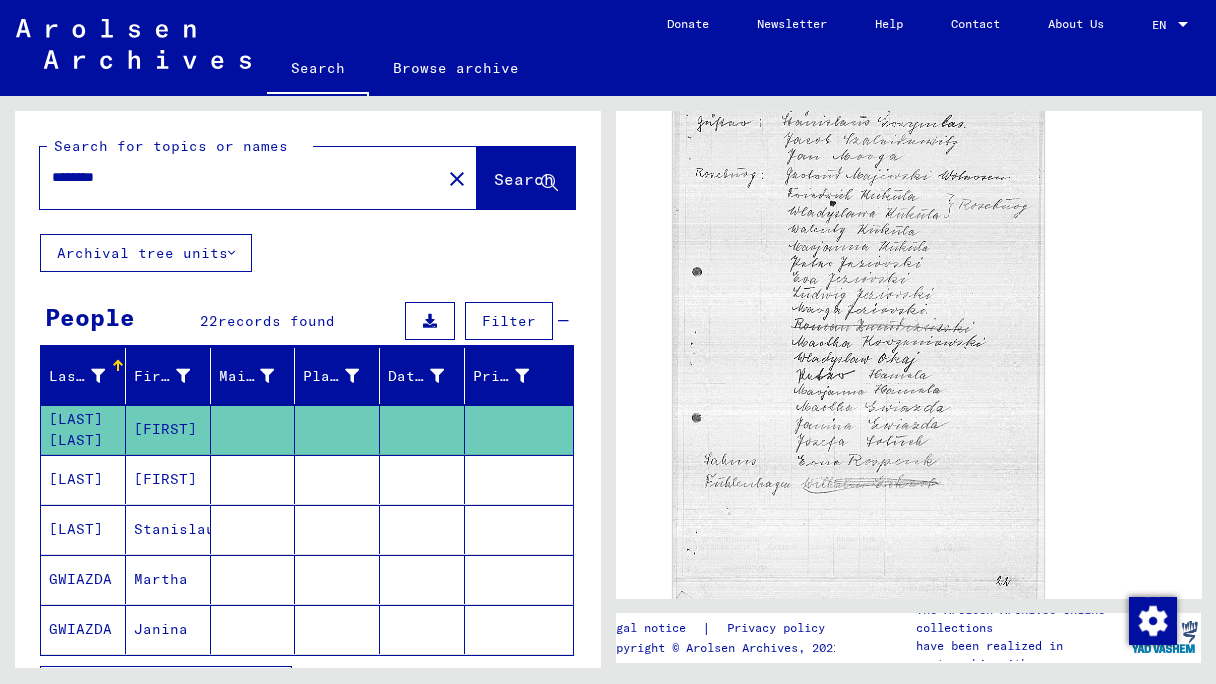 type on "**********" 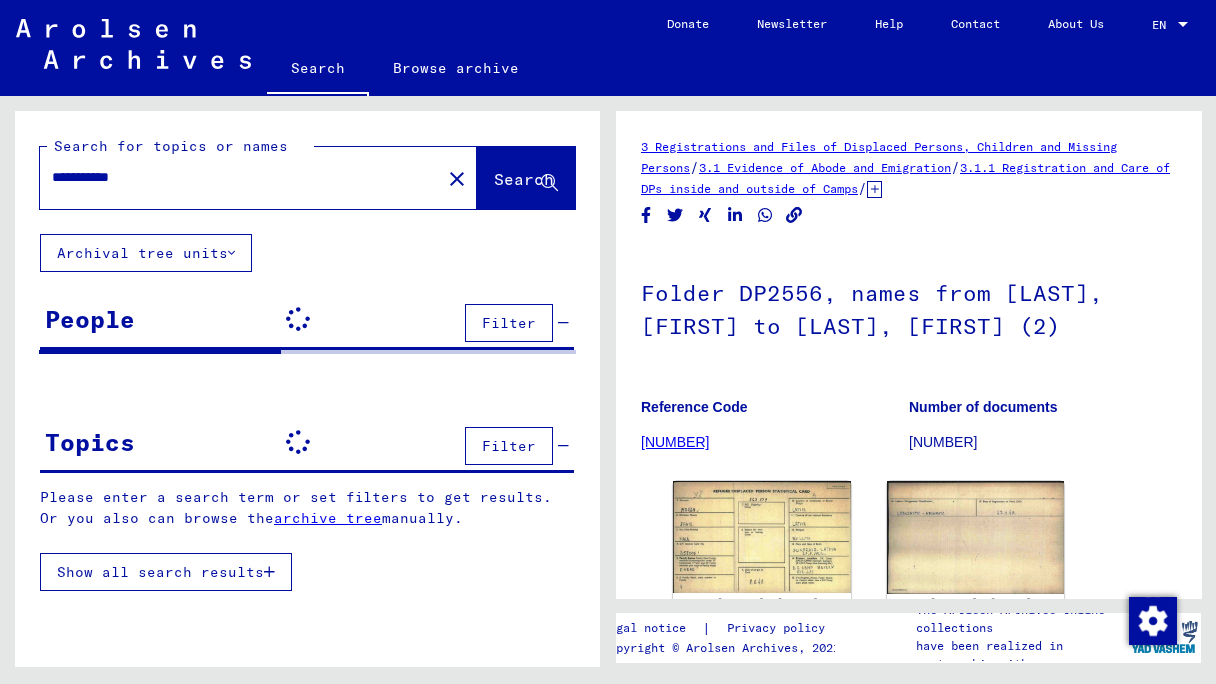 scroll, scrollTop: 0, scrollLeft: 0, axis: both 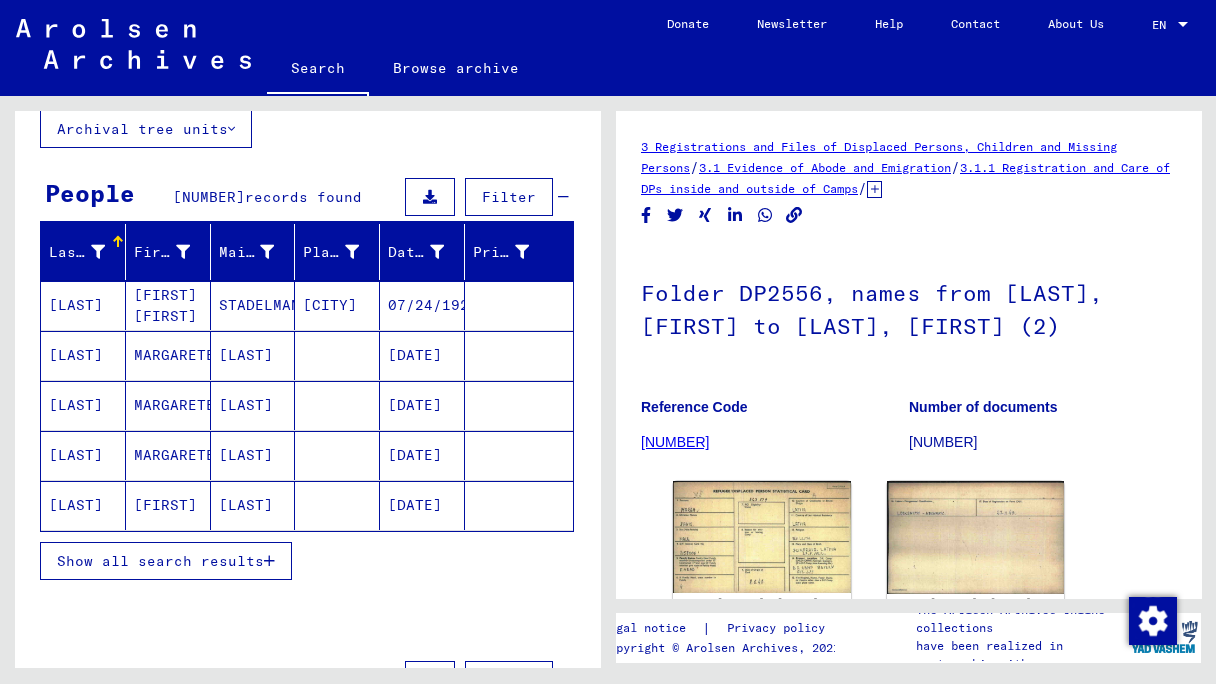 click at bounding box center [269, 561] 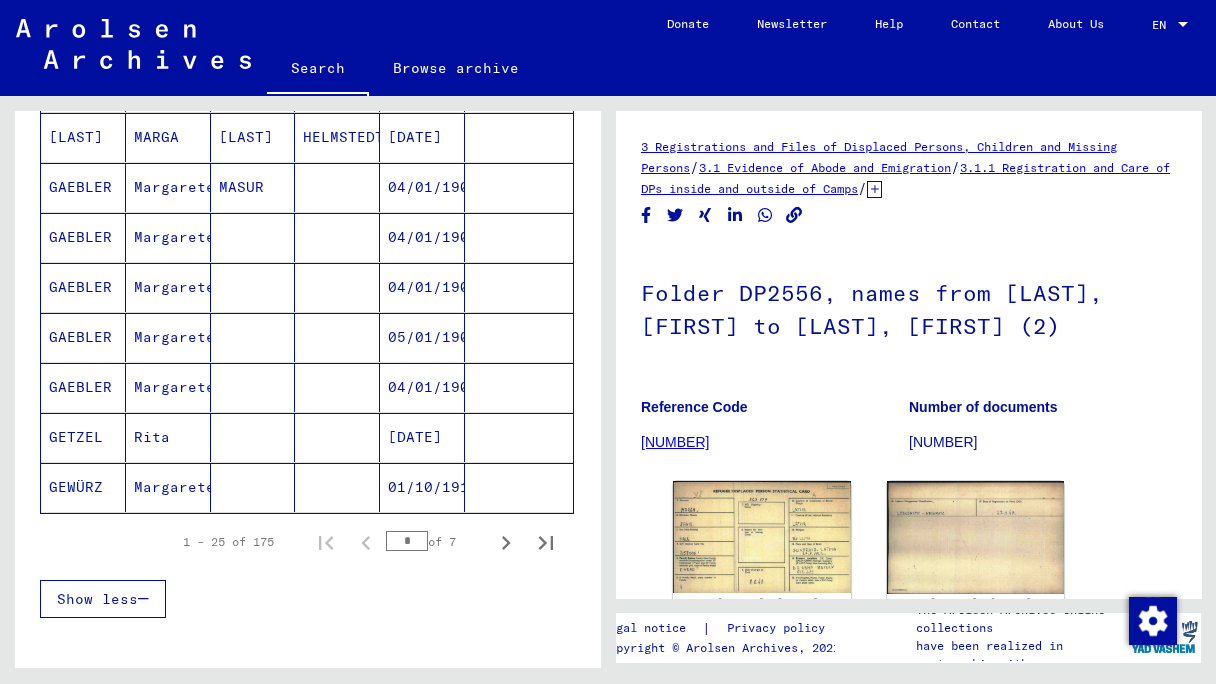 scroll, scrollTop: 1382, scrollLeft: 0, axis: vertical 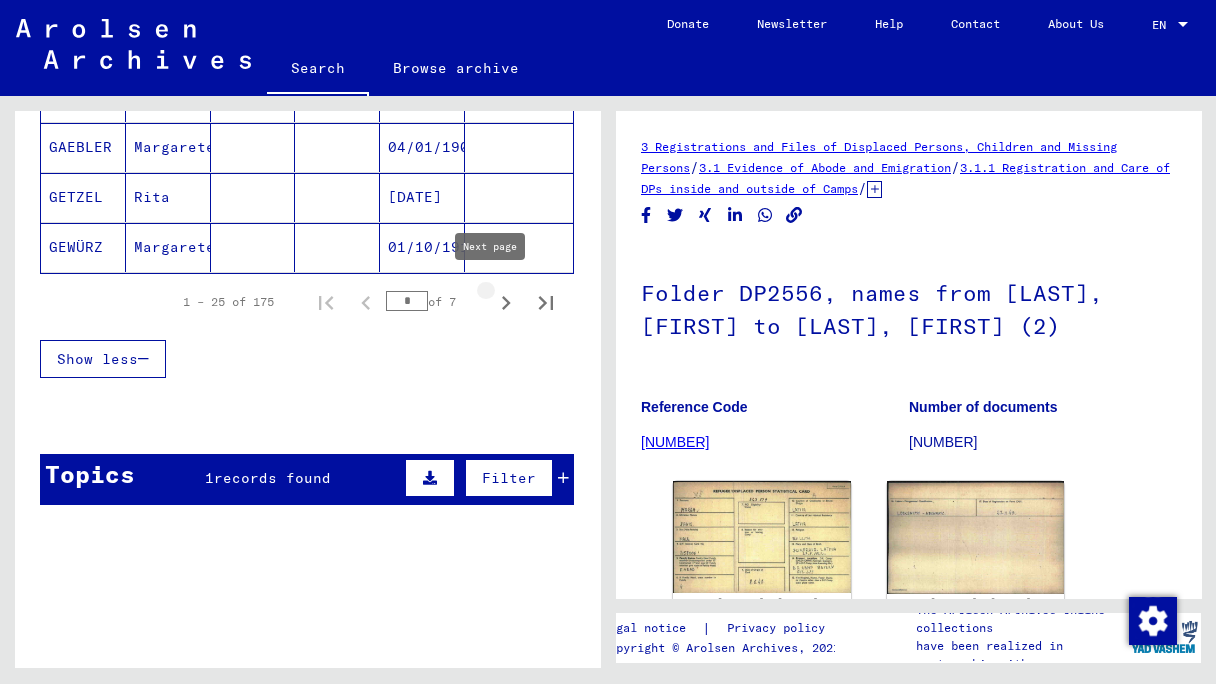 click at bounding box center [506, 302] 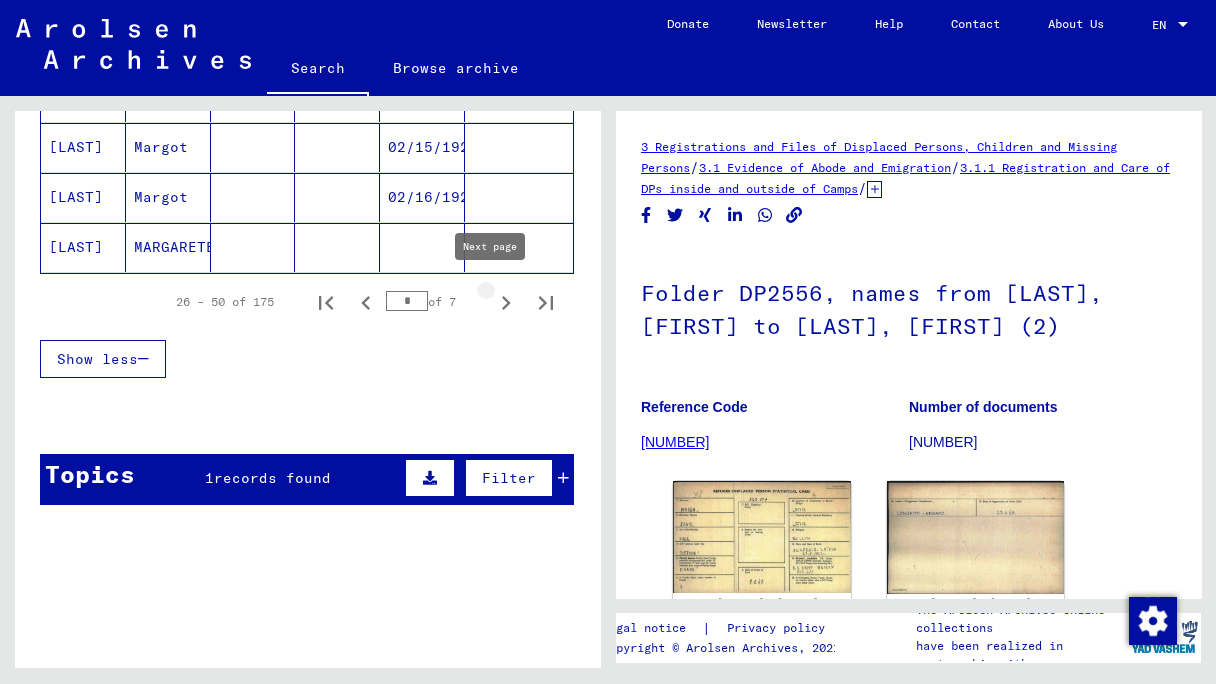 click 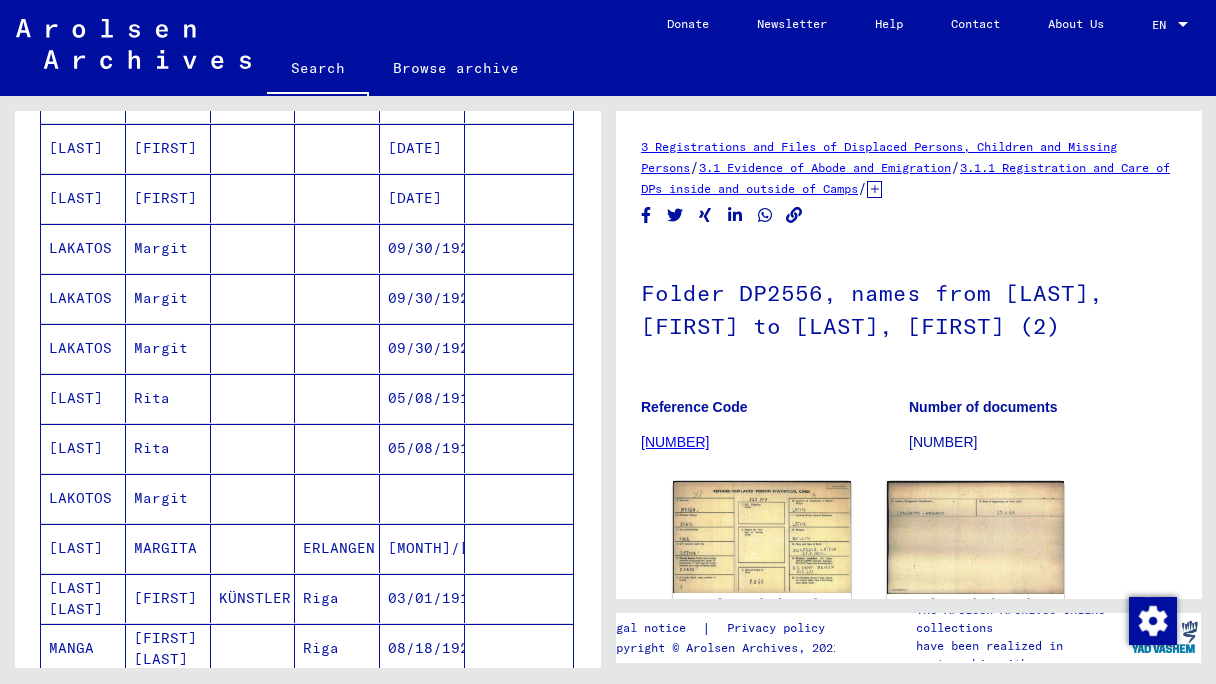 scroll, scrollTop: 1132, scrollLeft: 0, axis: vertical 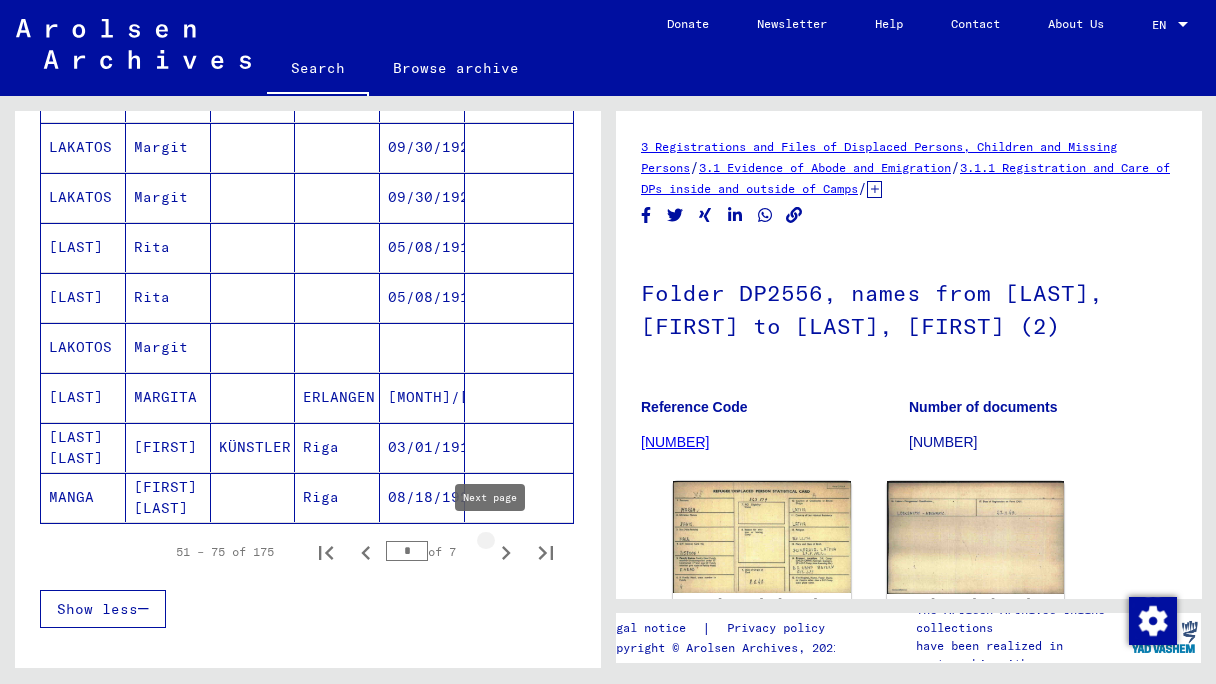 click 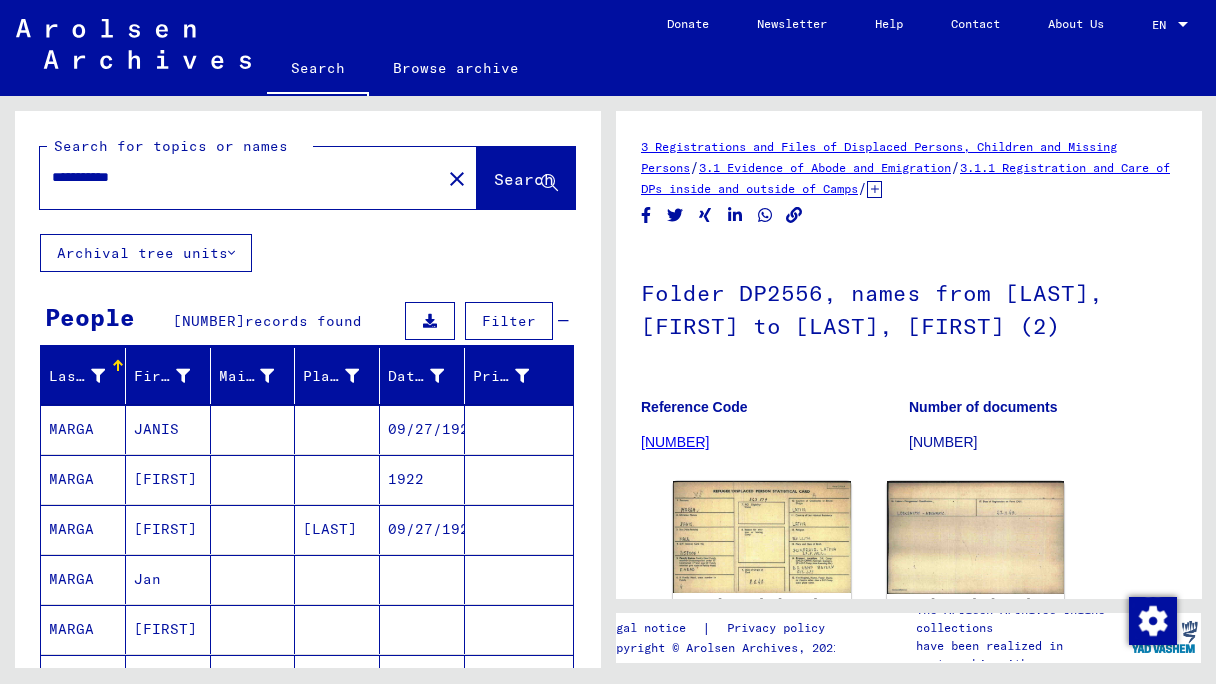 scroll, scrollTop: 181, scrollLeft: 0, axis: vertical 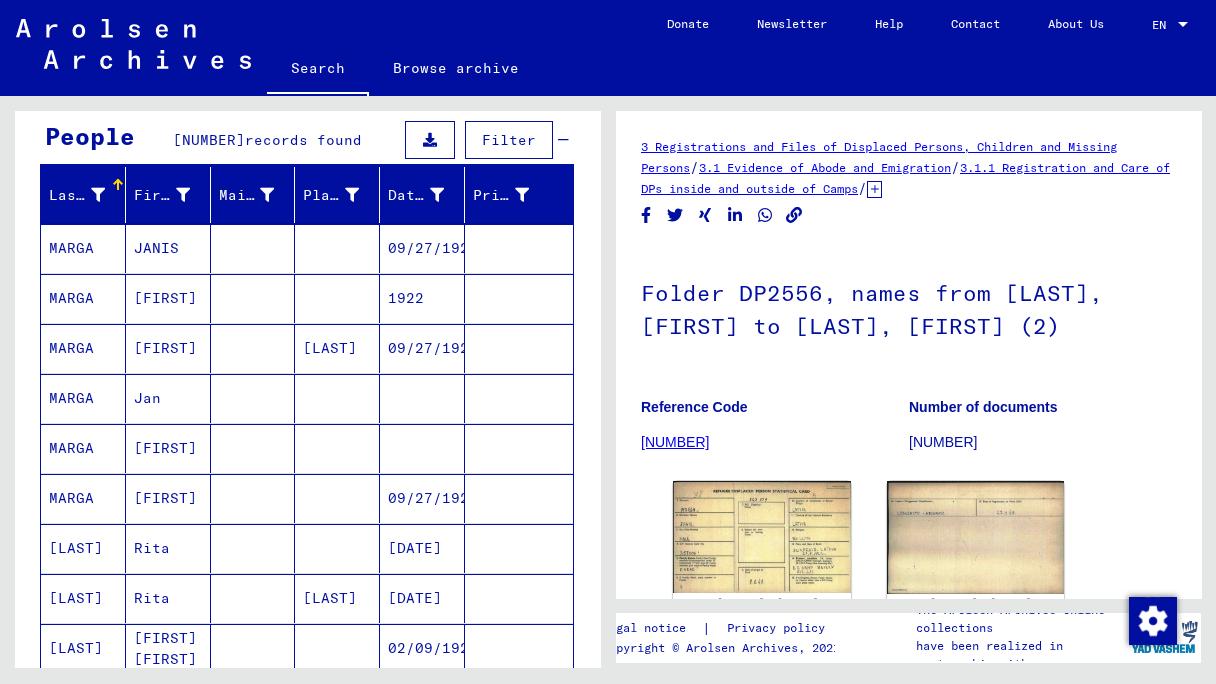 click on "MARGA" at bounding box center (83, 448) 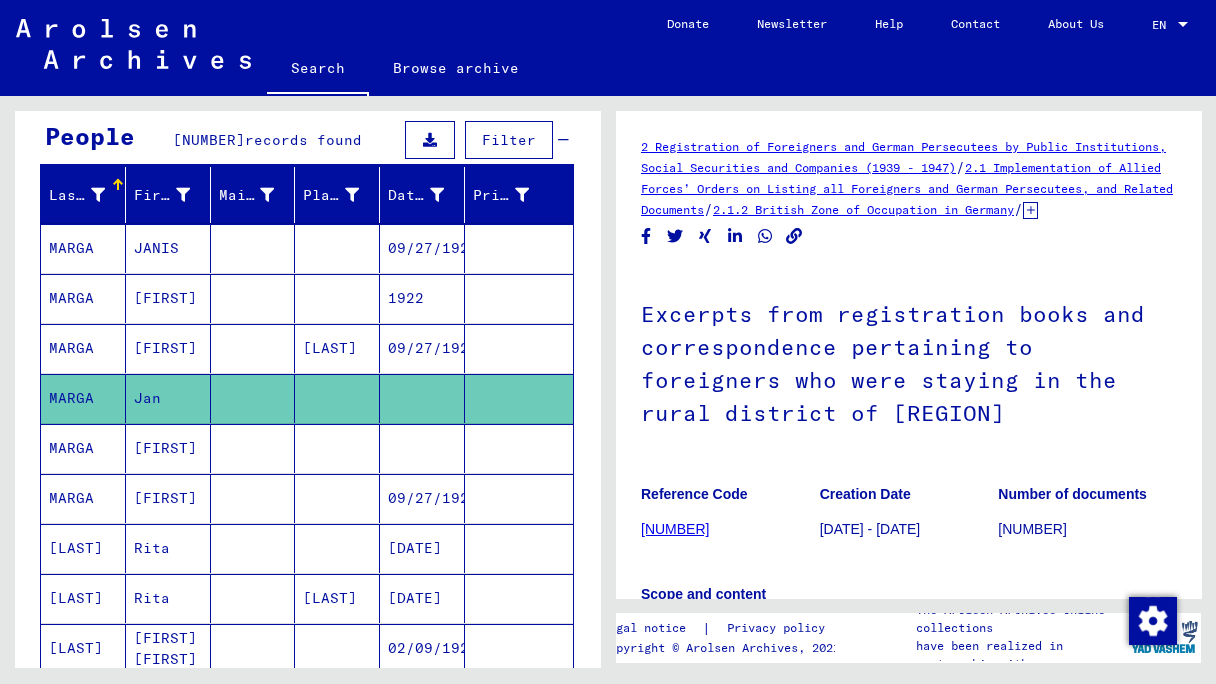 scroll, scrollTop: 0, scrollLeft: 0, axis: both 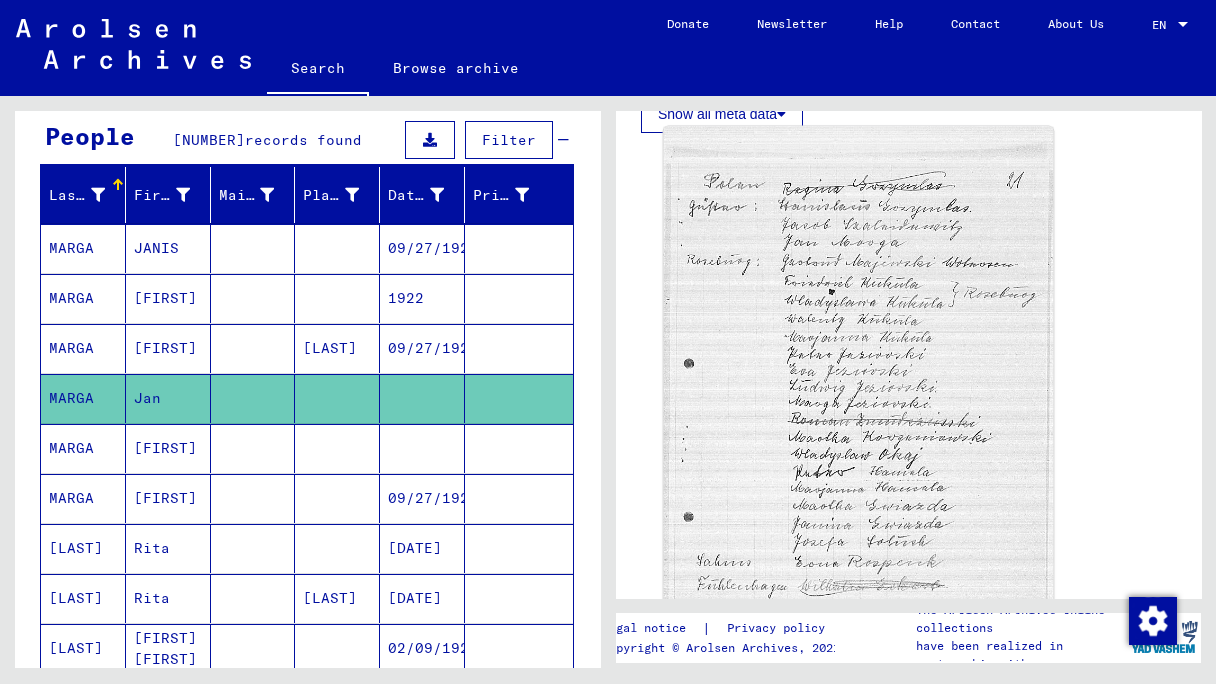 click 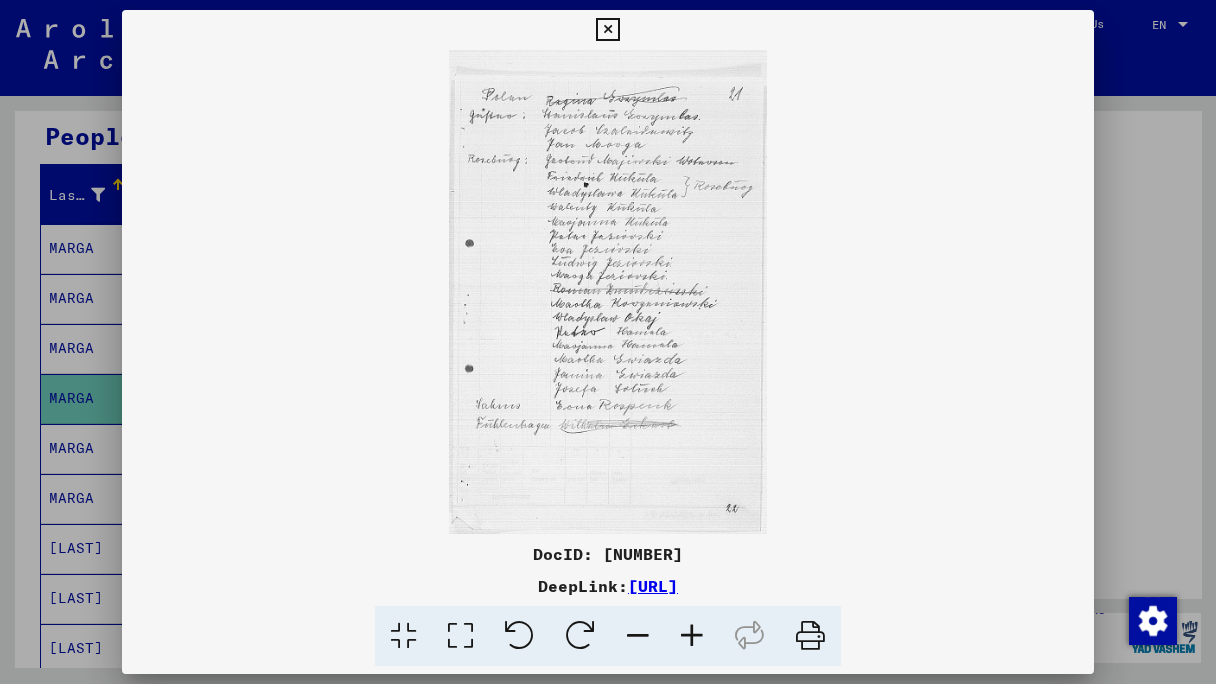 scroll, scrollTop: 0, scrollLeft: 0, axis: both 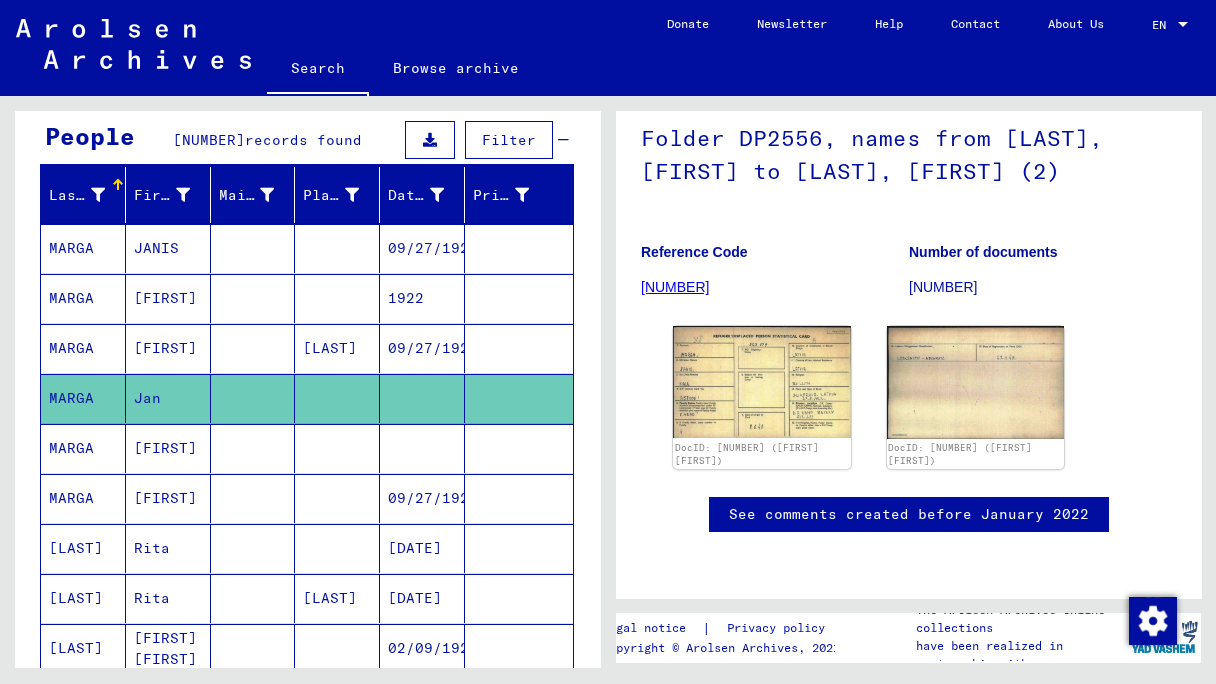 click on "MARGA" at bounding box center (83, 498) 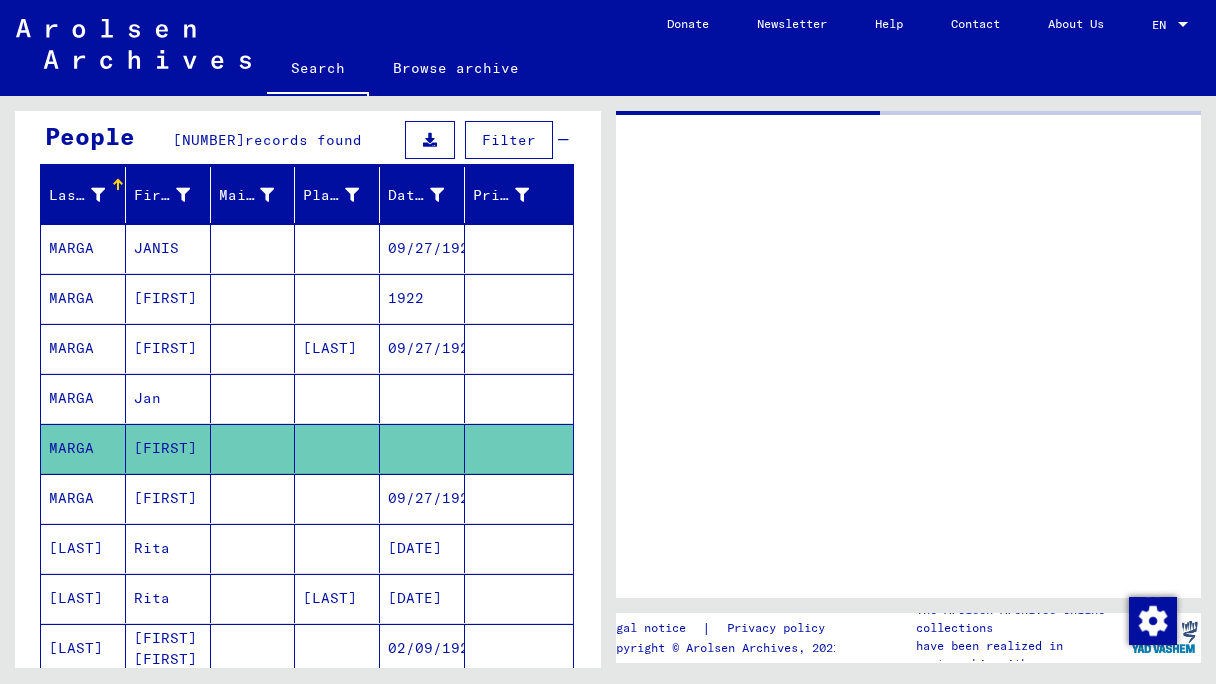 scroll, scrollTop: 0, scrollLeft: 0, axis: both 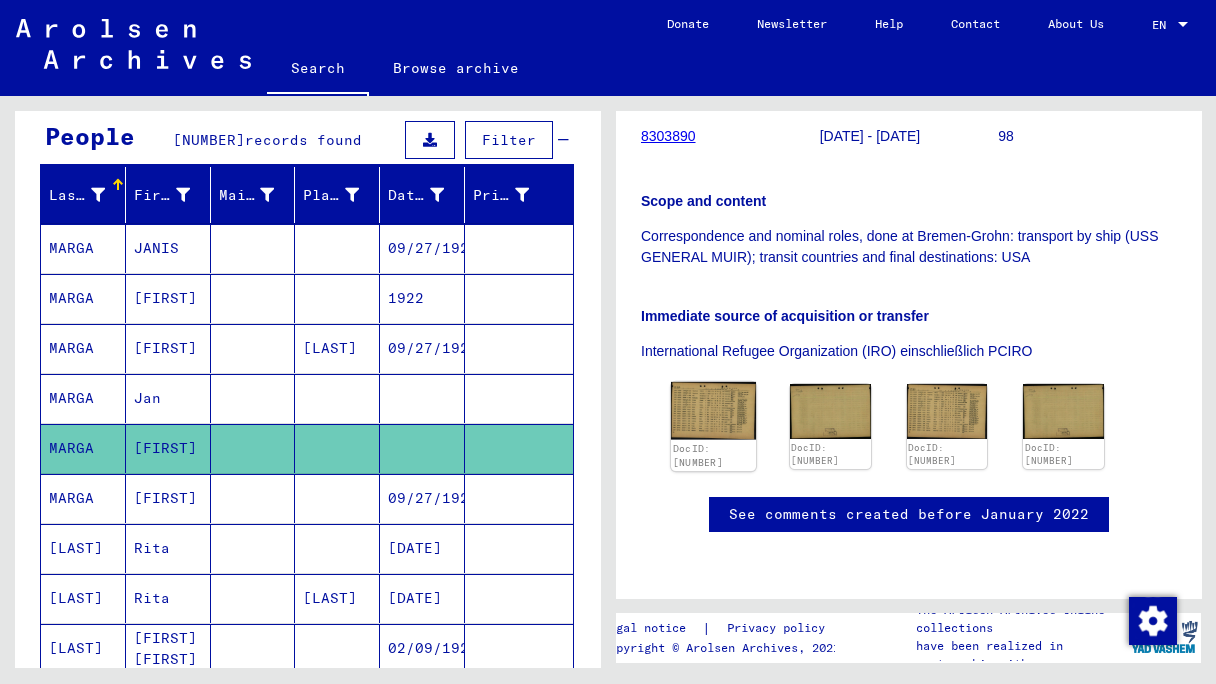 click 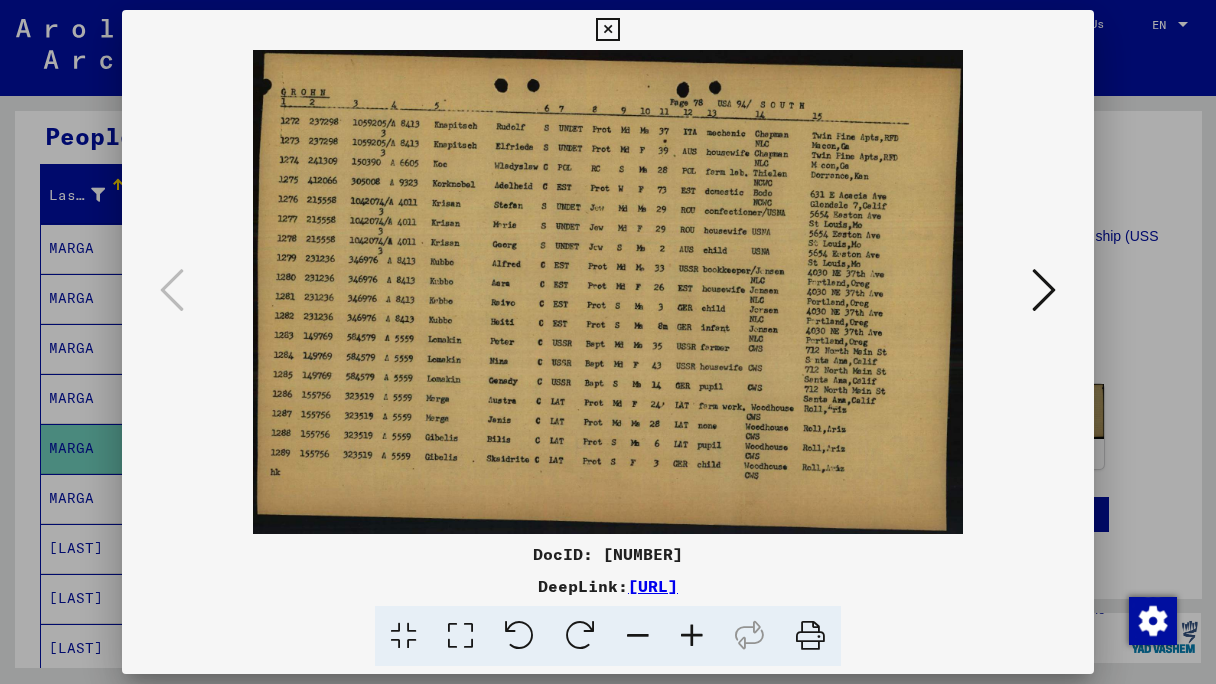 click at bounding box center (607, 30) 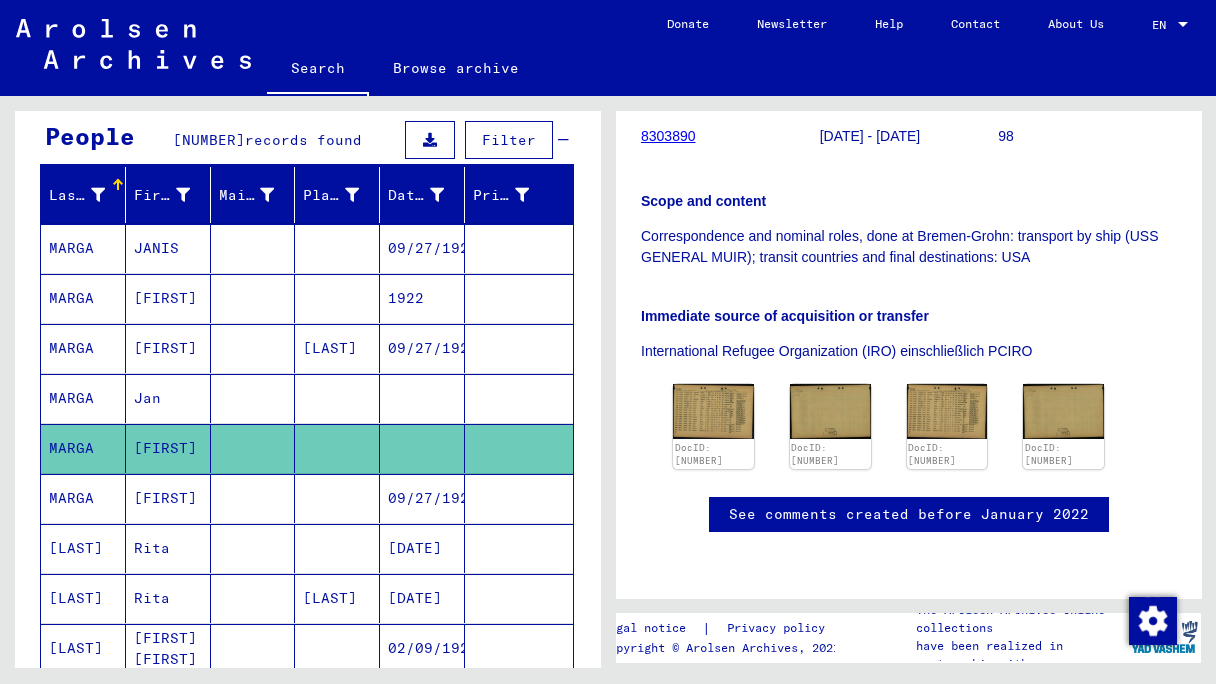 click on "MARGA" at bounding box center [83, 398] 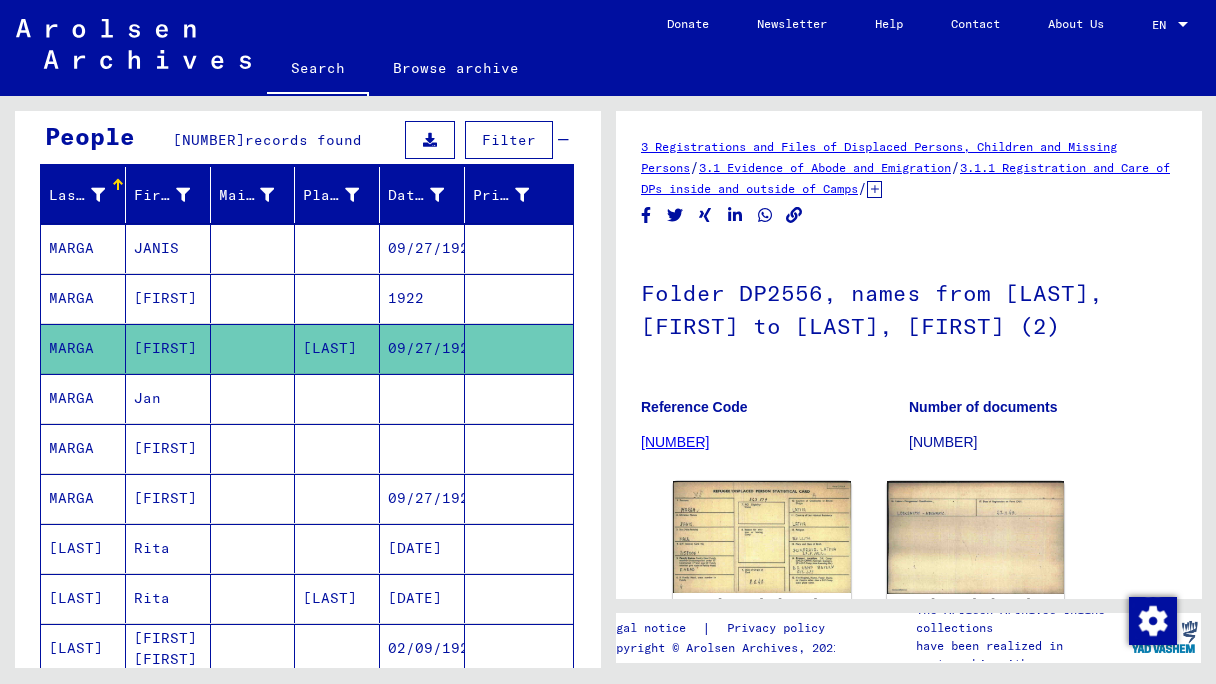 scroll, scrollTop: 139, scrollLeft: 0, axis: vertical 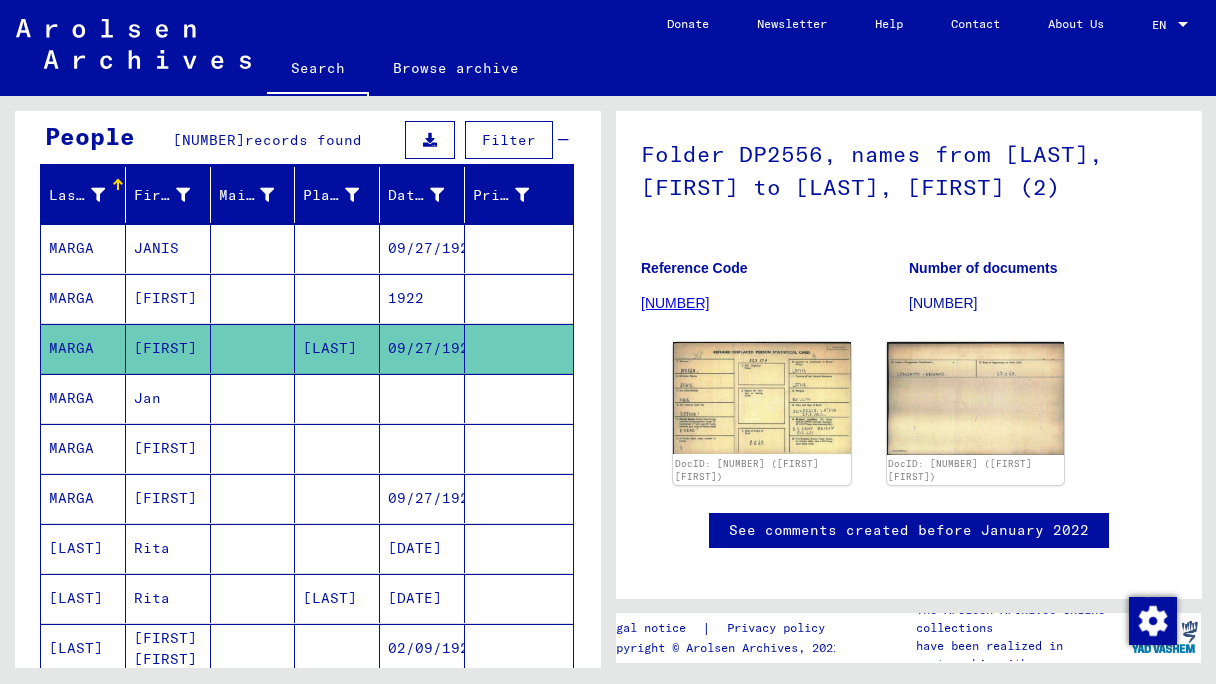 click on "MARGA" at bounding box center [83, 448] 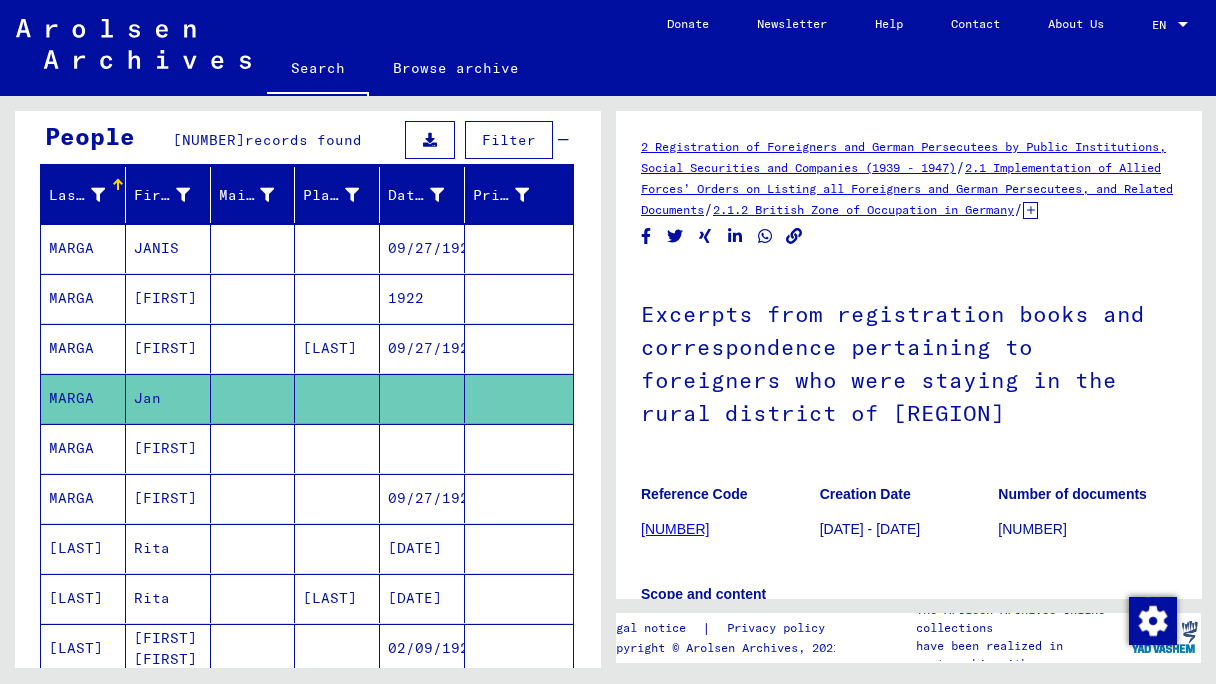 scroll, scrollTop: 0, scrollLeft: 0, axis: both 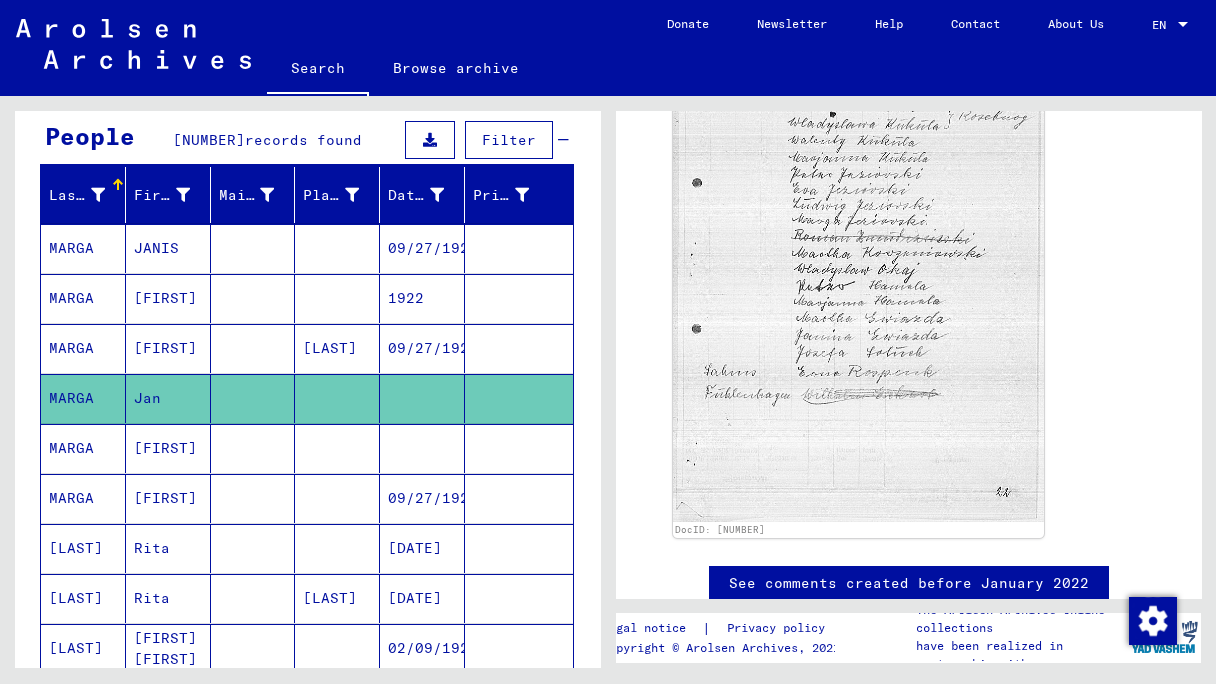 click on "MARGA" at bounding box center (83, 498) 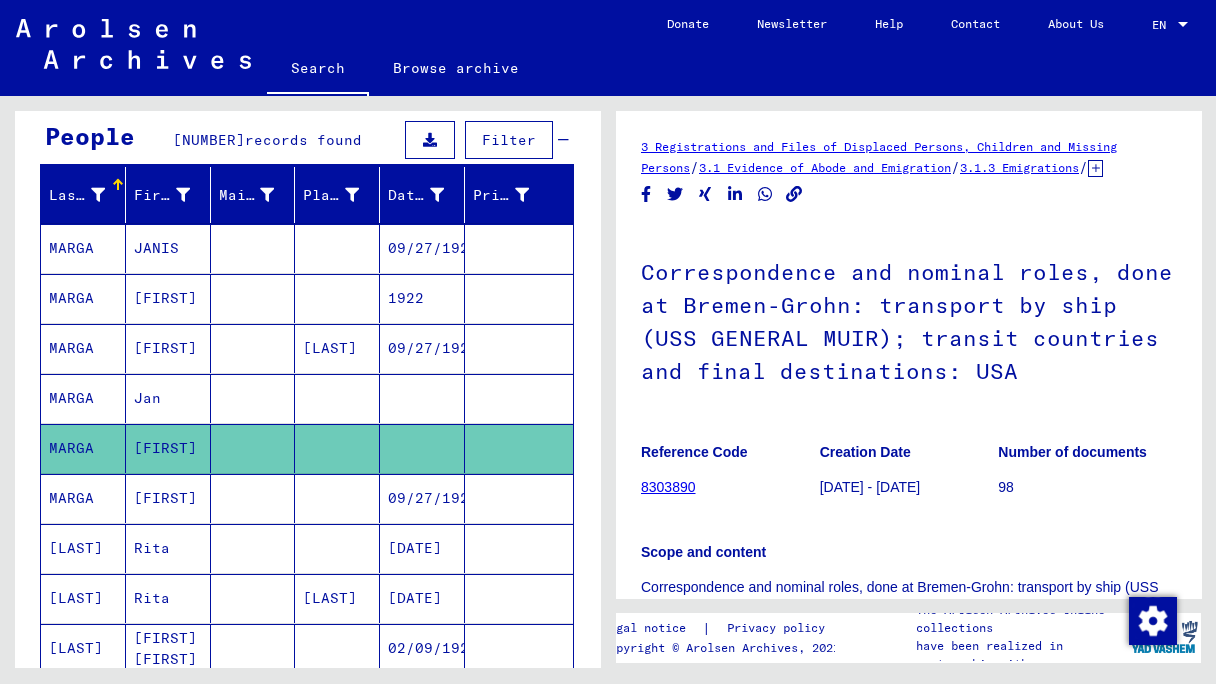 scroll, scrollTop: 164, scrollLeft: 0, axis: vertical 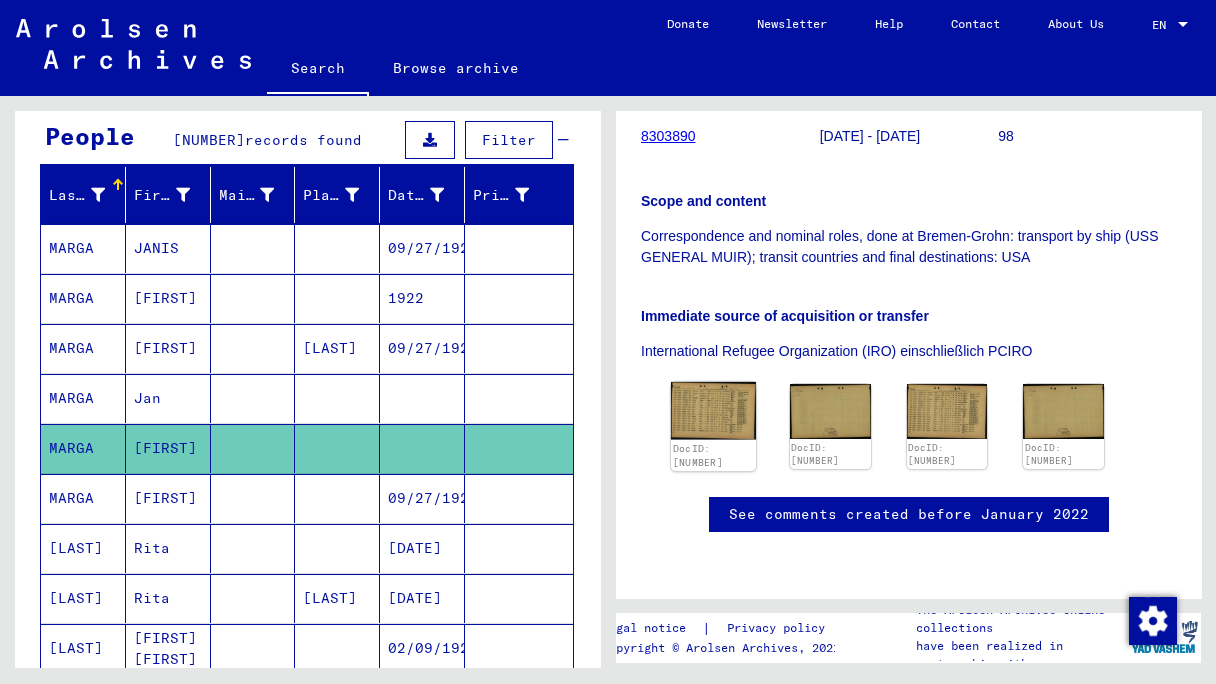 click 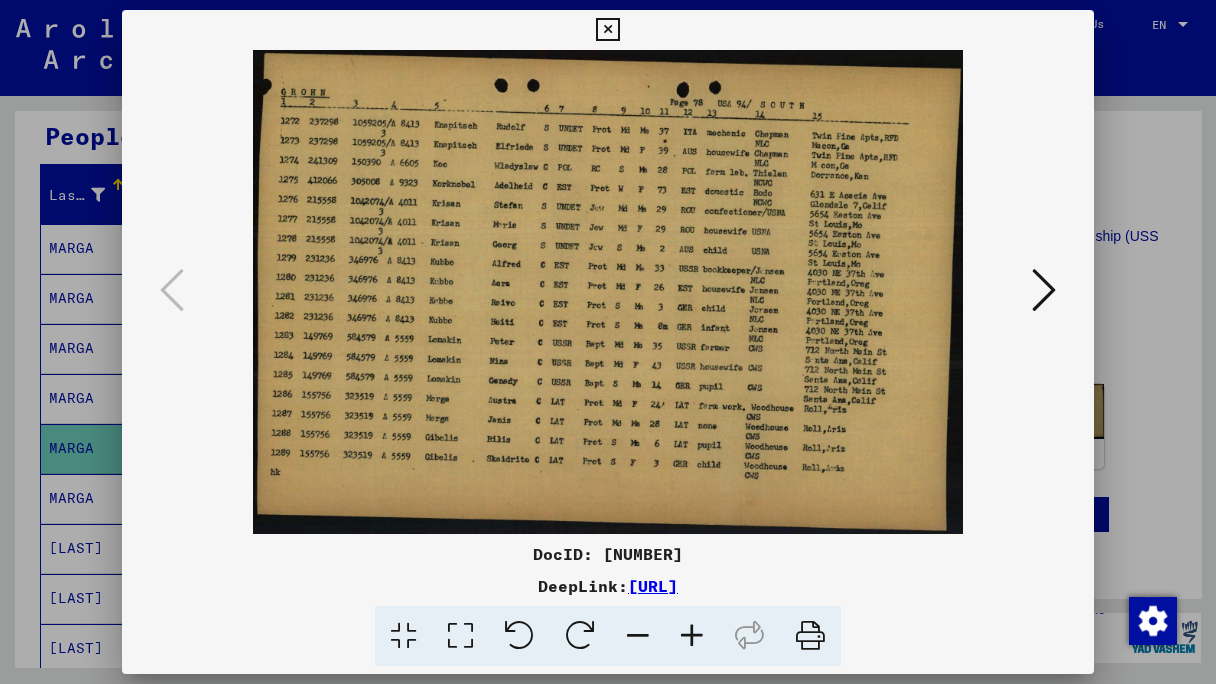 click at bounding box center [607, 30] 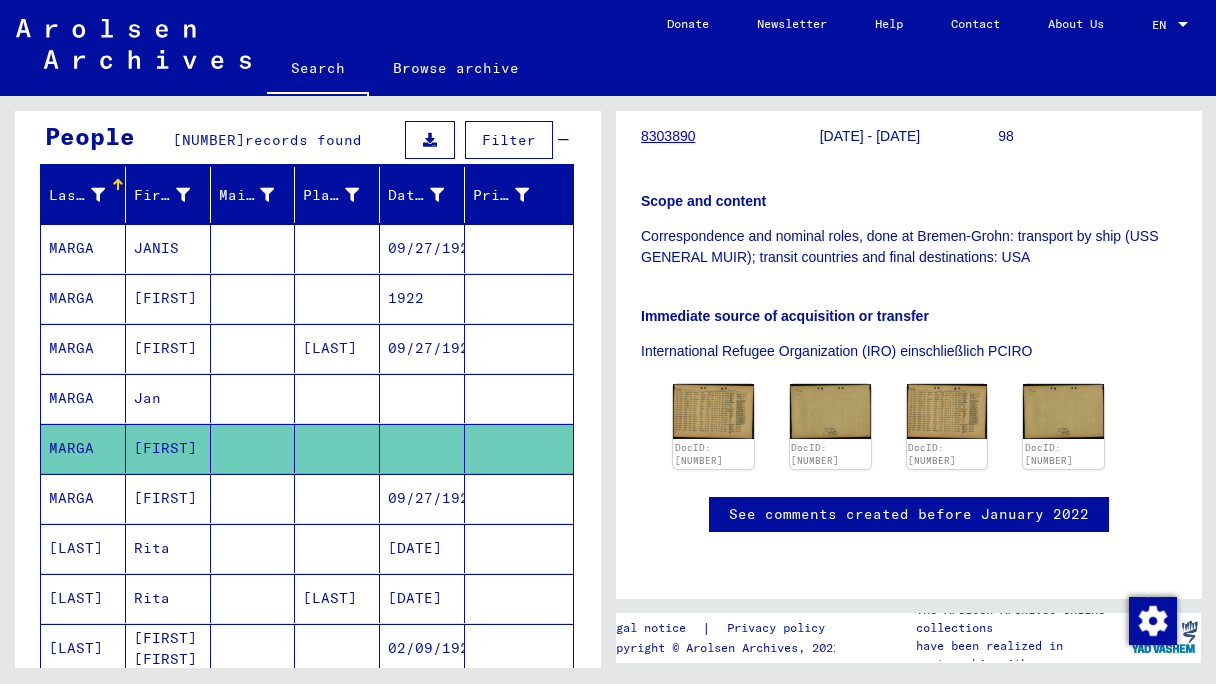 click on "MARGA" at bounding box center [83, 548] 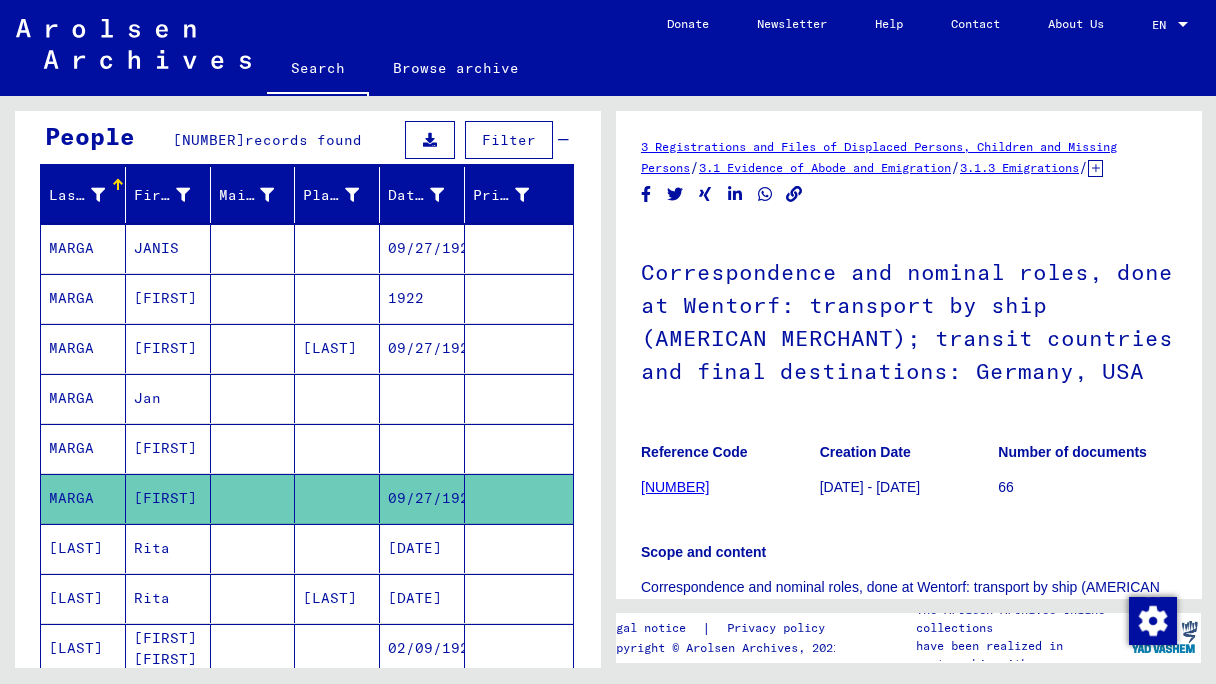 scroll, scrollTop: 229, scrollLeft: 0, axis: vertical 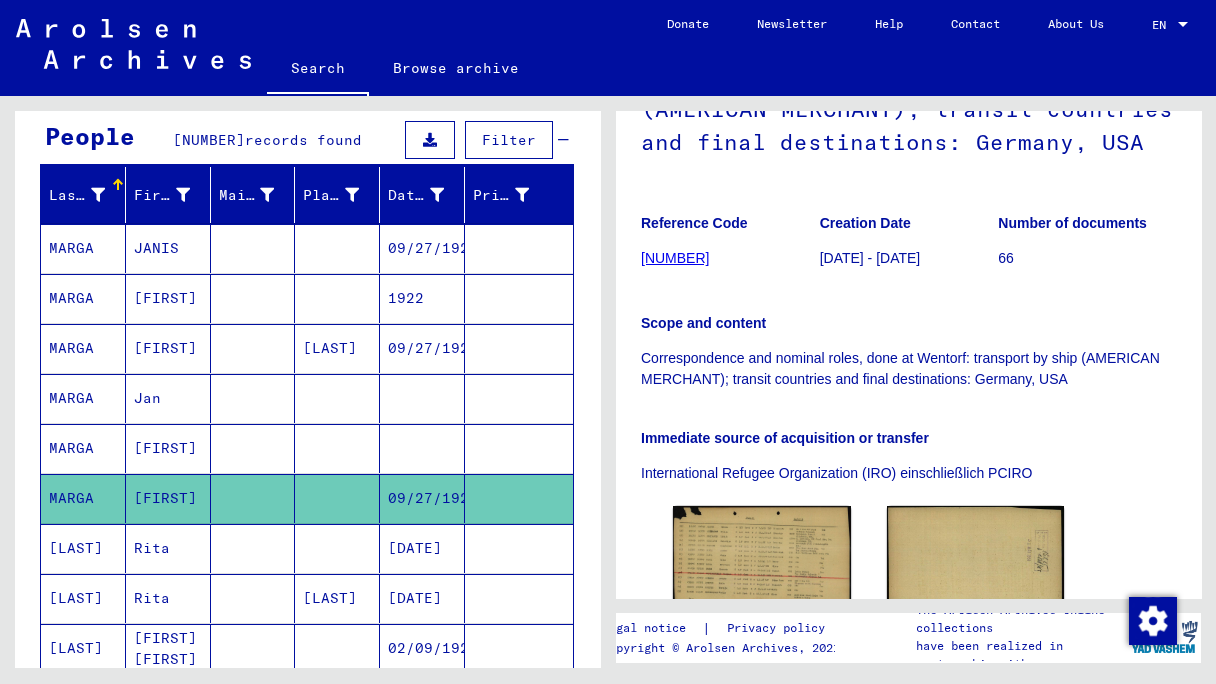 click on "Reference Code 8319920" 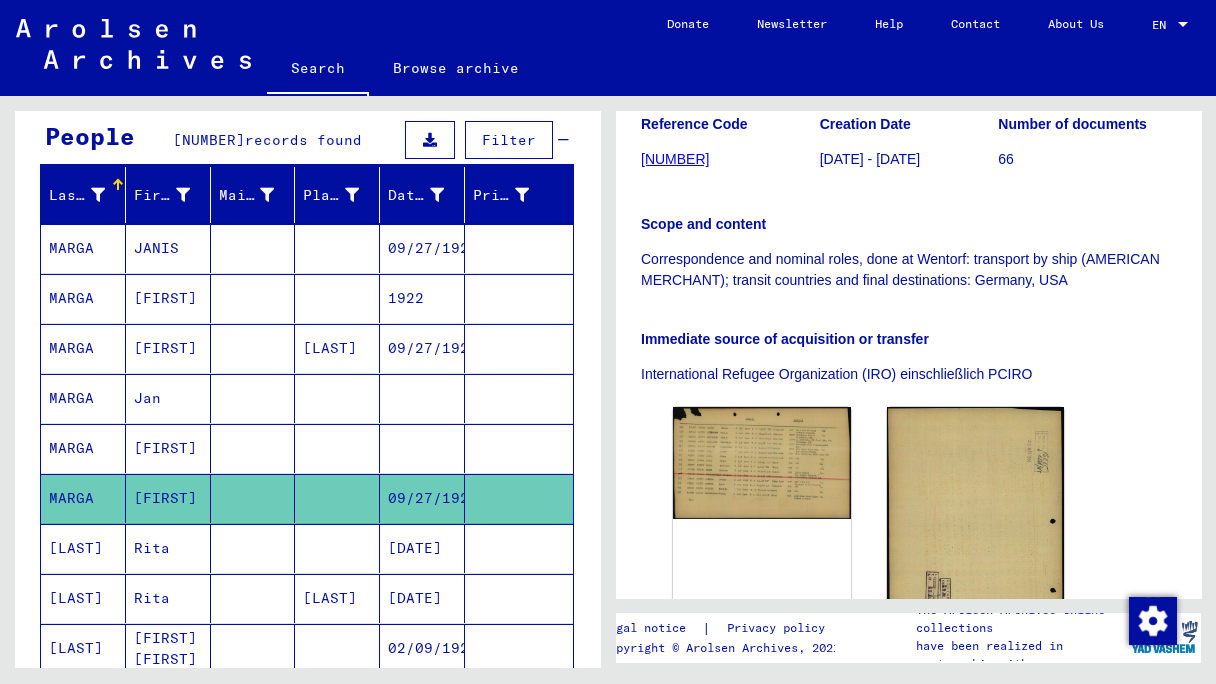 scroll, scrollTop: 336, scrollLeft: 0, axis: vertical 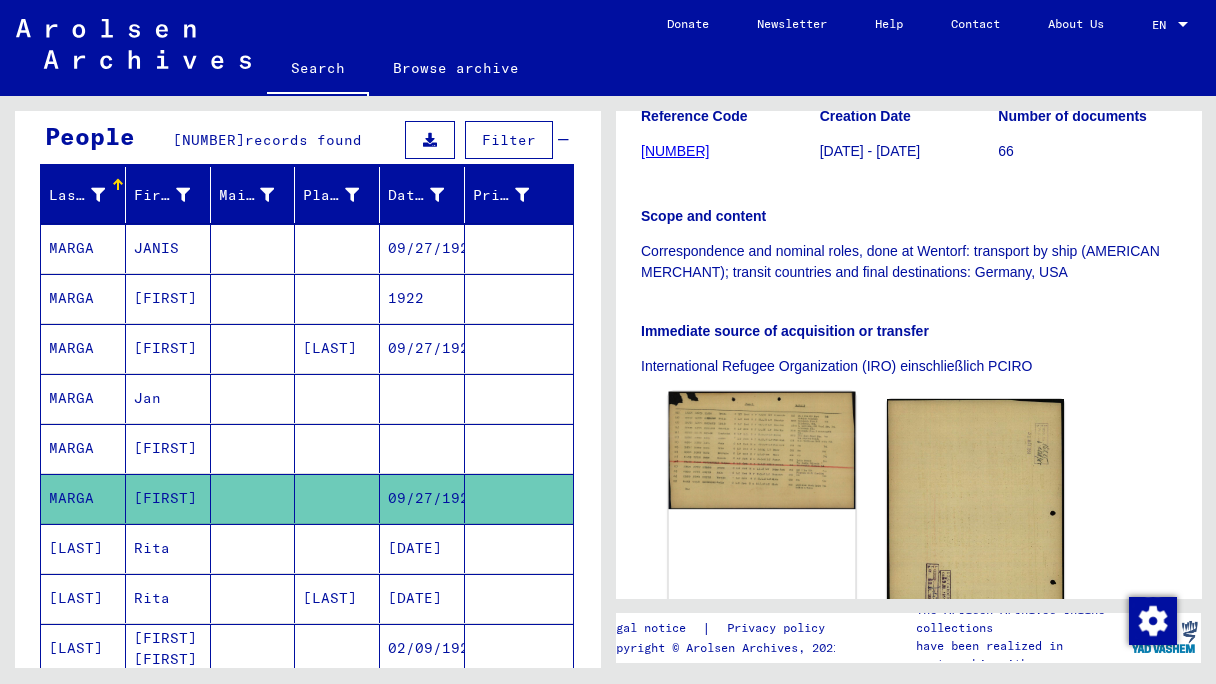 click 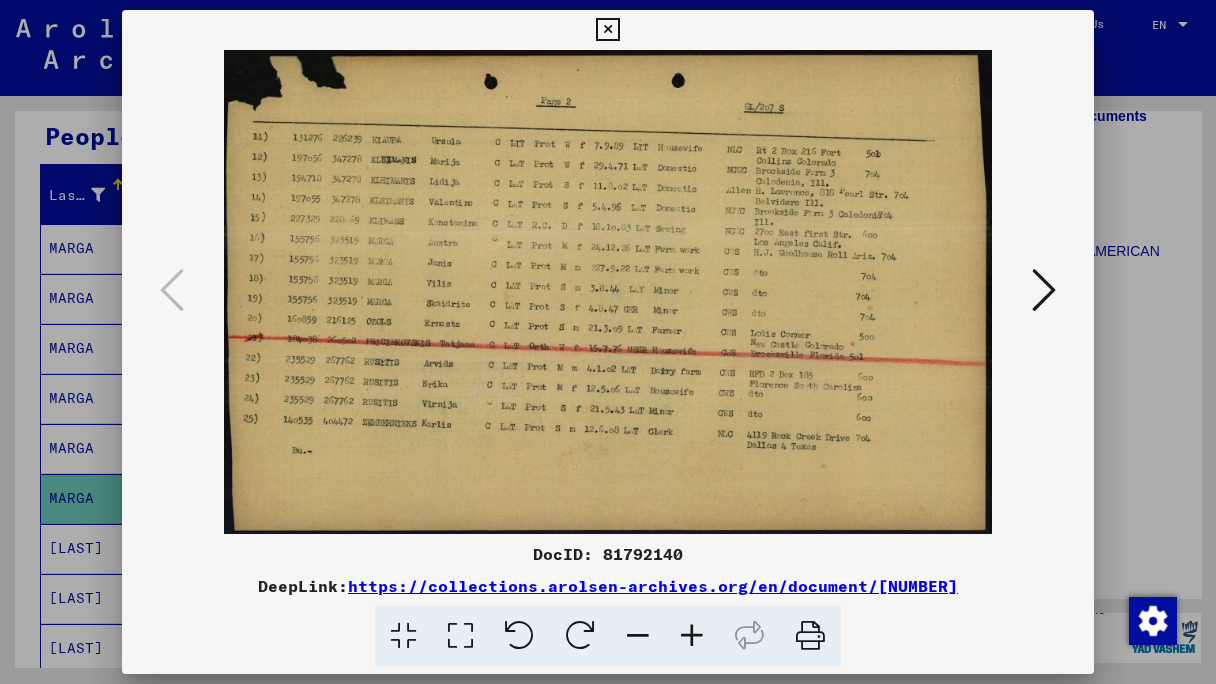 click at bounding box center (1044, 290) 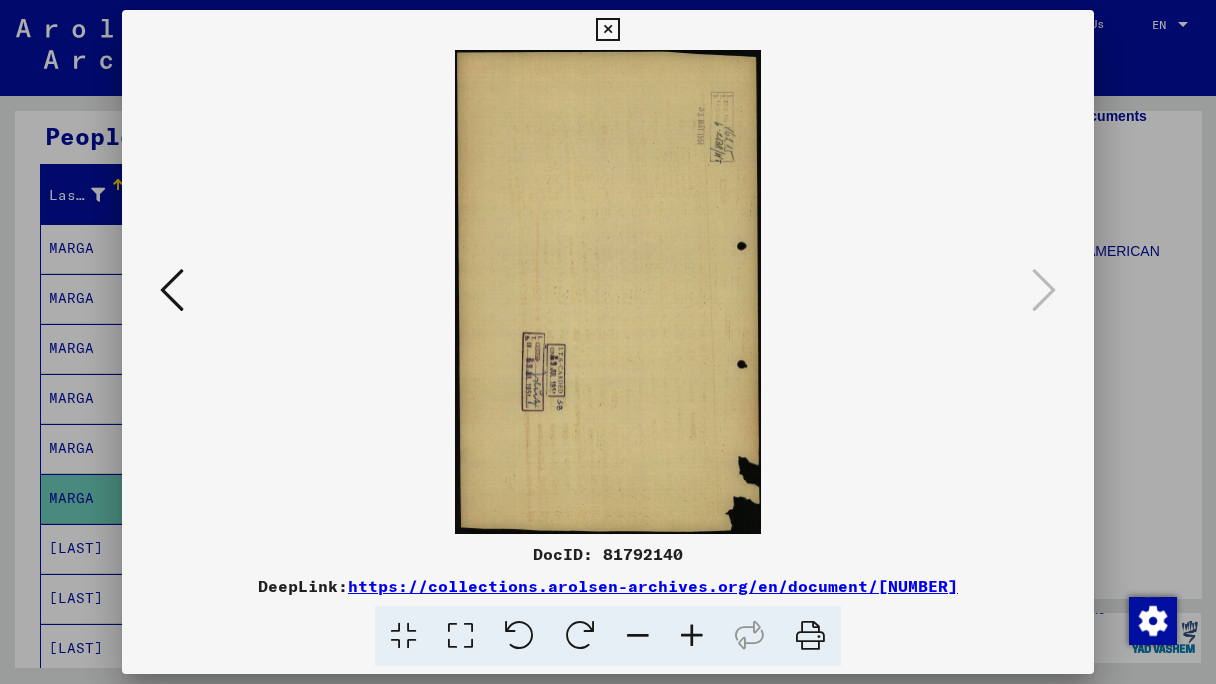 click at bounding box center (607, 30) 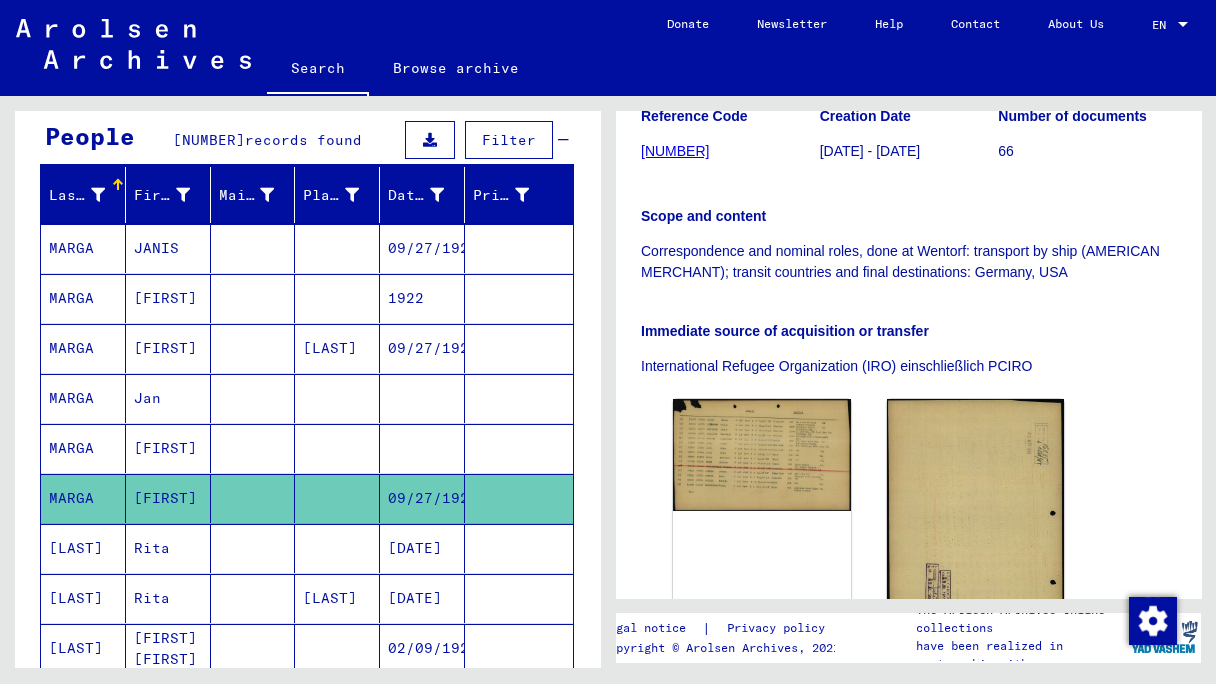 scroll, scrollTop: 0, scrollLeft: 0, axis: both 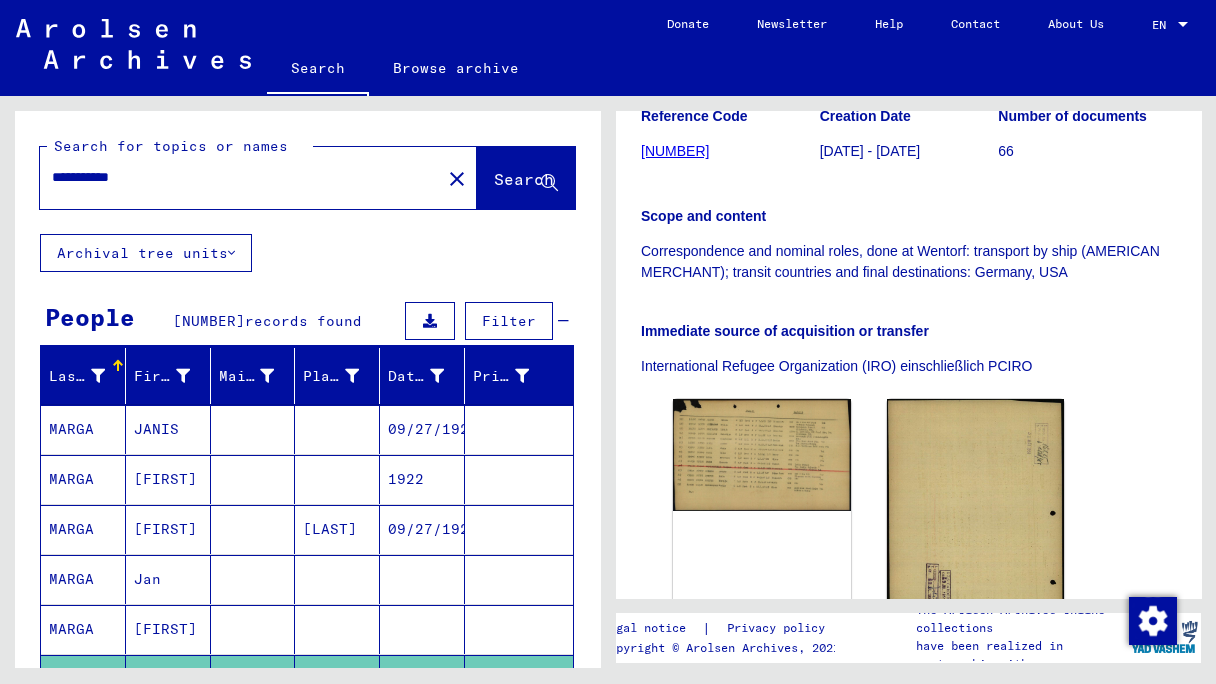 click on "**********" at bounding box center (240, 177) 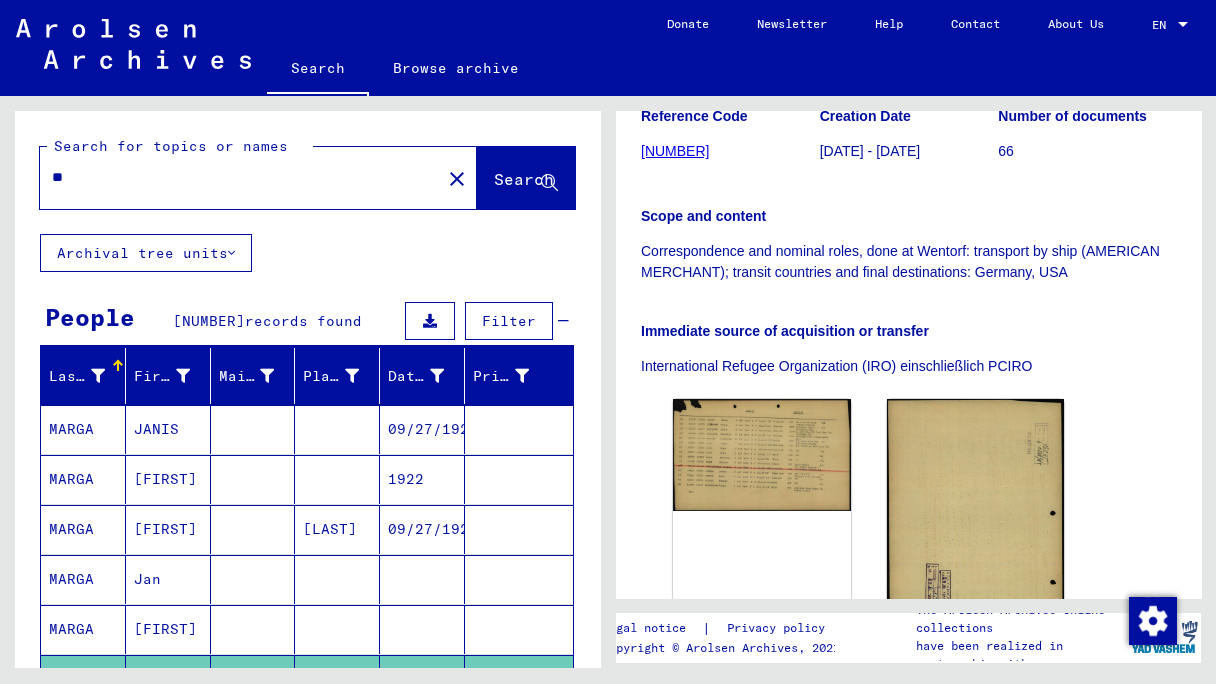 type on "*" 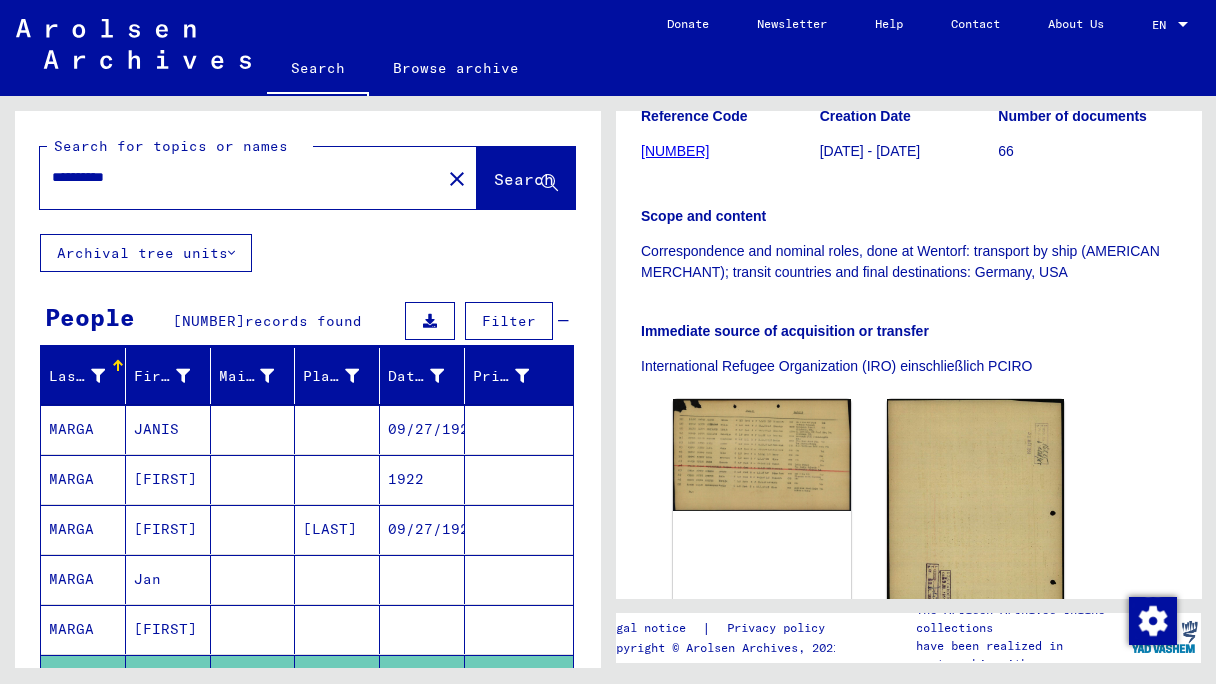 type on "**********" 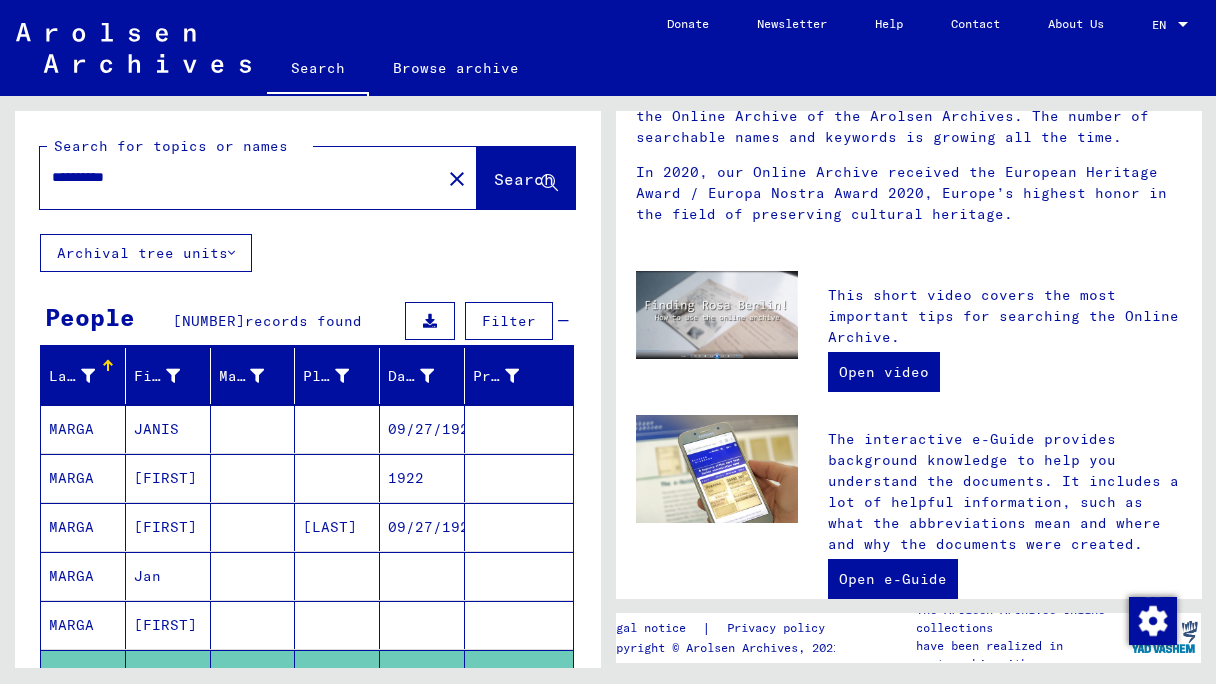 scroll, scrollTop: 0, scrollLeft: 0, axis: both 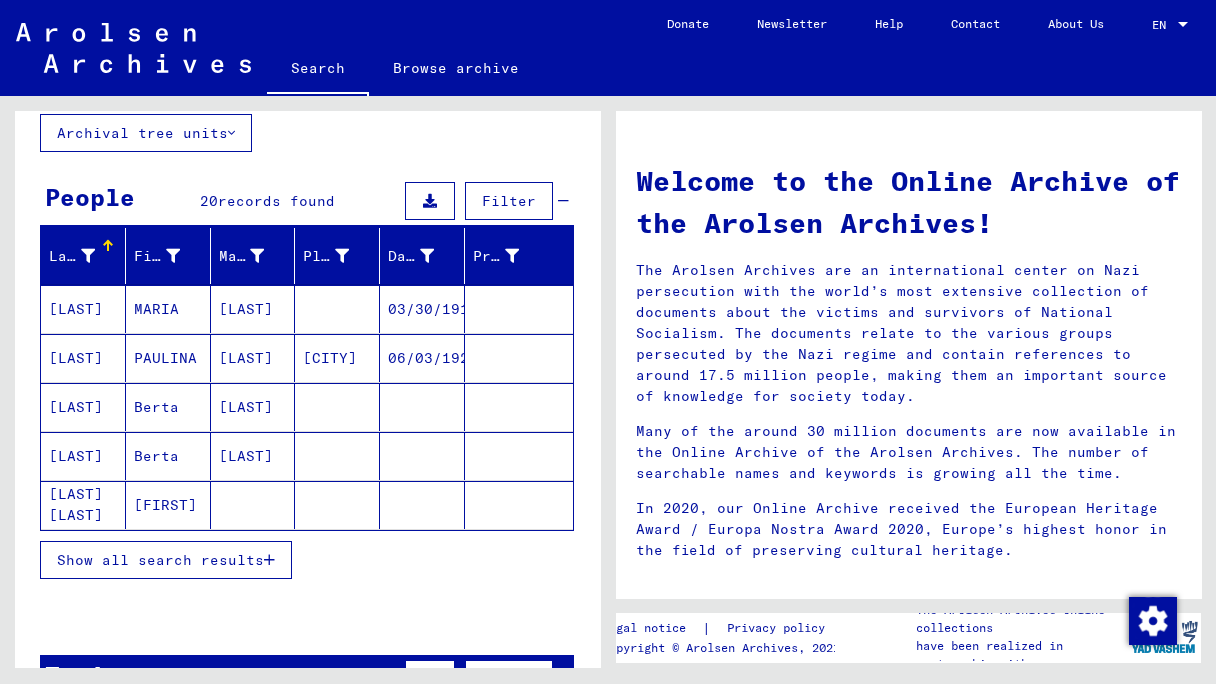 click on "Show all search results" at bounding box center (160, 560) 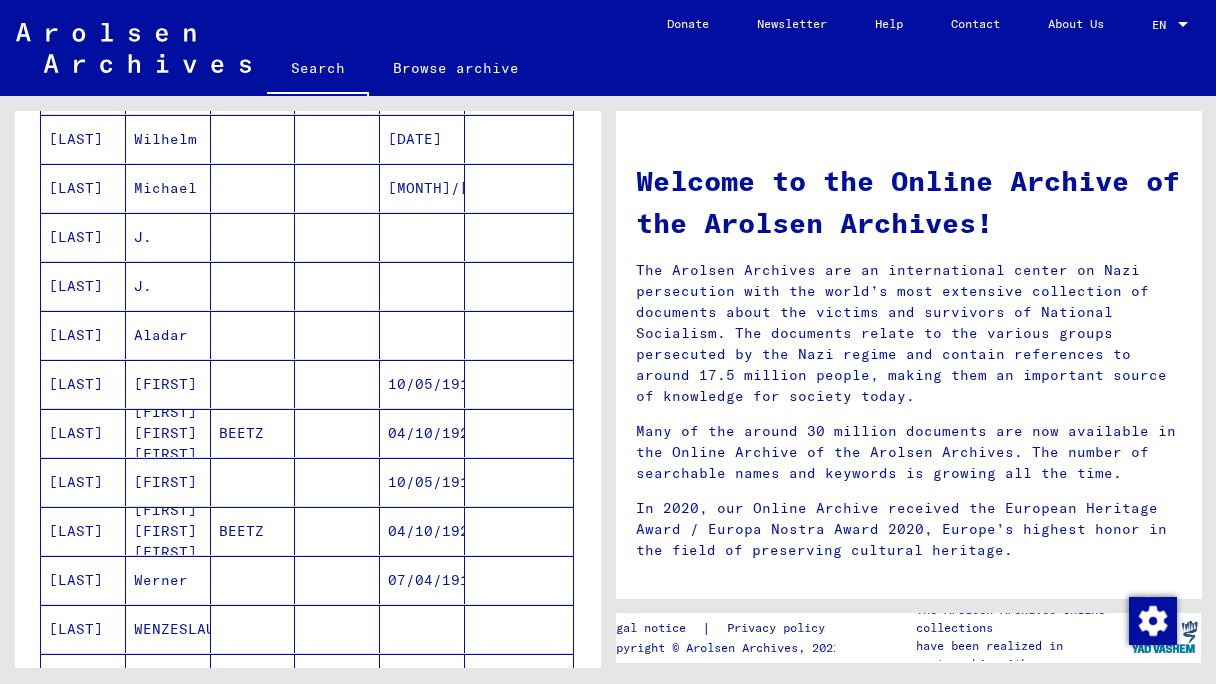 scroll, scrollTop: 921, scrollLeft: 0, axis: vertical 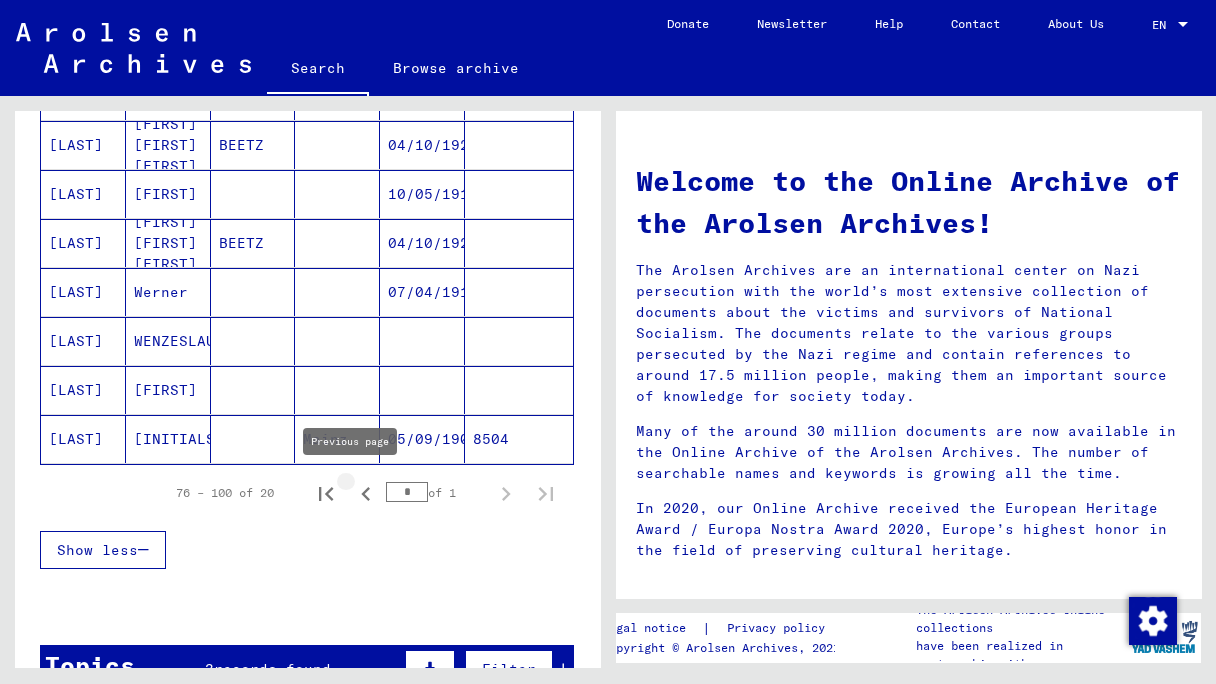 click 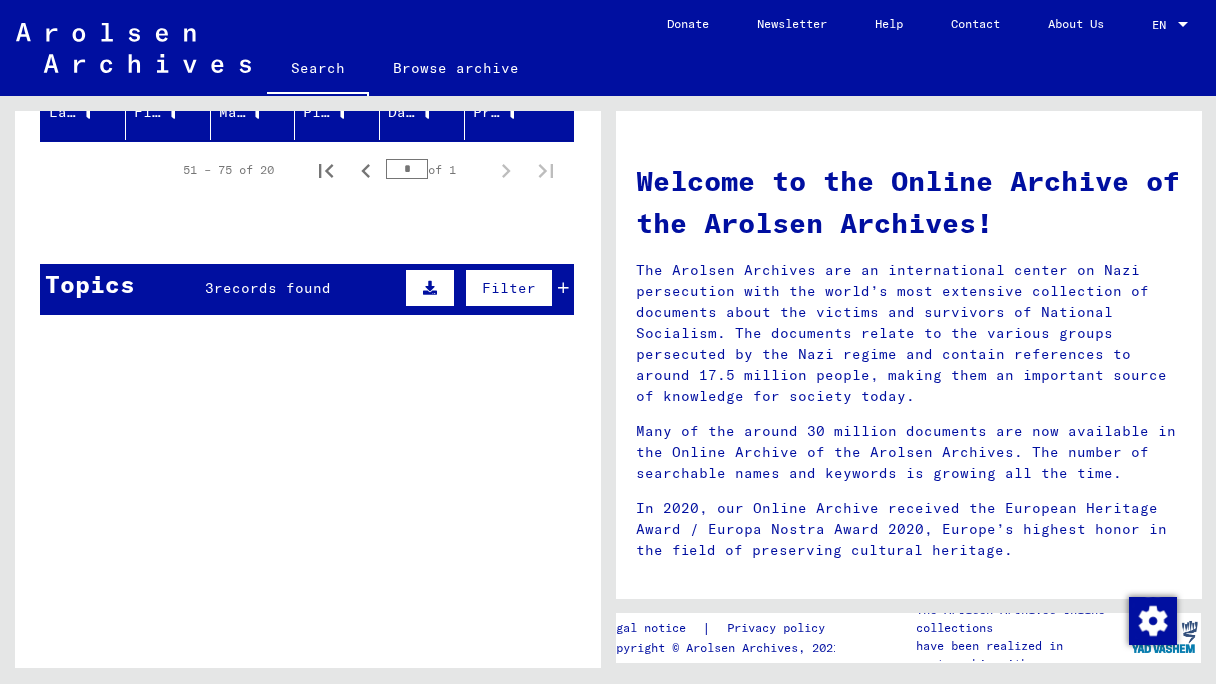 scroll, scrollTop: 0, scrollLeft: 0, axis: both 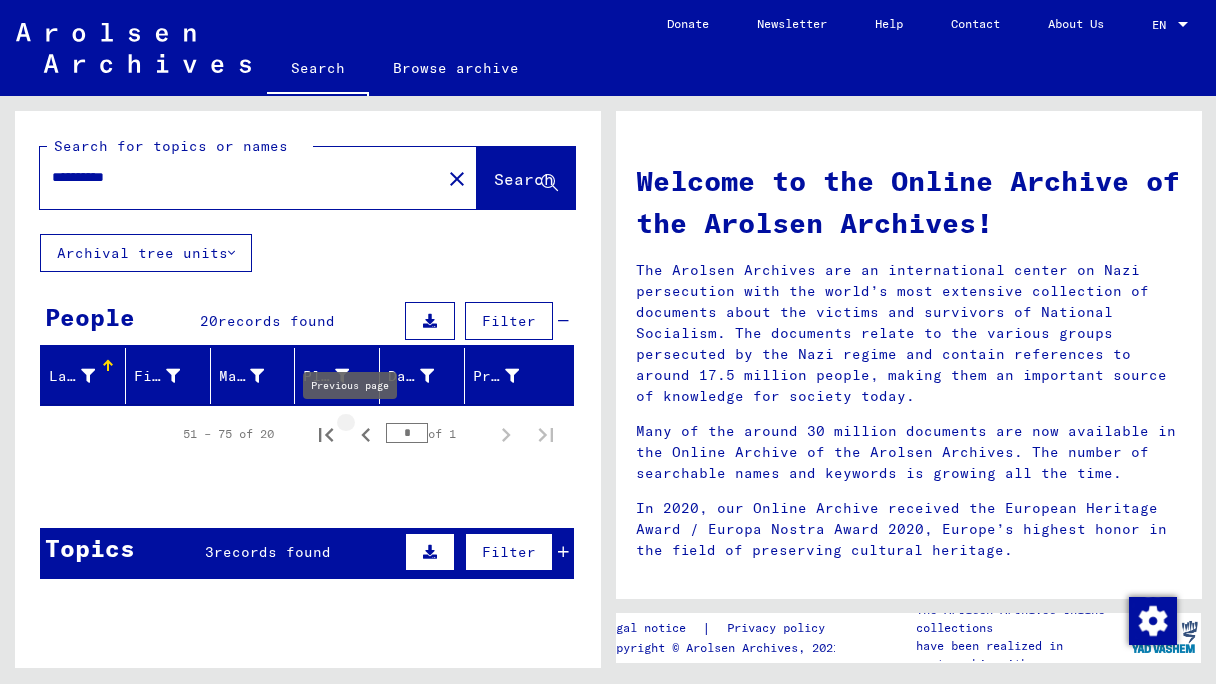 click 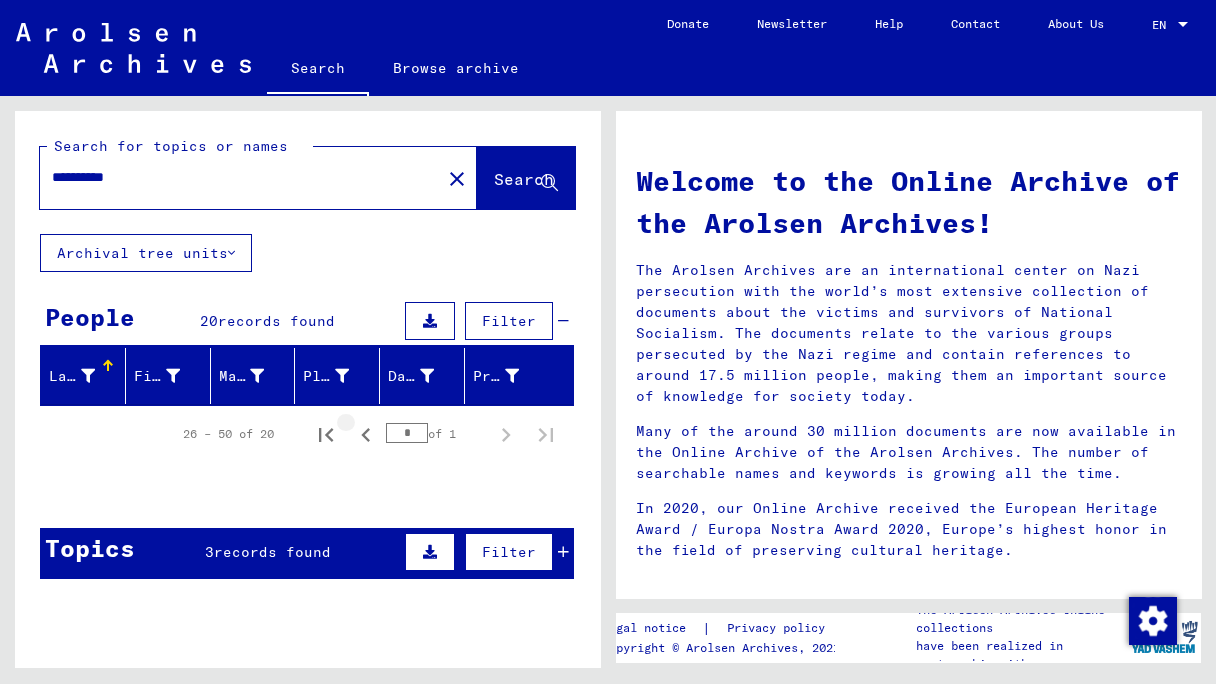 click 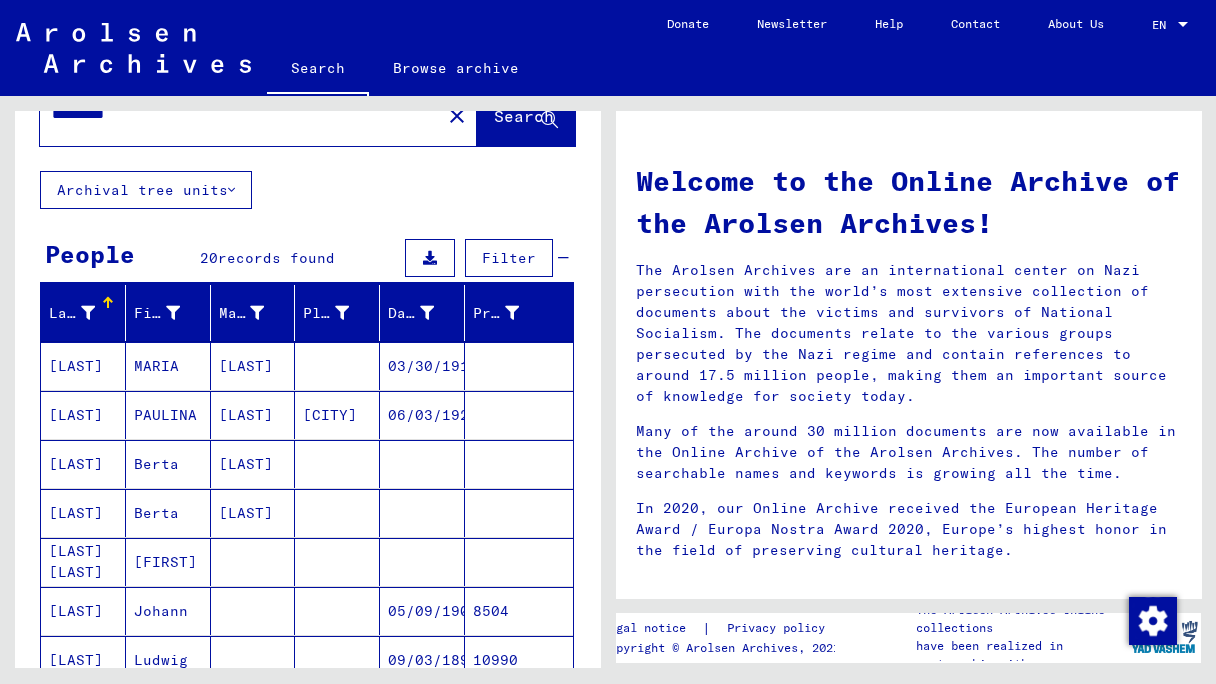 scroll, scrollTop: 61, scrollLeft: 0, axis: vertical 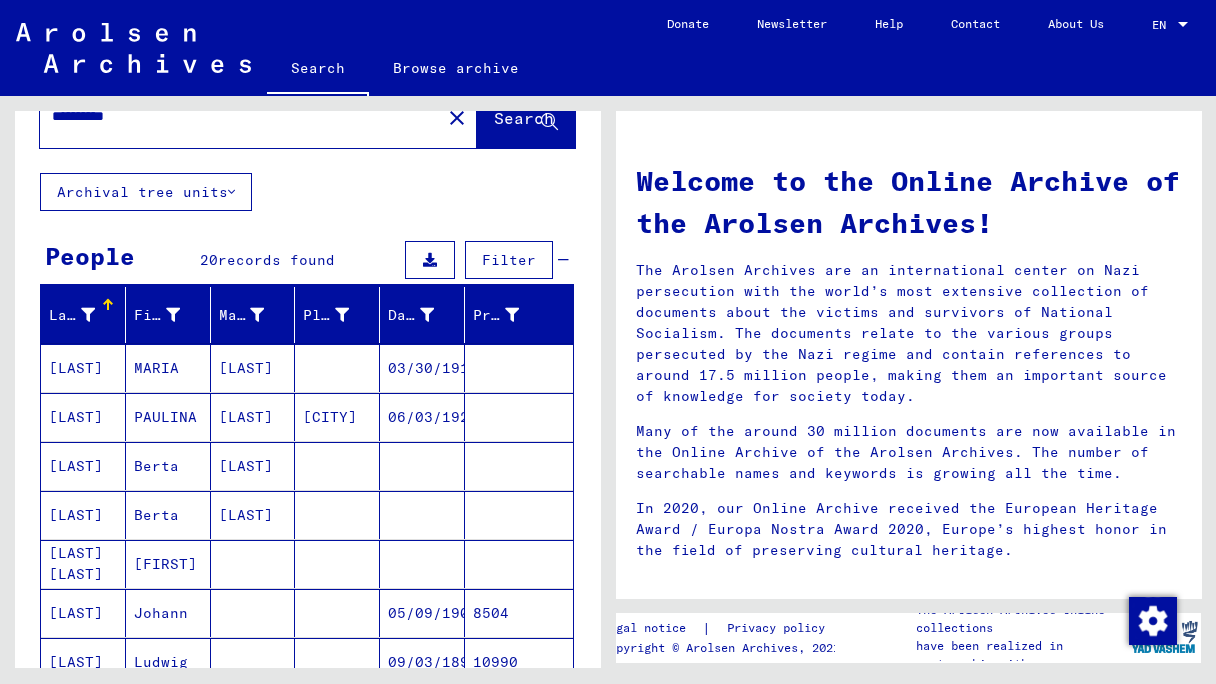 drag, startPoint x: 442, startPoint y: 434, endPoint x: 613, endPoint y: 570, distance: 218.48799 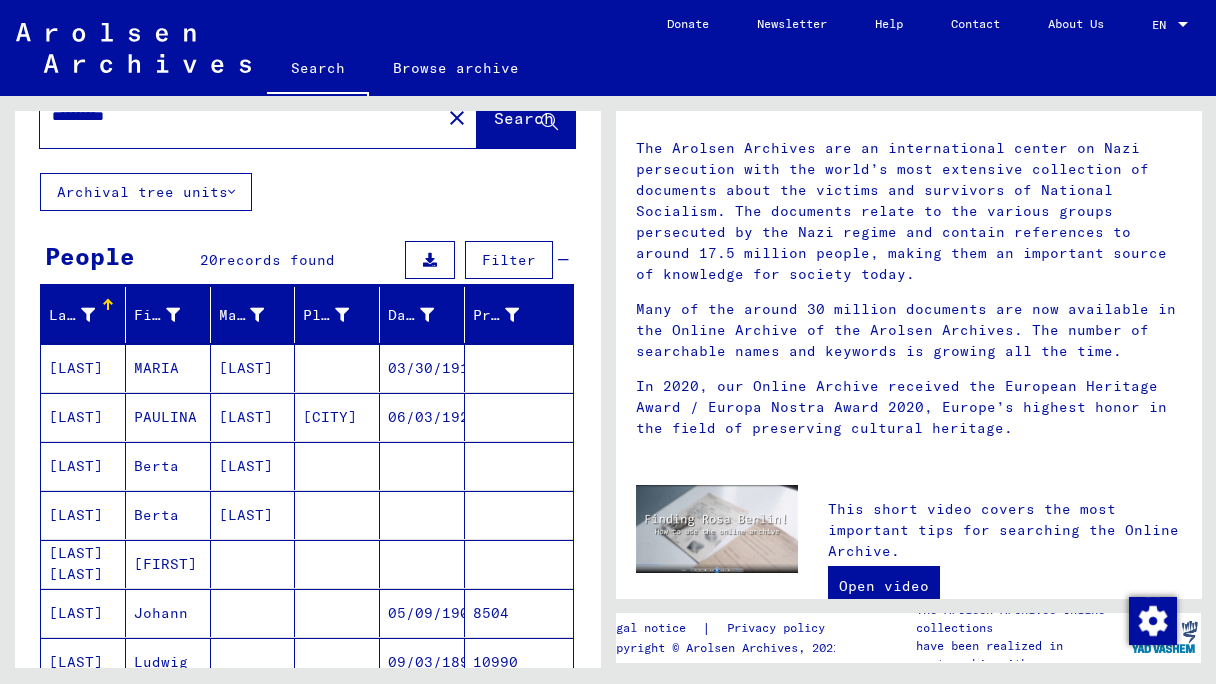 scroll, scrollTop: 0, scrollLeft: 0, axis: both 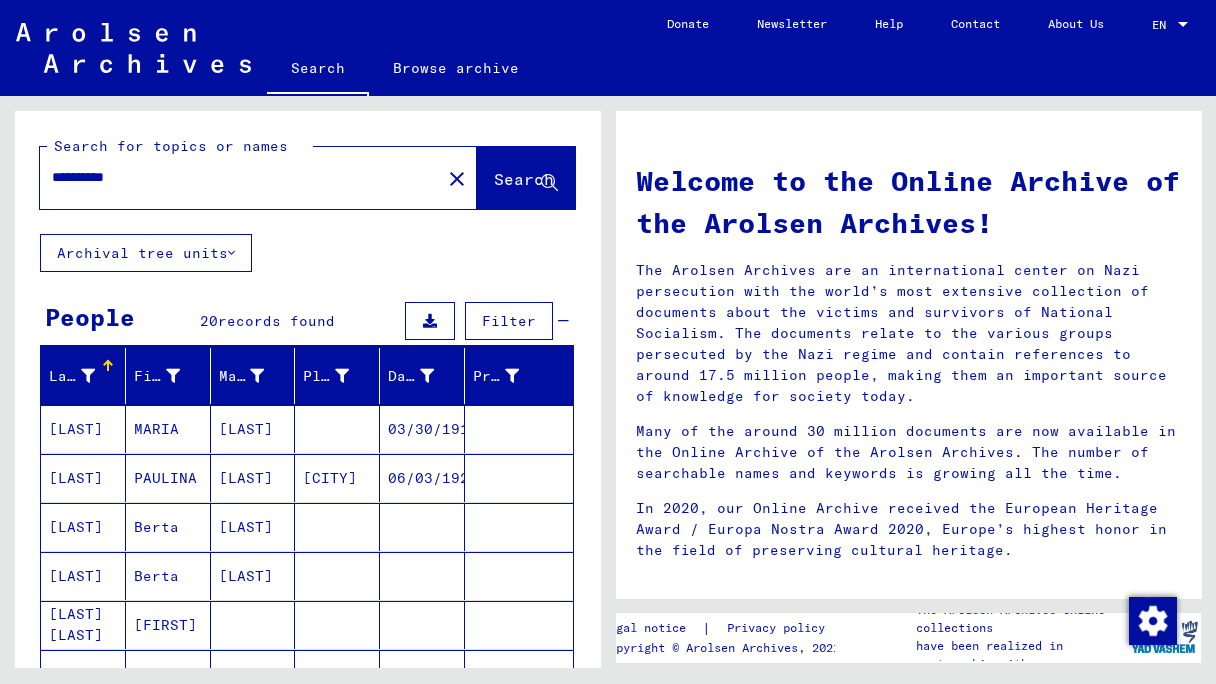 click on "**********" at bounding box center [234, 177] 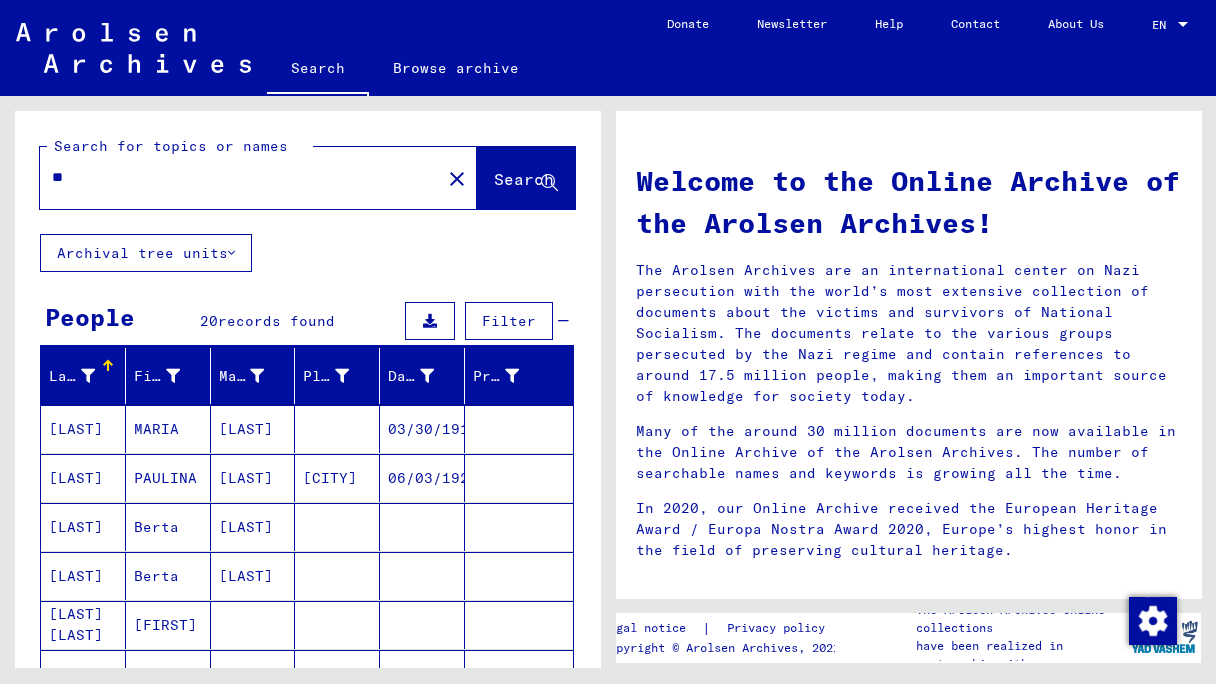 type on "*" 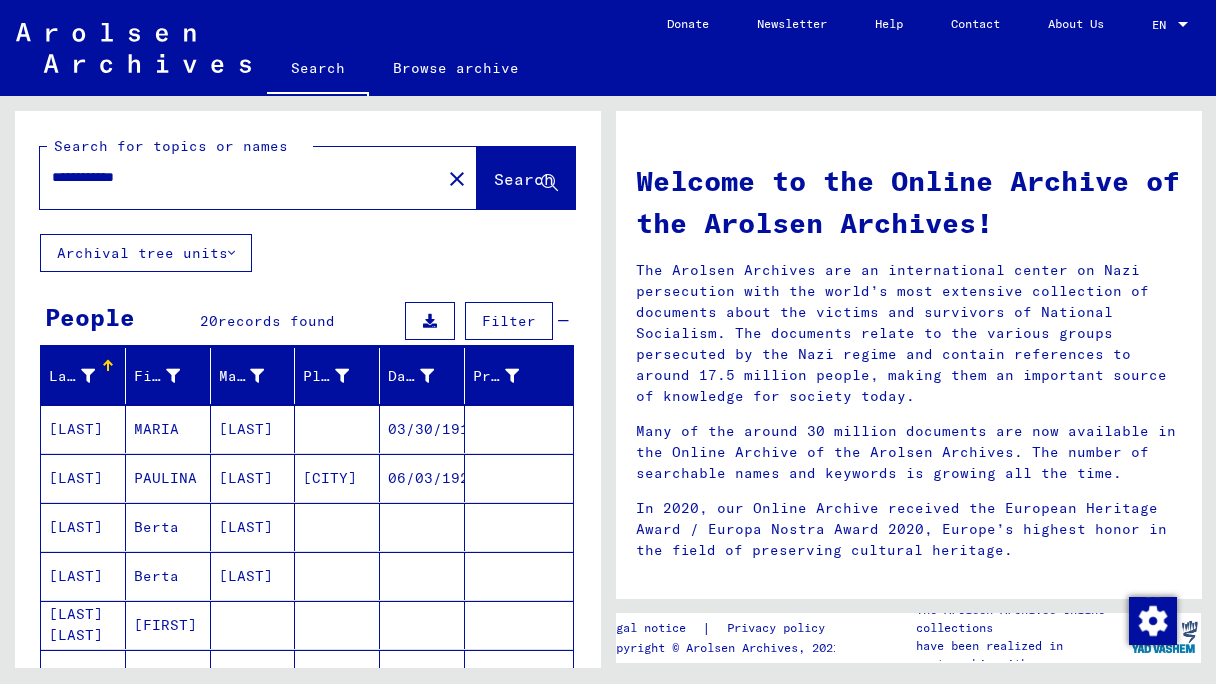 type on "**********" 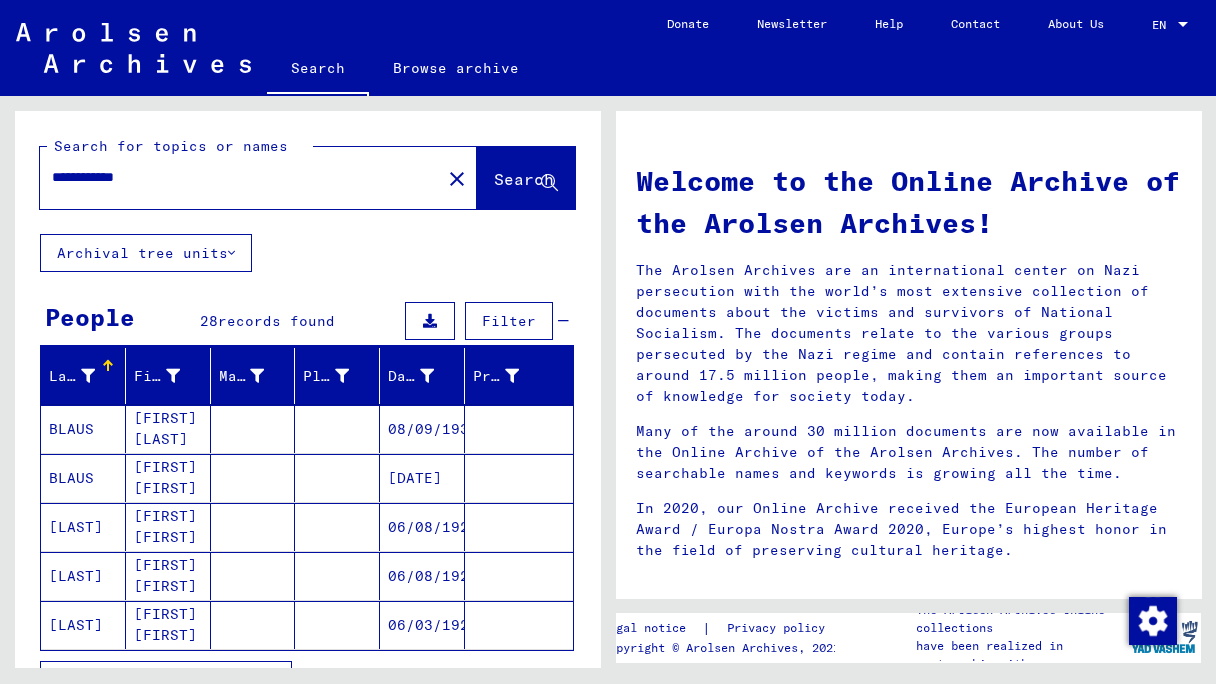 scroll, scrollTop: 177, scrollLeft: 0, axis: vertical 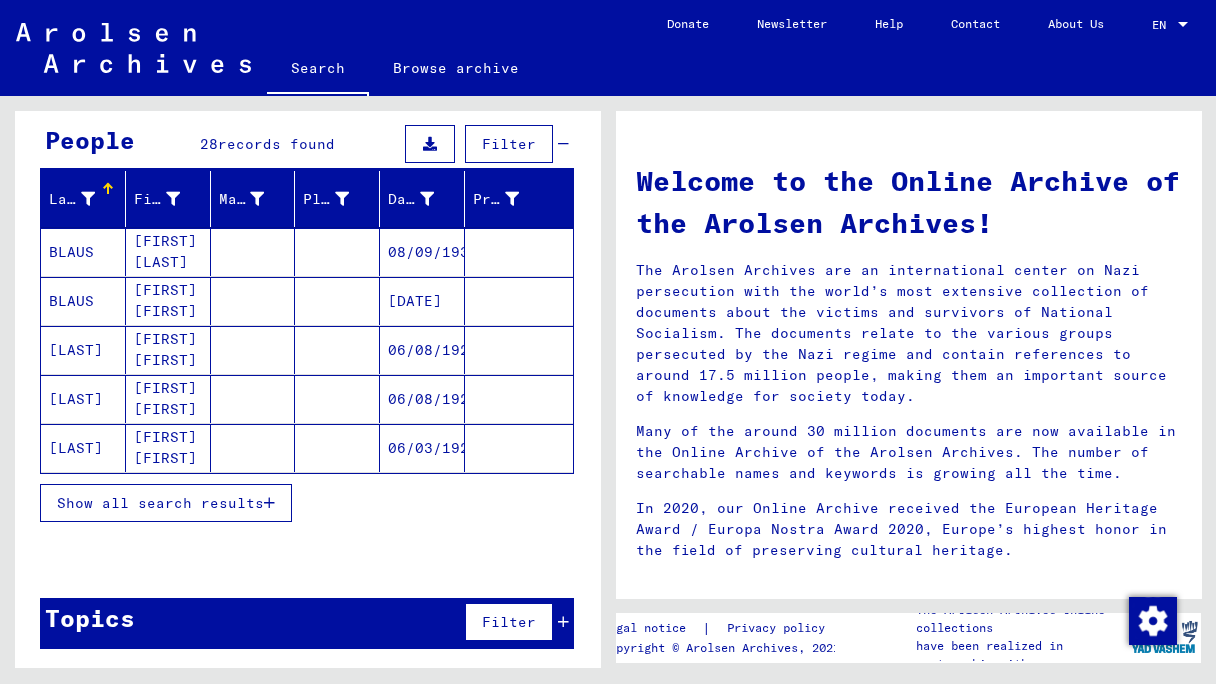 click on "Show all search results" at bounding box center (166, 503) 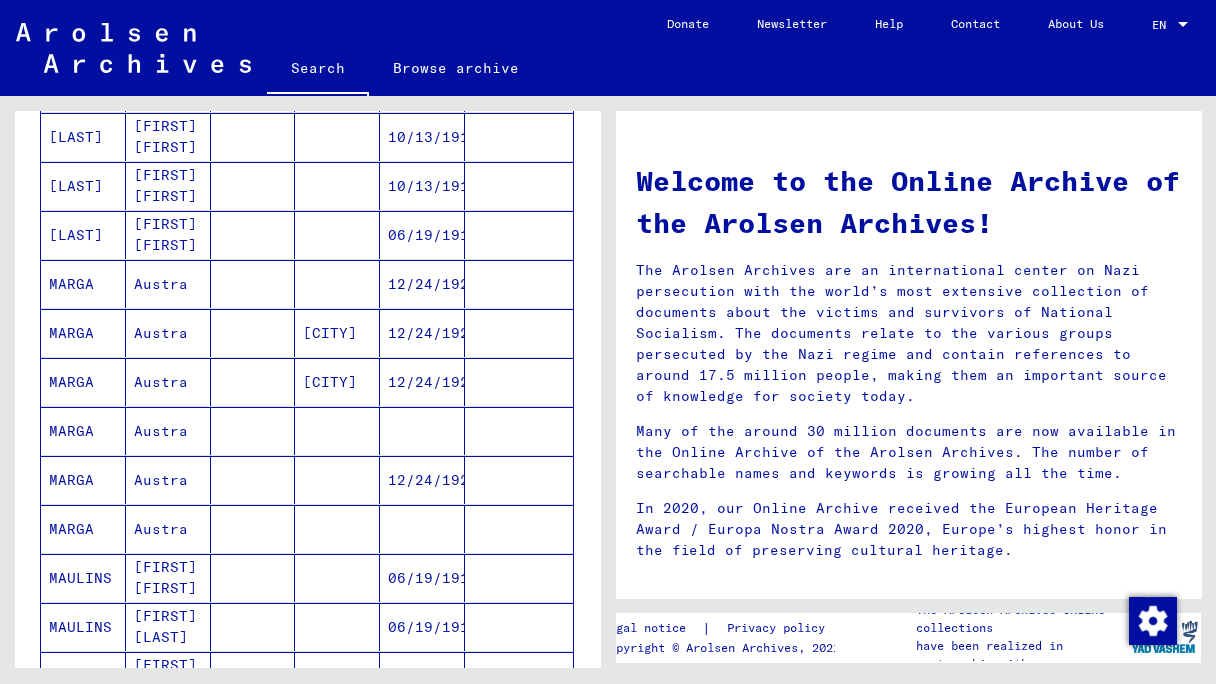 scroll, scrollTop: 784, scrollLeft: 0, axis: vertical 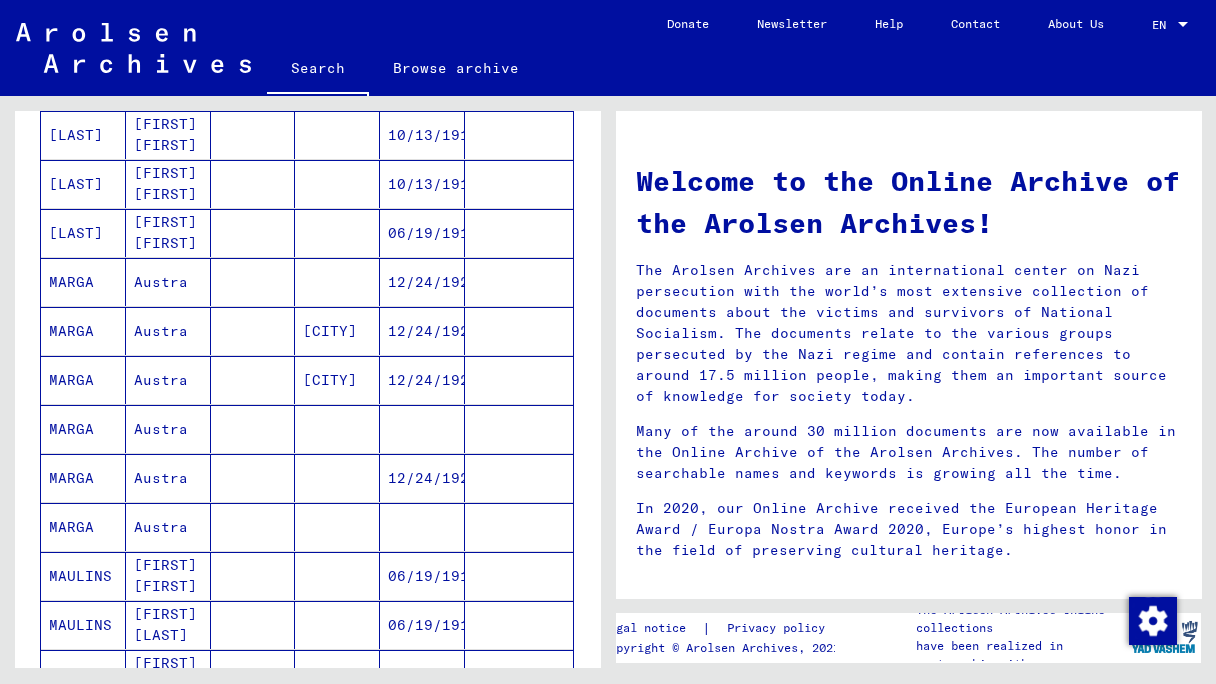 click on "MARGA" at bounding box center [83, 331] 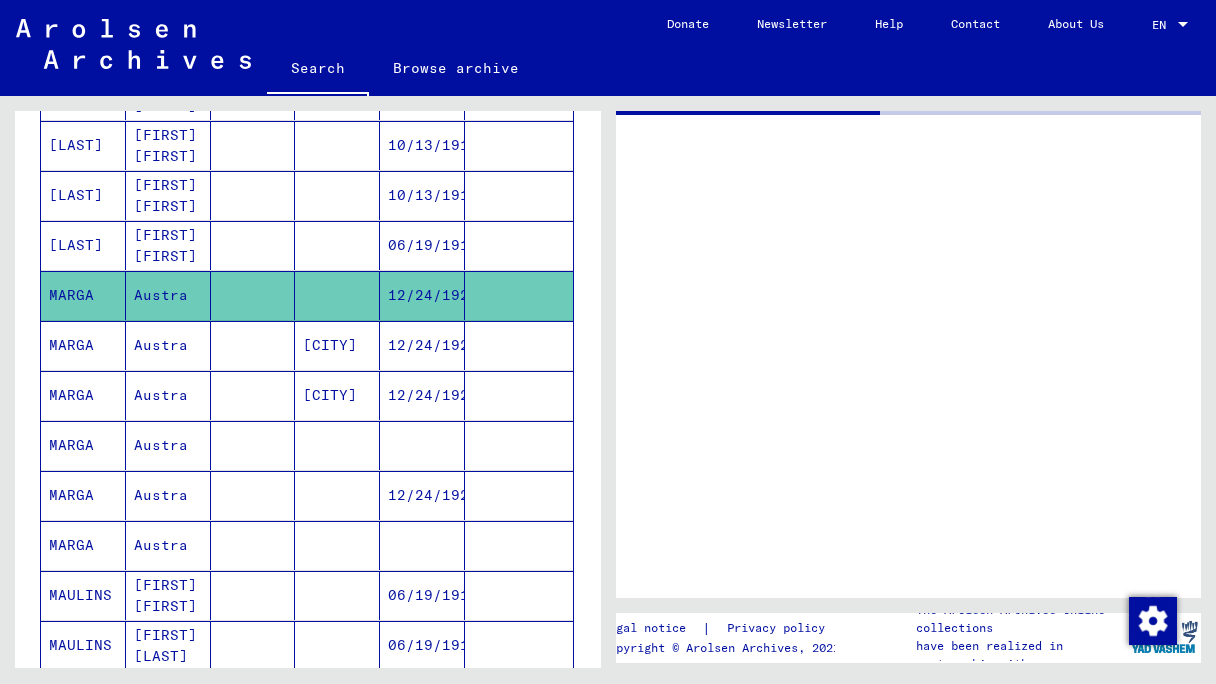 scroll, scrollTop: 794, scrollLeft: 0, axis: vertical 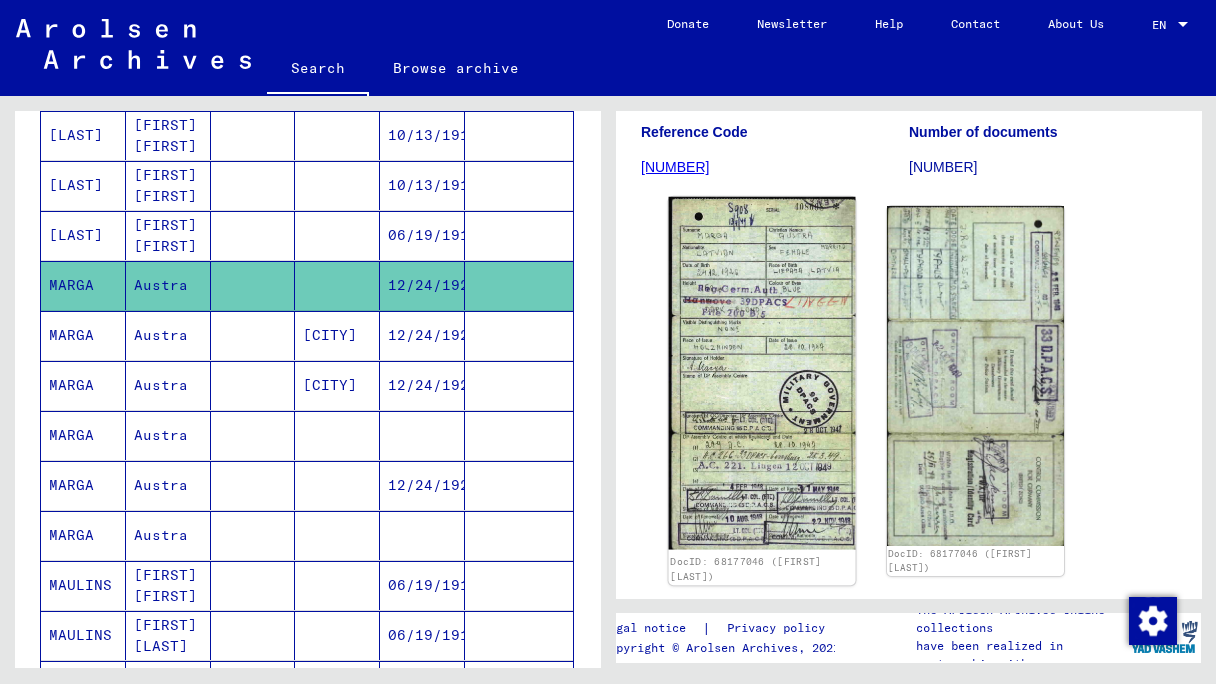 click 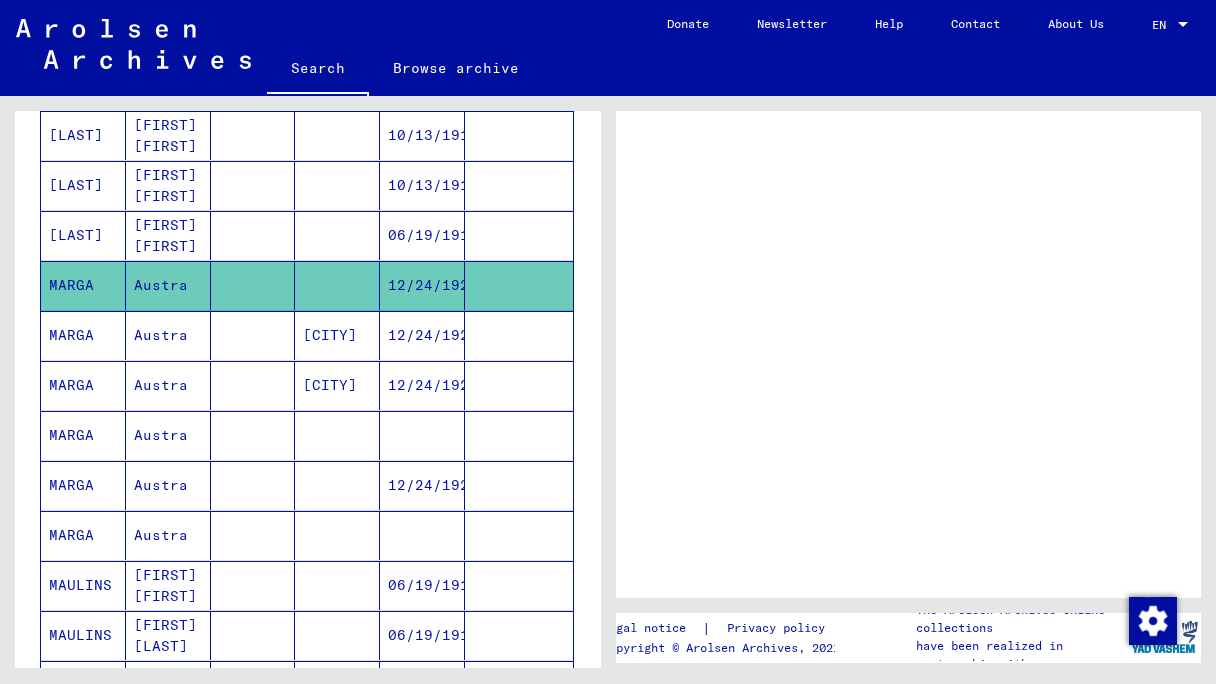 scroll, scrollTop: 0, scrollLeft: 0, axis: both 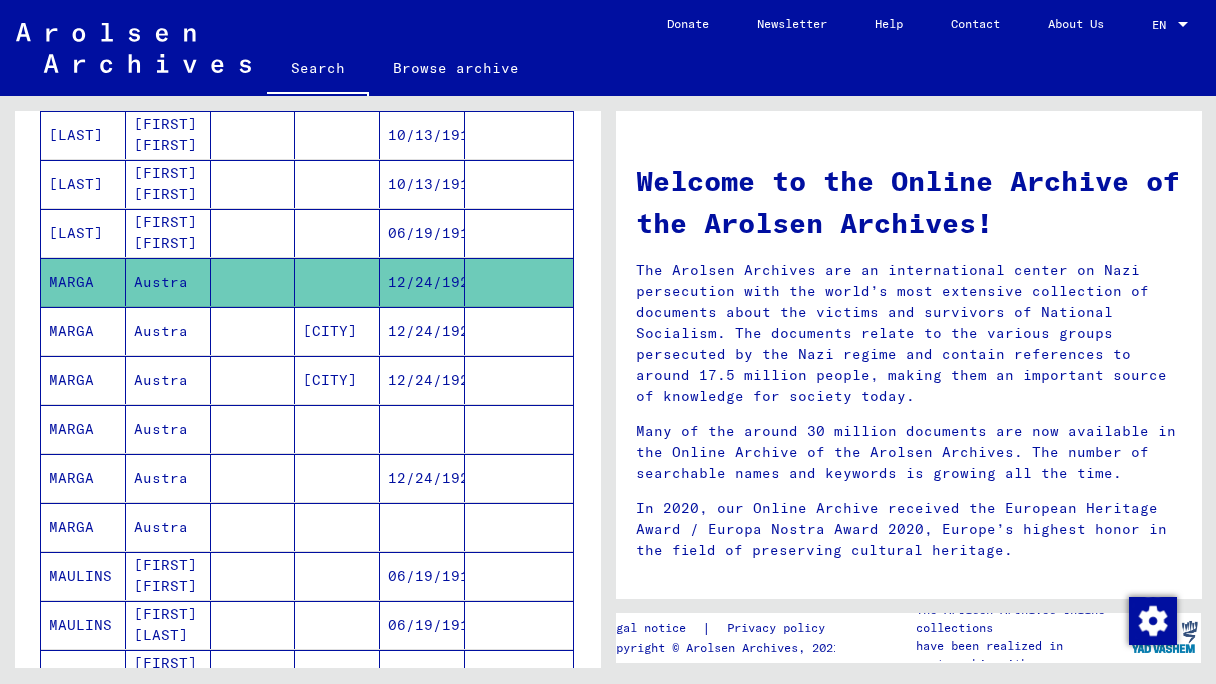 click on "MARGA" 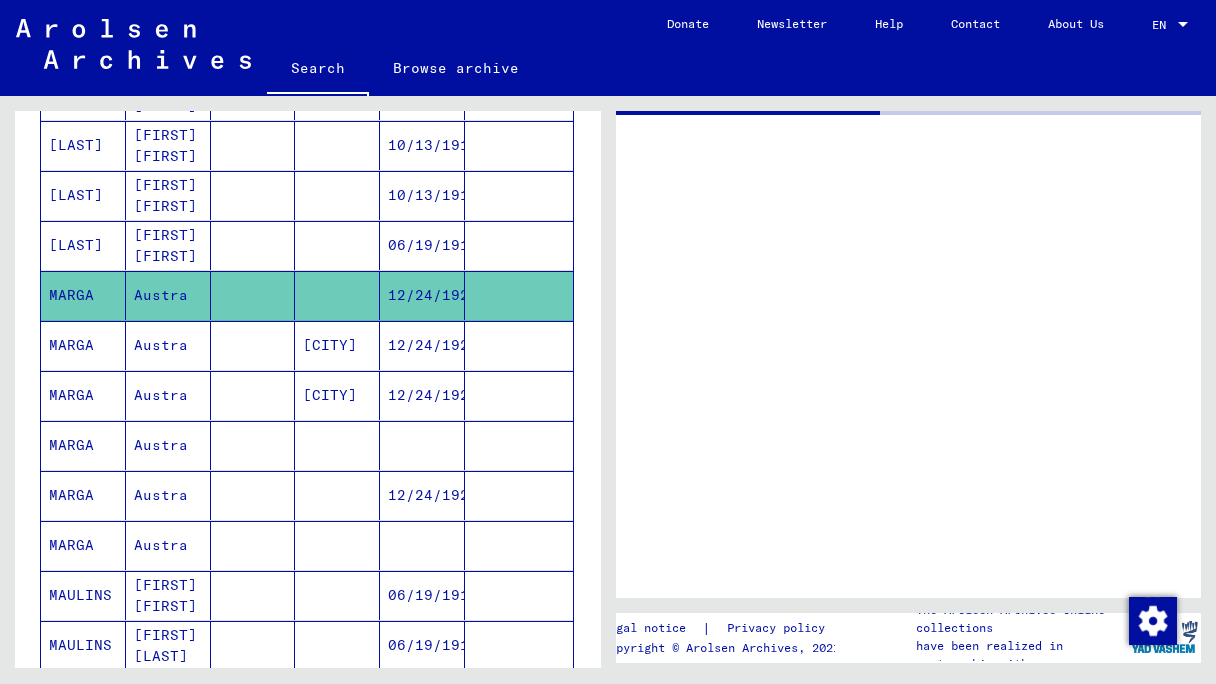 scroll, scrollTop: 794, scrollLeft: 0, axis: vertical 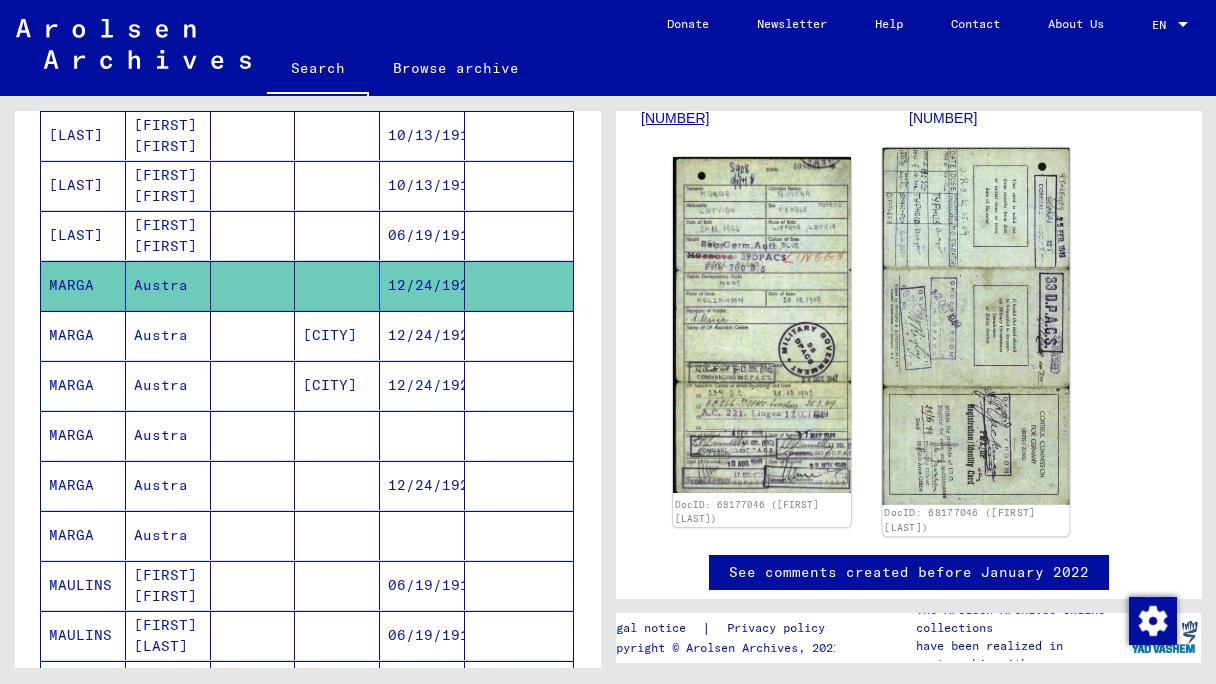 click 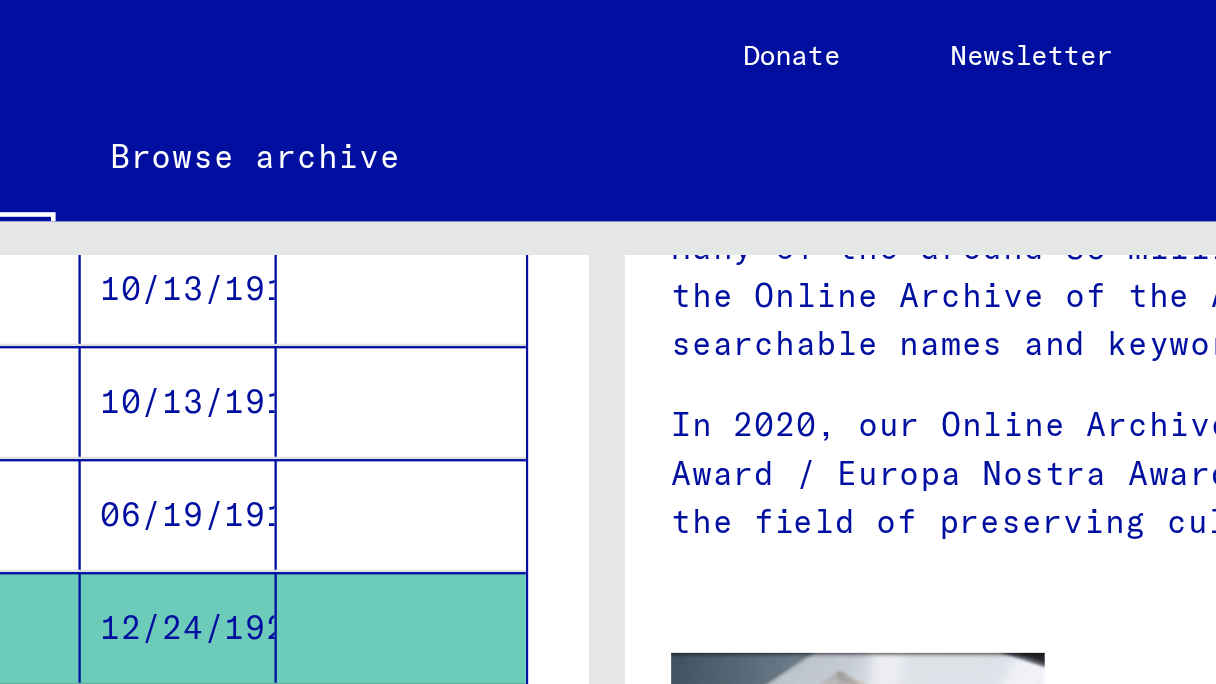 scroll, scrollTop: 0, scrollLeft: 0, axis: both 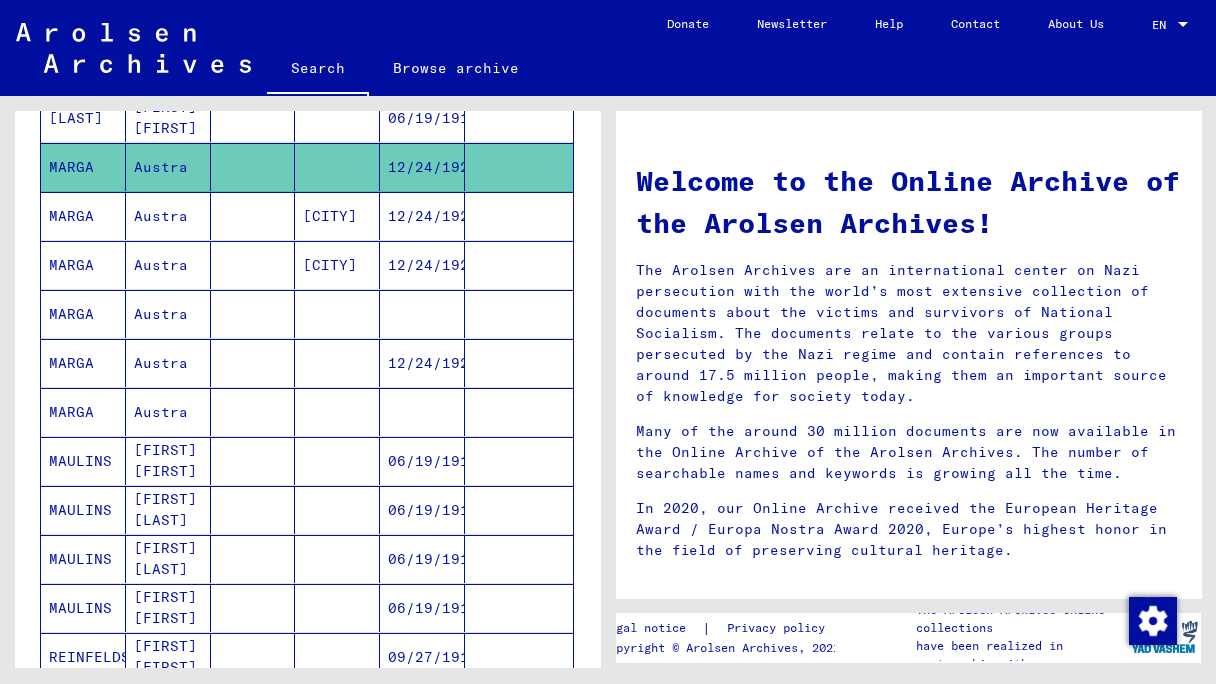 click on "MARGA" at bounding box center [83, 412] 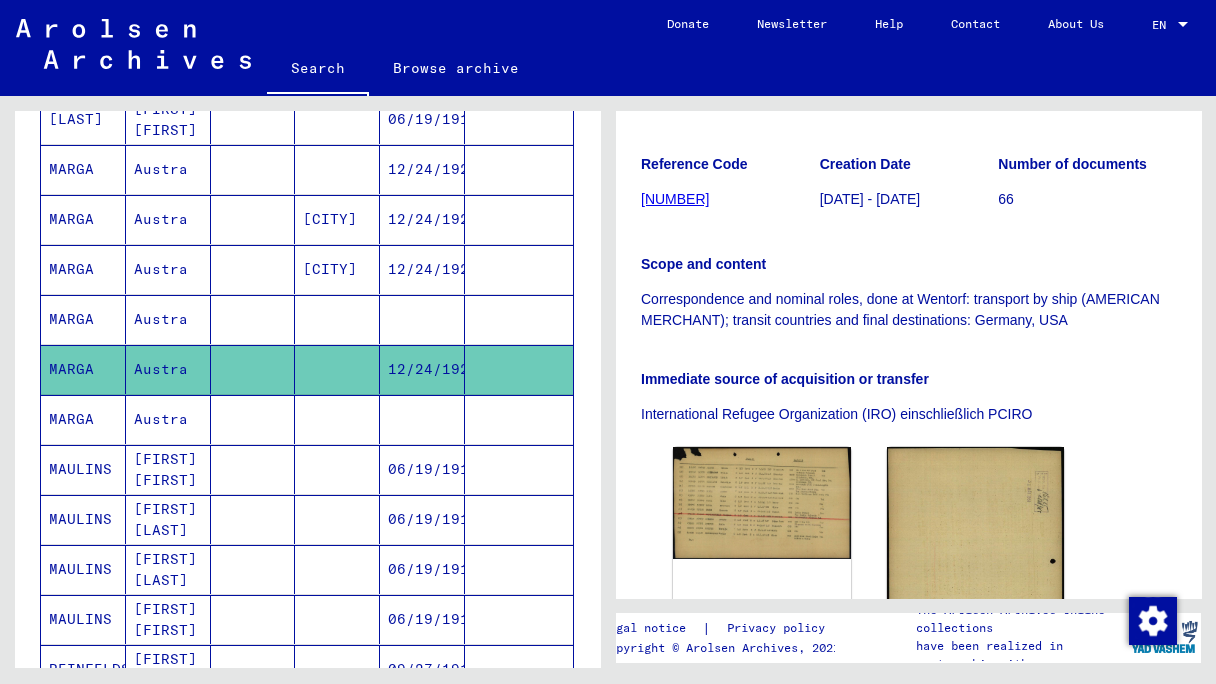 scroll, scrollTop: 503, scrollLeft: 0, axis: vertical 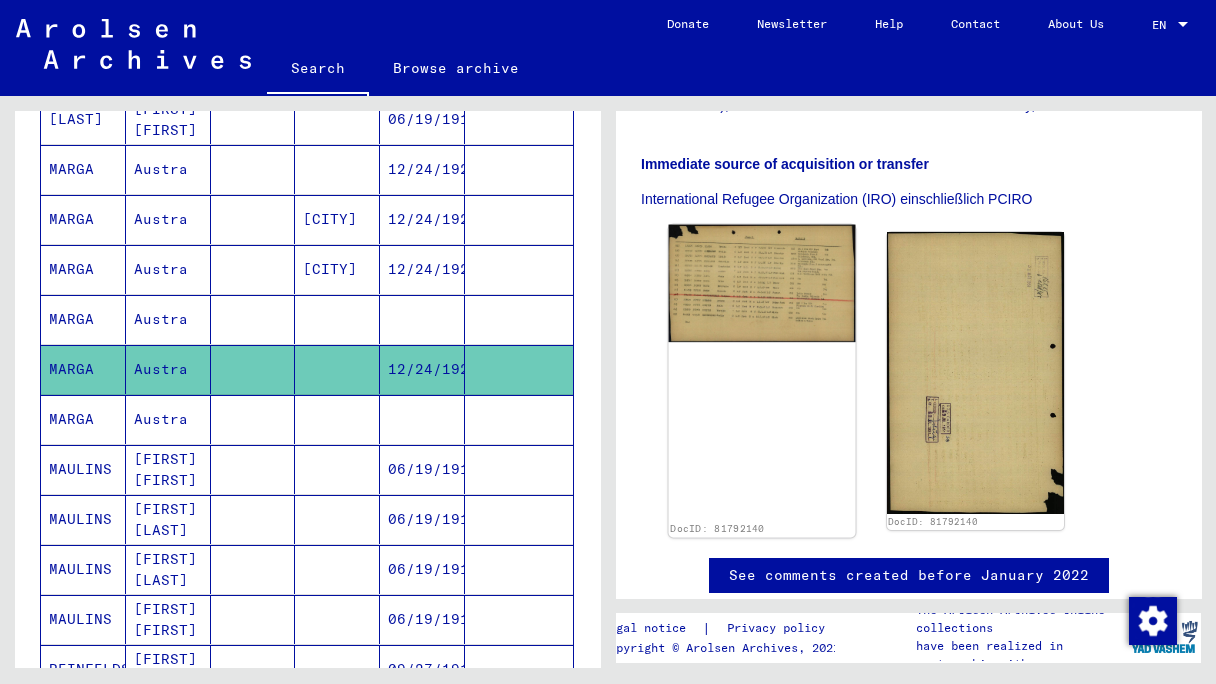 click 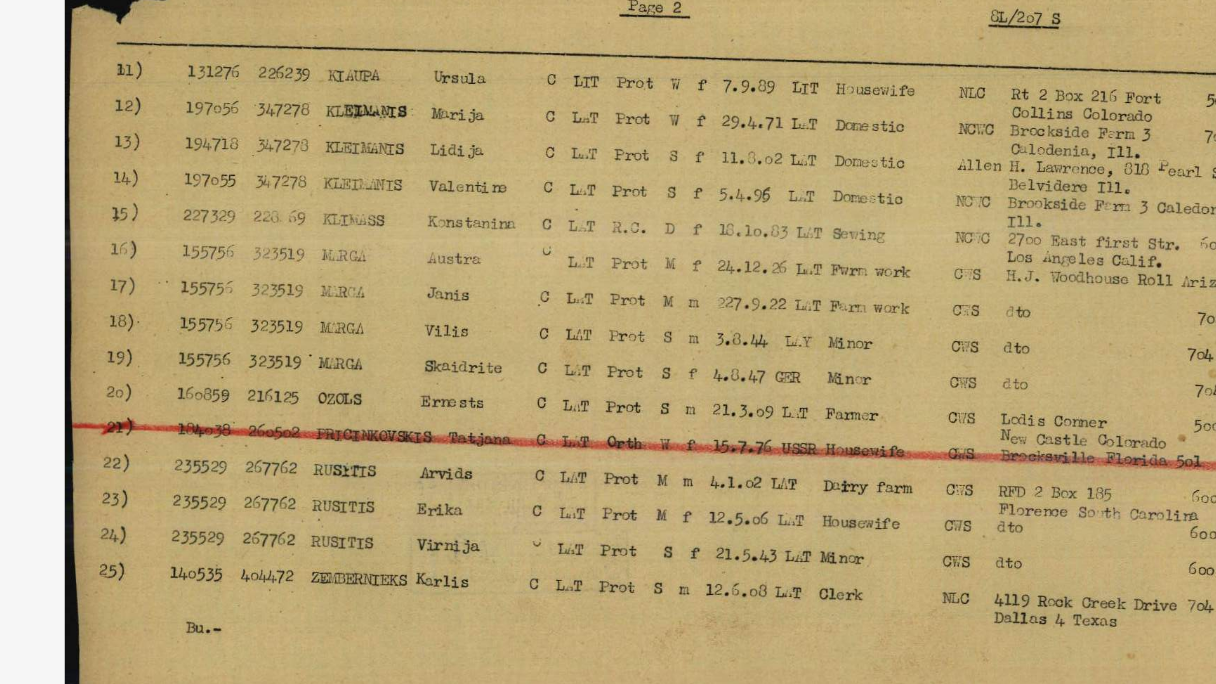 click at bounding box center (608, 292) 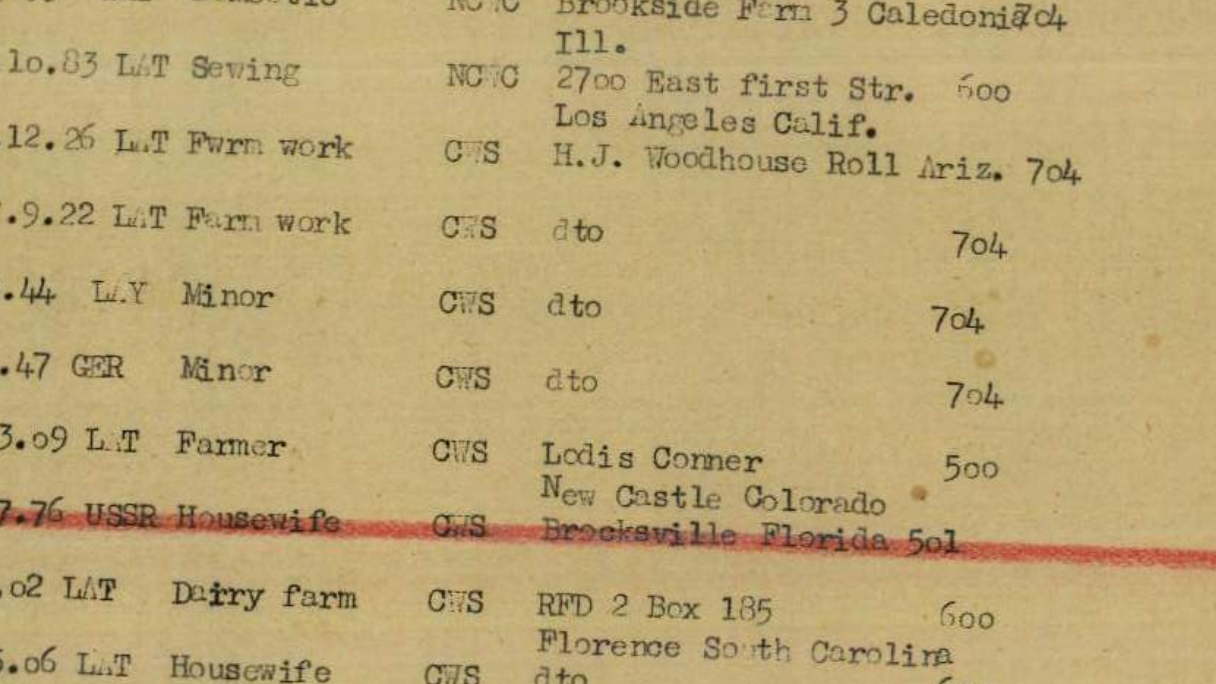 click at bounding box center (608, 292) 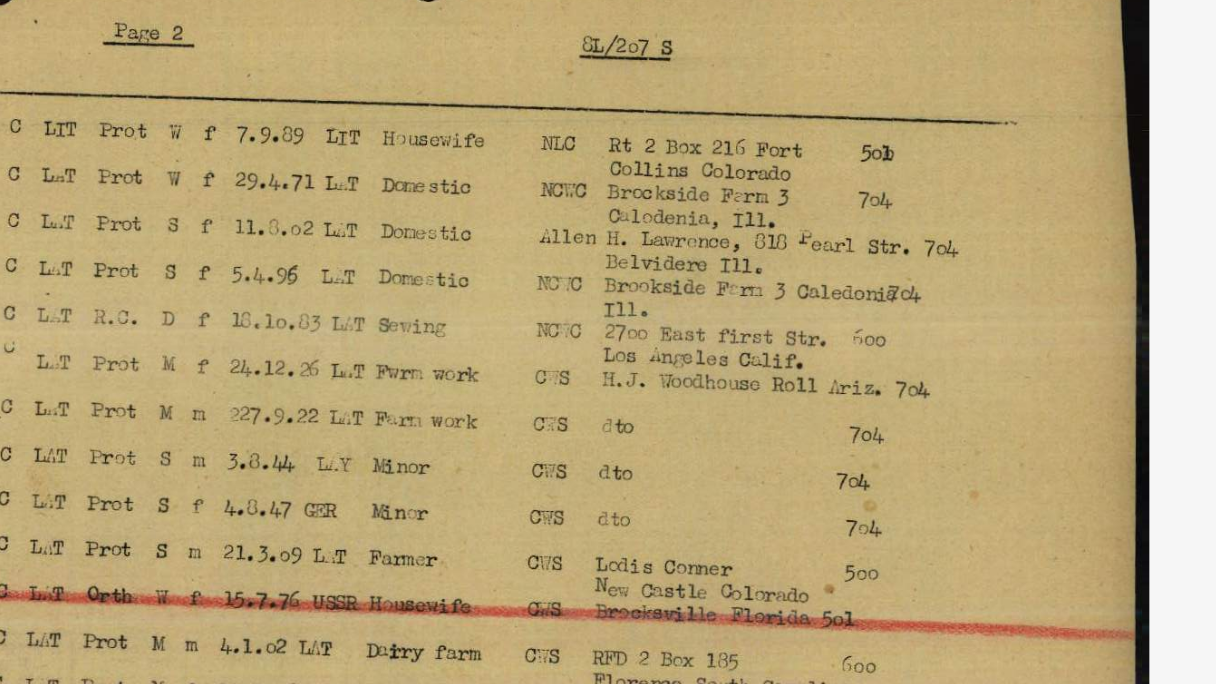 click at bounding box center [608, 292] 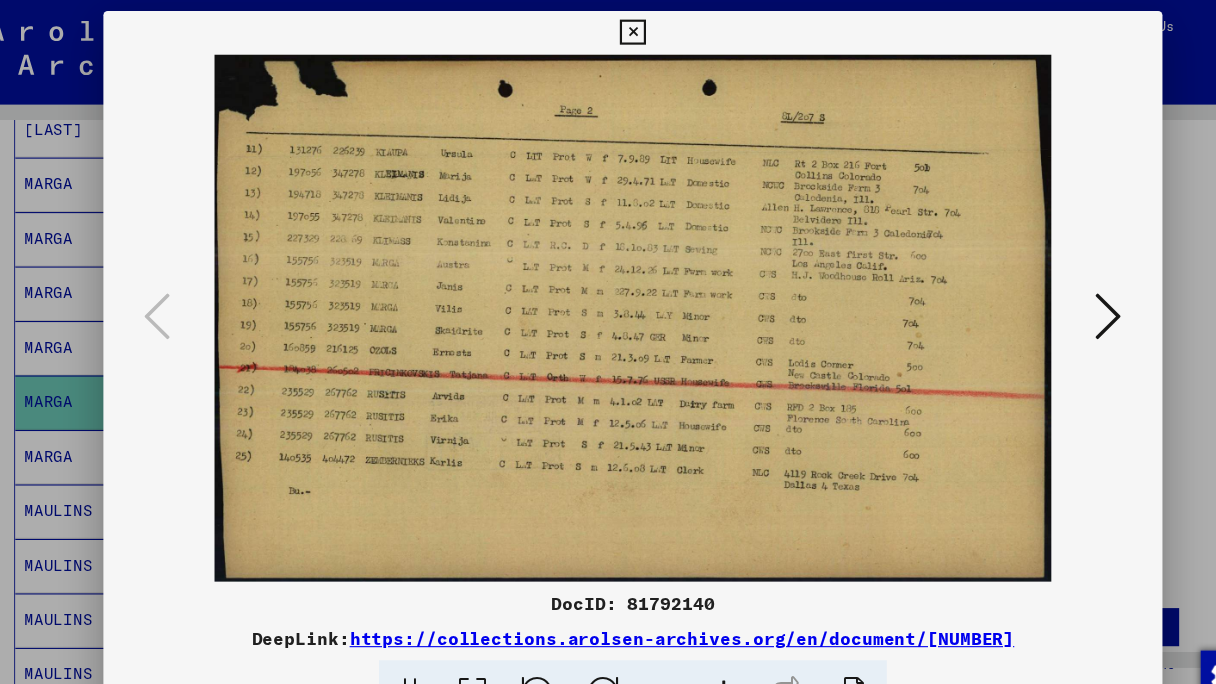 click at bounding box center (607, 30) 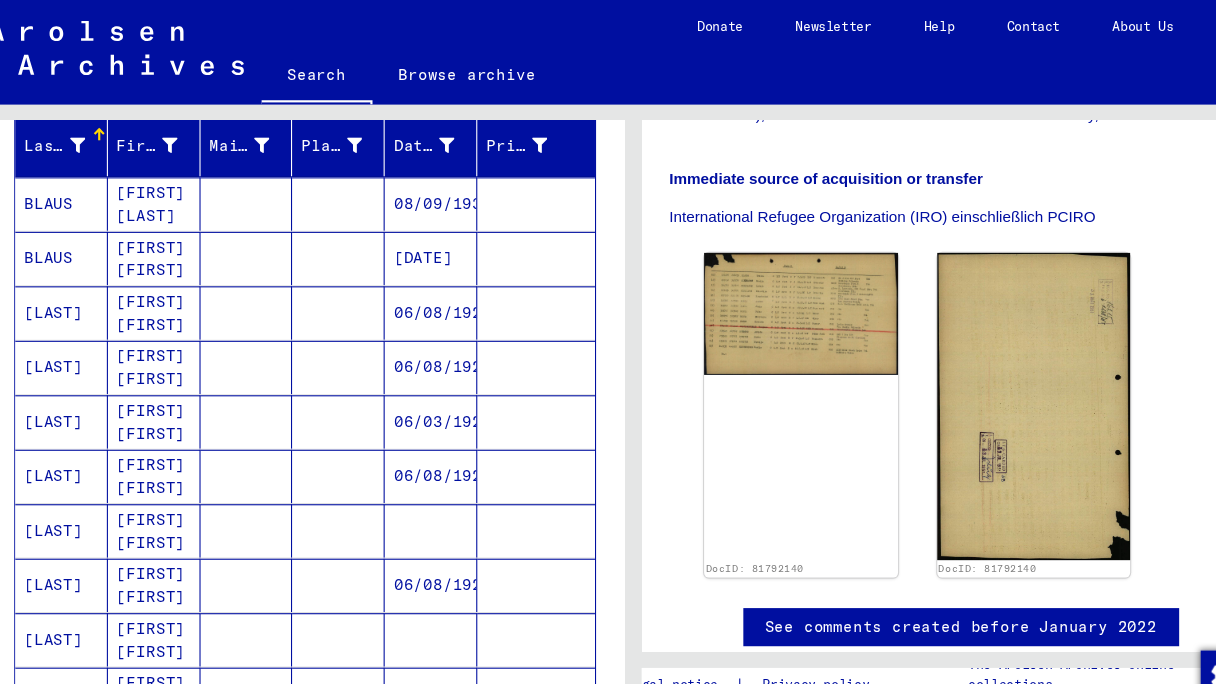 scroll, scrollTop: 0, scrollLeft: 0, axis: both 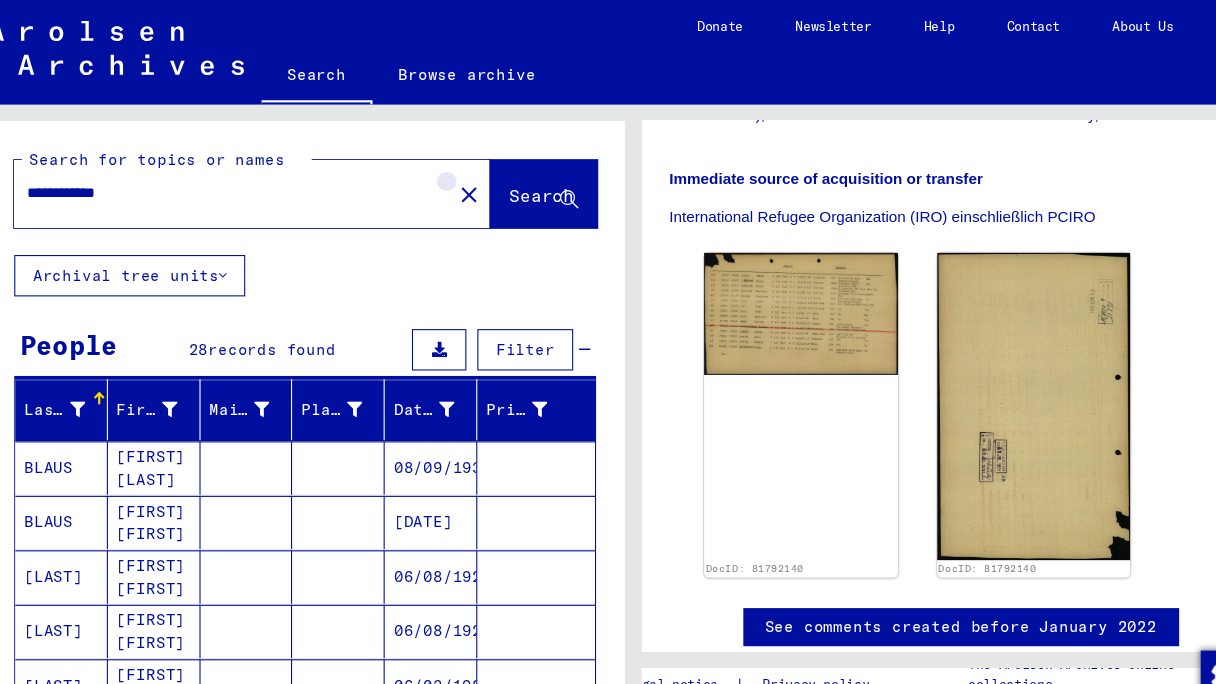 click on "close" 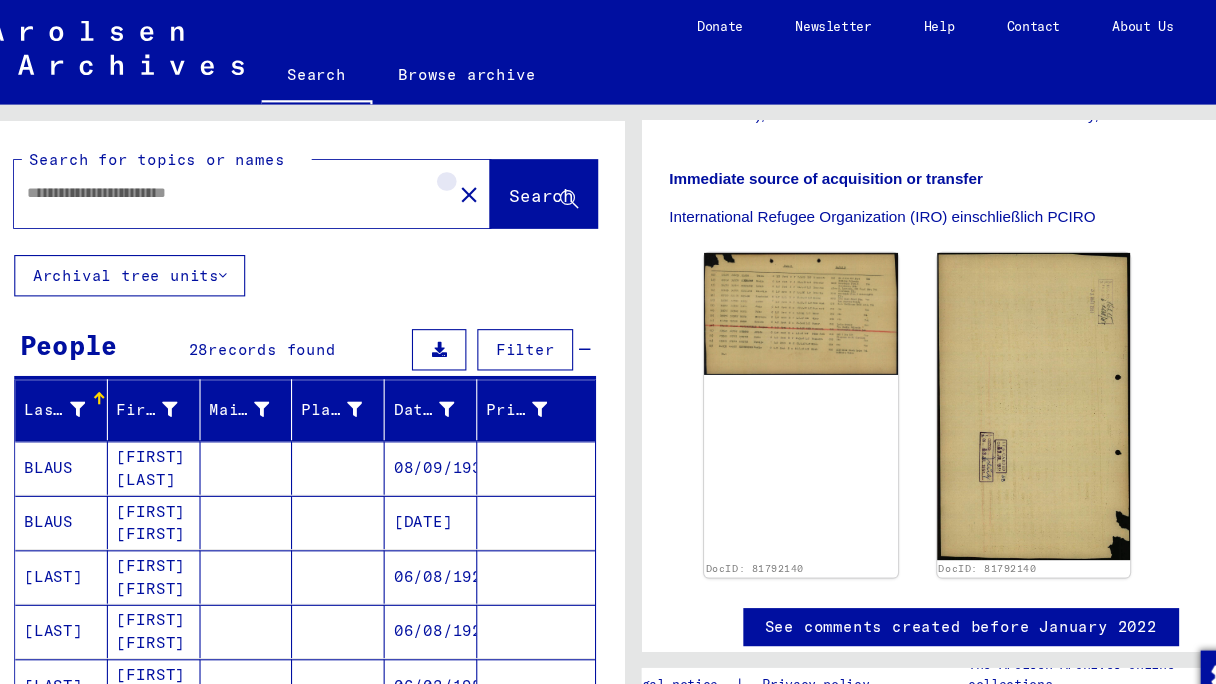 scroll, scrollTop: 0, scrollLeft: 0, axis: both 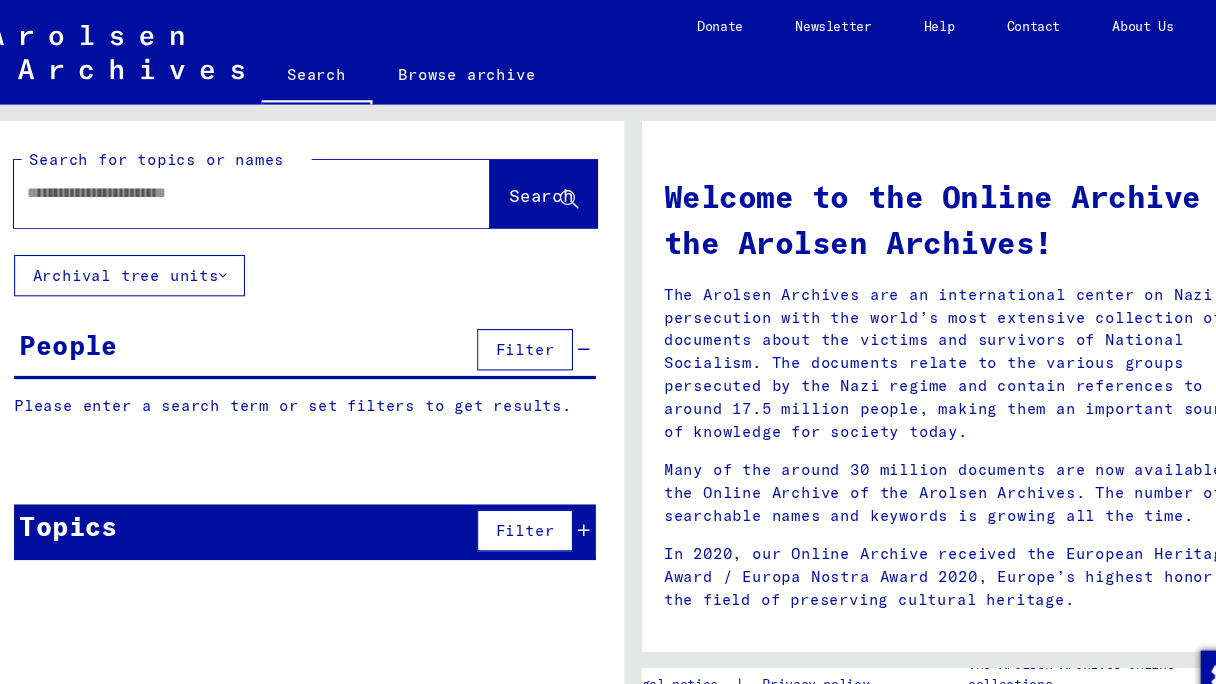 click at bounding box center (234, 177) 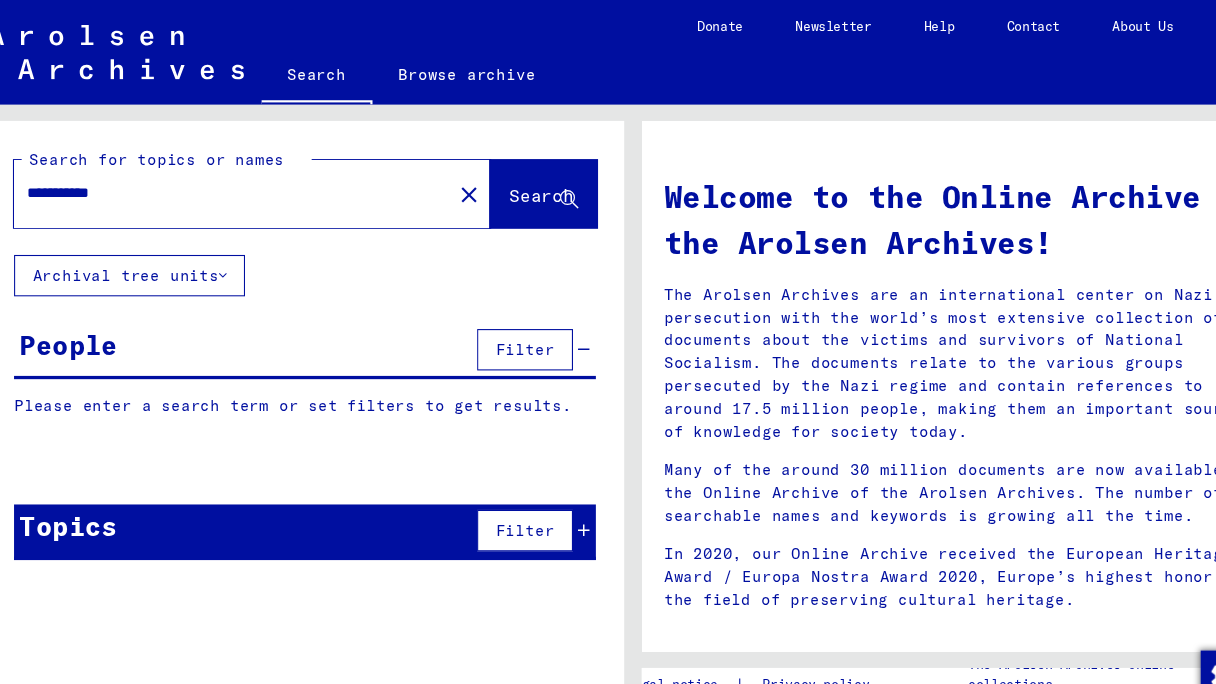 type on "**********" 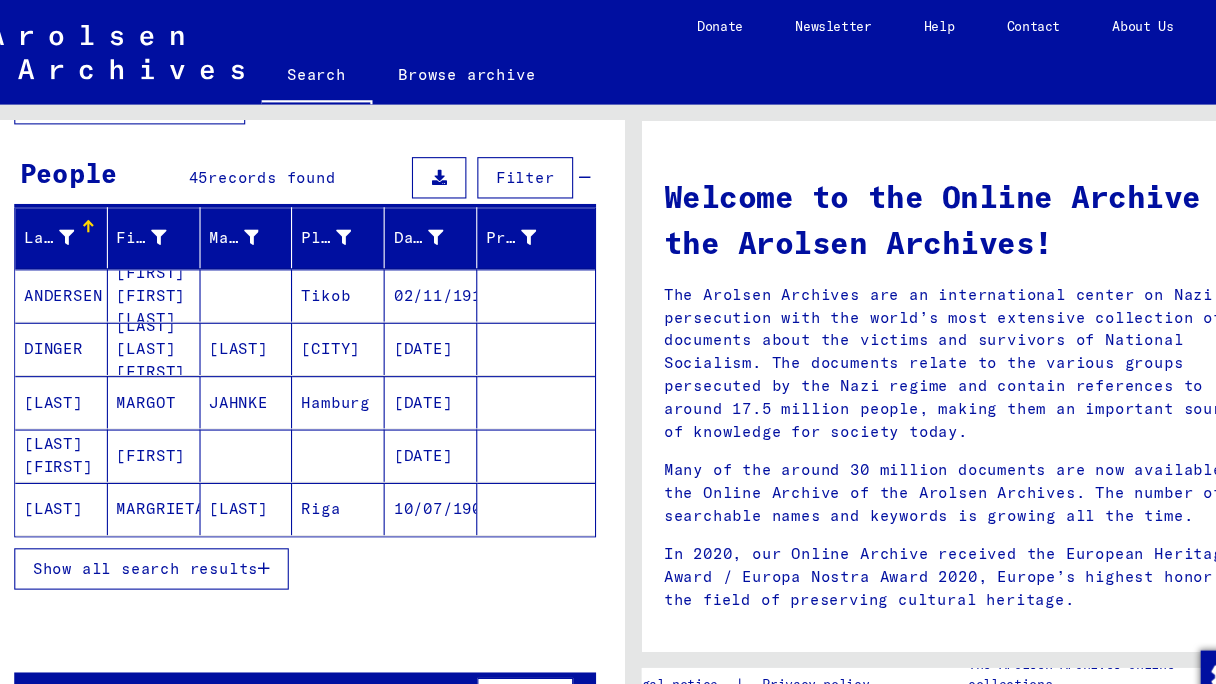 scroll, scrollTop: 167, scrollLeft: 0, axis: vertical 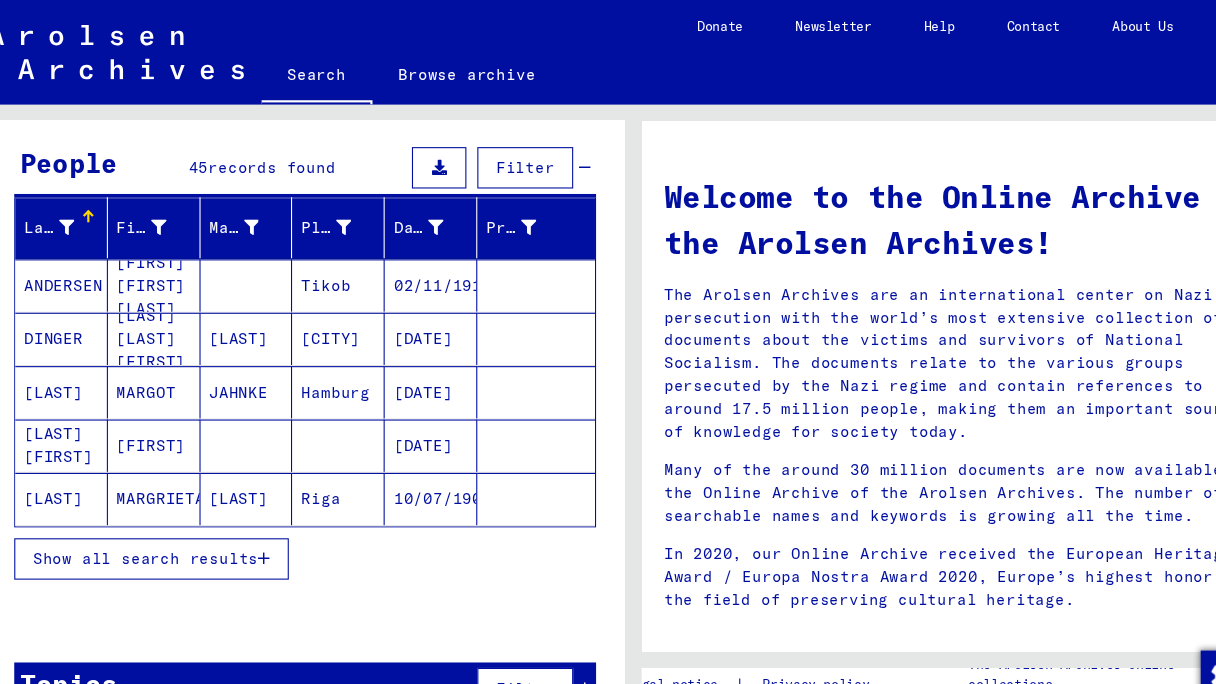 click on "[LAST] [FIRST]" at bounding box center [83, 458] 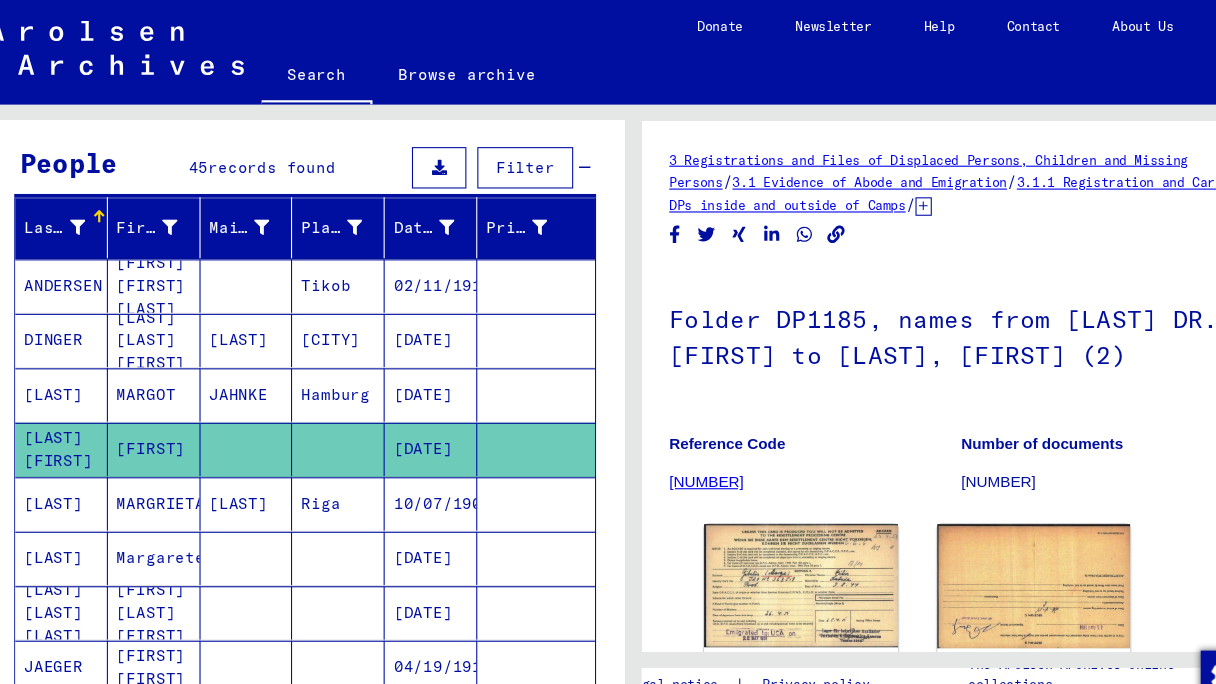 scroll, scrollTop: 184, scrollLeft: 0, axis: vertical 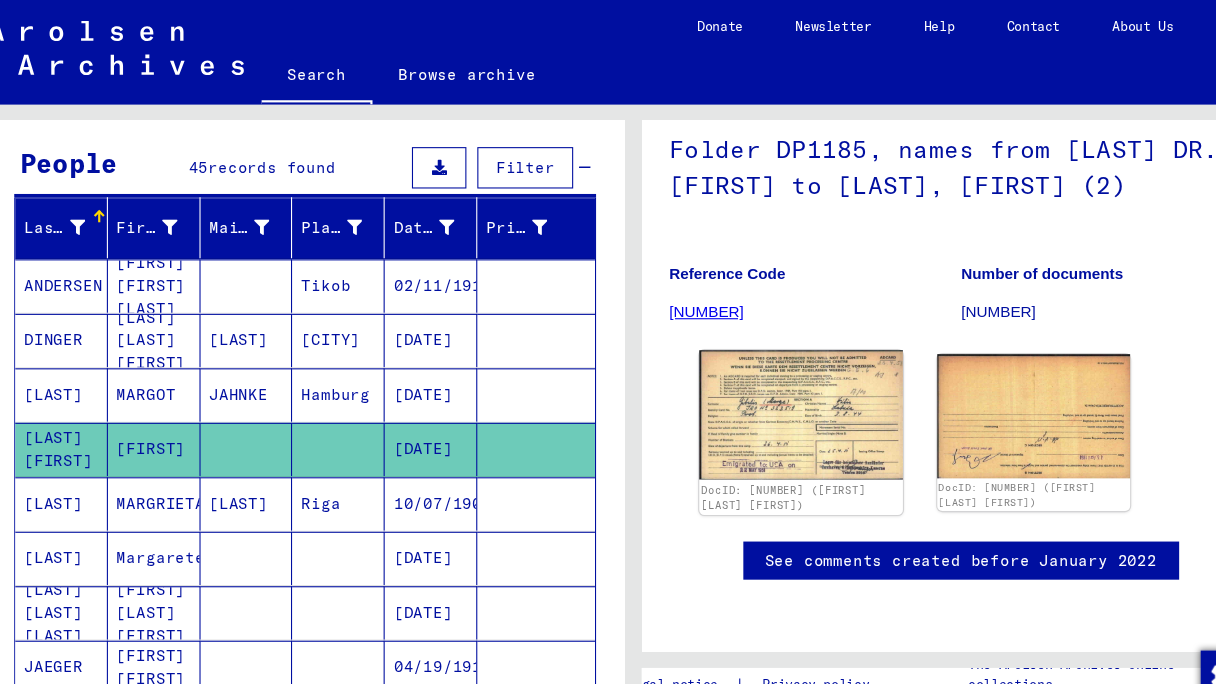 click 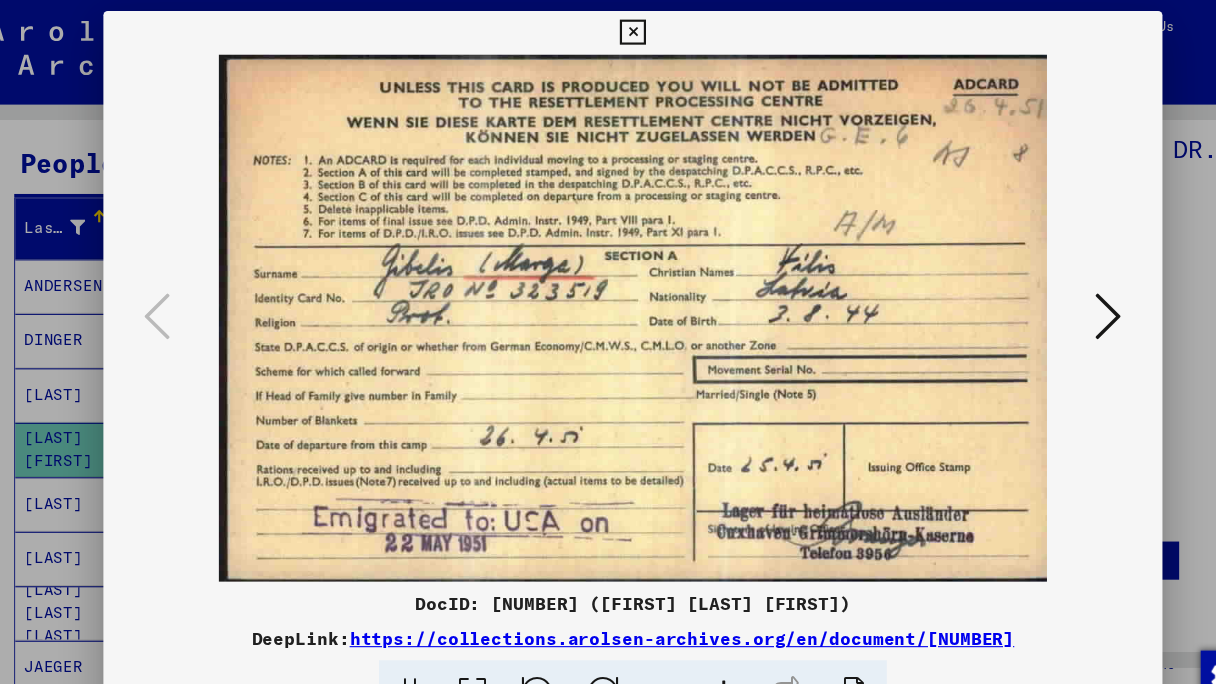 click at bounding box center (607, 30) 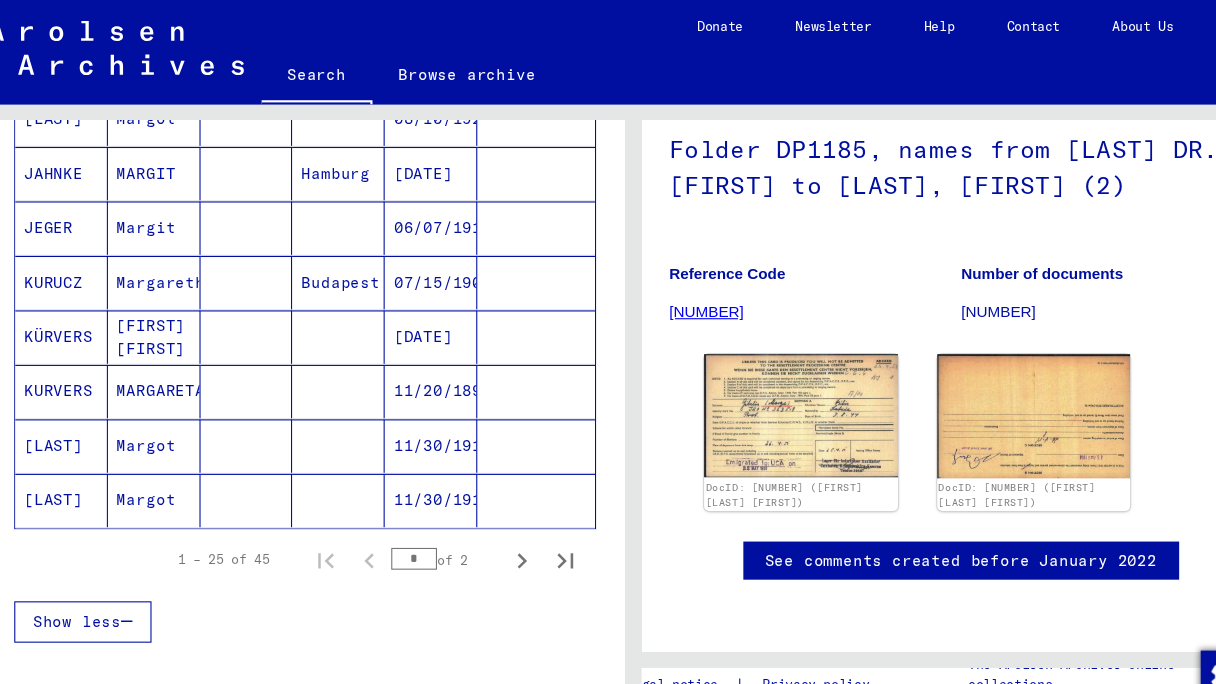 scroll, scrollTop: 1172, scrollLeft: 0, axis: vertical 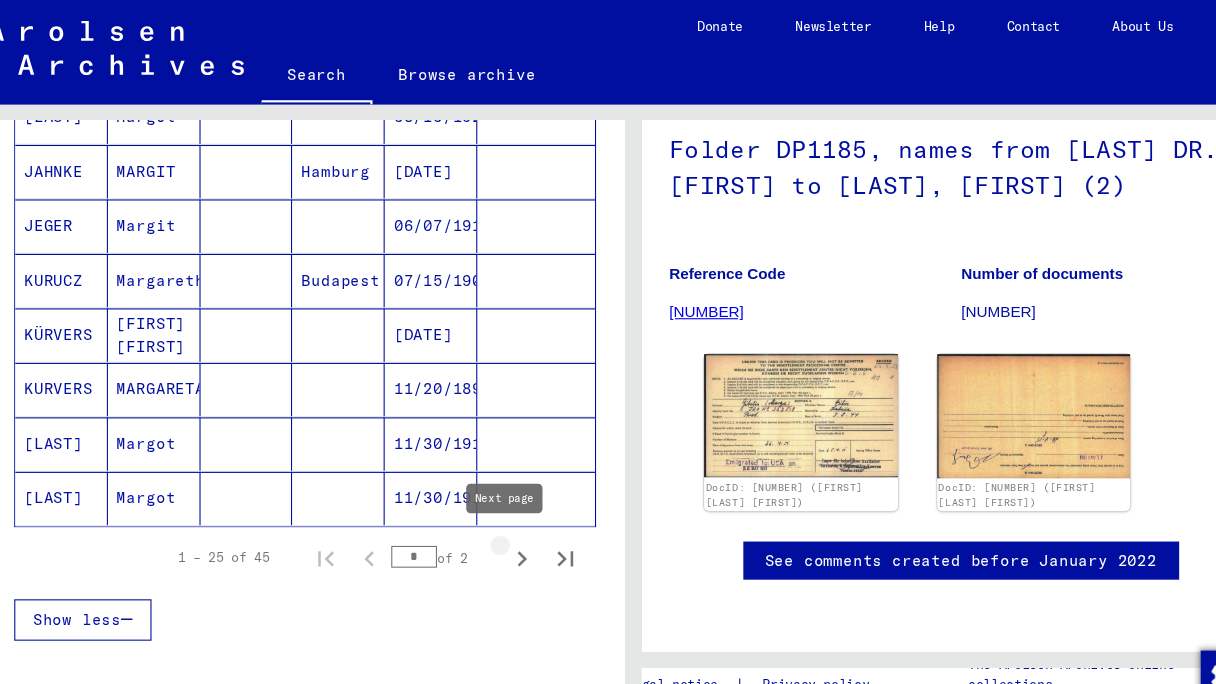 click 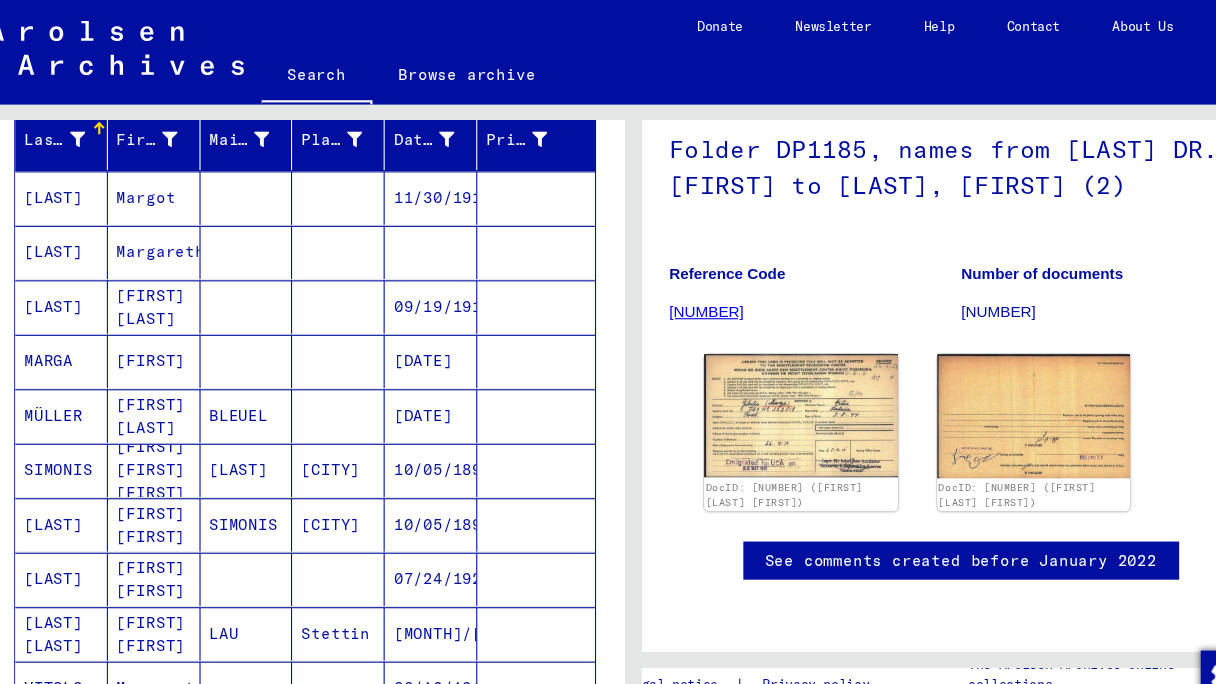 scroll, scrollTop: 247, scrollLeft: 0, axis: vertical 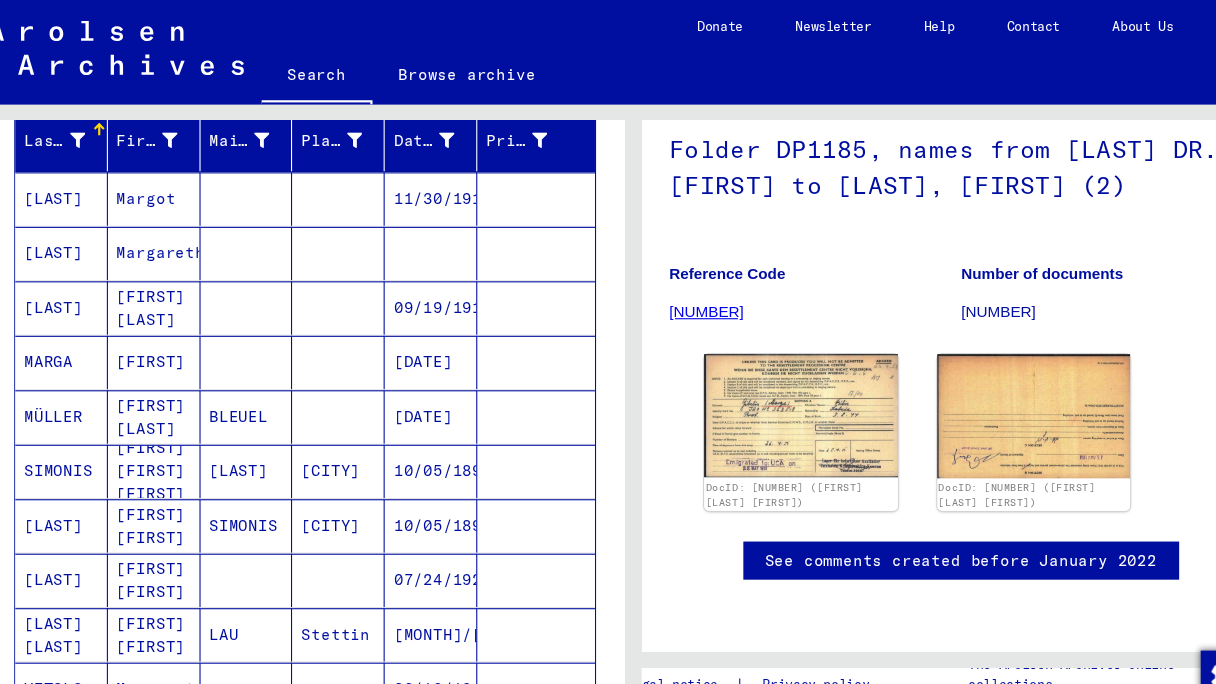 click on "MARGA" at bounding box center (83, 382) 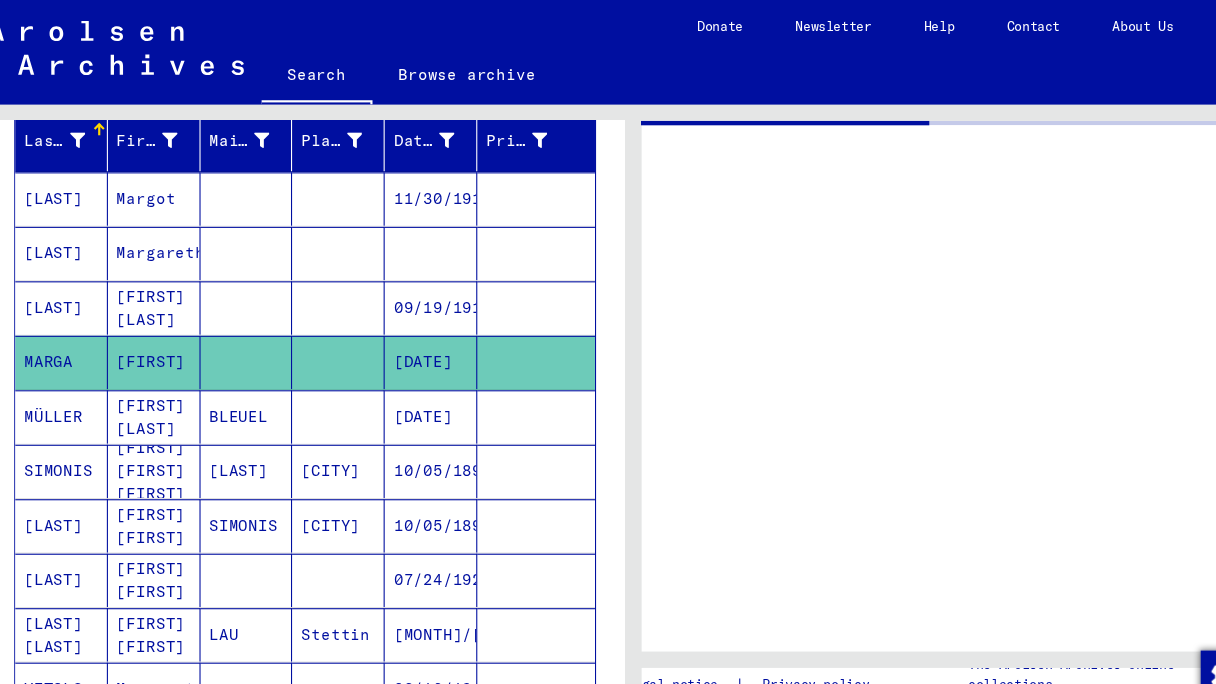 scroll, scrollTop: 0, scrollLeft: 0, axis: both 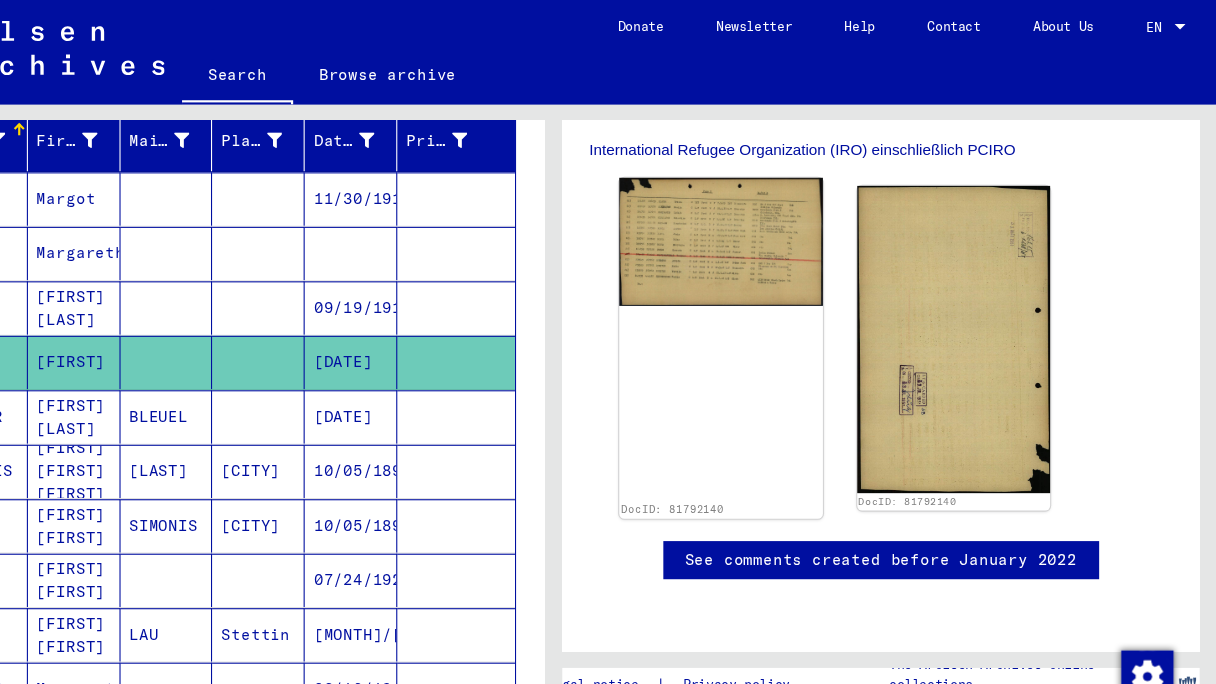 click 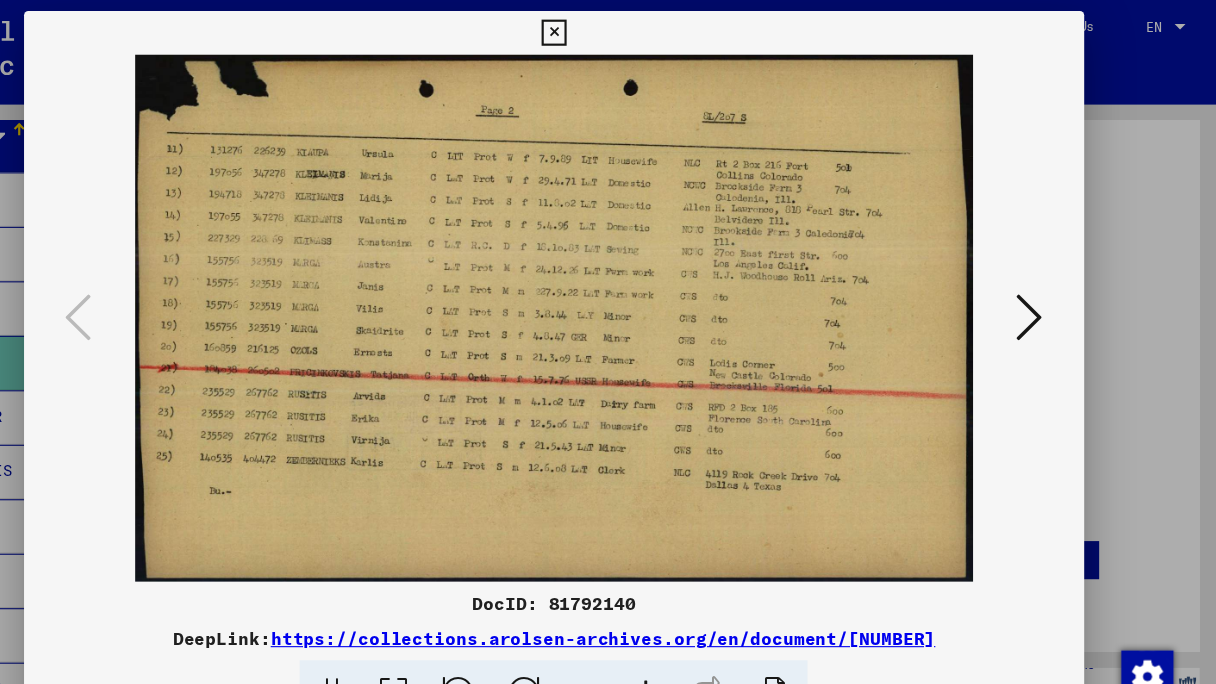 scroll, scrollTop: 613, scrollLeft: 0, axis: vertical 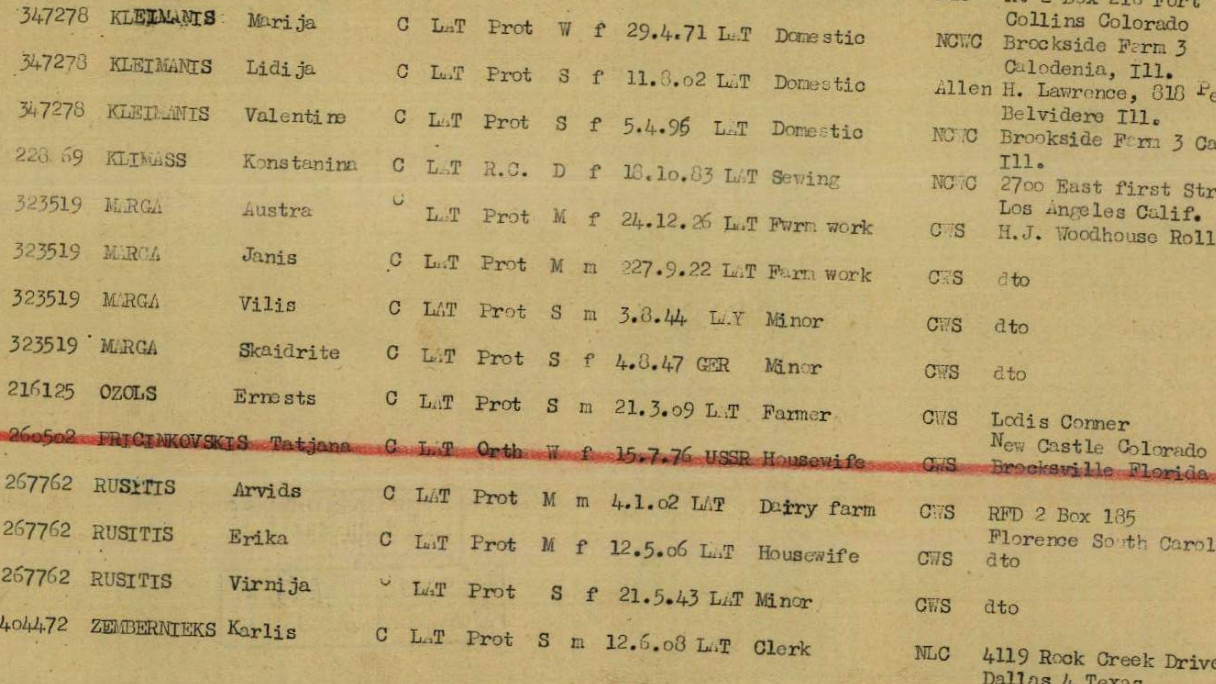 click at bounding box center (608, 292) 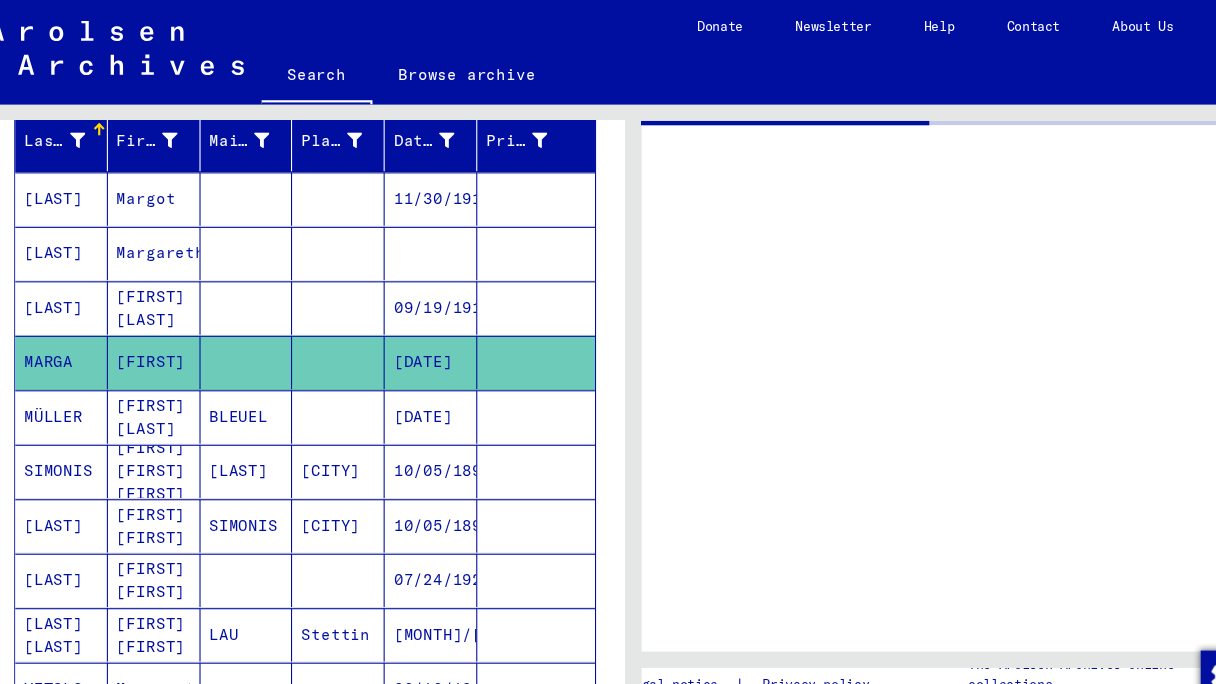 scroll, scrollTop: 0, scrollLeft: 0, axis: both 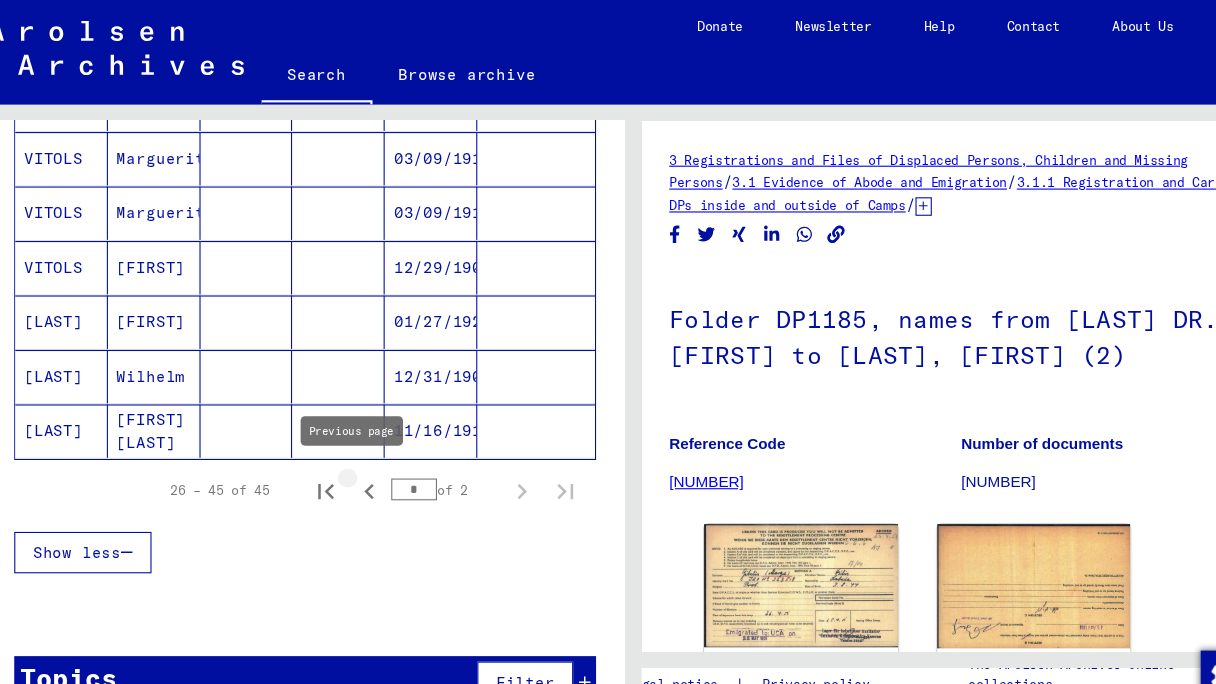 click 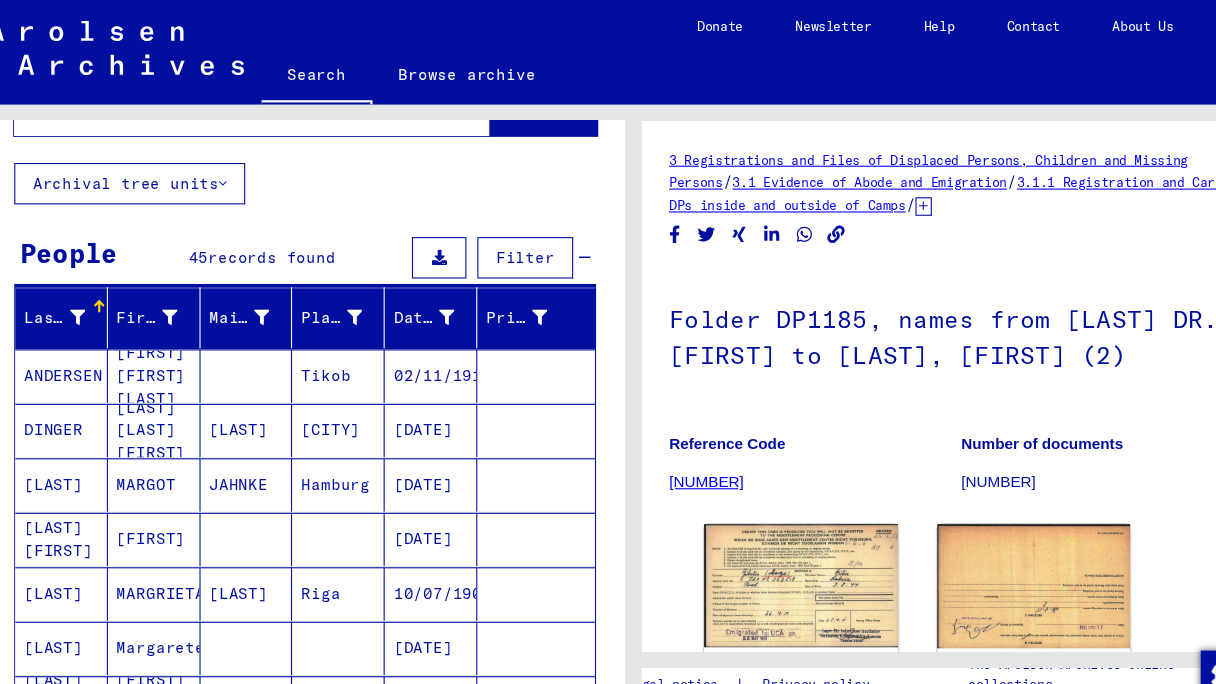 scroll, scrollTop: 0, scrollLeft: 0, axis: both 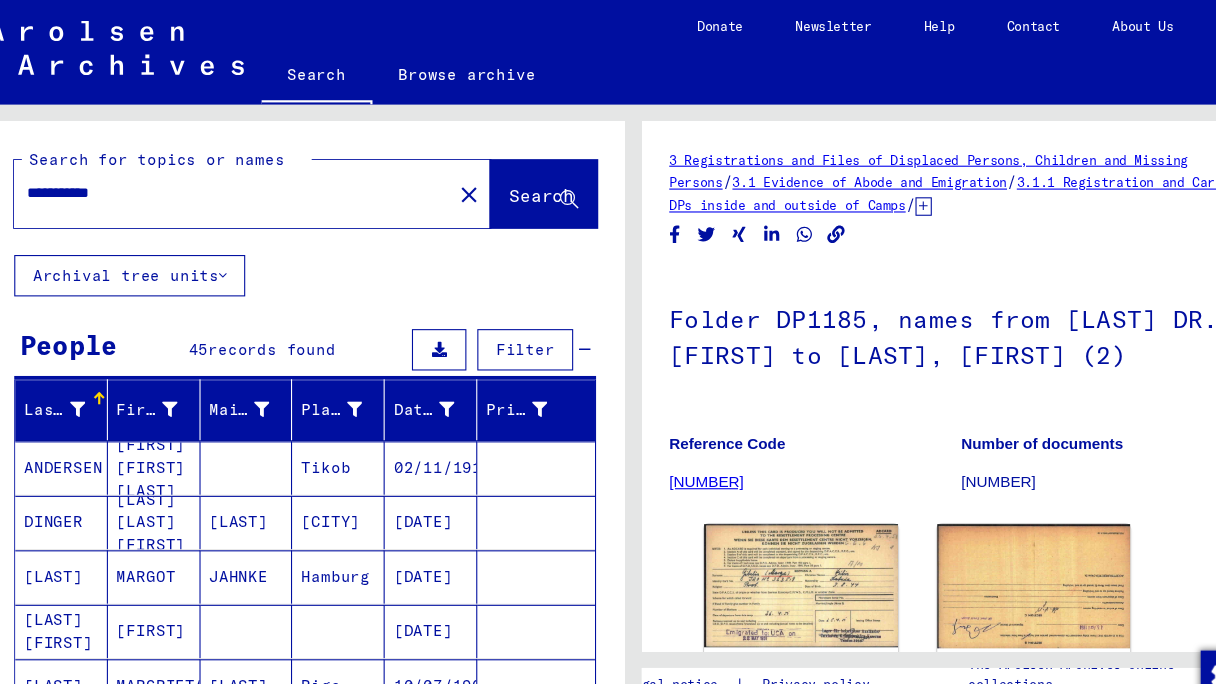 click on "**********" at bounding box center [240, 177] 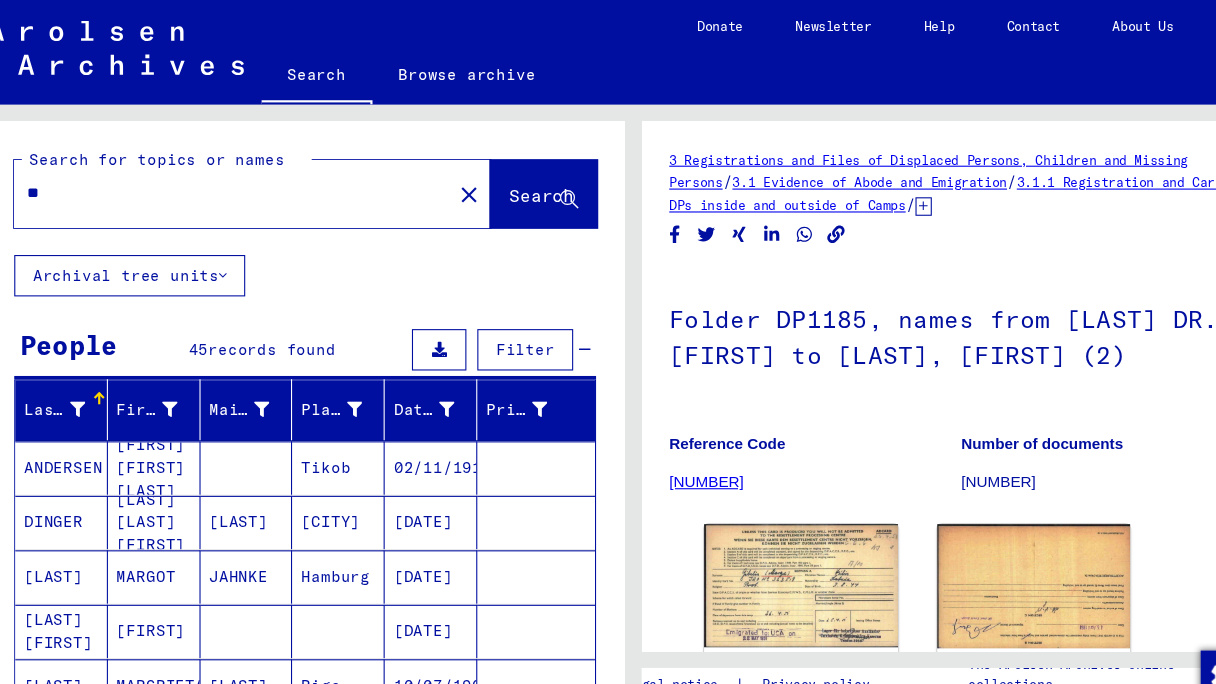 type on "*" 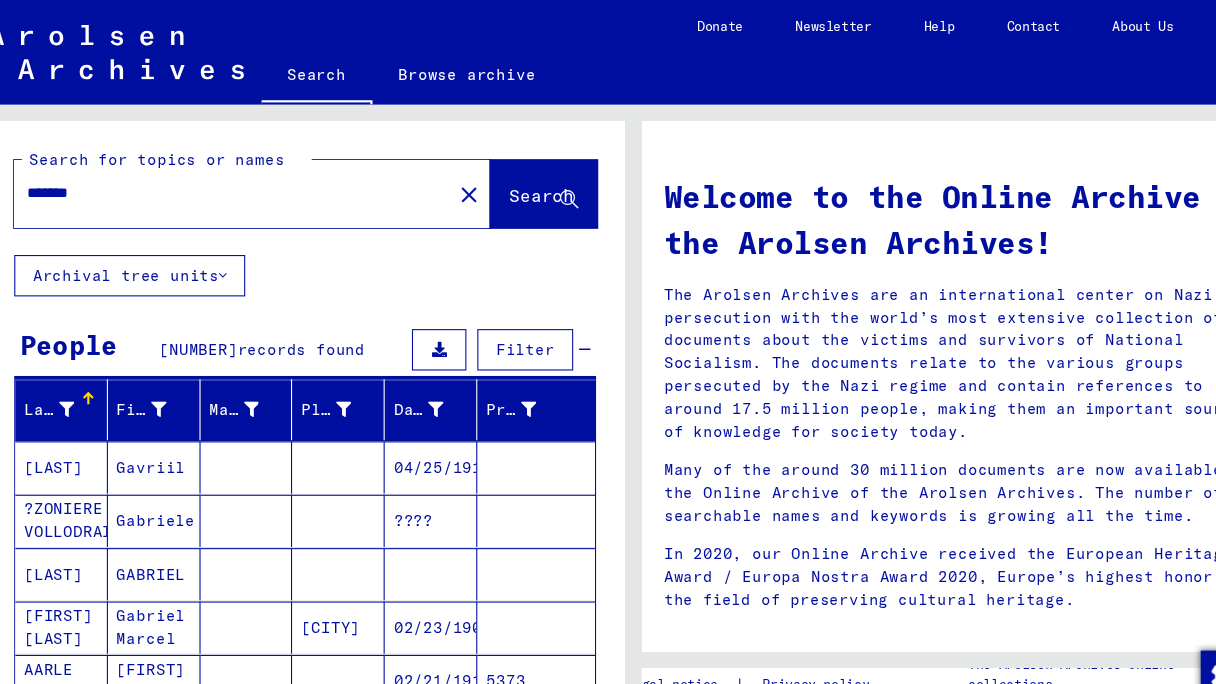 click on "Archival tree units" 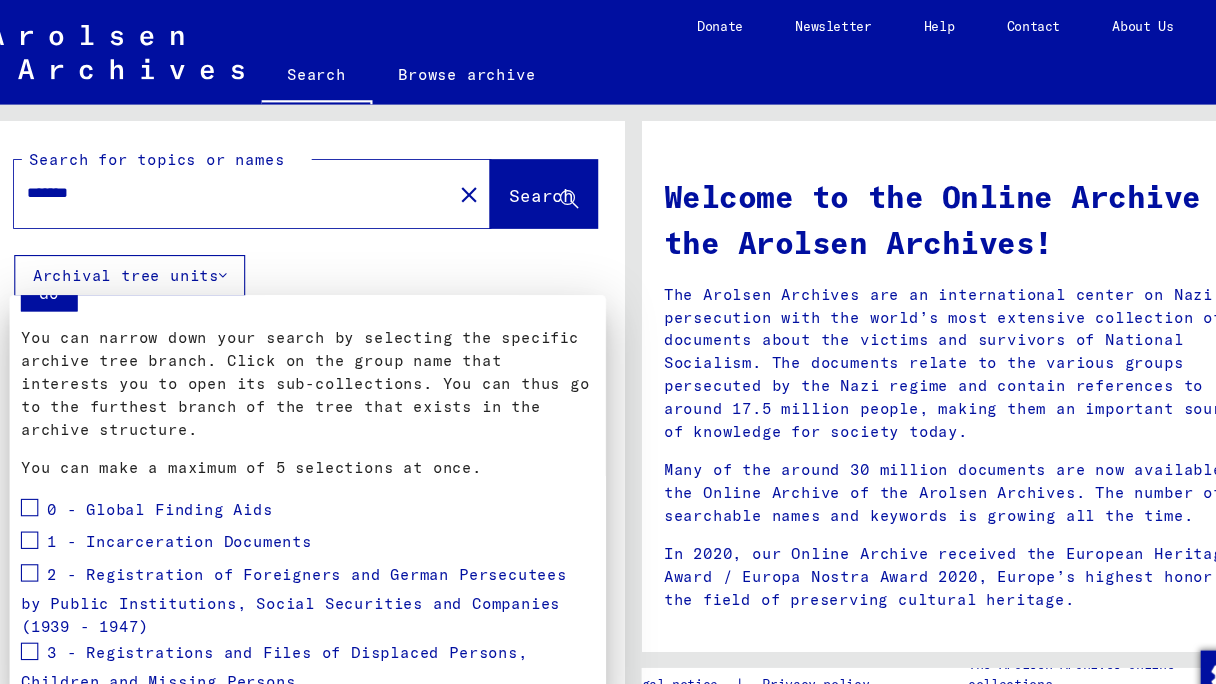 scroll, scrollTop: 311, scrollLeft: 0, axis: vertical 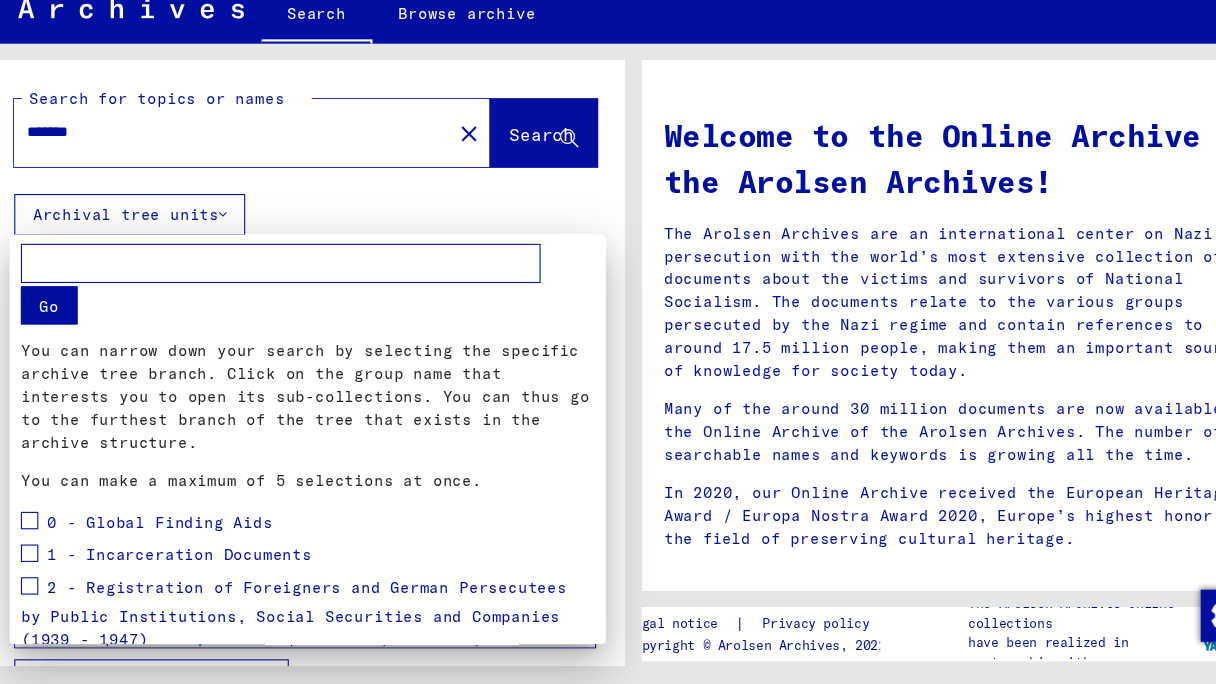 click on "Go  You can narrow down your search by selecting the specific archive tree branch. Click on the group name that interests you to open its sub-collections. You can thus go to the furthest branch of the tree that exists in the archive structure.
You can make a maximum of 5 selections at once.
0 - Global Finding Aids      1 - Incarceration Documents      2 - Registration of Foreigners and German Persecutees by Public Institutions, Social Securities and Companies (1939 - 1947)      3 - Registrations and Files of Displaced Persons, Children and Missing Persons      4 - Special NSDAP organizations and actions      5 - Death Marches, identification of unkown dead and Nazi trials      6 - Records of the ITS and its predecessors      7 - Archival records of microforms (new material / document acquisition)      8 - Collections of private persons and small archives    Reset Apply" at bounding box center (309, 615) 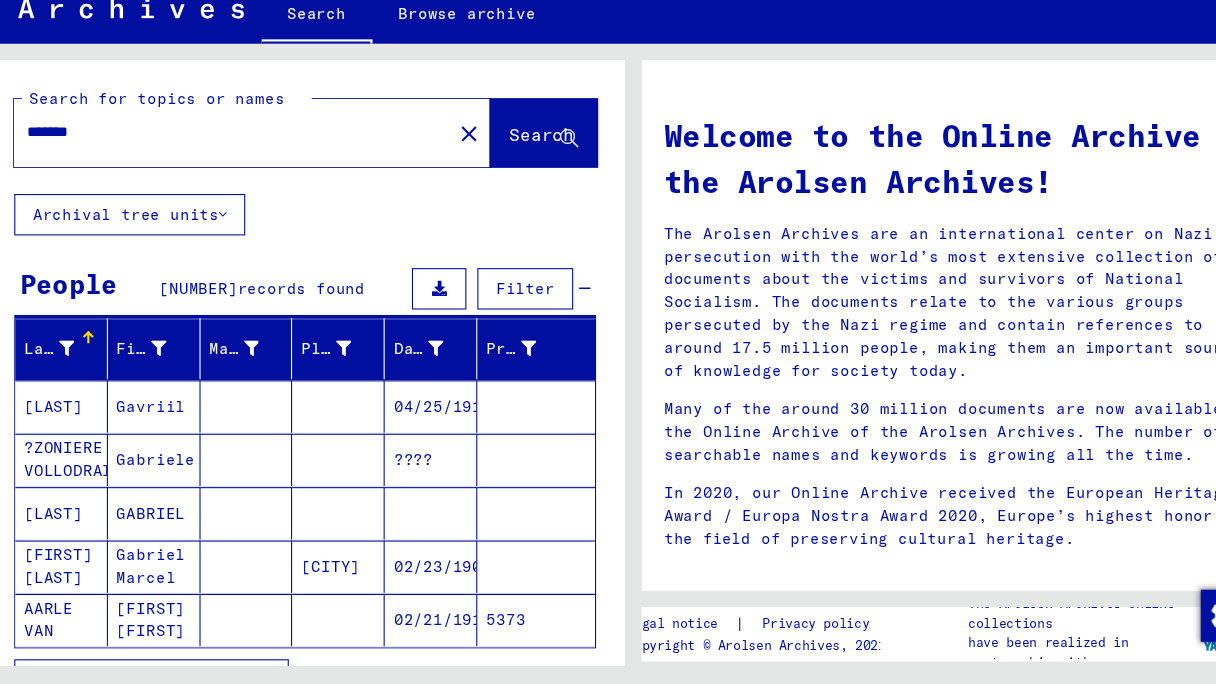 click on "Filter" at bounding box center (509, 321) 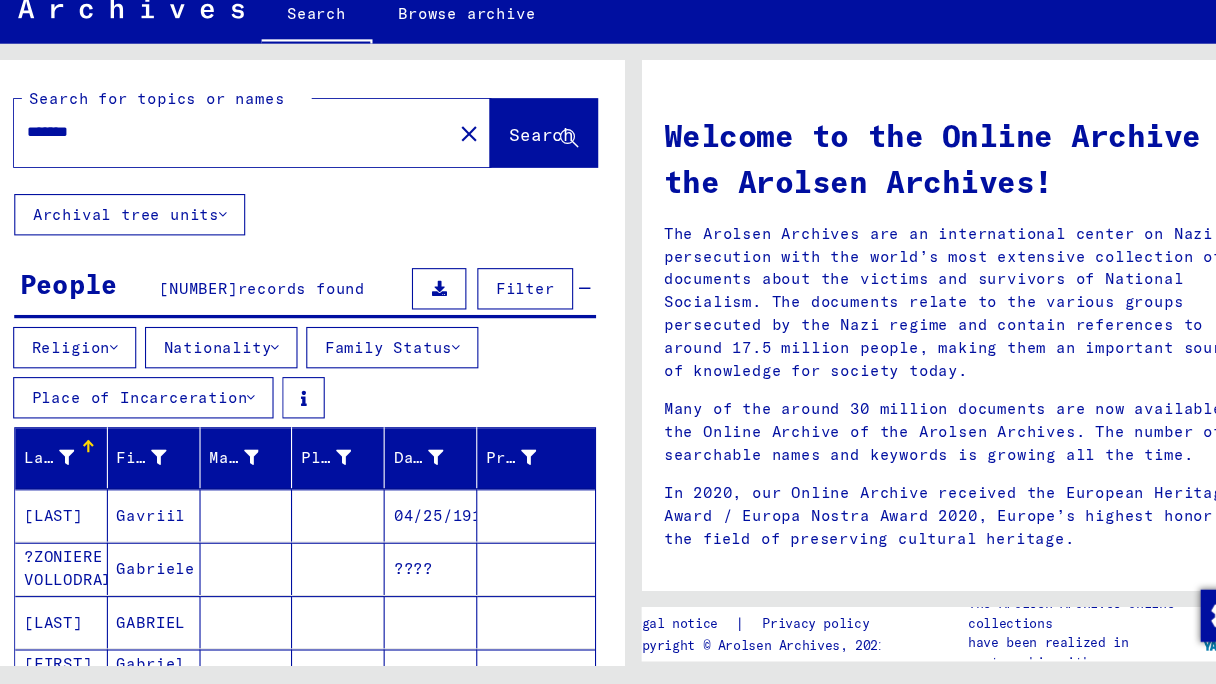 click on "Nationality" at bounding box center (230, 375) 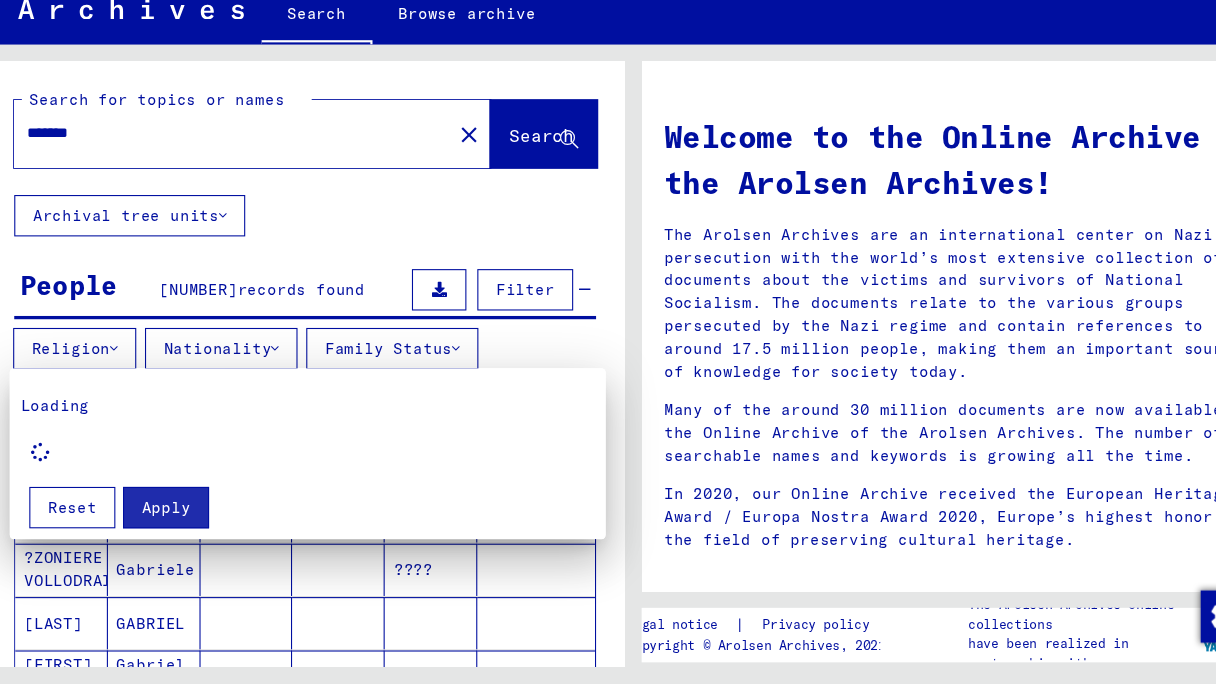 scroll, scrollTop: 0, scrollLeft: 0, axis: both 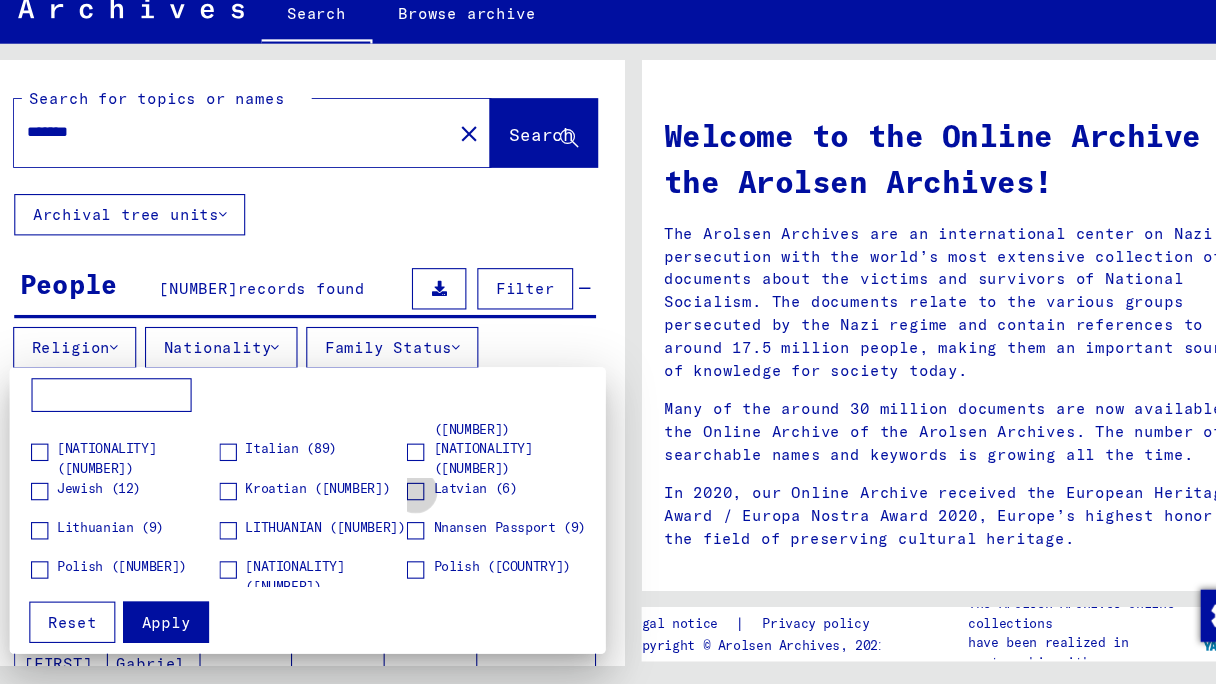 click at bounding box center [409, 507] 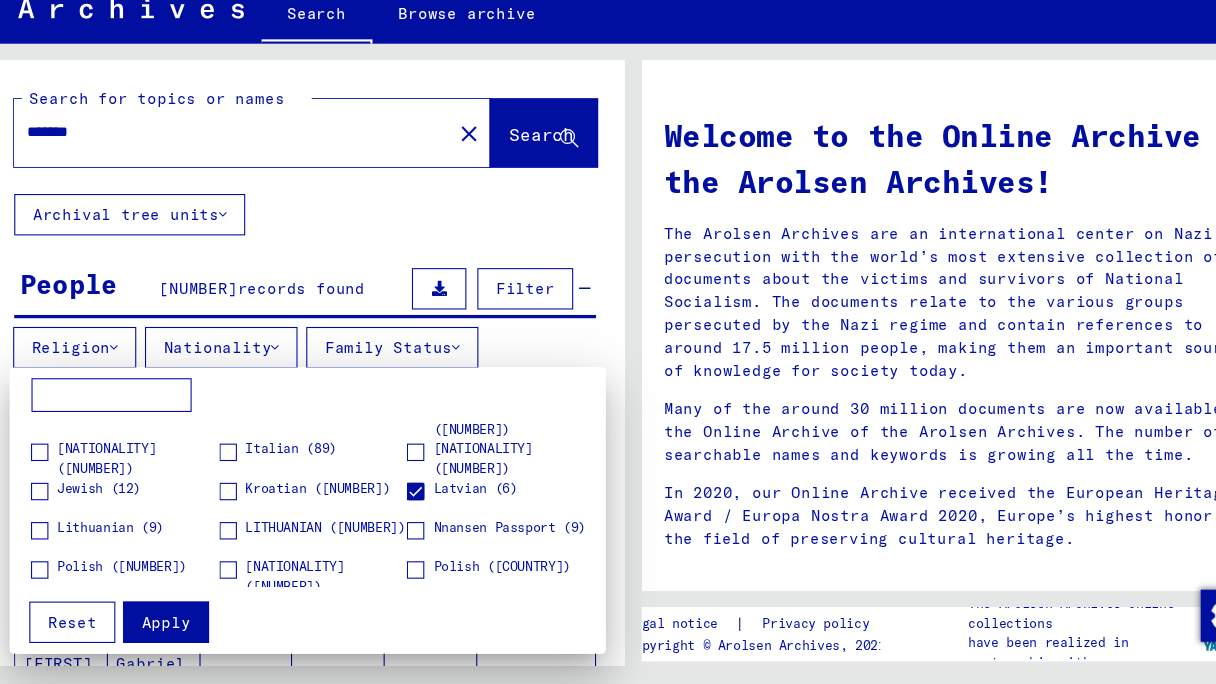 click on "Apply" at bounding box center (179, 627) 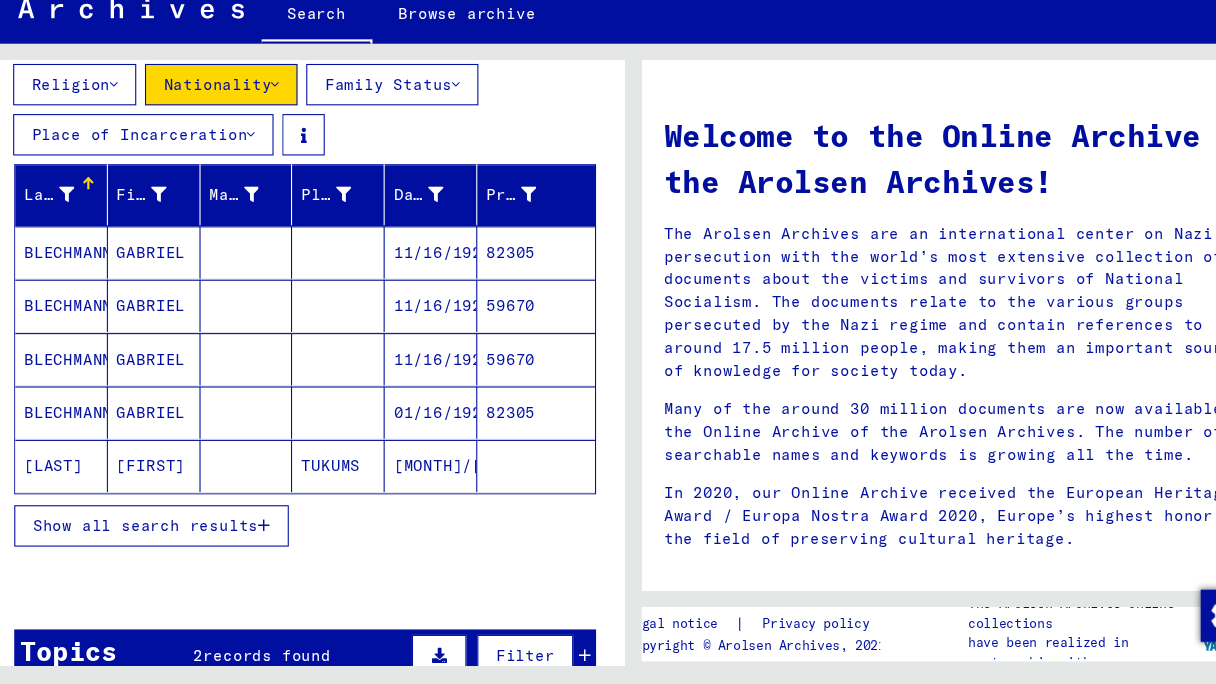 scroll, scrollTop: 256, scrollLeft: 0, axis: vertical 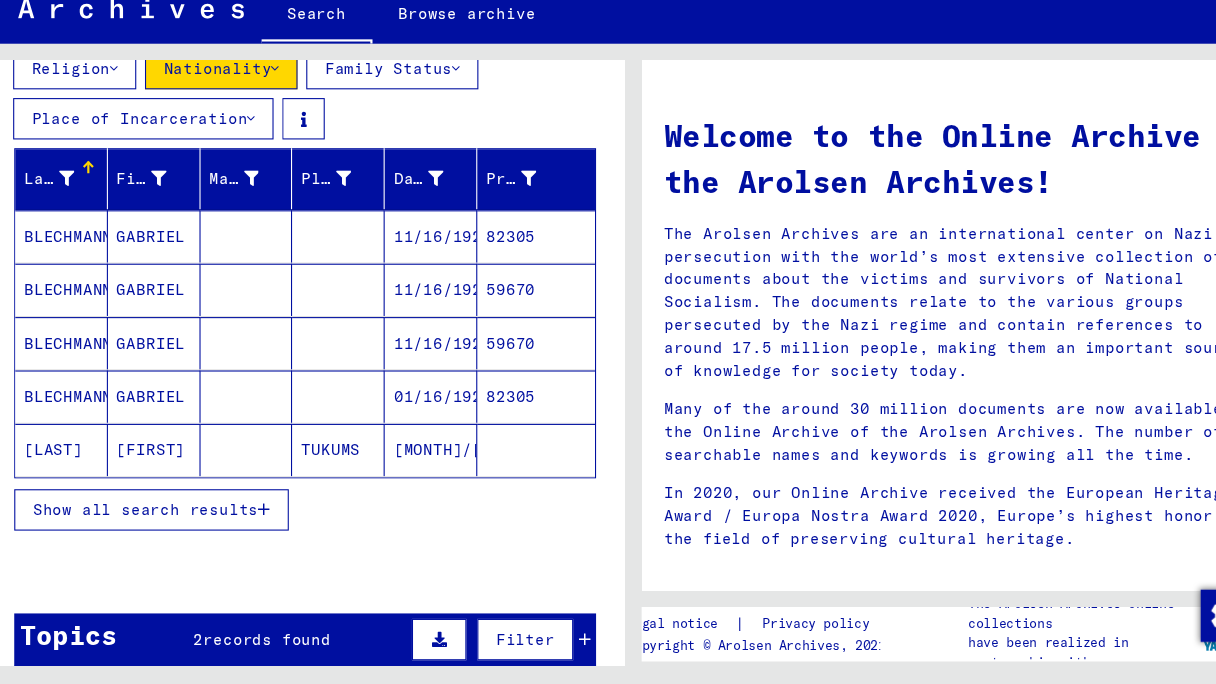 click at bounding box center [269, 524] 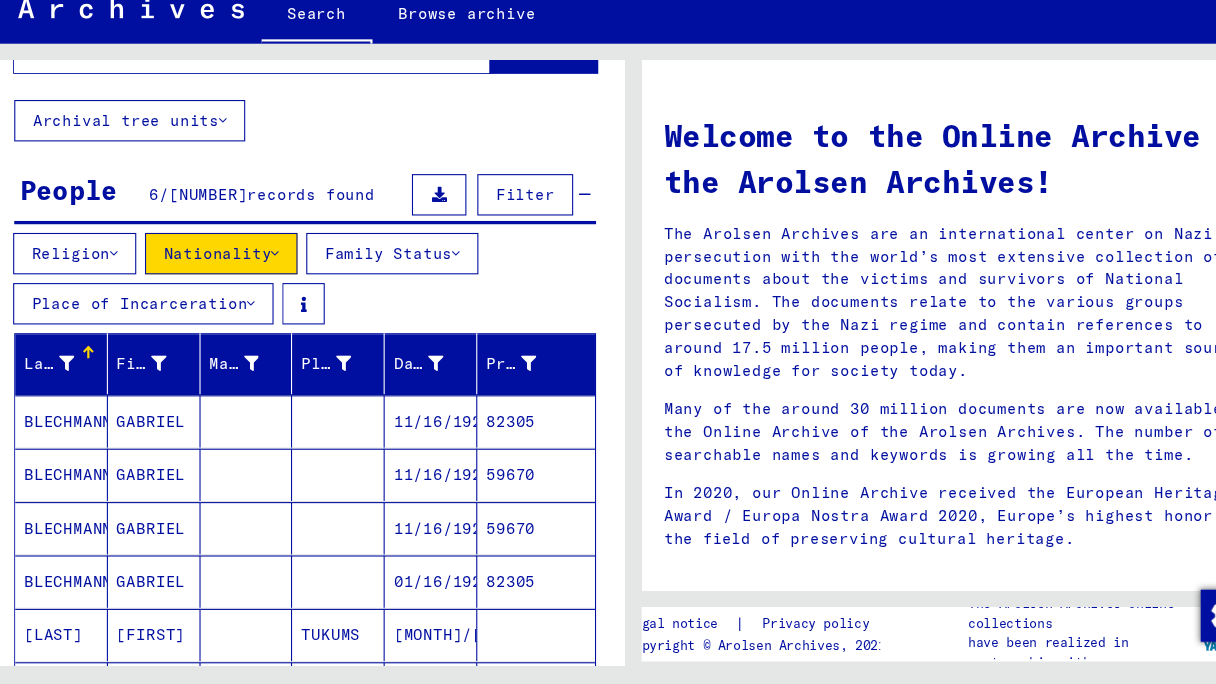 scroll, scrollTop: 84, scrollLeft: 0, axis: vertical 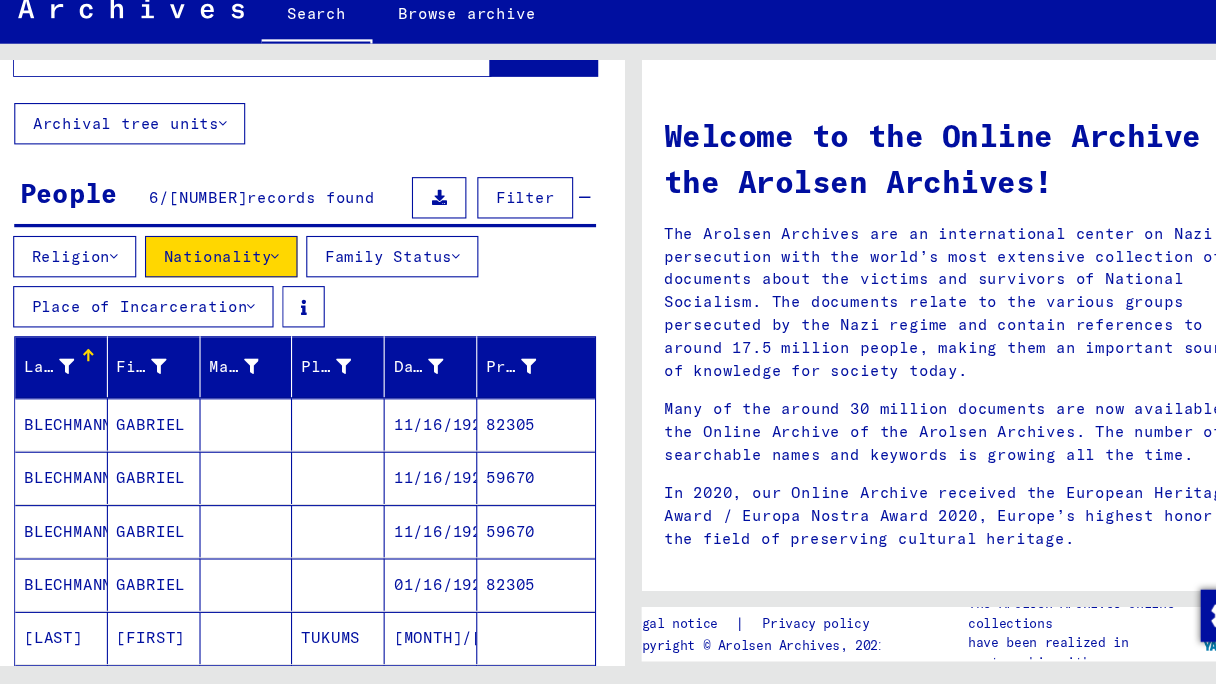 click on "Nationality" at bounding box center (230, 291) 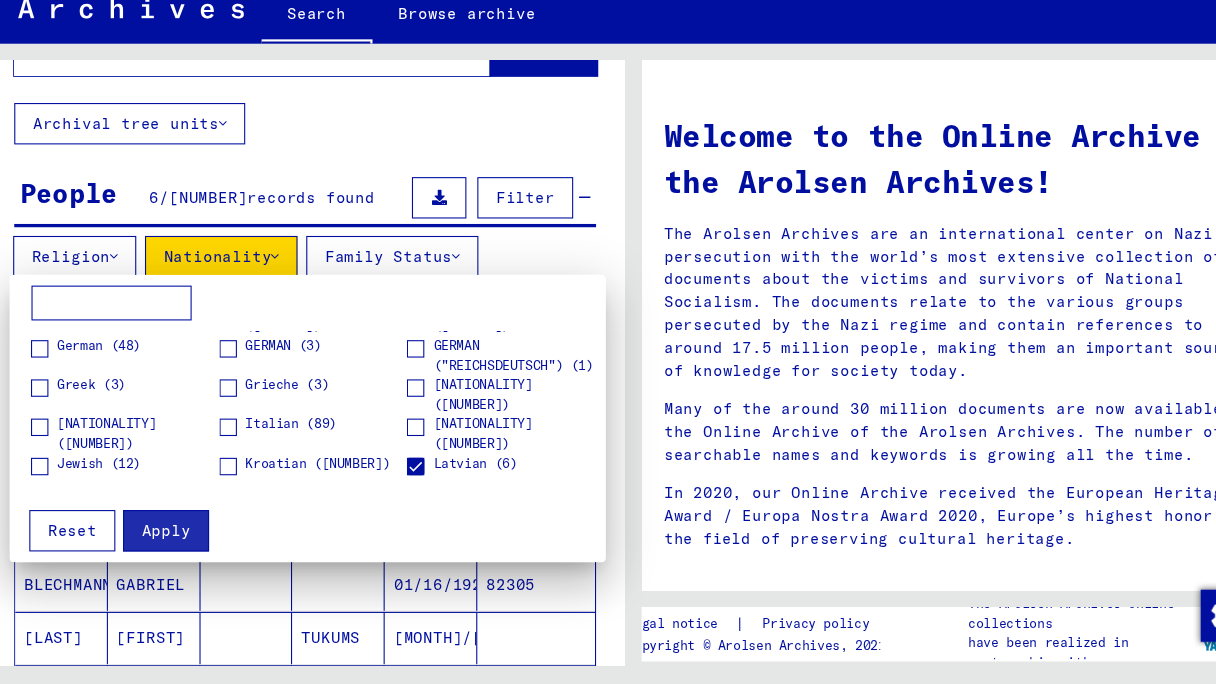 scroll, scrollTop: 367, scrollLeft: 0, axis: vertical 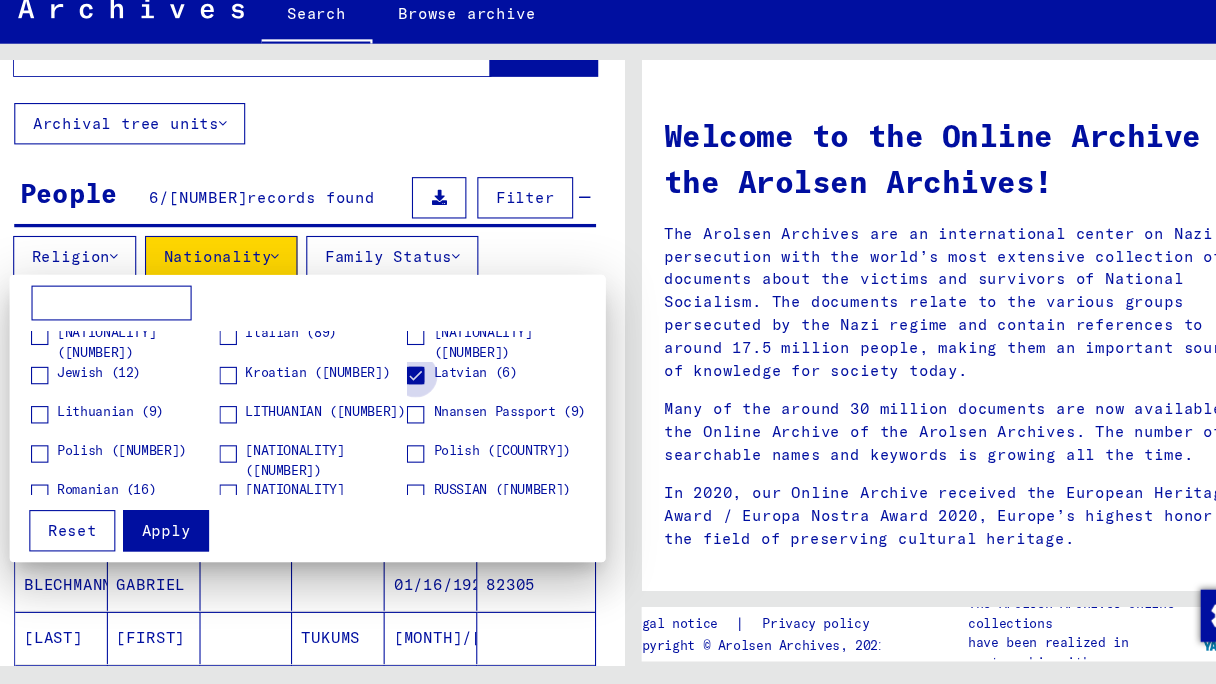 click at bounding box center (409, 401) 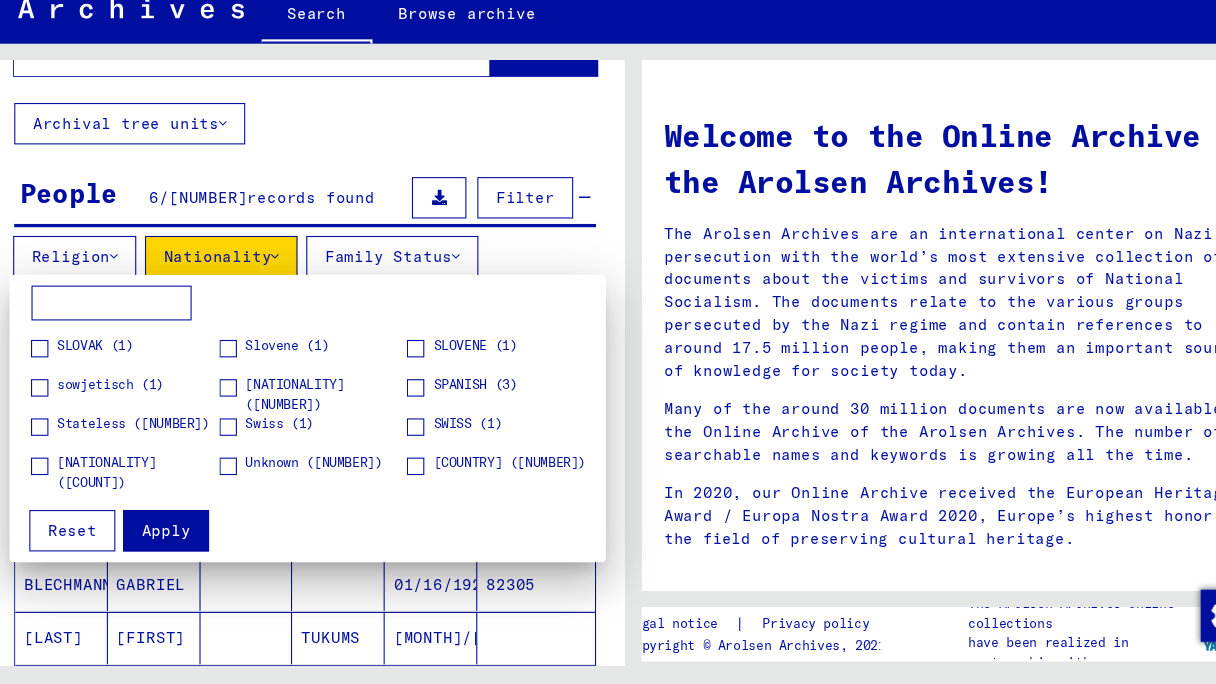 scroll, scrollTop: 636, scrollLeft: 0, axis: vertical 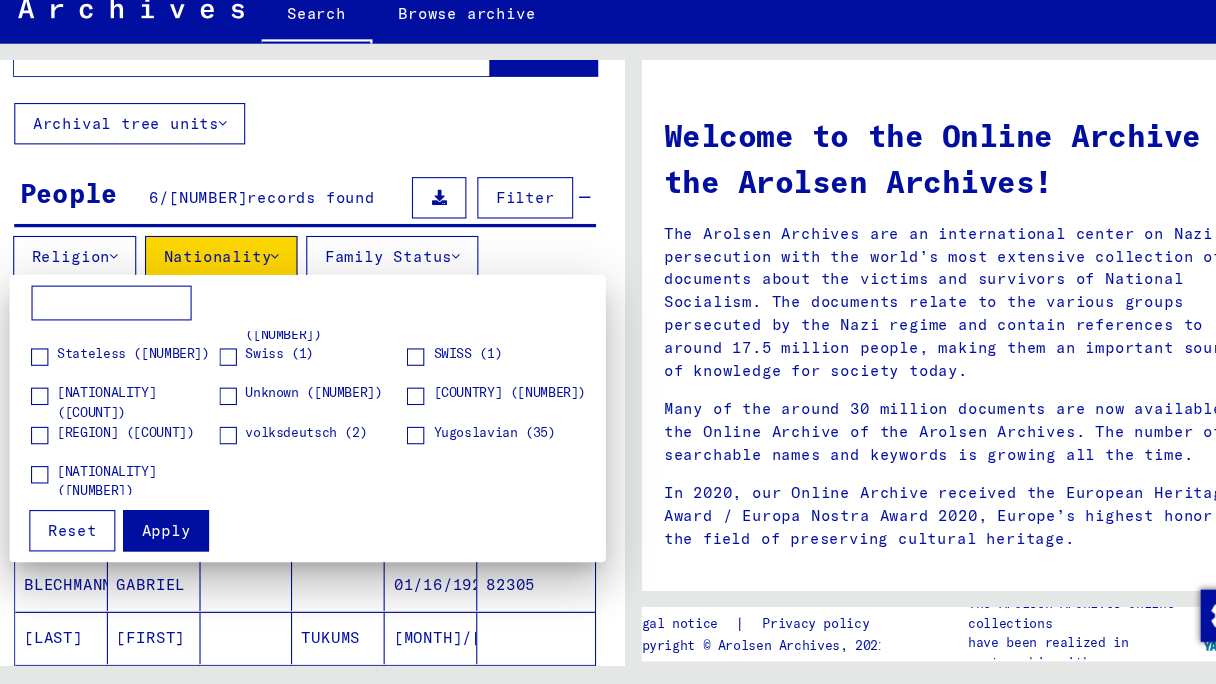 click at bounding box center (608, 342) 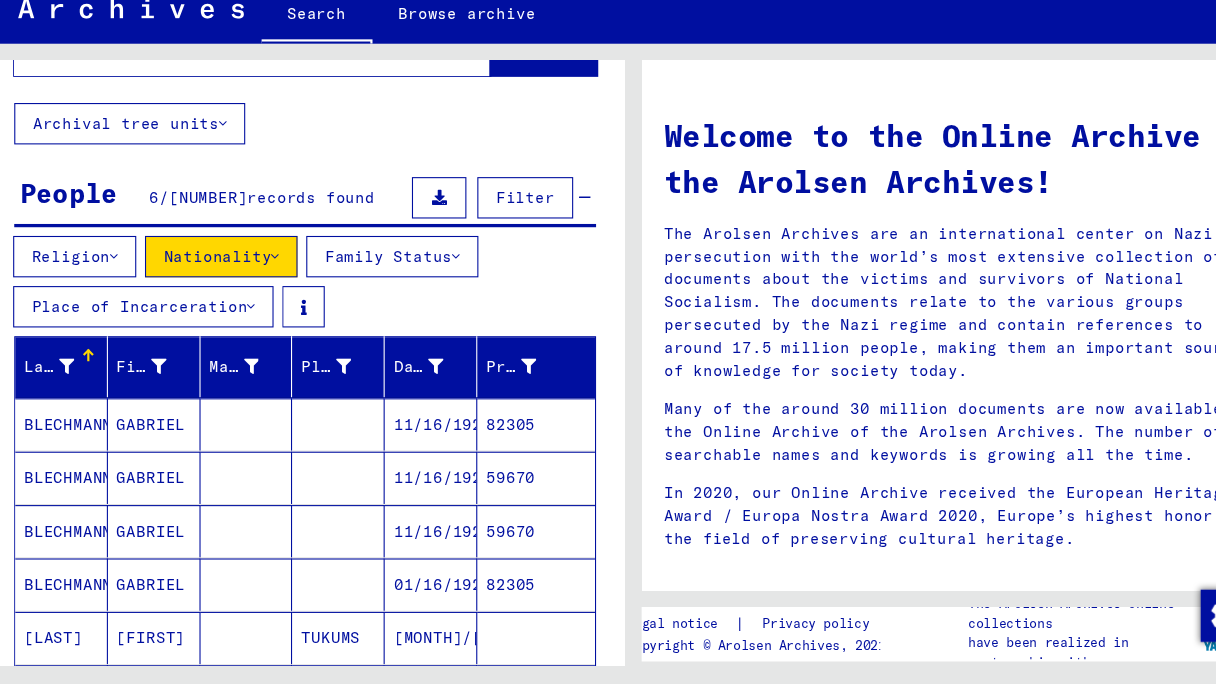click on "Search for topics or names ******* close Search Archival tree units People 6 / 42337 records found Filter Religion Nationality Family Status Place of Incarceration Last Name First Name Maiden Name Place of Birth Date of Birth Prisoner # [LAST] [FIRST] [DATE] [NUMBER] [LAST] [FIRST] [DATE] [NUMBER] [LAST] [FIRST] [DATE] [NUMBER] [LAST] [FIRST] [DATE] [NUMBER] [LAST] [FIRST] [CITY] [DATE] [LAST] [FIRST] [CITY] [DATE] 1 – 6 of 6 * of 1 Show less Signature Last Name First Name Maiden Name Place of Birth Date of Birth Prisoner # Father (adoptive father) Mother (adoptive mother) Religion Nationality Occupaton Place of incarceration Date of decease Last residence Last residence (Country) Last residence (District) Last residence (Province) Last residence (Town) Last residence (Part of town) Last residence (Street) Last residence (House number) [LAST] [FIRST] [NUMBER]" 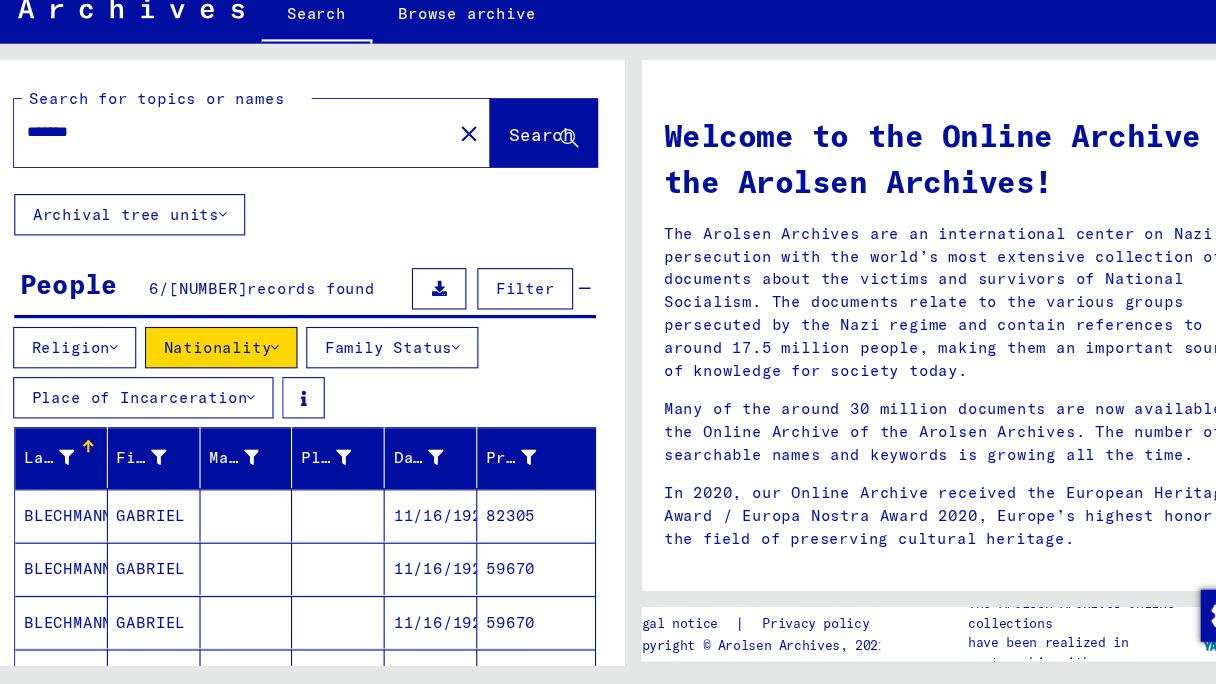 click on "*******" 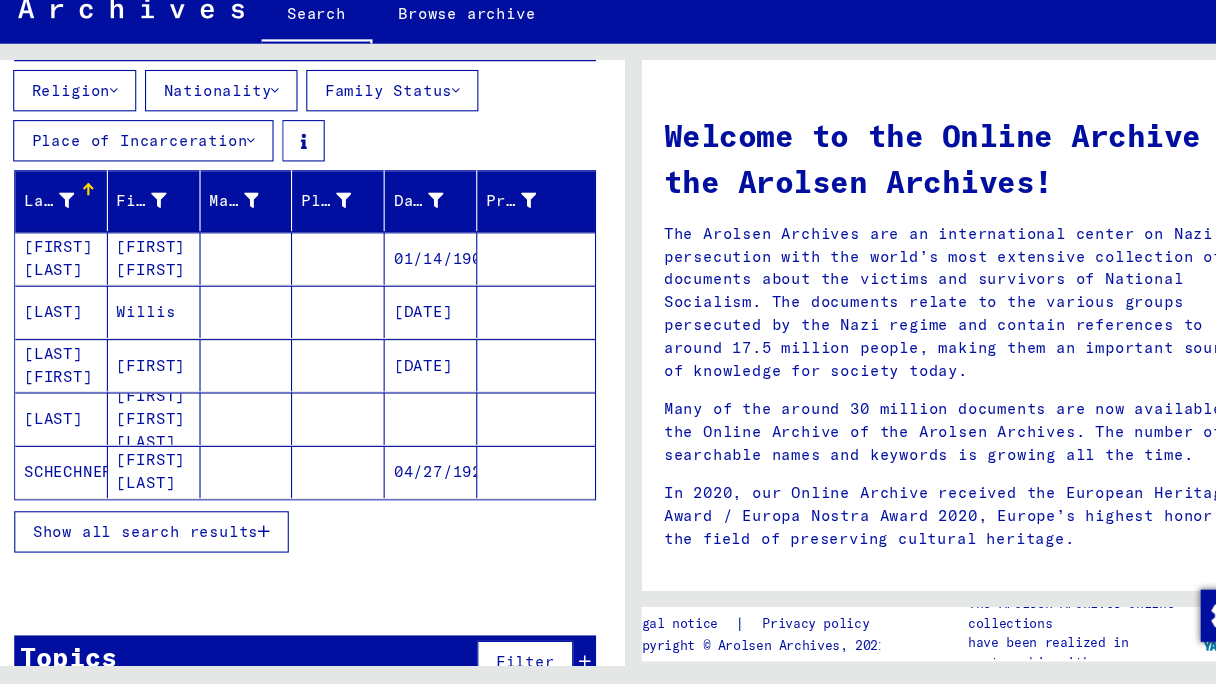 scroll, scrollTop: 238, scrollLeft: 0, axis: vertical 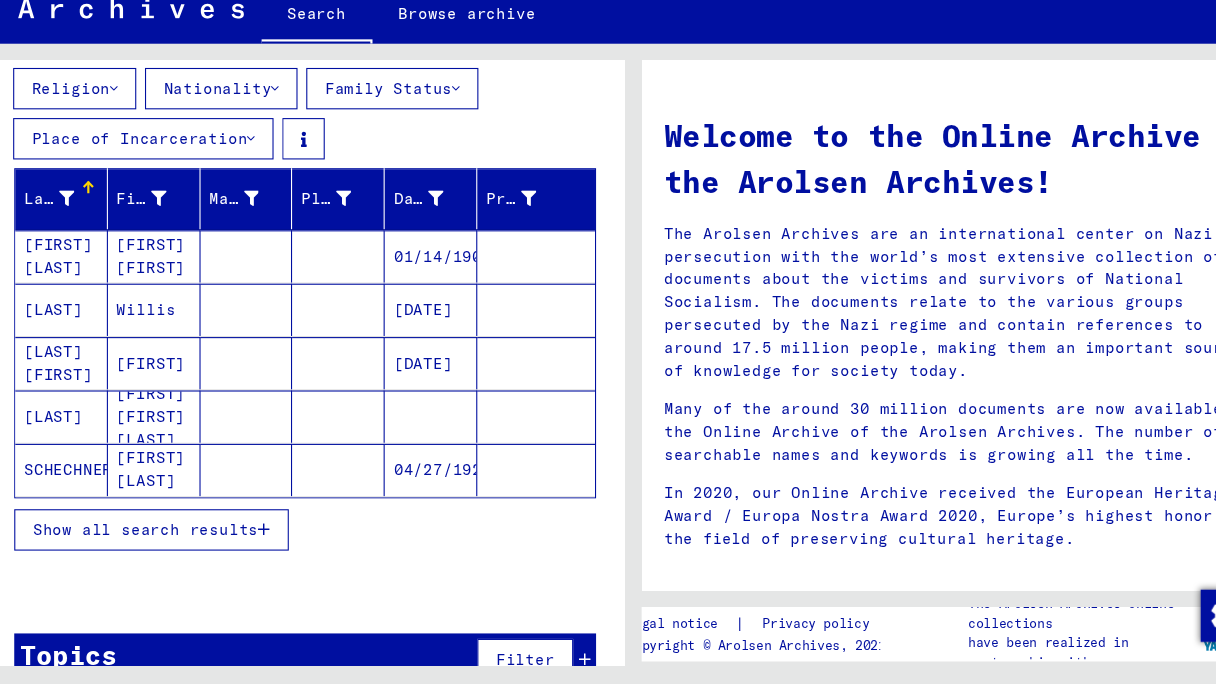 click on "[LAST] [FIRST]" at bounding box center (83, 438) 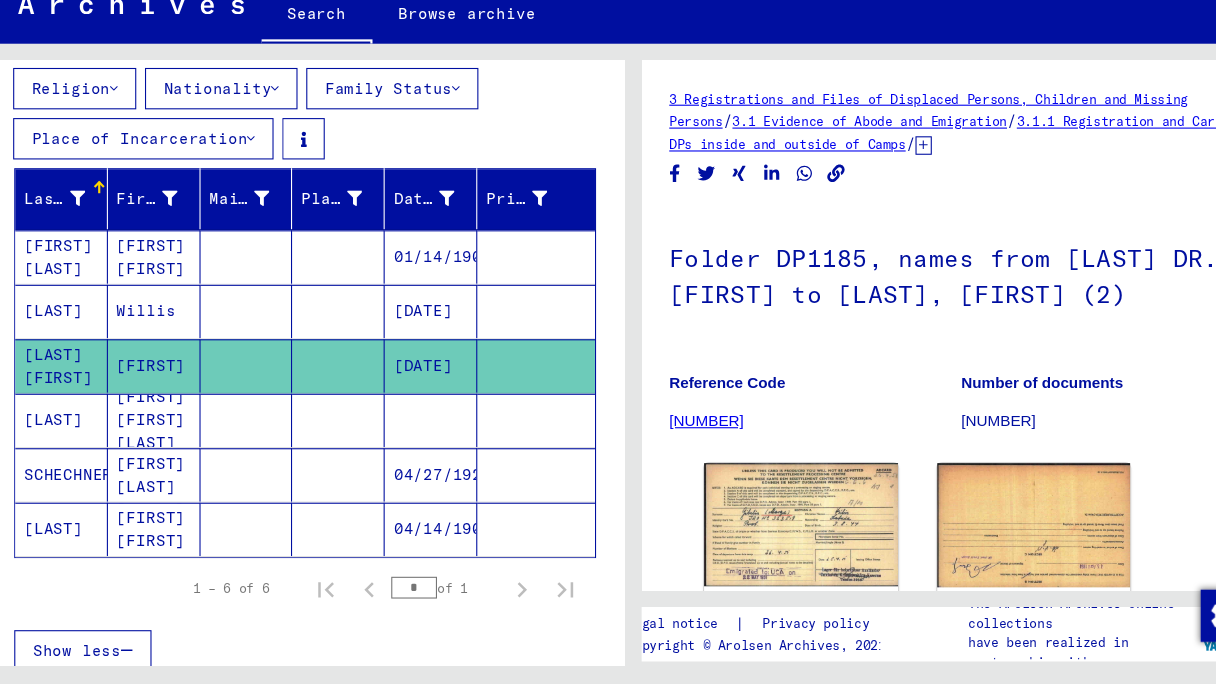 scroll, scrollTop: 0, scrollLeft: 0, axis: both 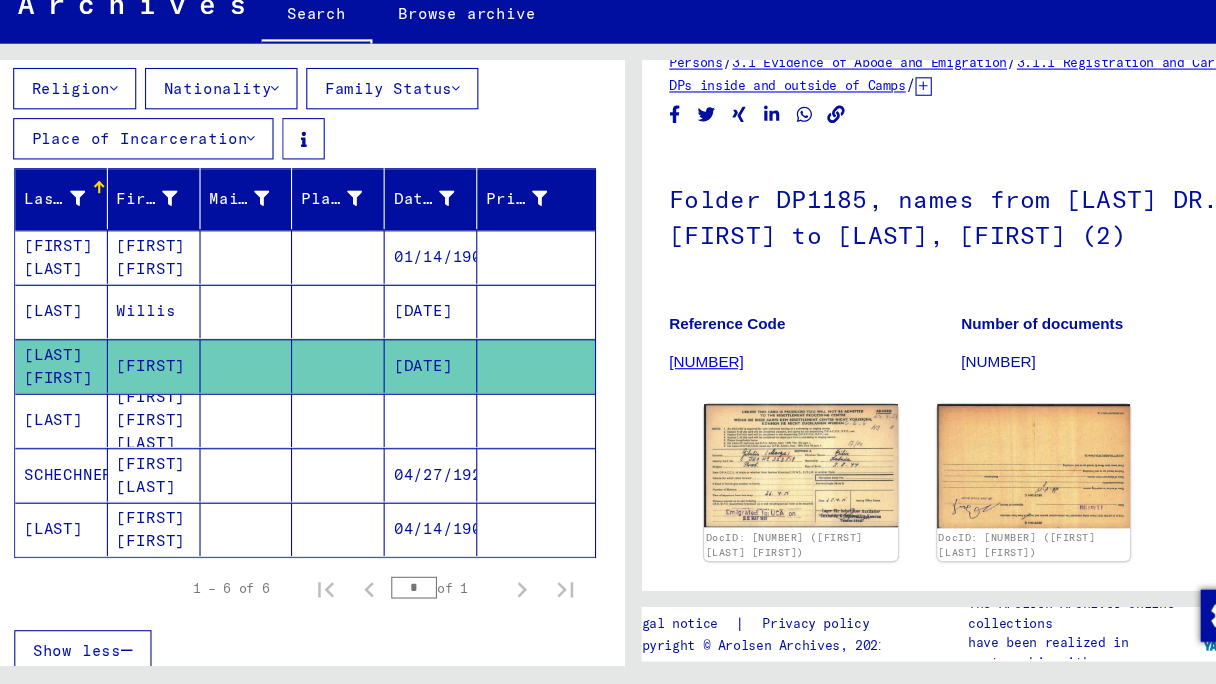 click 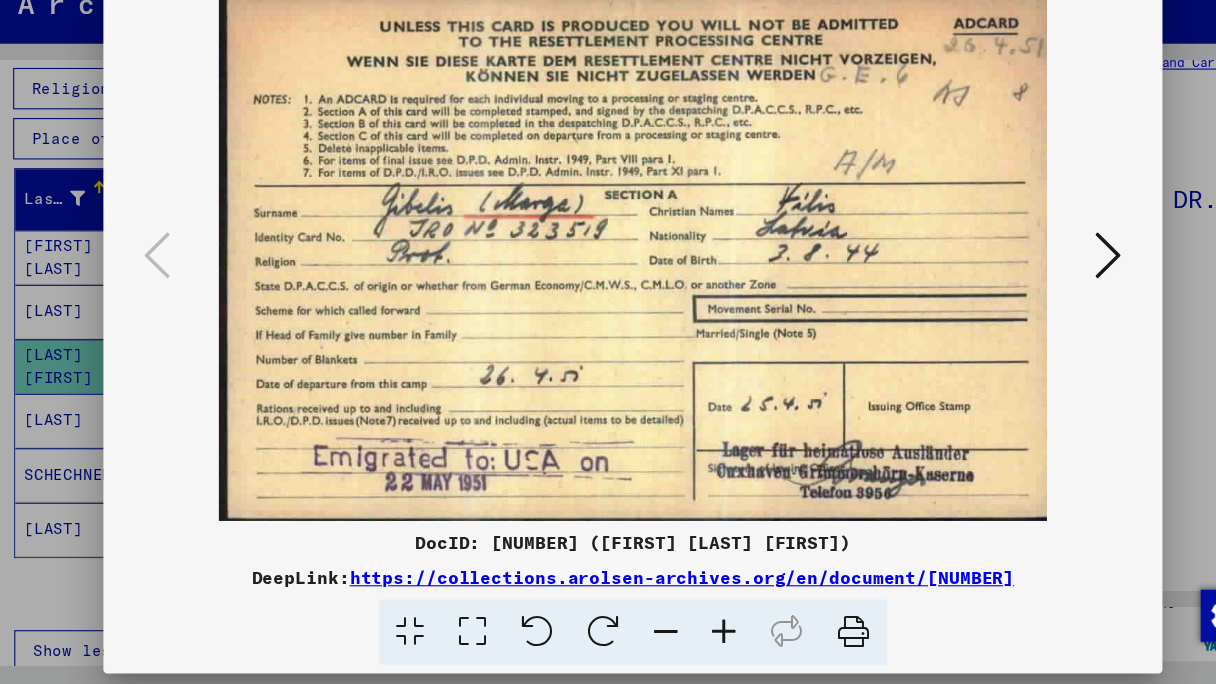 scroll, scrollTop: 0, scrollLeft: 0, axis: both 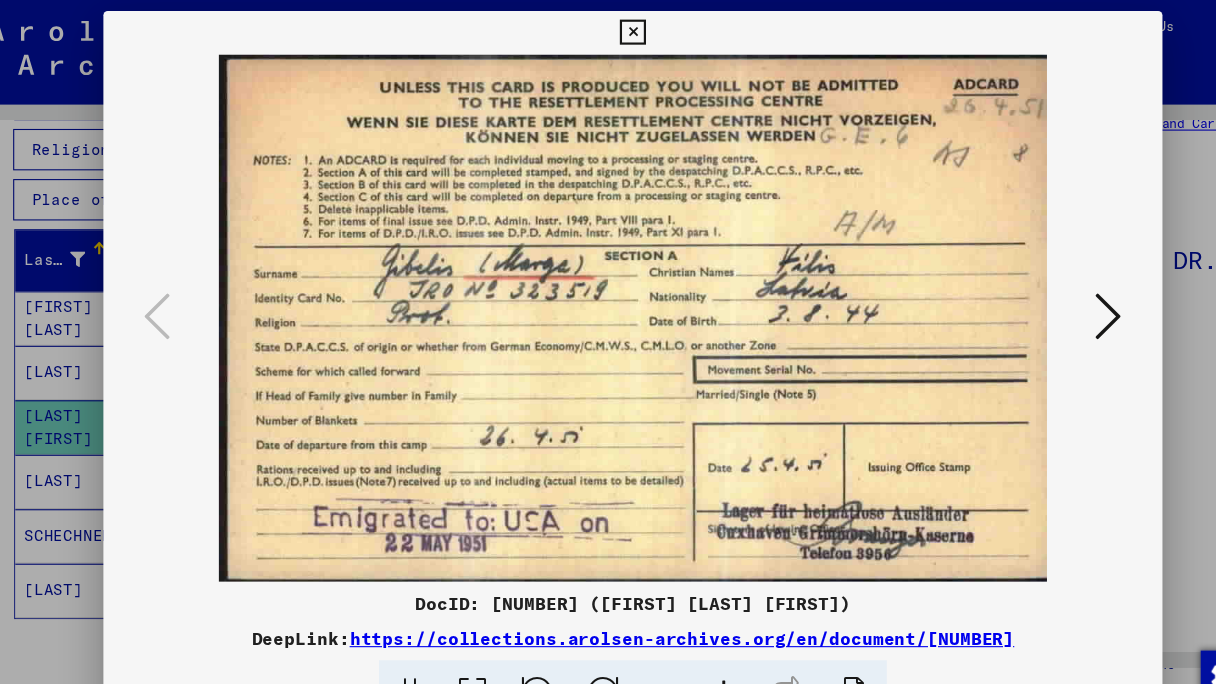 click at bounding box center (607, 30) 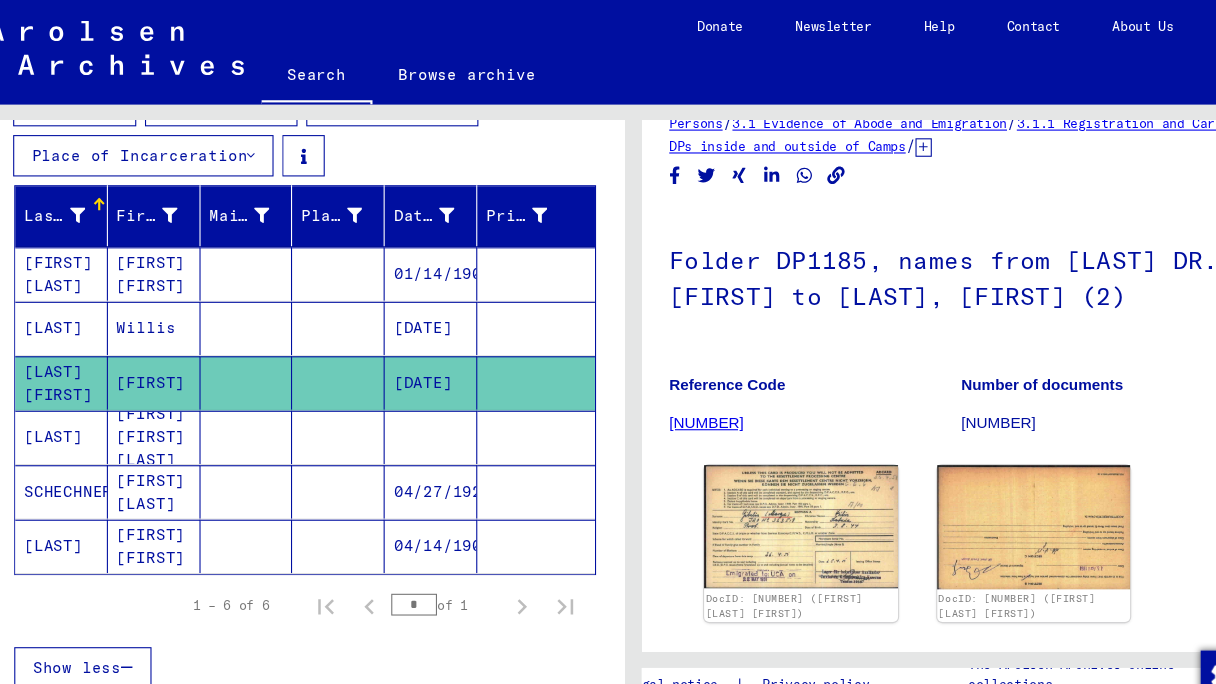 scroll, scrollTop: 269, scrollLeft: 0, axis: vertical 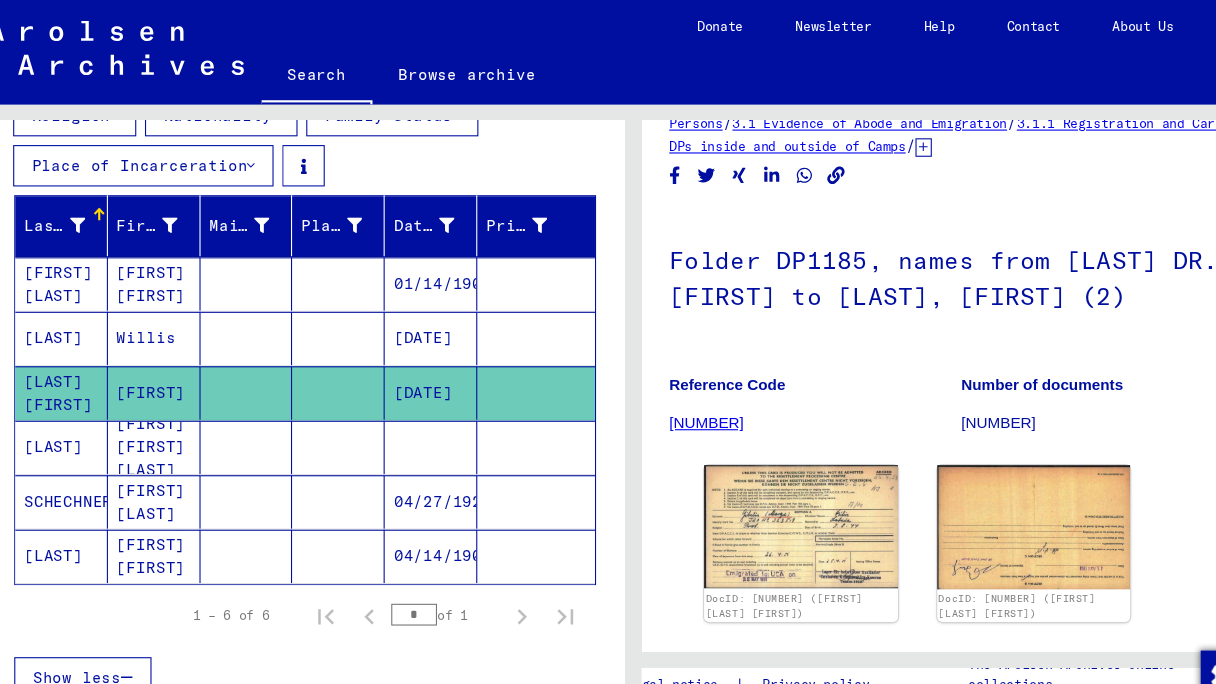 click on "[LAST]" at bounding box center [83, 360] 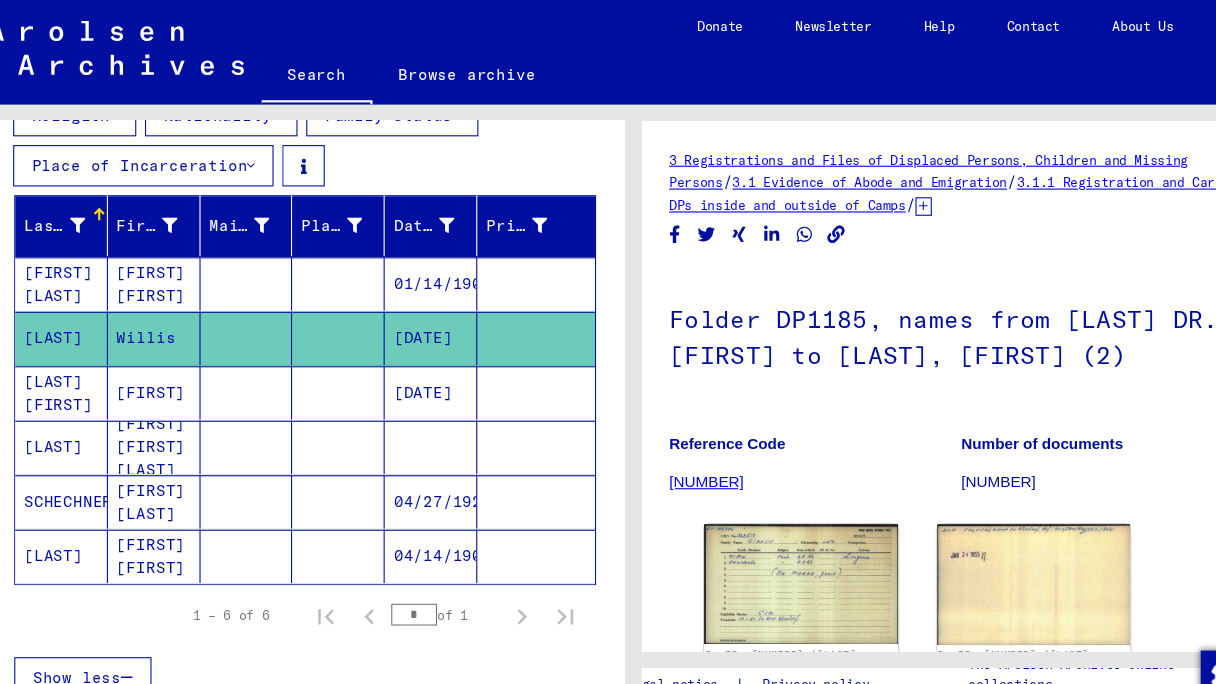 scroll, scrollTop: 0, scrollLeft: 0, axis: both 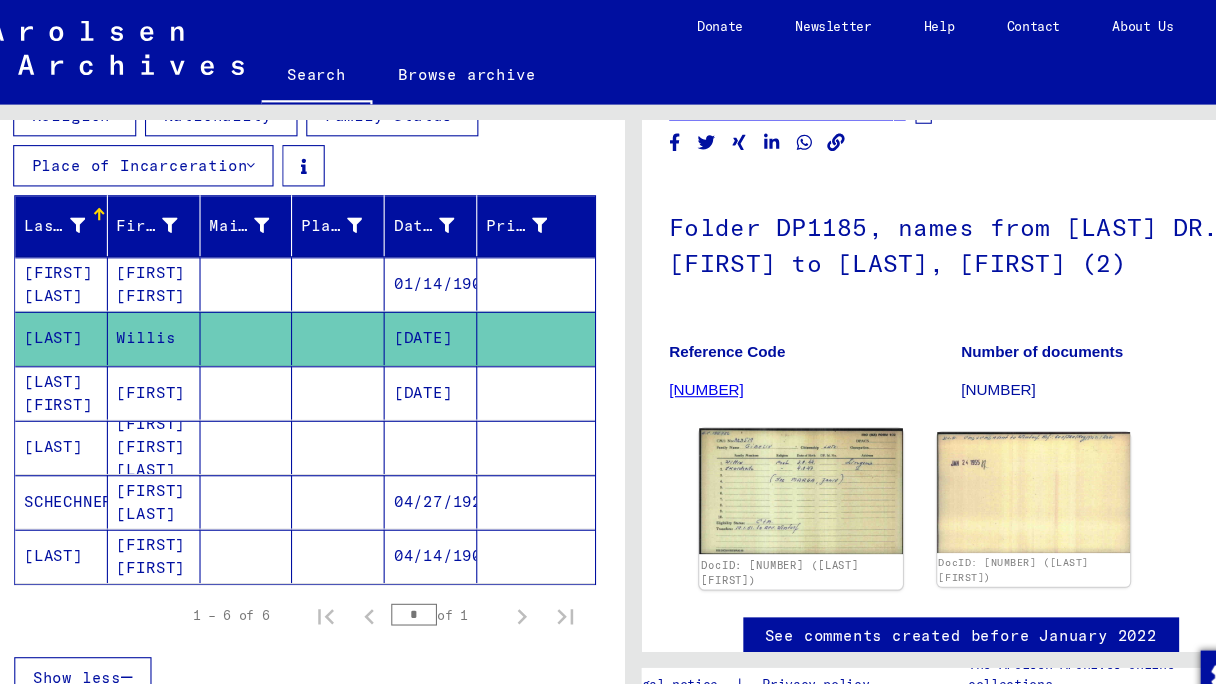 click 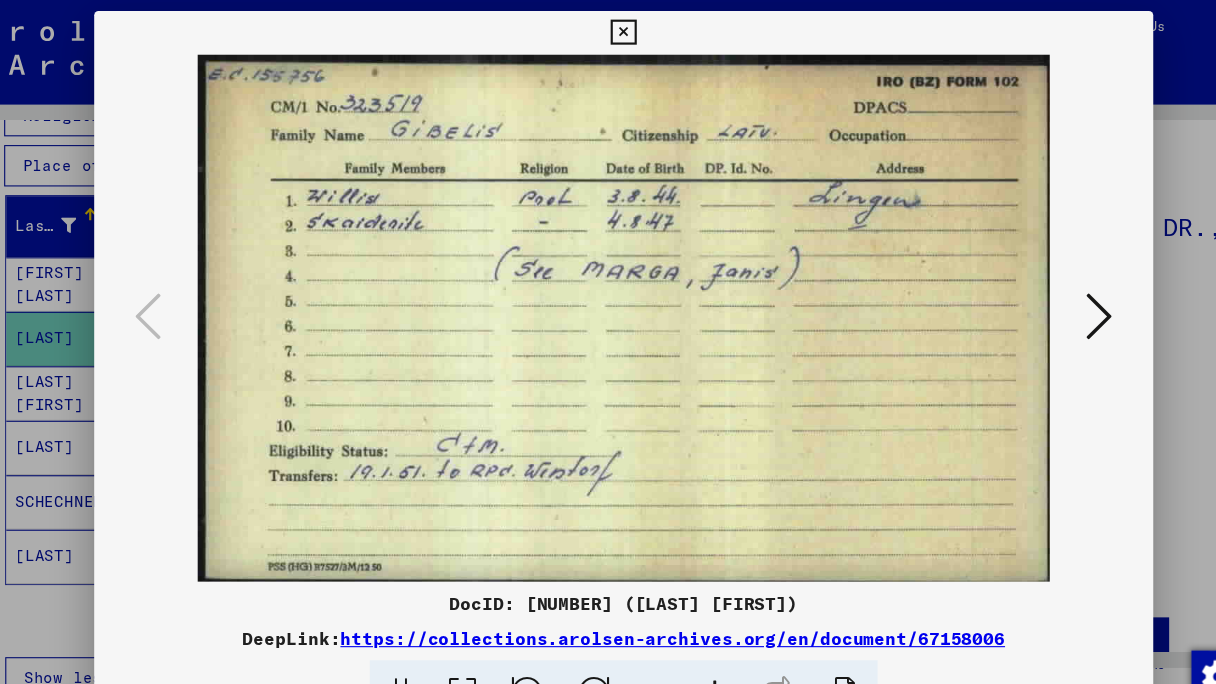 click at bounding box center (607, 30) 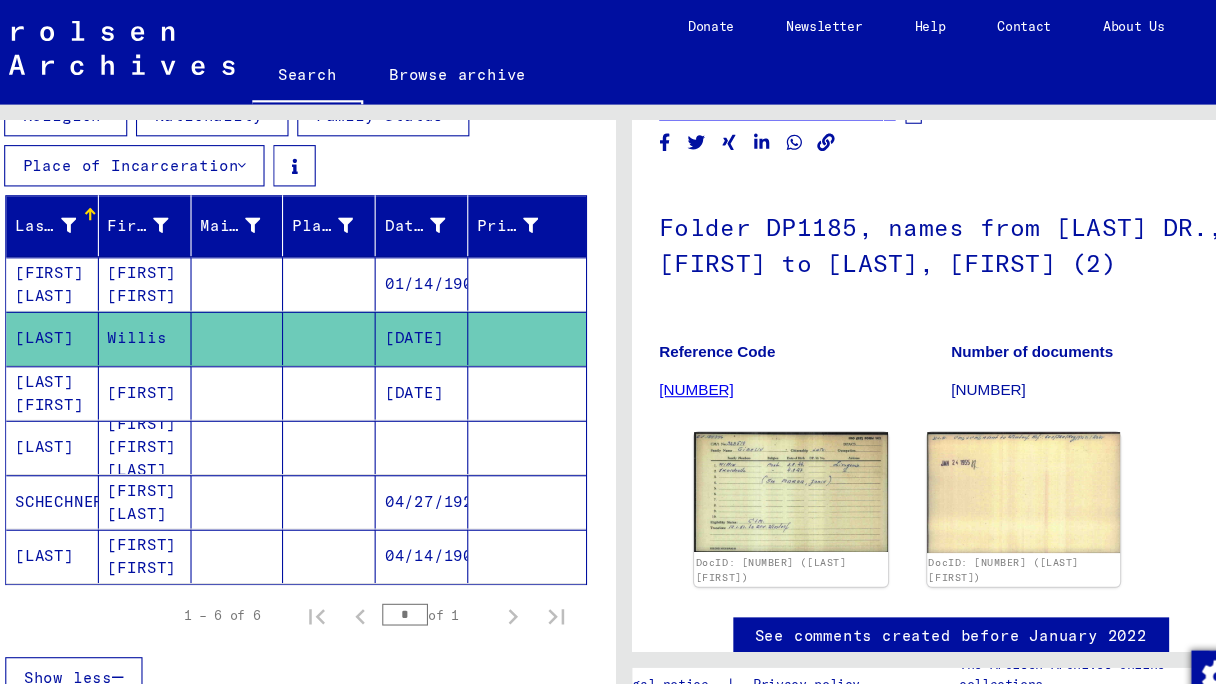 click on "[LAST] [FIRST]" at bounding box center (83, 410) 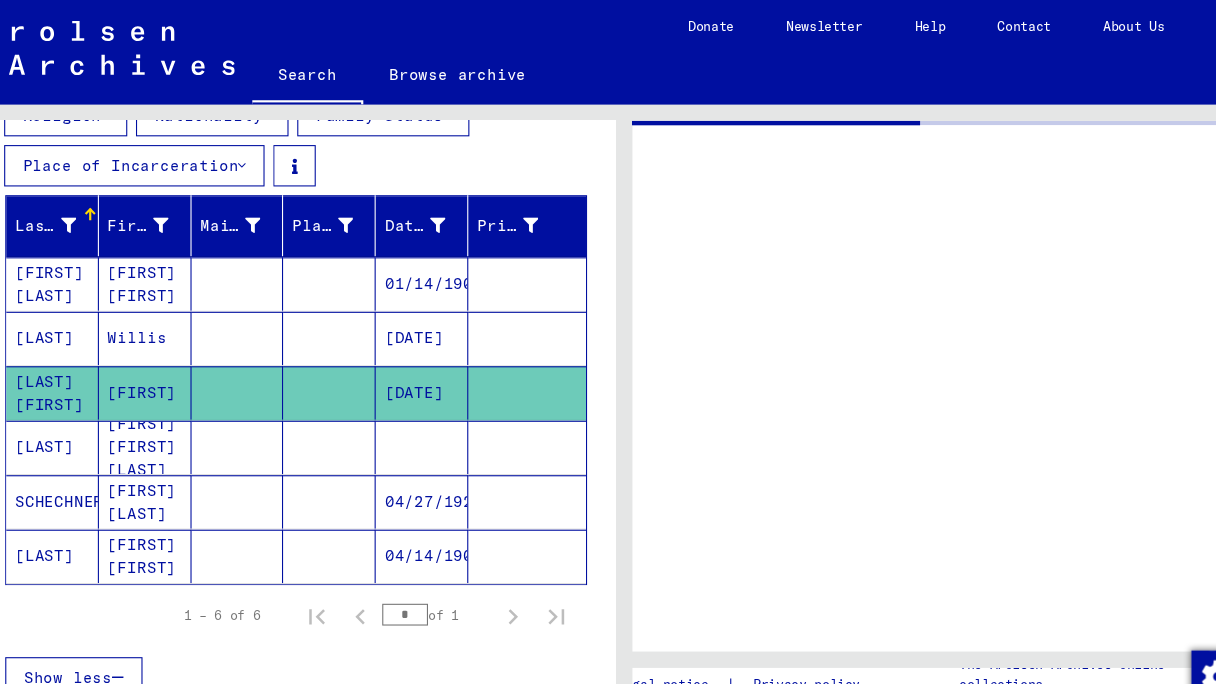 scroll, scrollTop: 0, scrollLeft: 0, axis: both 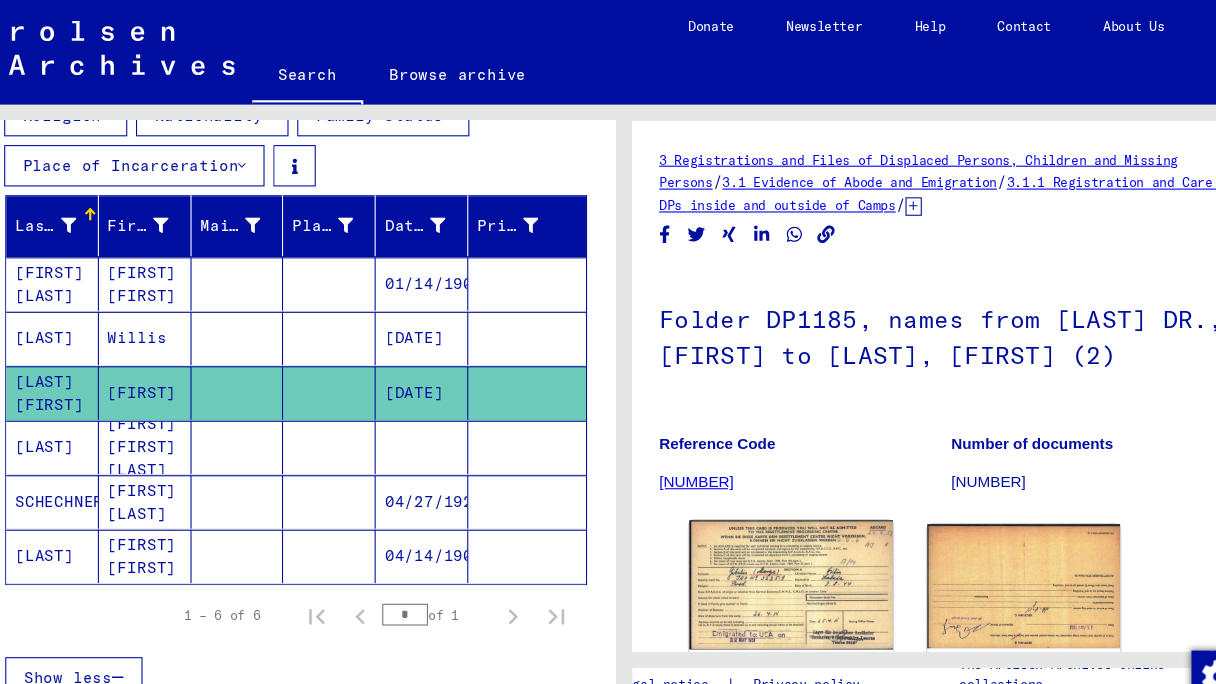 click 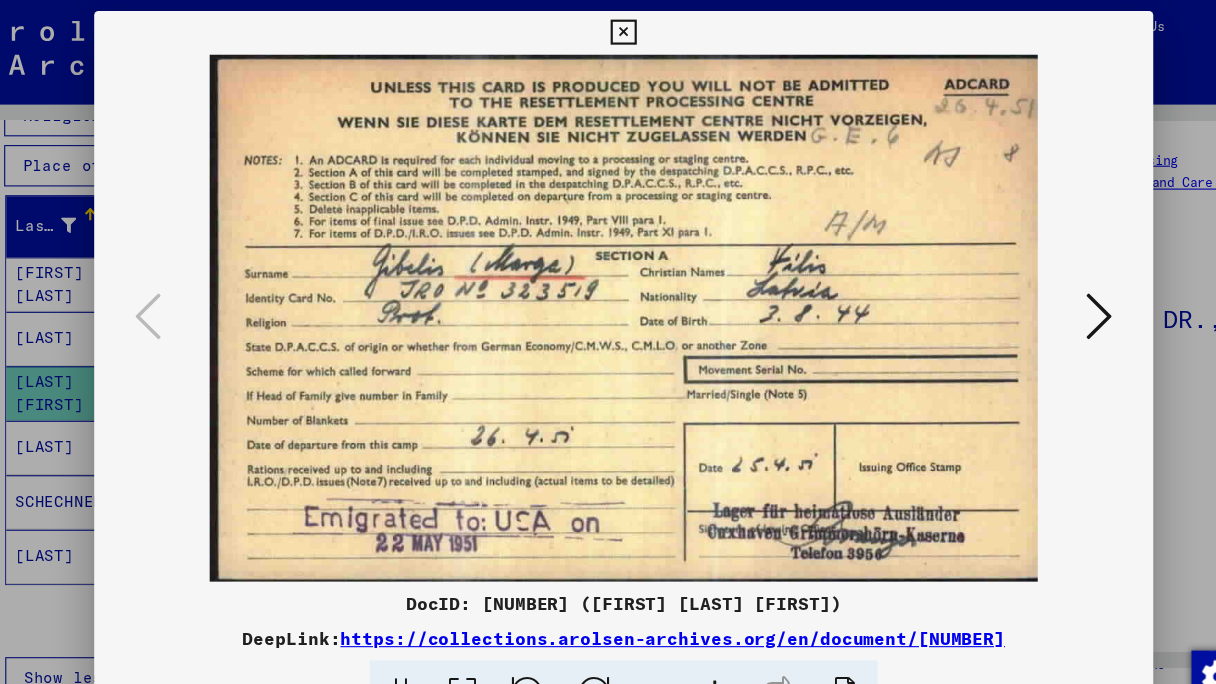 click at bounding box center [607, 30] 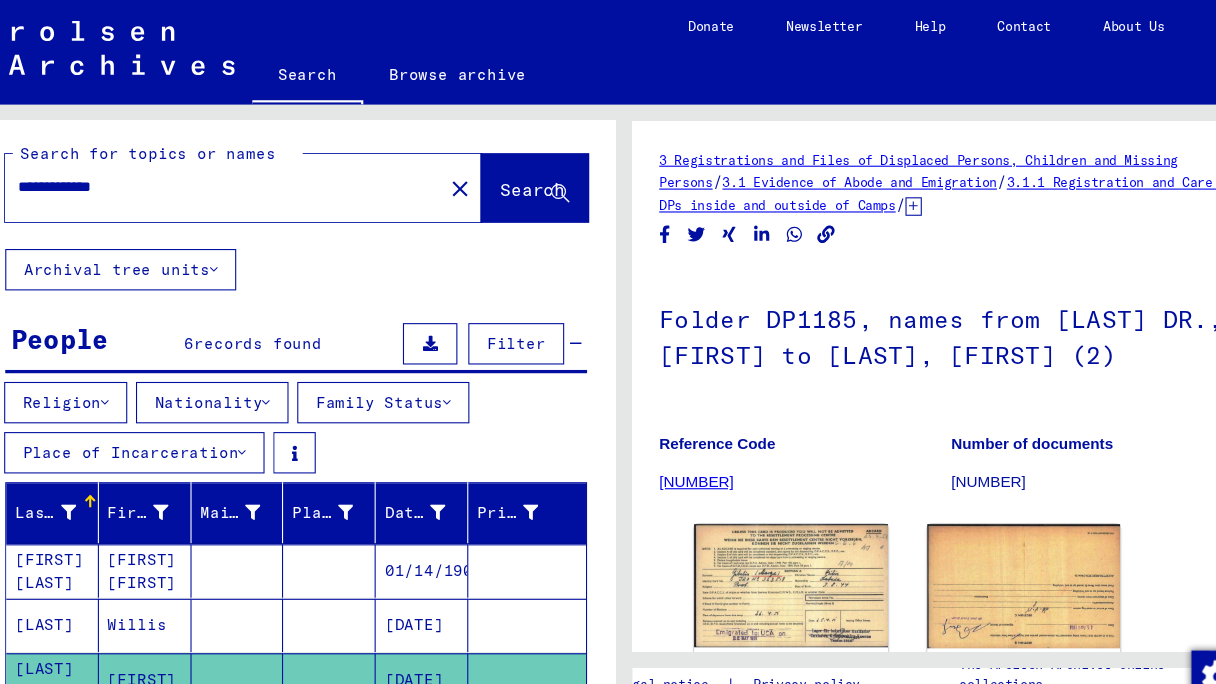 scroll, scrollTop: 0, scrollLeft: 0, axis: both 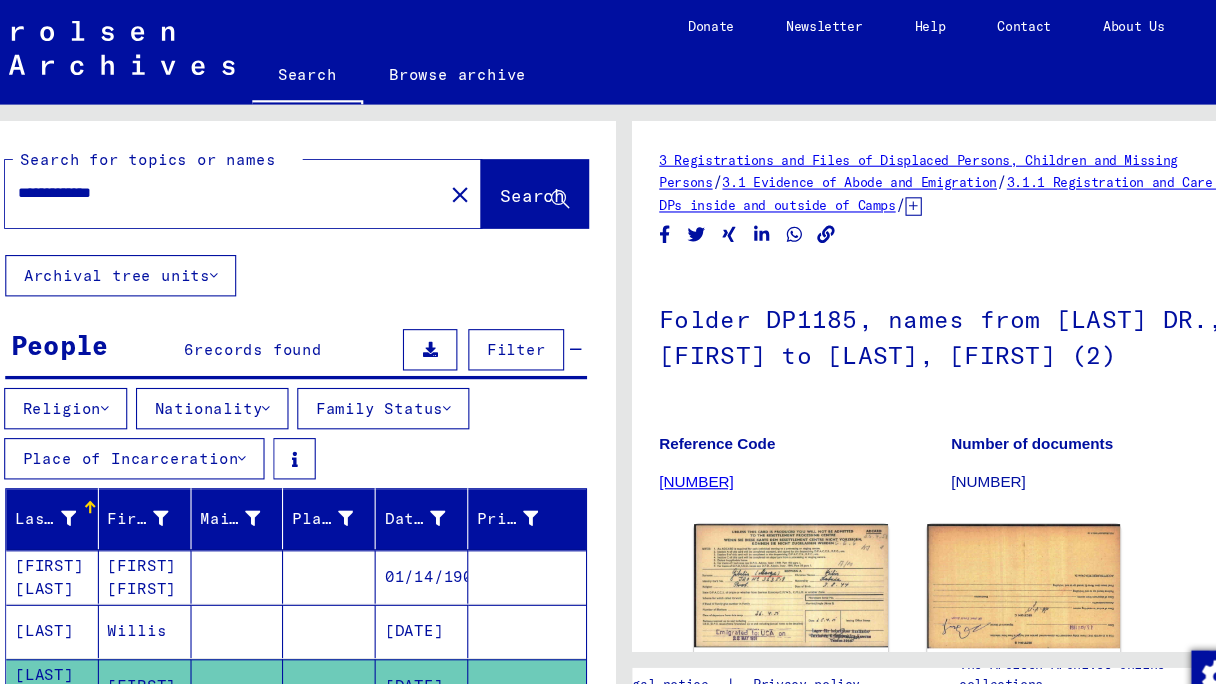 click on "**********" at bounding box center [240, 177] 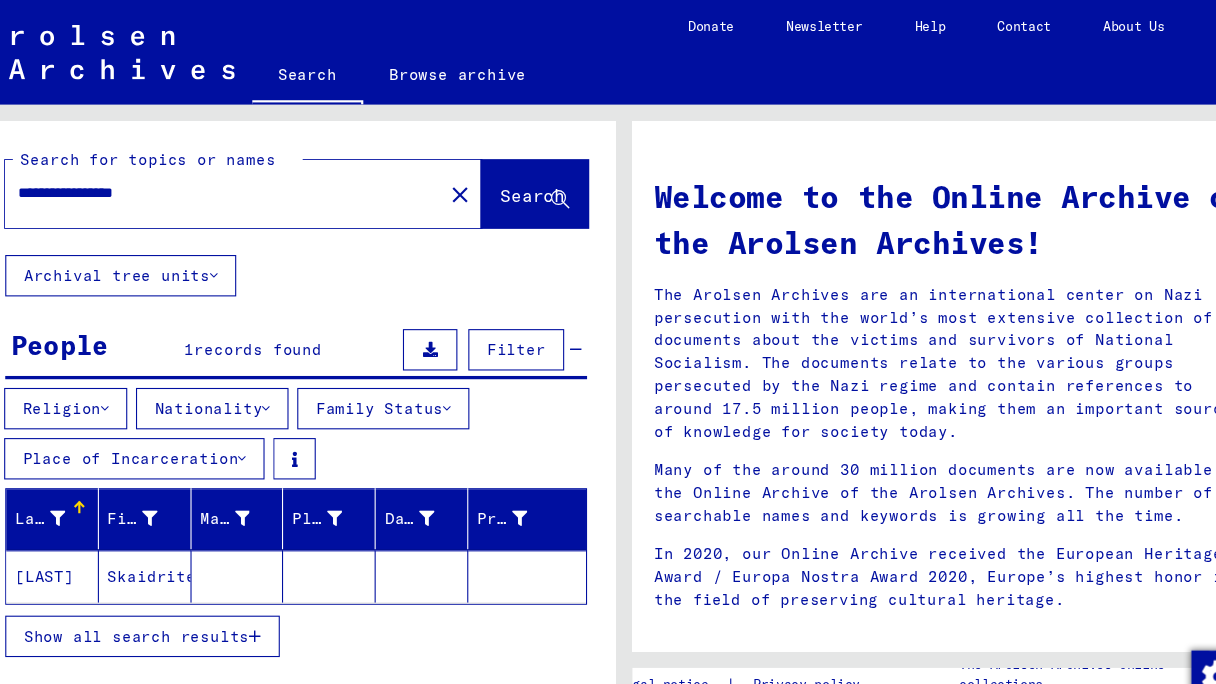 click on "[LAST]" 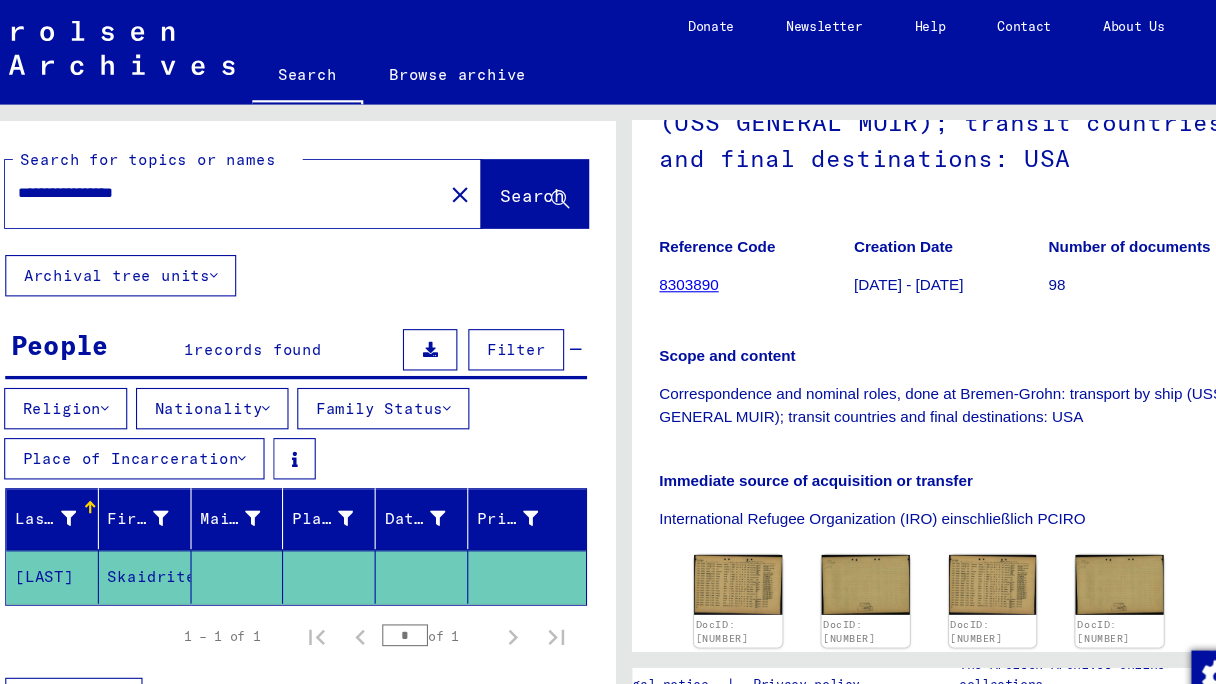 scroll, scrollTop: 227, scrollLeft: 0, axis: vertical 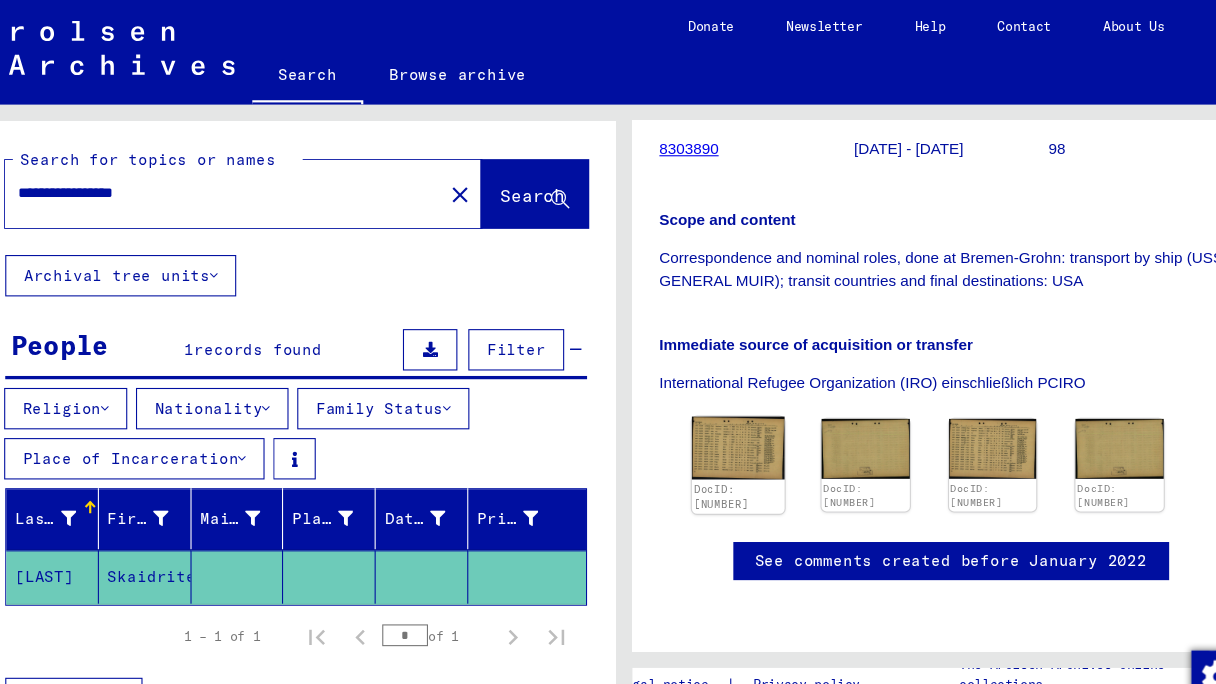 click 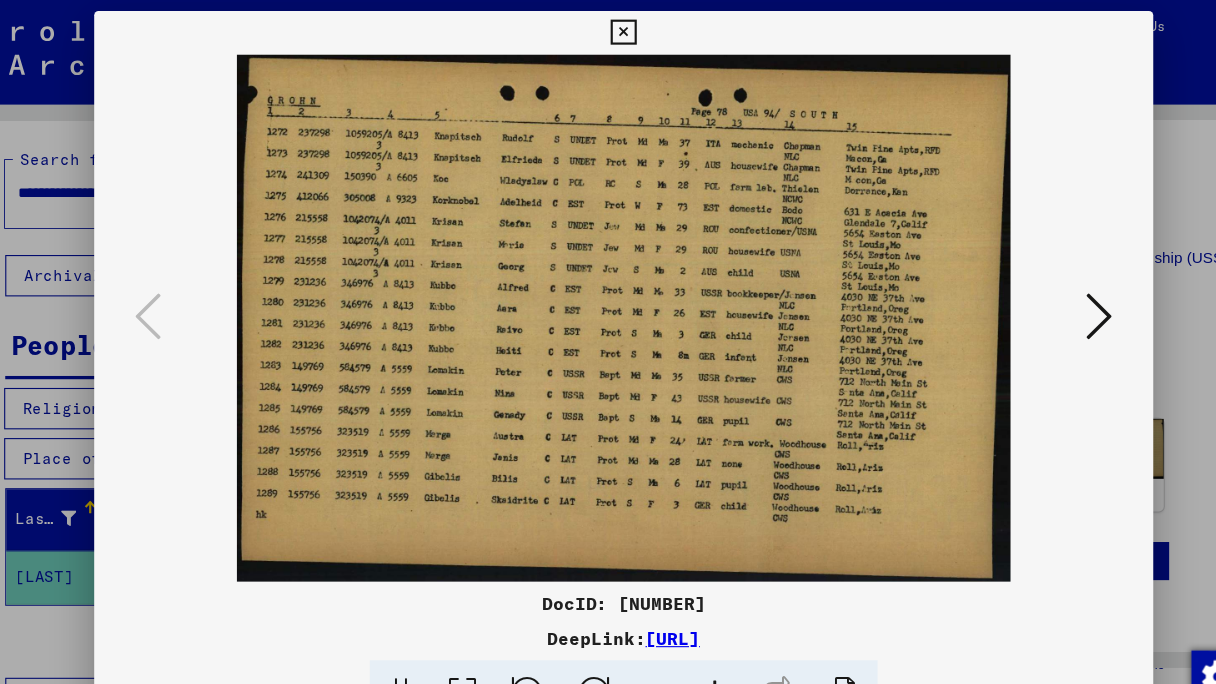 click at bounding box center [1044, 291] 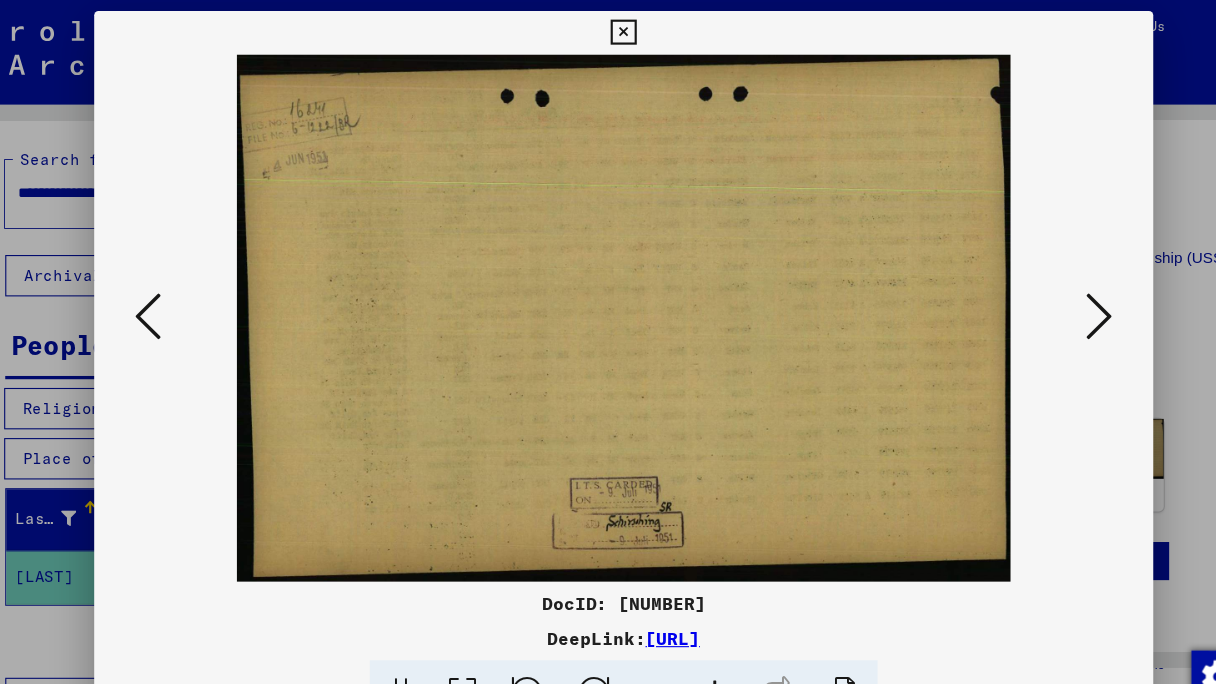 click at bounding box center [1044, 291] 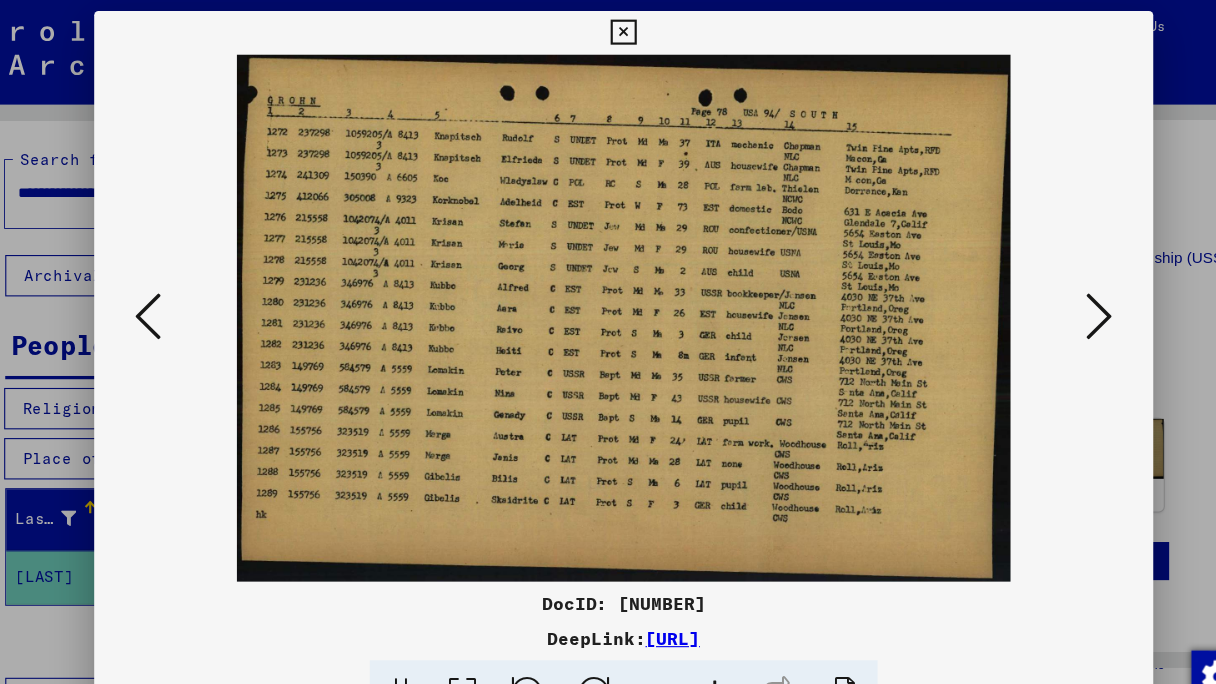 click at bounding box center (607, 30) 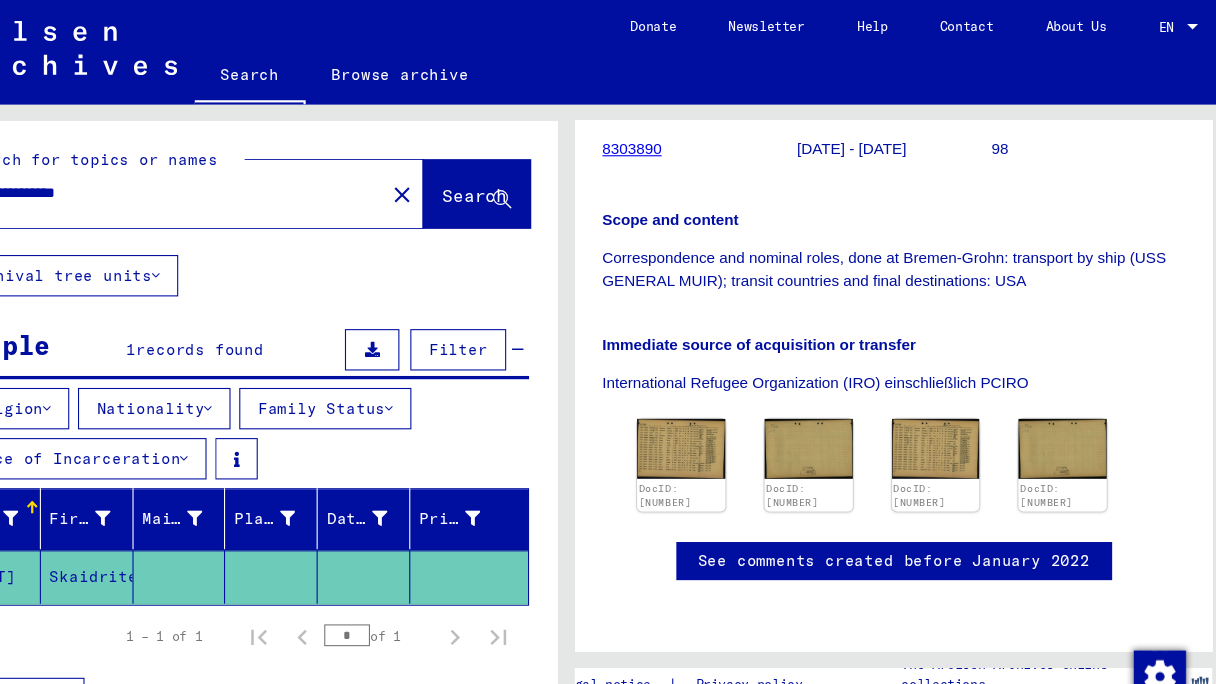 scroll, scrollTop: 0, scrollLeft: 0, axis: both 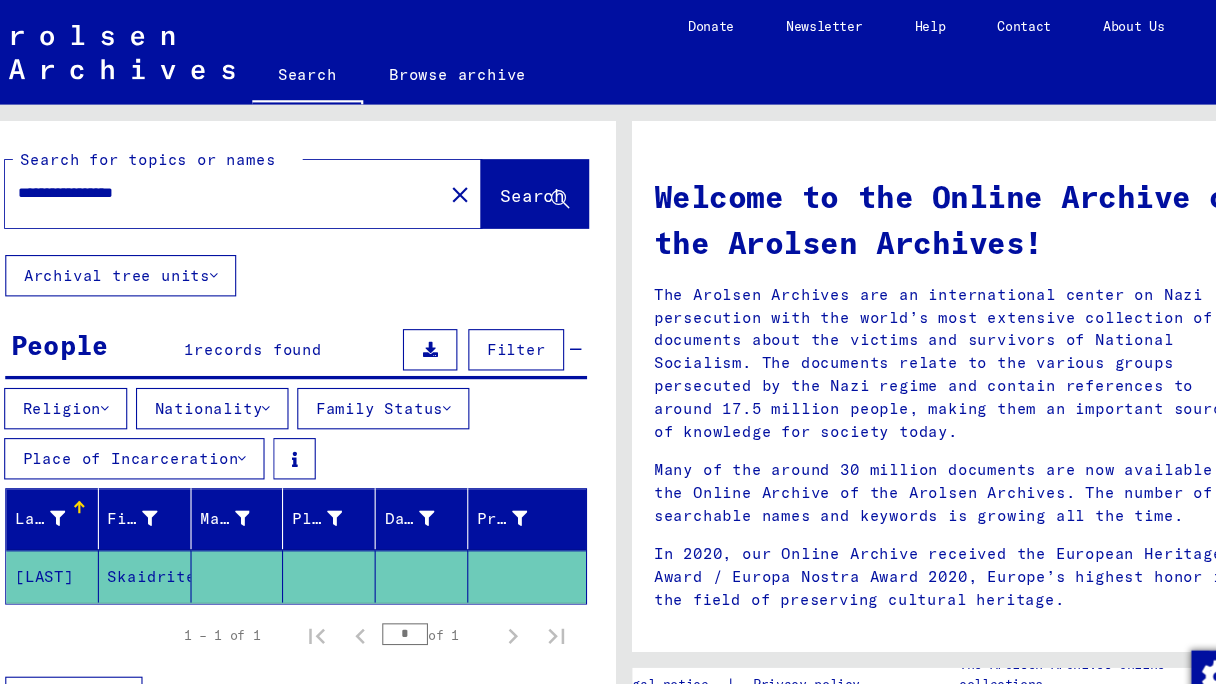 click on "**********" at bounding box center (234, 177) 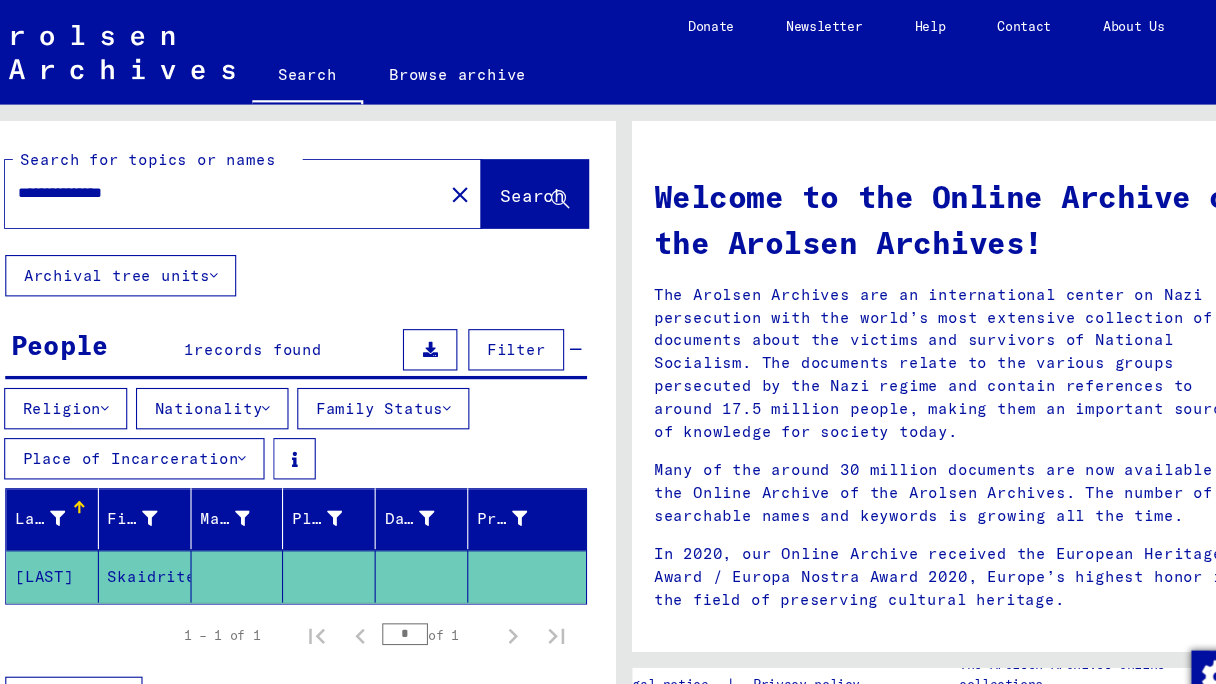 type on "**********" 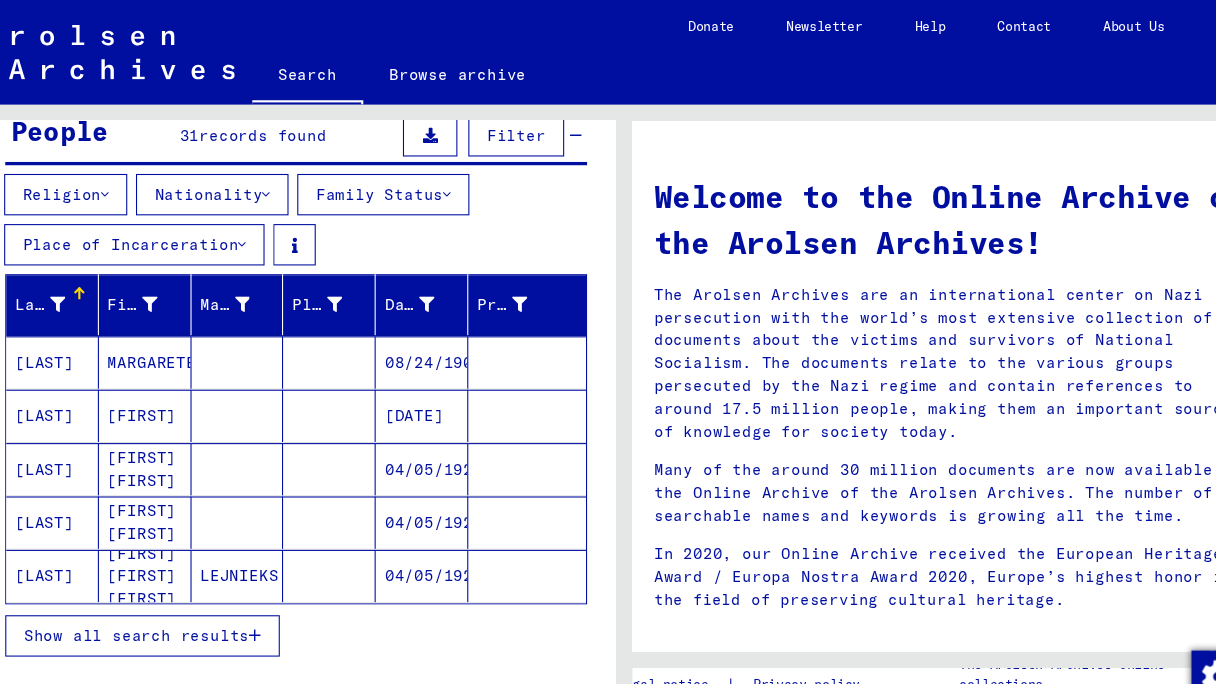 scroll, scrollTop: 277, scrollLeft: 0, axis: vertical 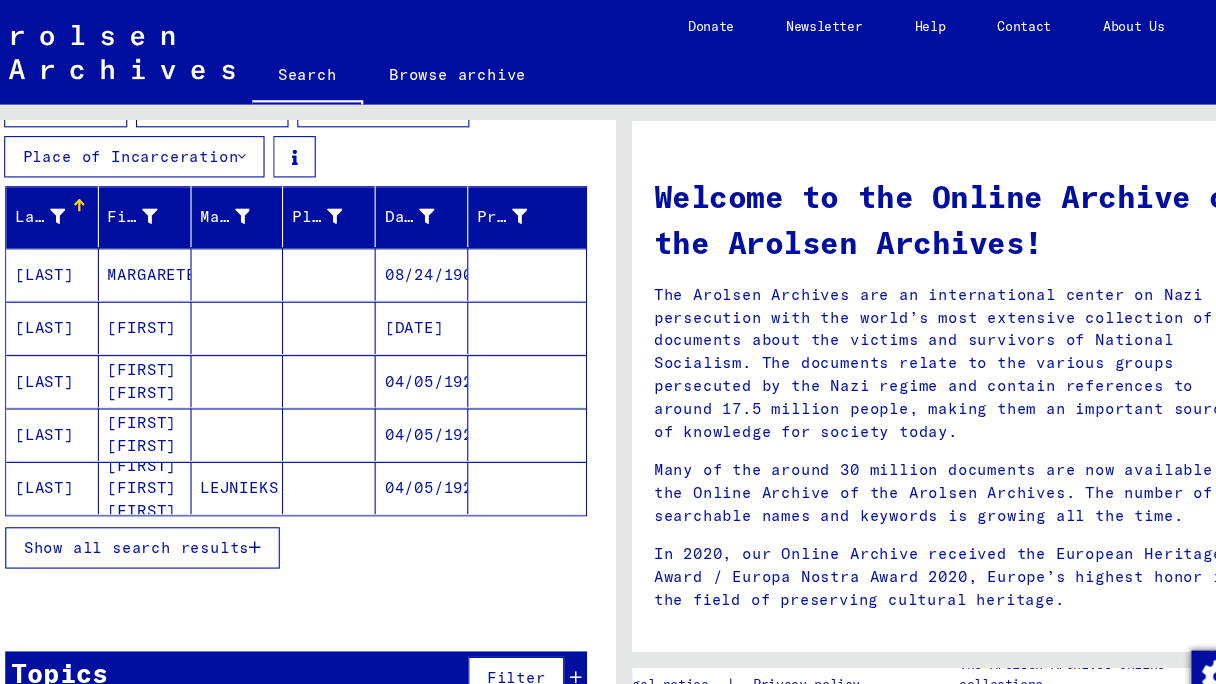 click on "Show all search results" at bounding box center (166, 503) 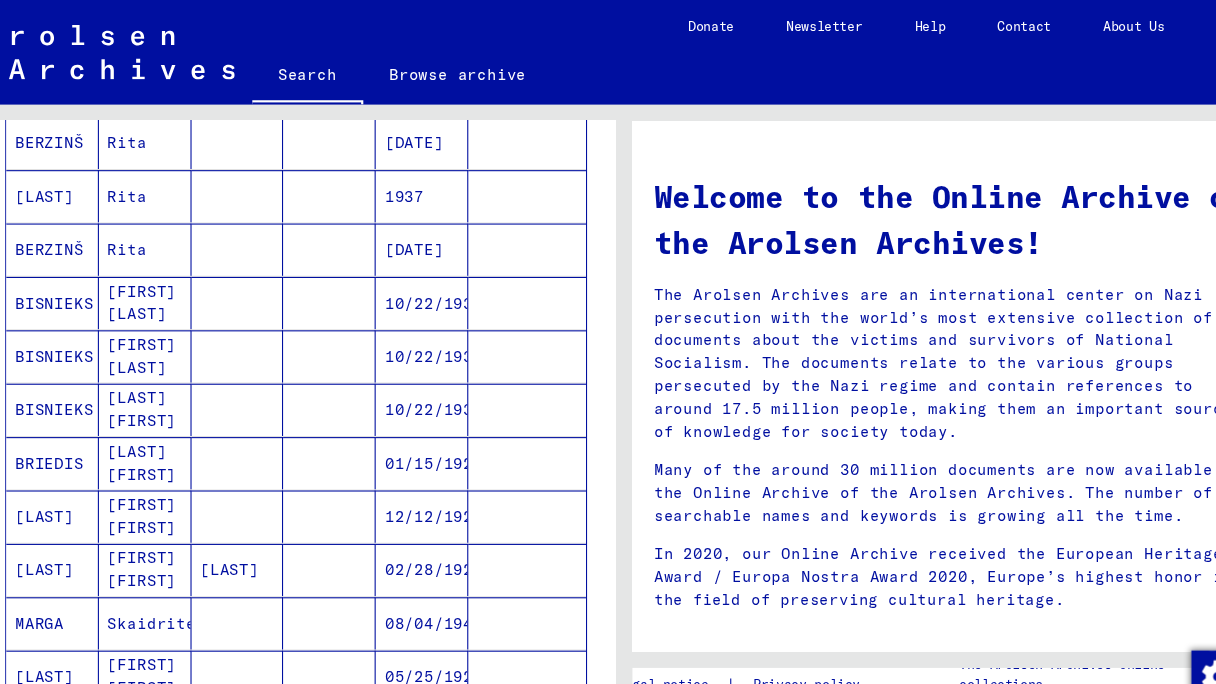 scroll, scrollTop: 1311, scrollLeft: 0, axis: vertical 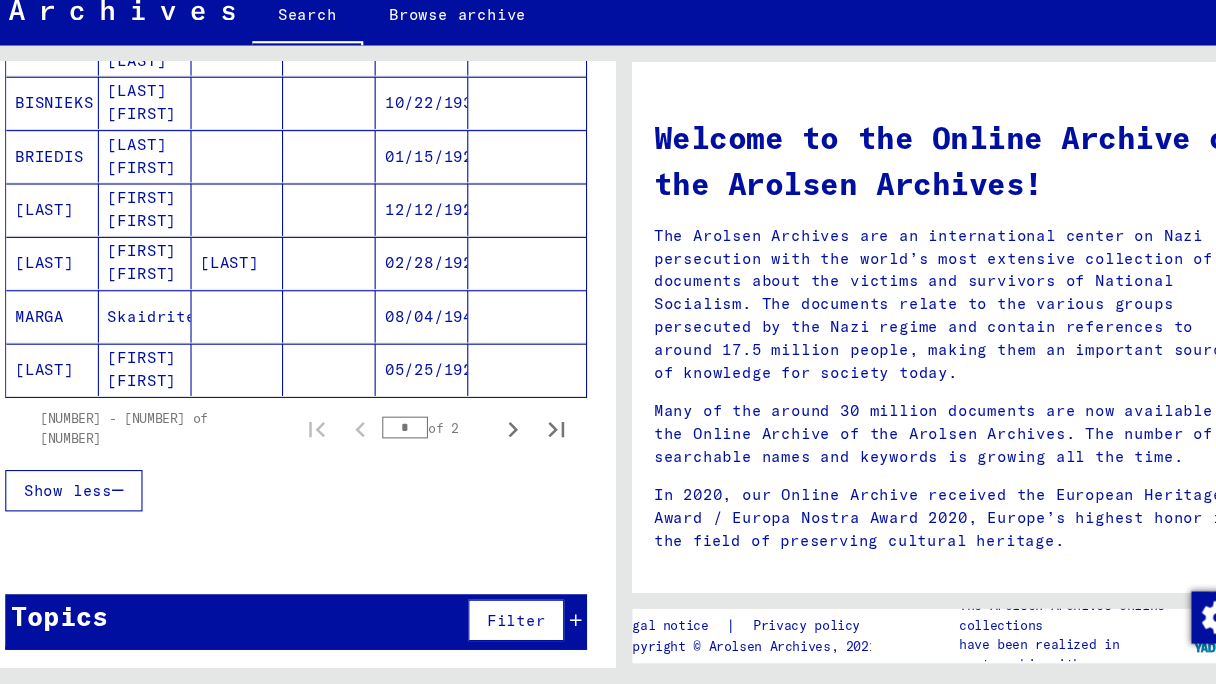 click on "MARGA" at bounding box center [83, 394] 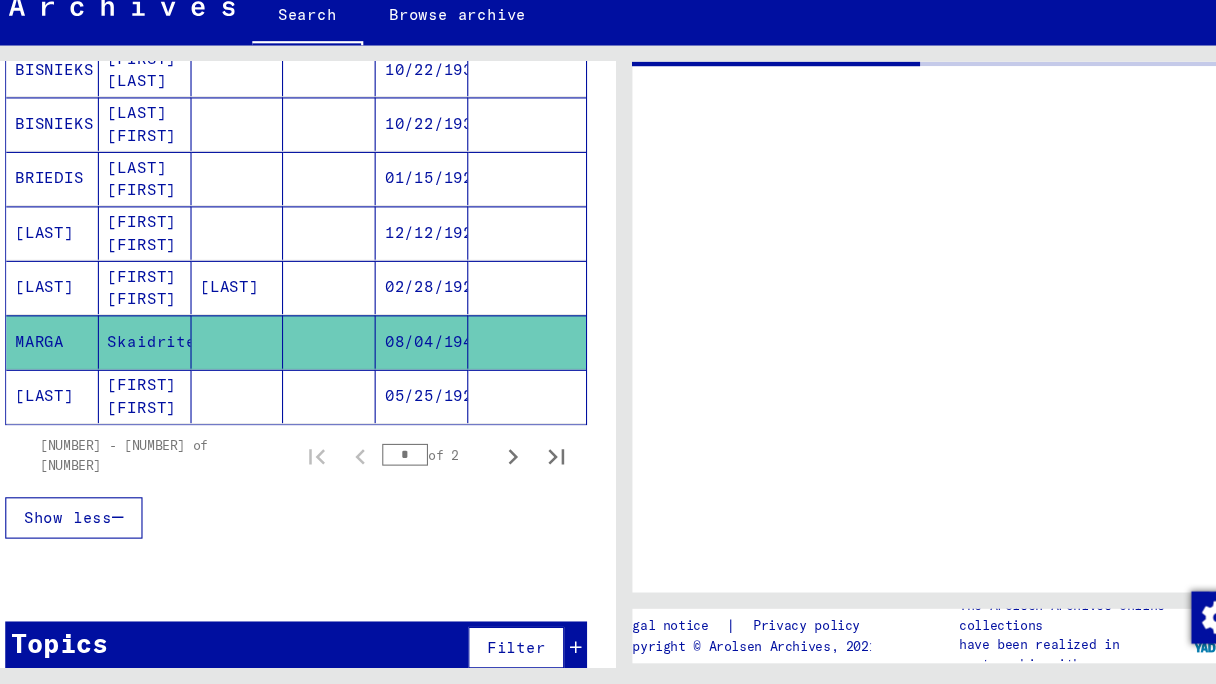 scroll, scrollTop: 0, scrollLeft: 0, axis: both 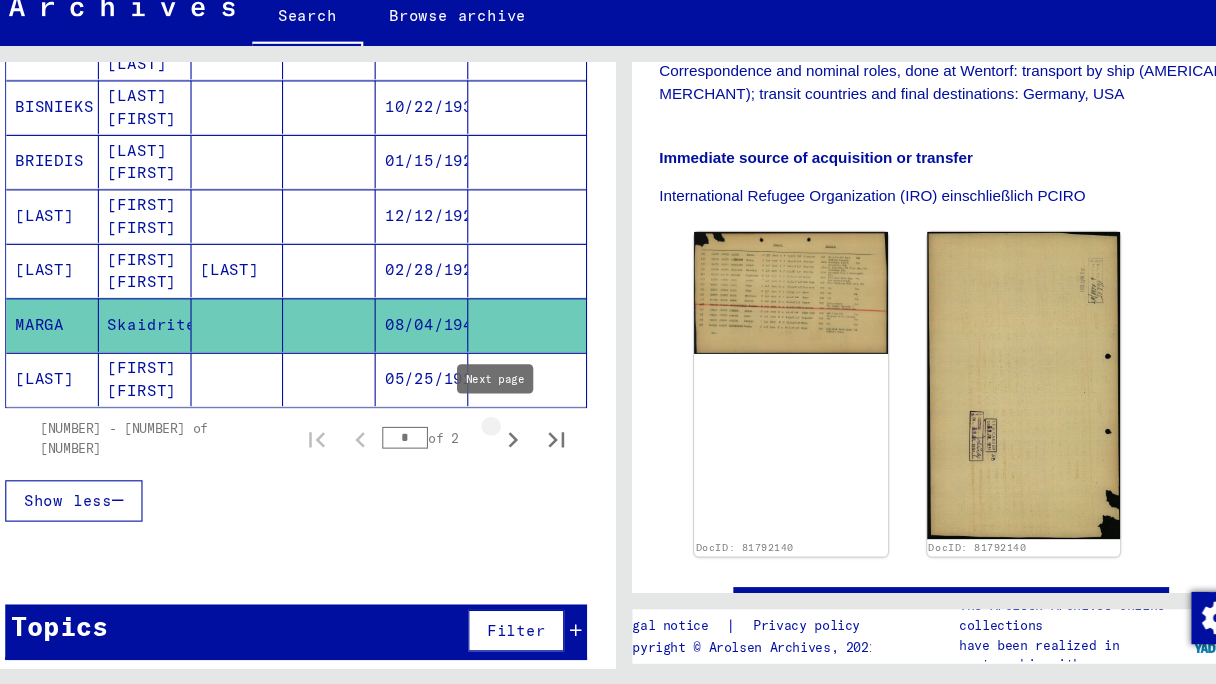 click 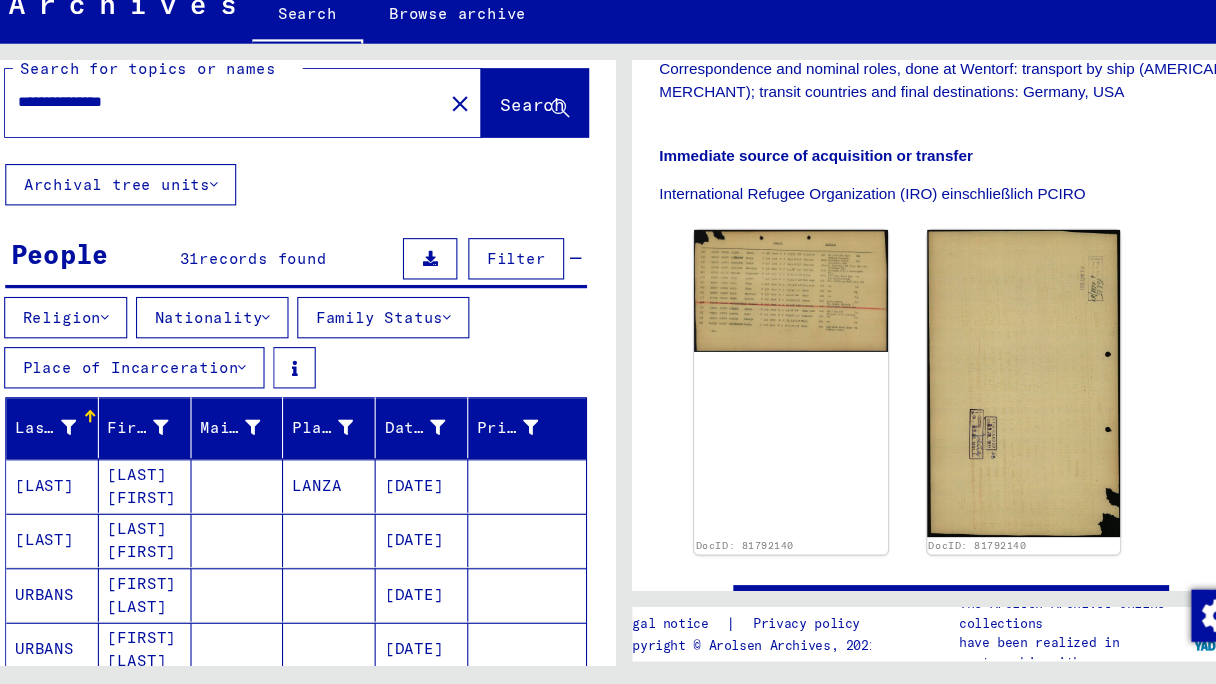 scroll, scrollTop: 0, scrollLeft: 0, axis: both 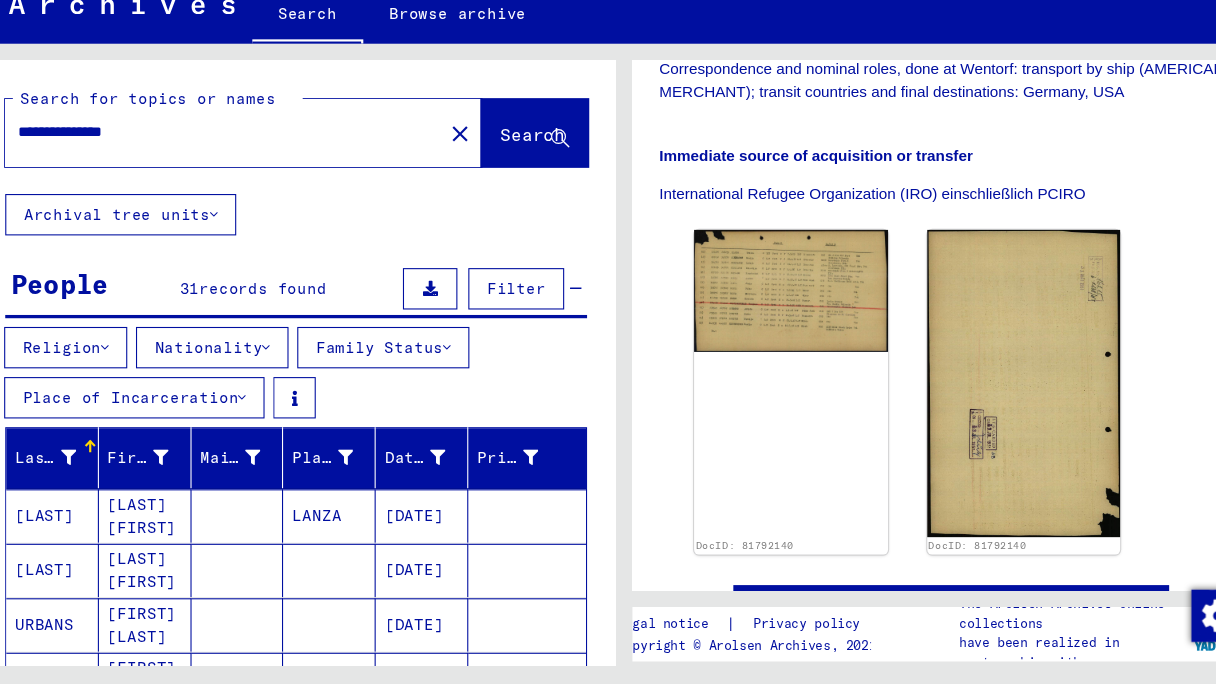 click on "**********" at bounding box center (240, 177) 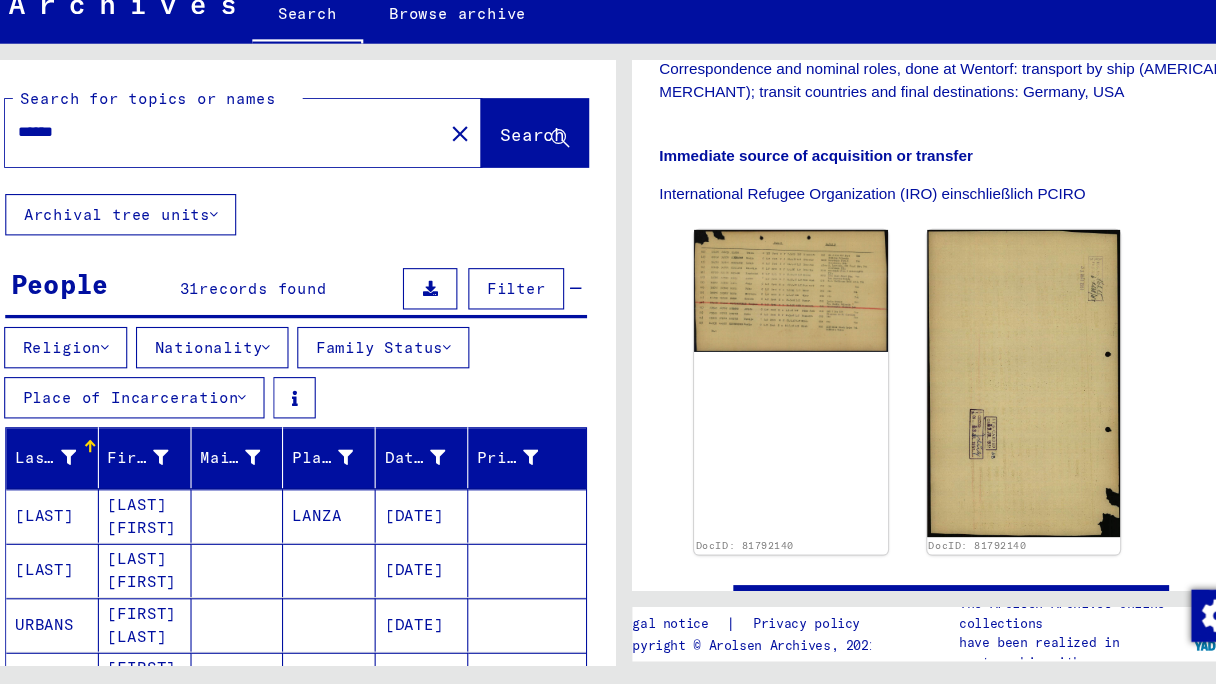 scroll, scrollTop: 0, scrollLeft: 0, axis: both 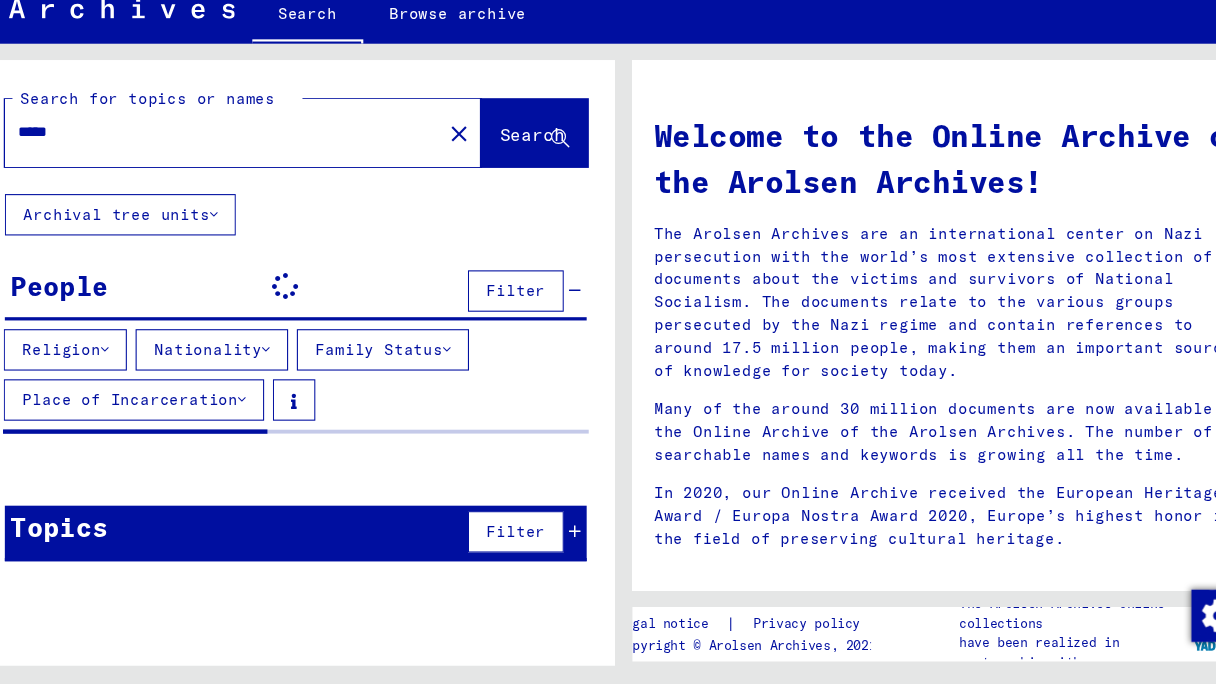type on "*****" 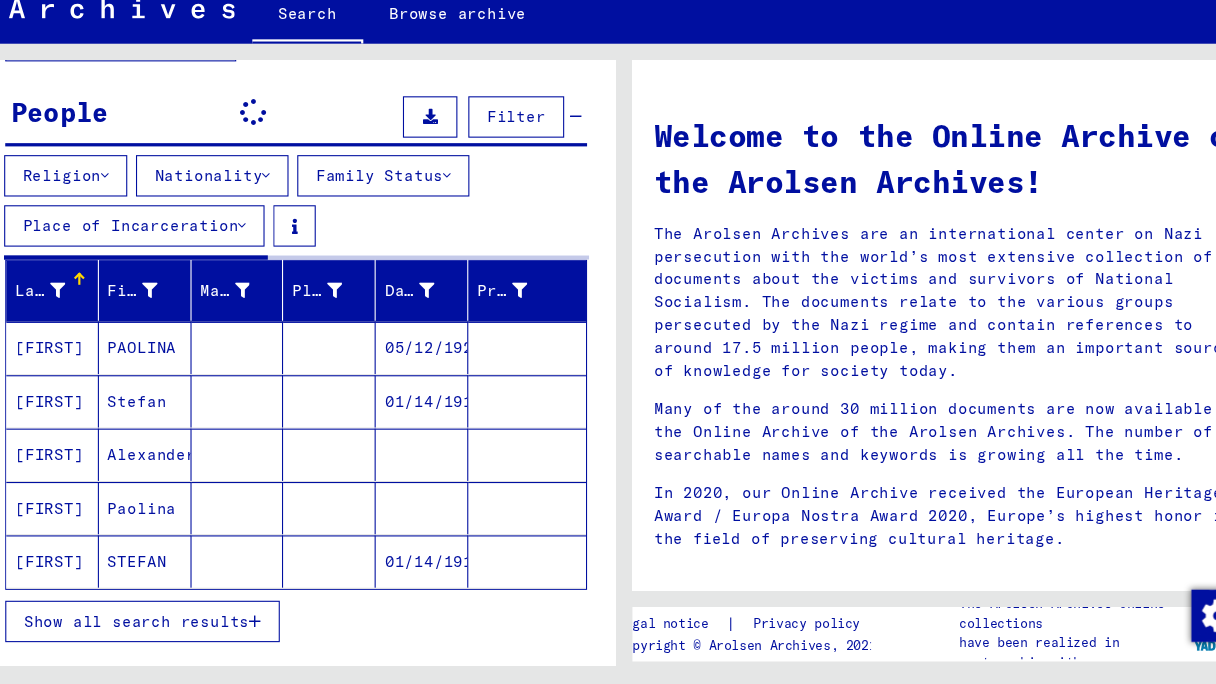 scroll, scrollTop: 157, scrollLeft: 0, axis: vertical 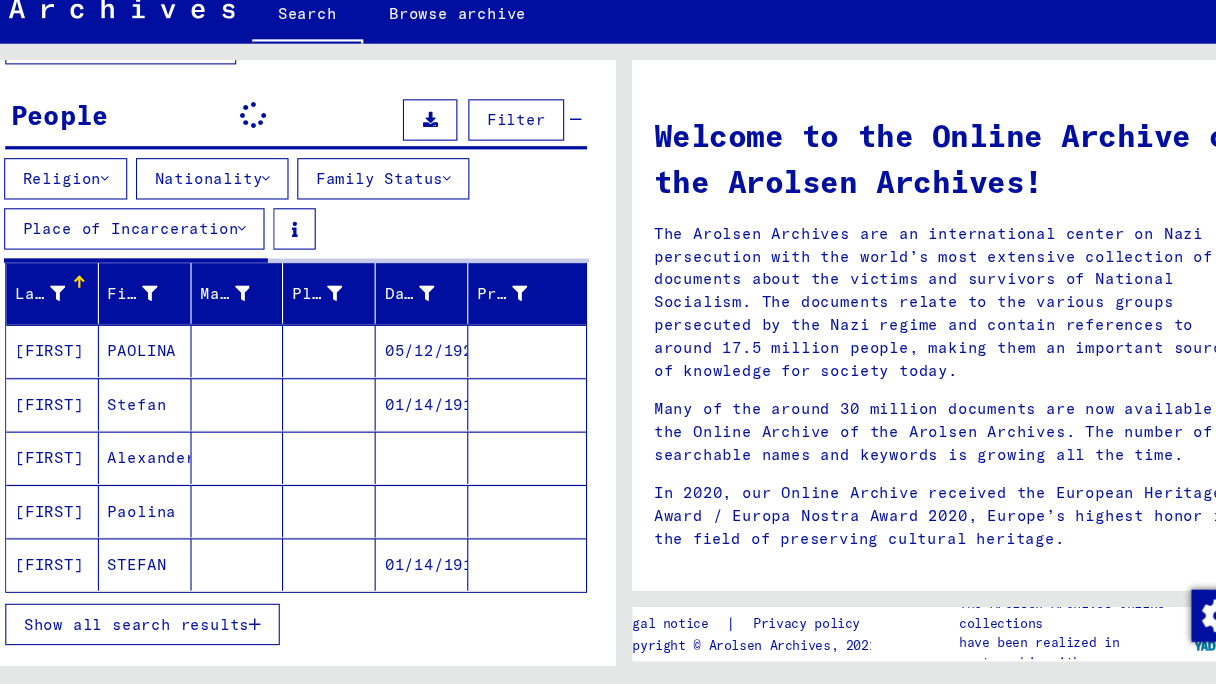 drag, startPoint x: 233, startPoint y: 329, endPoint x: 496, endPoint y: 121, distance: 335.3103 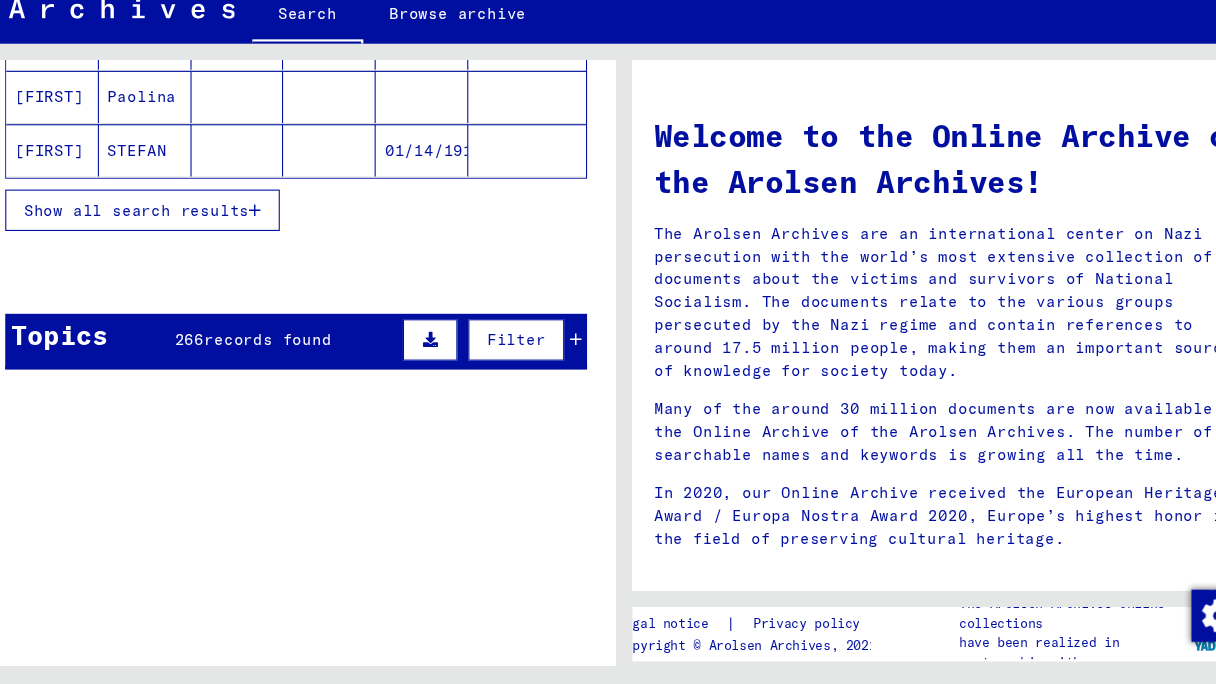 scroll, scrollTop: 779, scrollLeft: 0, axis: vertical 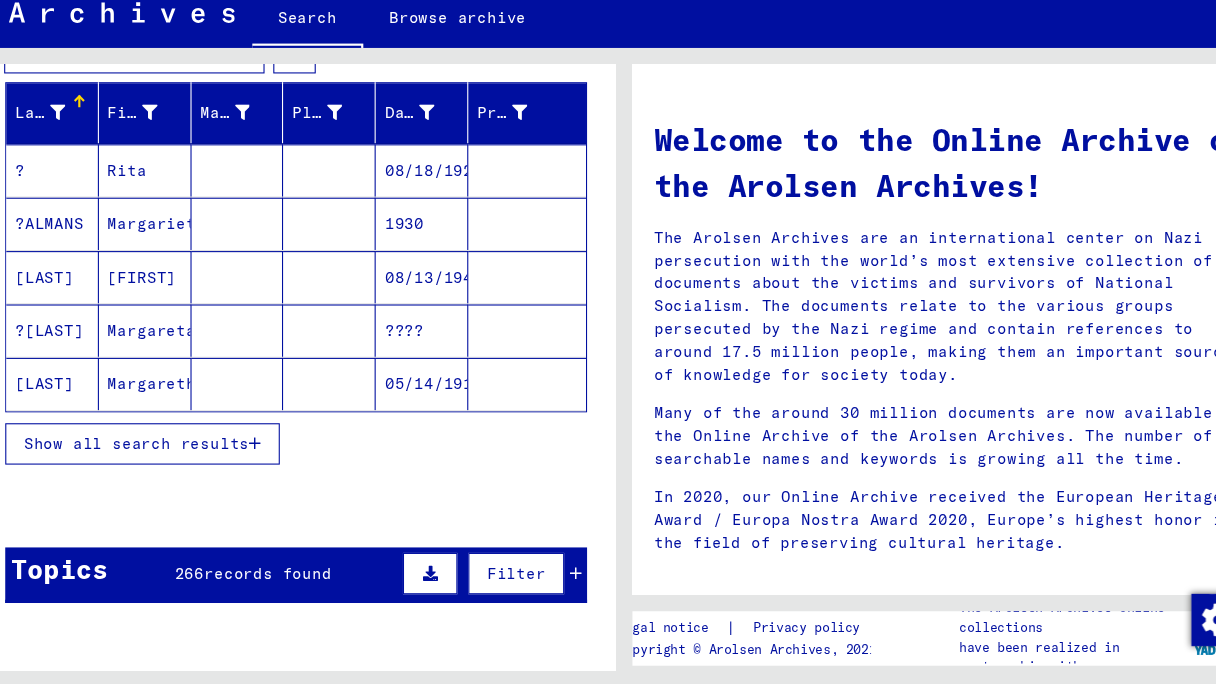 click at bounding box center (269, 459) 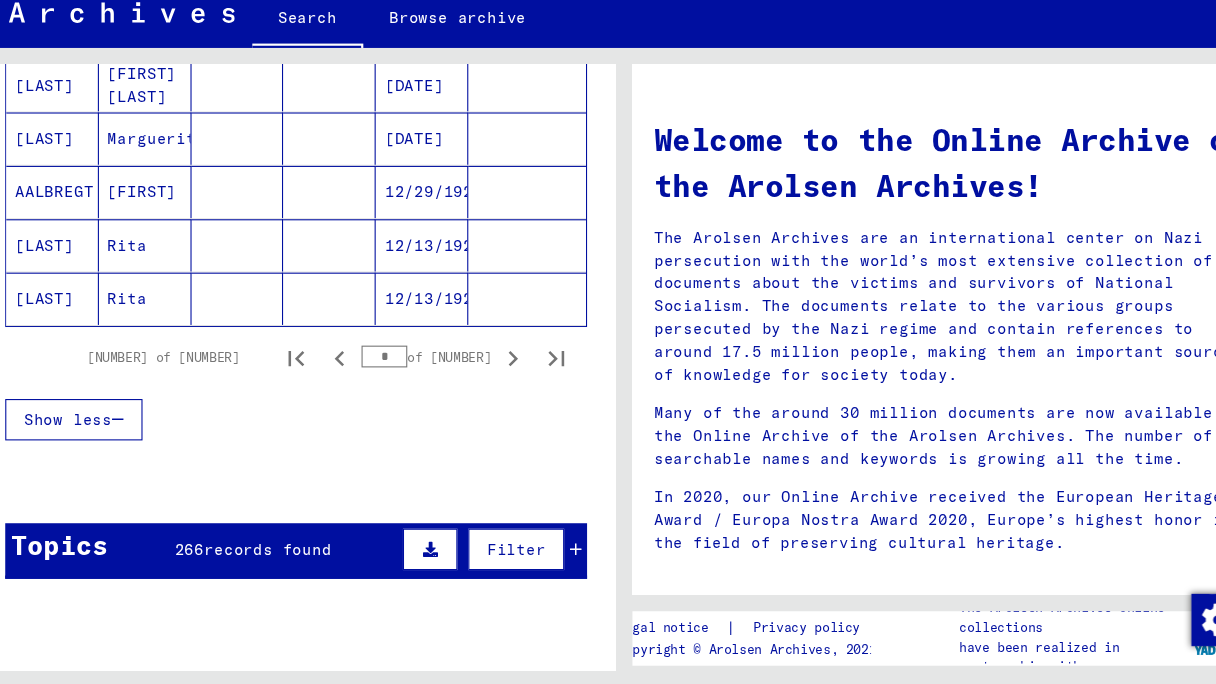 scroll, scrollTop: 1372, scrollLeft: 0, axis: vertical 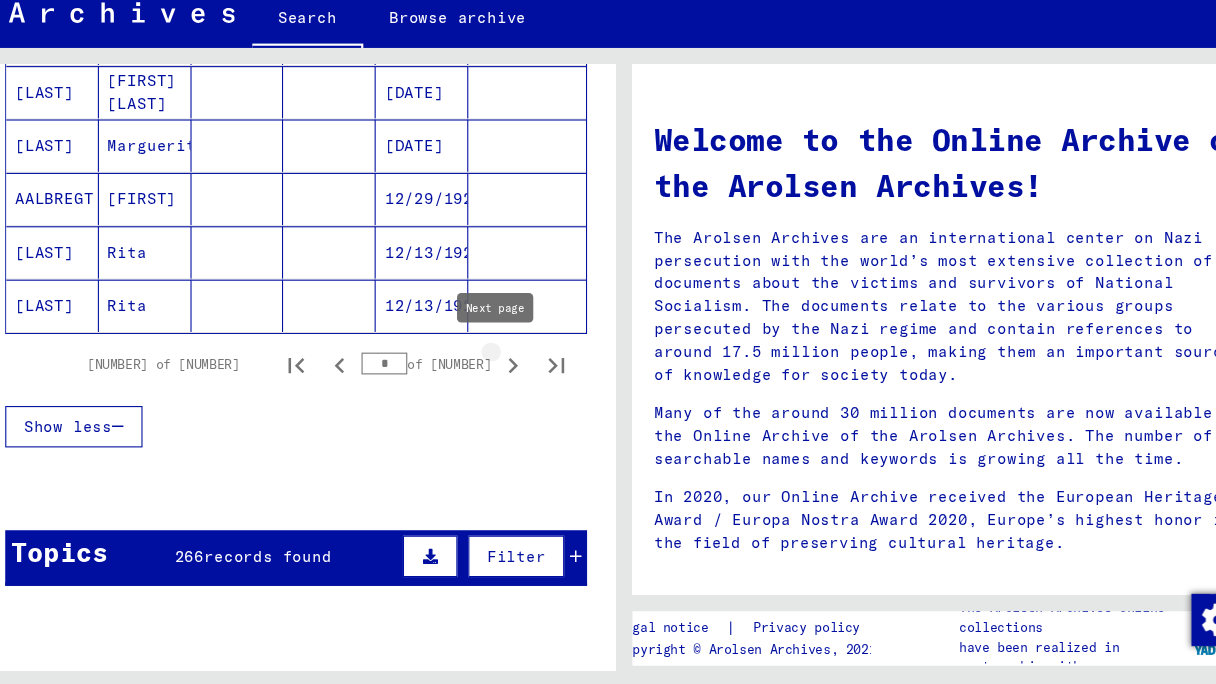 click 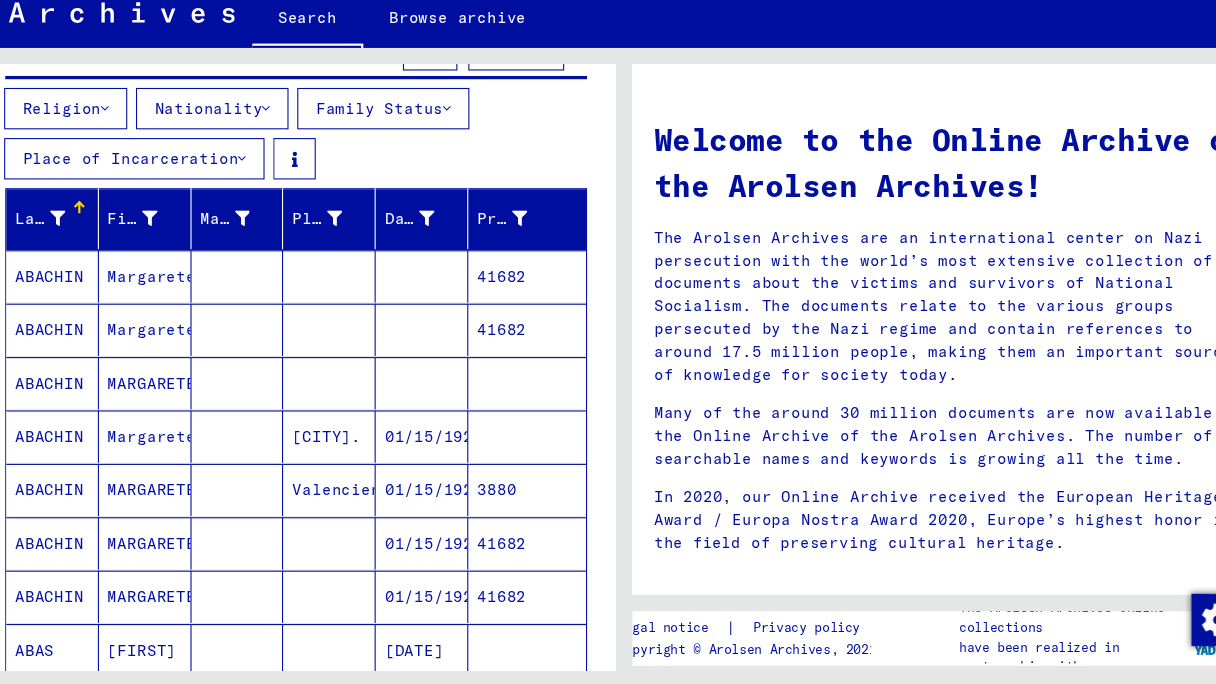 scroll, scrollTop: 0, scrollLeft: 0, axis: both 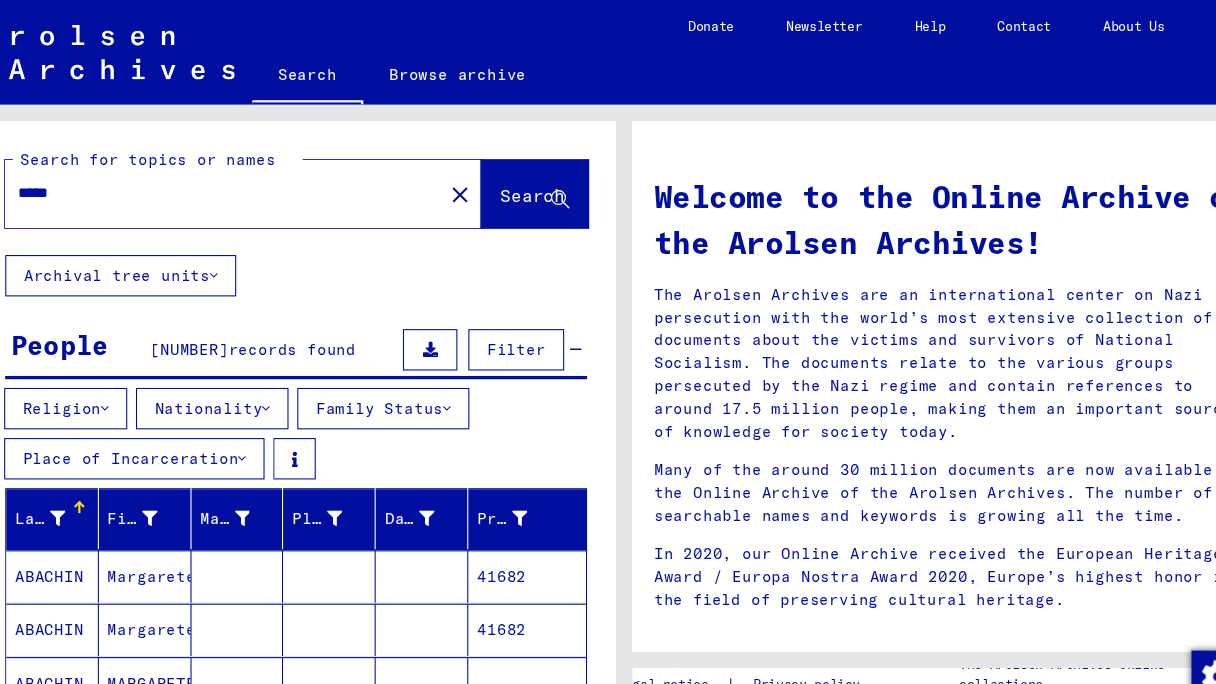 click on "Nationality" at bounding box center (230, 375) 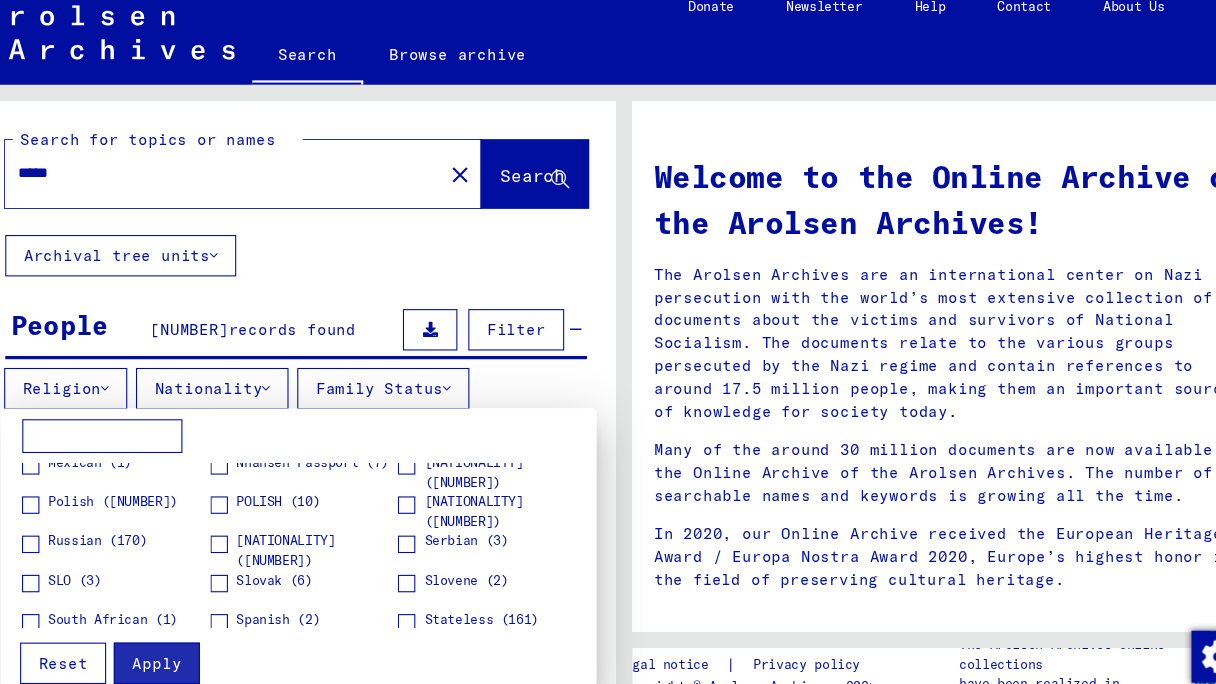 scroll, scrollTop: 534, scrollLeft: 0, axis: vertical 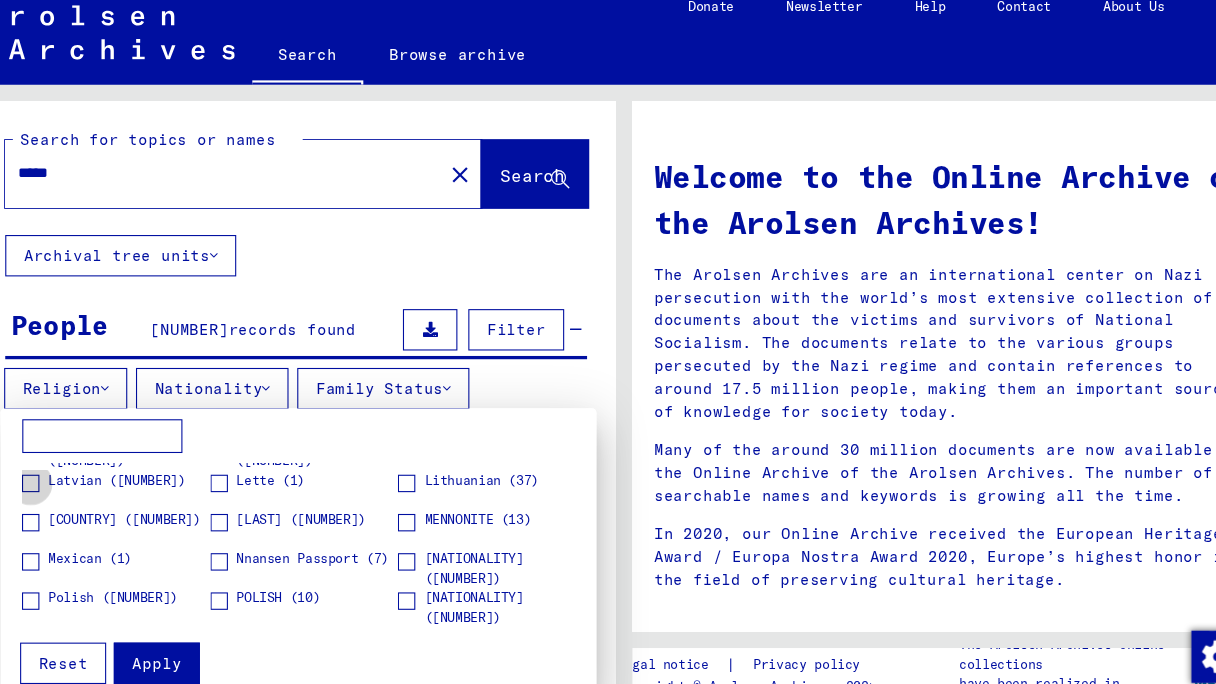 click at bounding box center (64, 462) 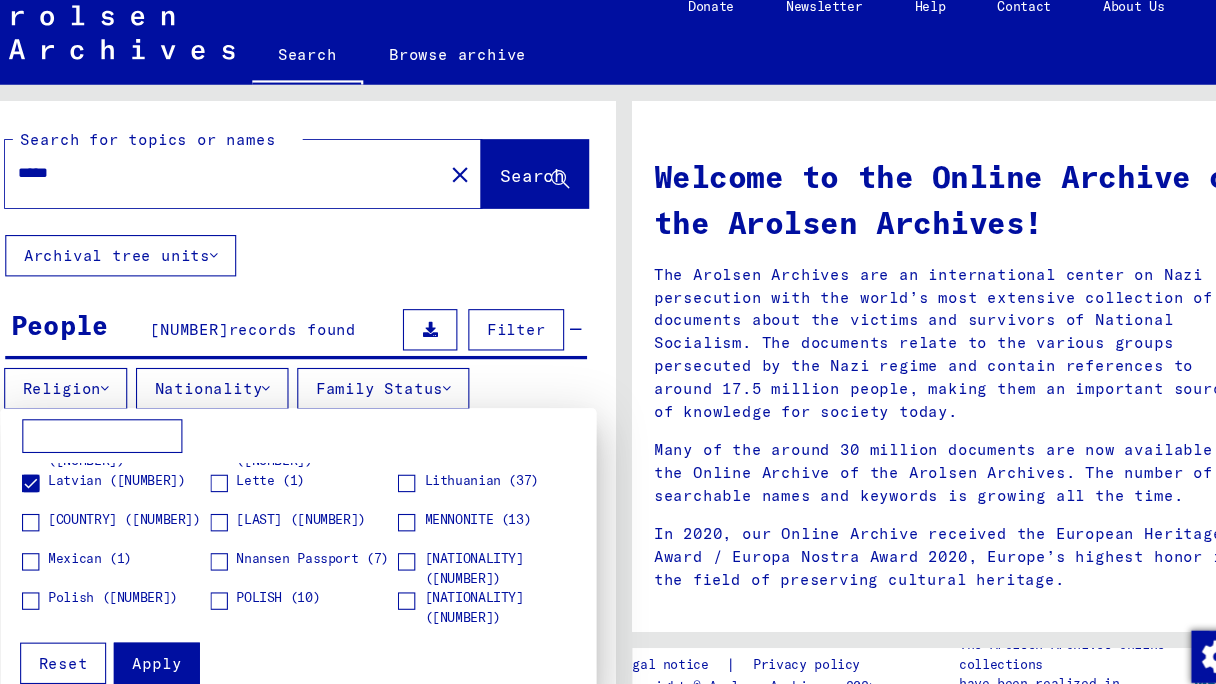 click at bounding box center (608, 342) 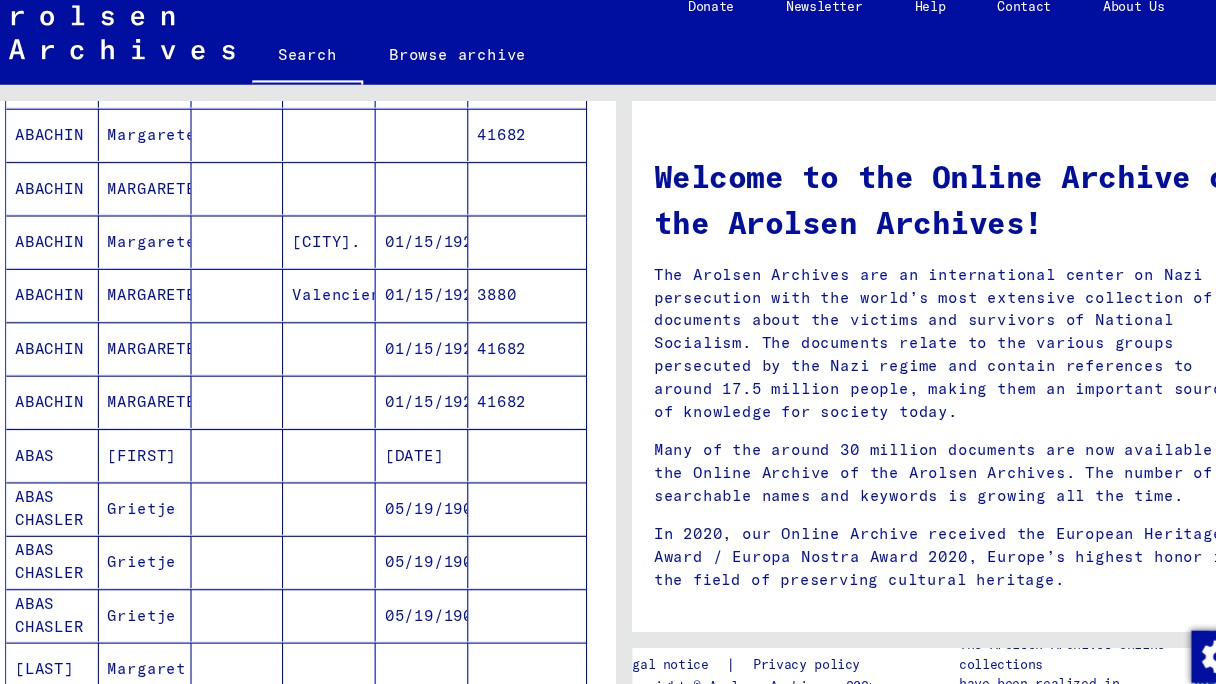 scroll, scrollTop: 0, scrollLeft: 0, axis: both 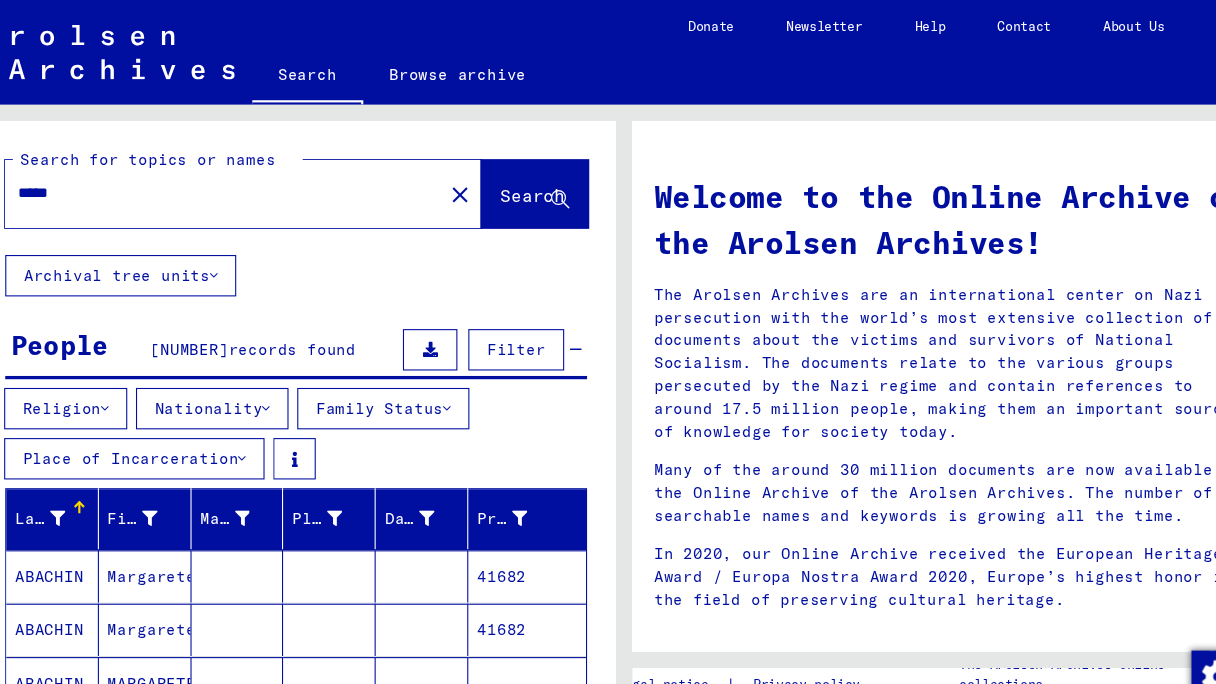 click on "Nationality" at bounding box center [230, 375] 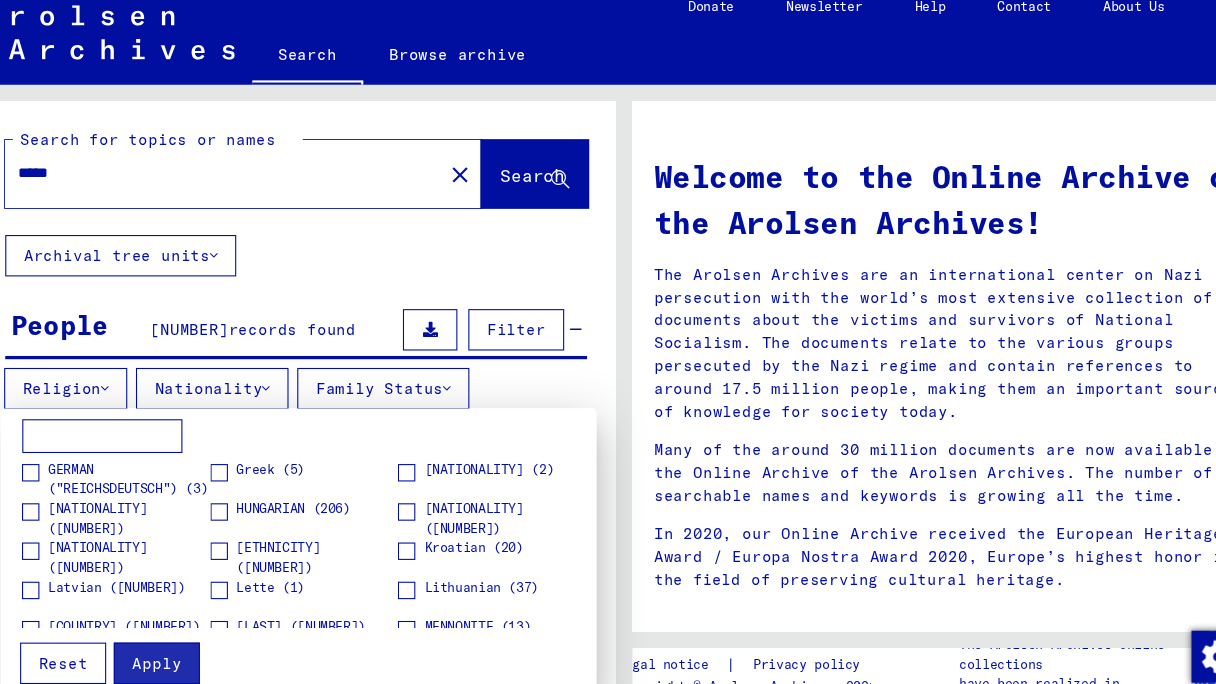 scroll, scrollTop: 442, scrollLeft: 0, axis: vertical 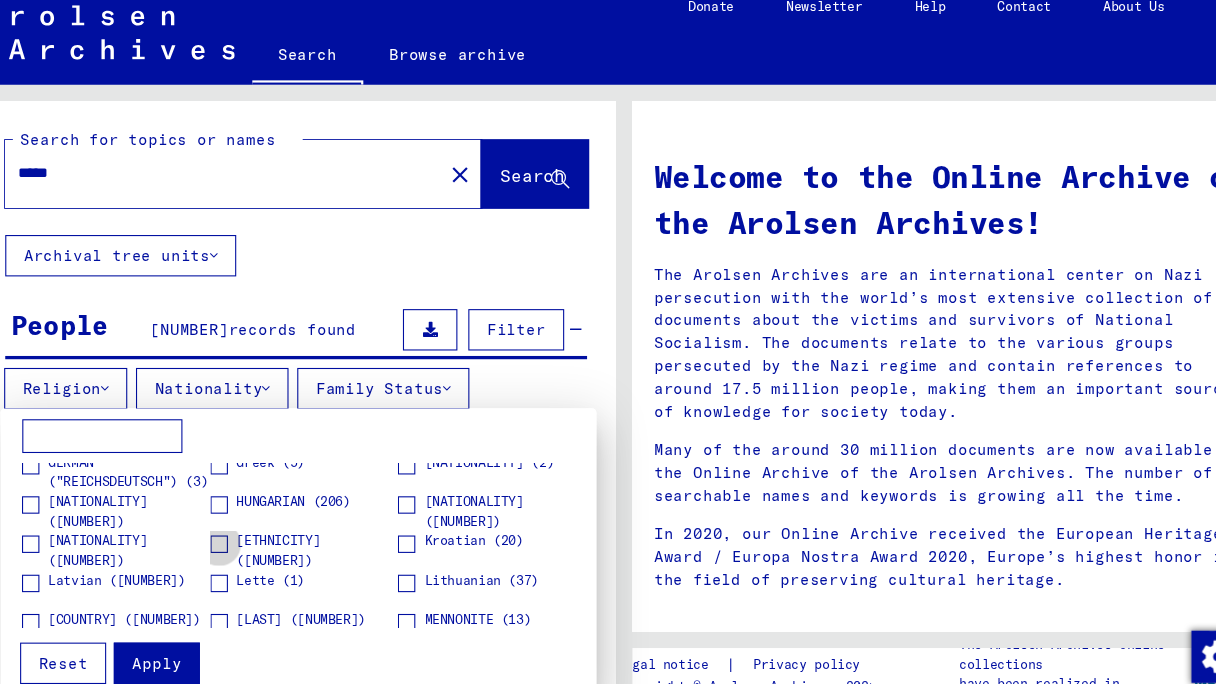 click on "[ETHNICITY] ([NUMBER])" at bounding box center (327, 524) 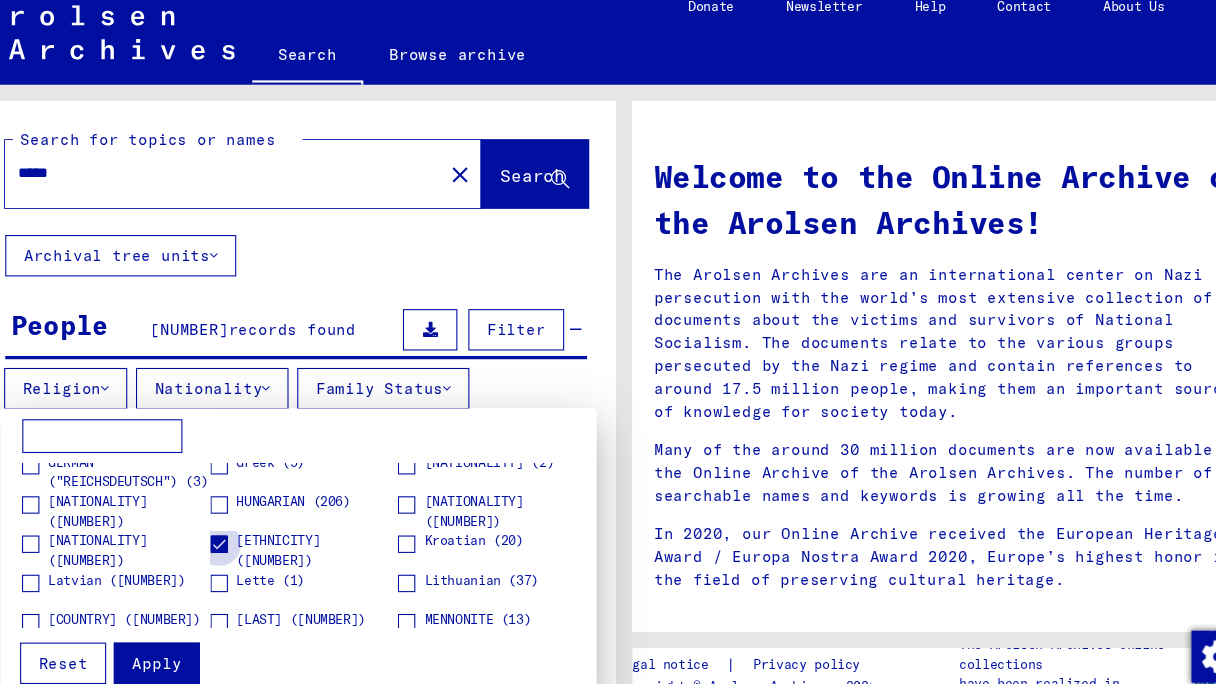 click at bounding box center (237, 518) 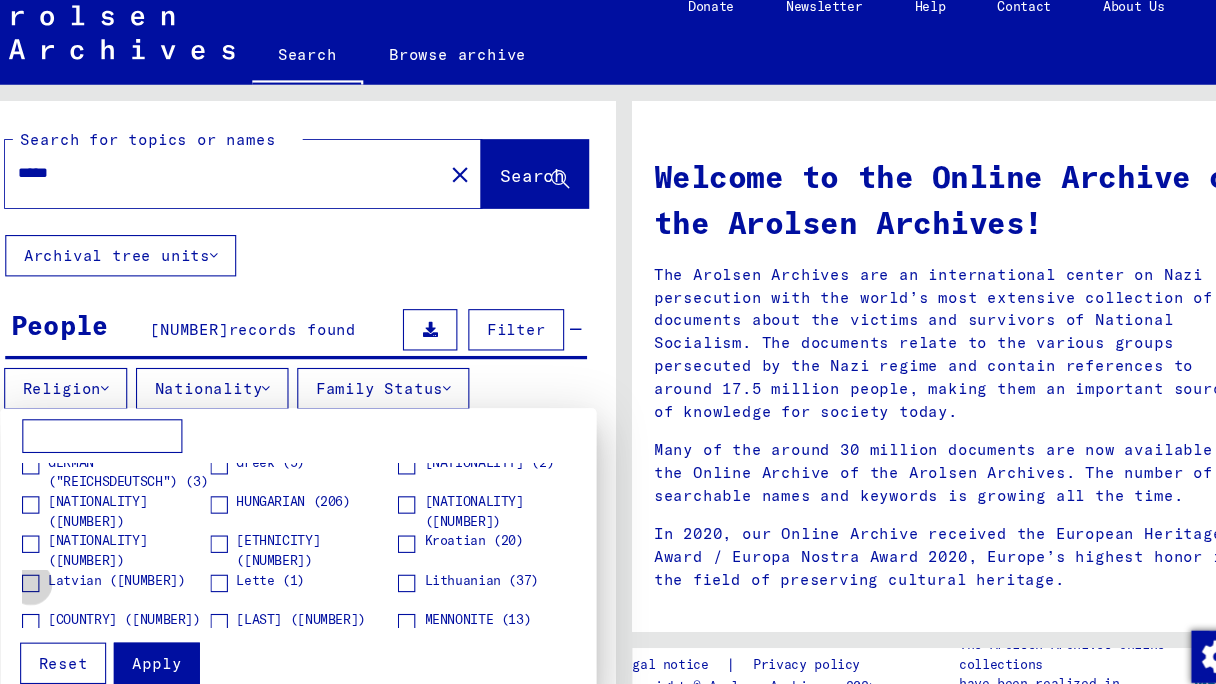 click at bounding box center [64, 554] 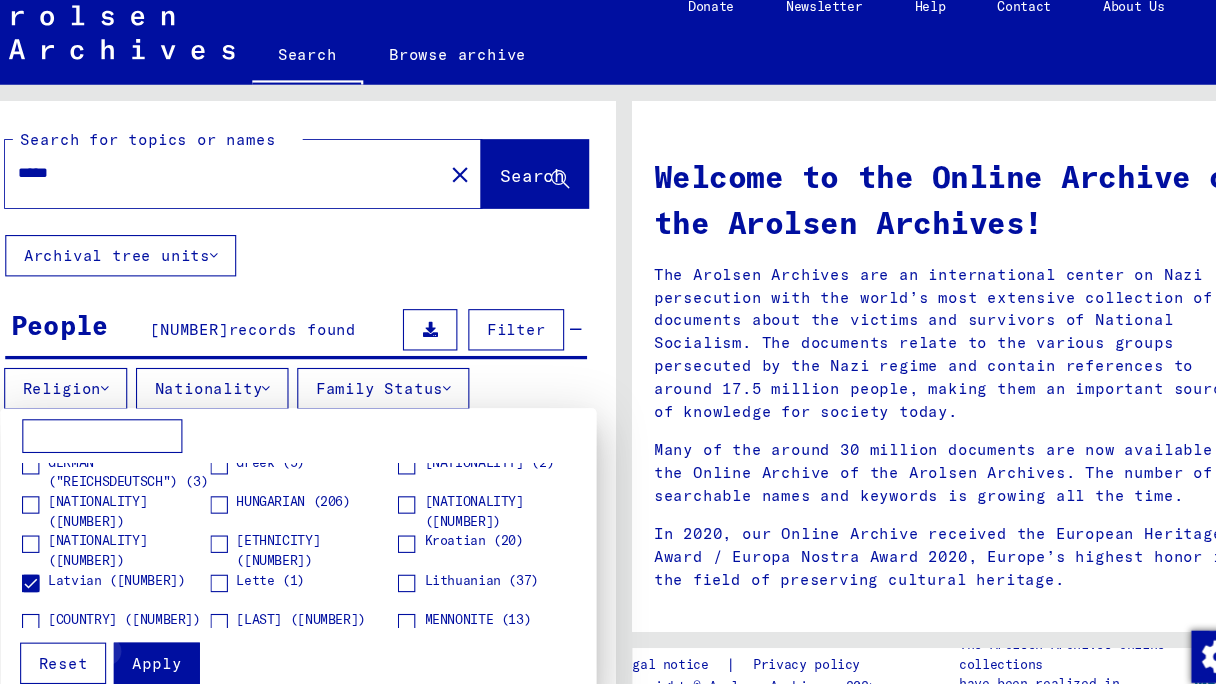 click on "Apply" at bounding box center (179, 627) 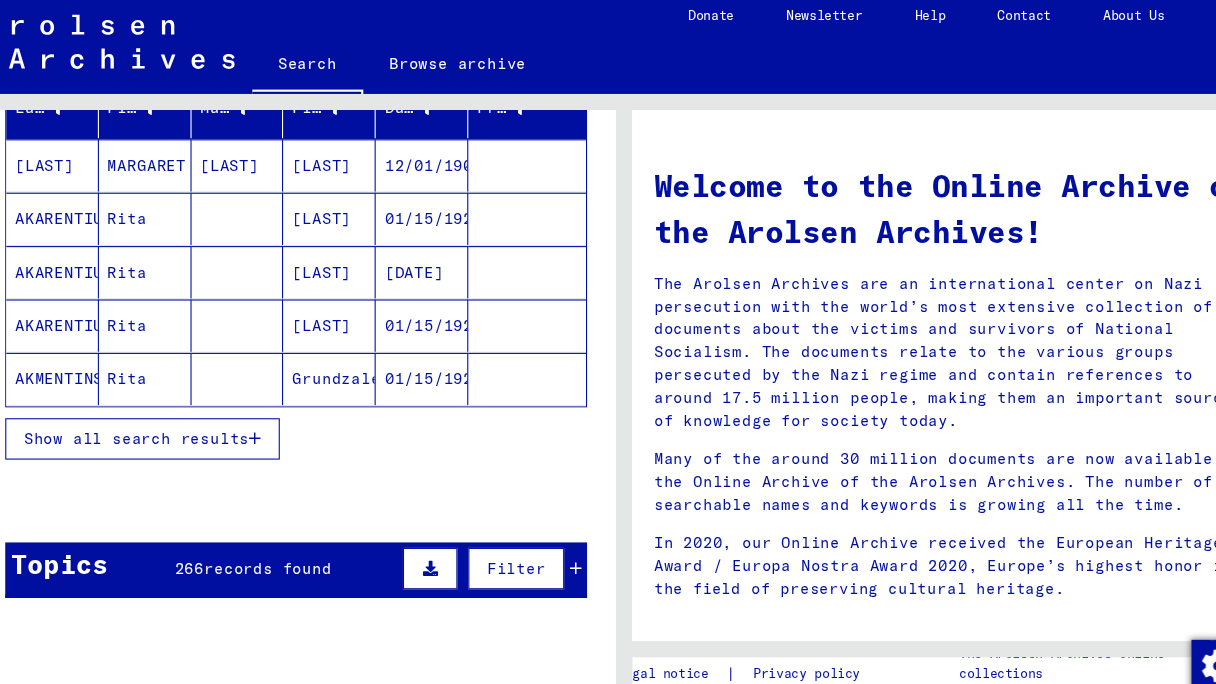 scroll, scrollTop: 364, scrollLeft: 0, axis: vertical 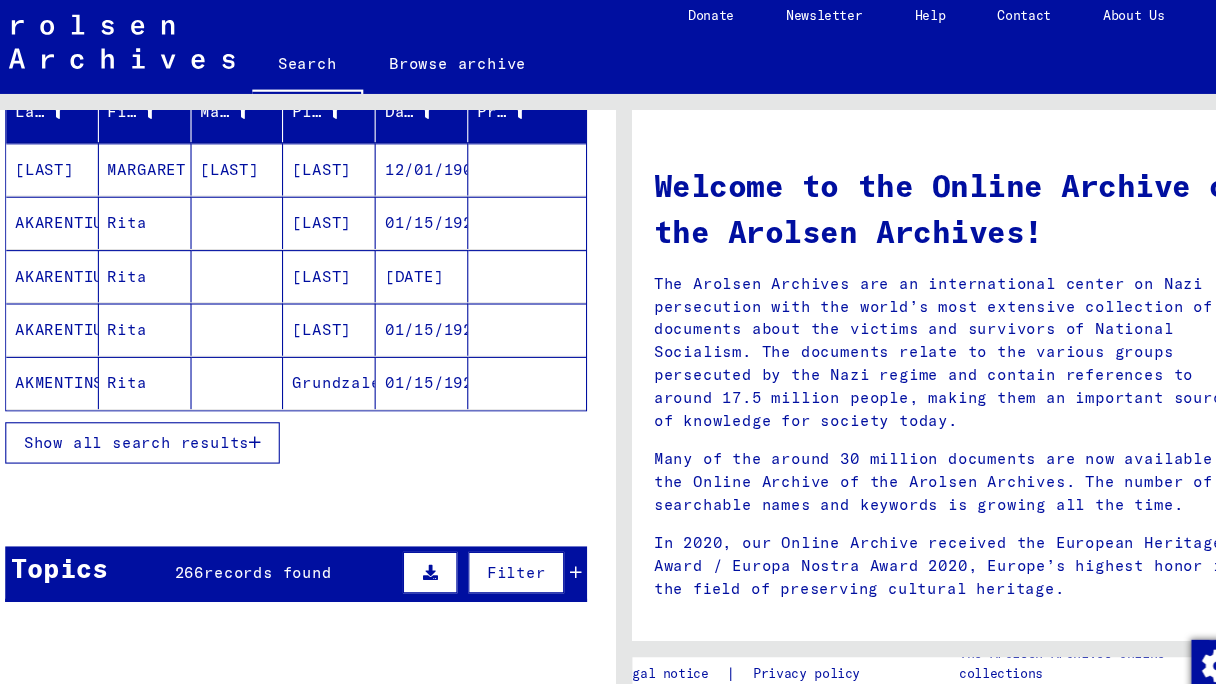 click at bounding box center [269, 416] 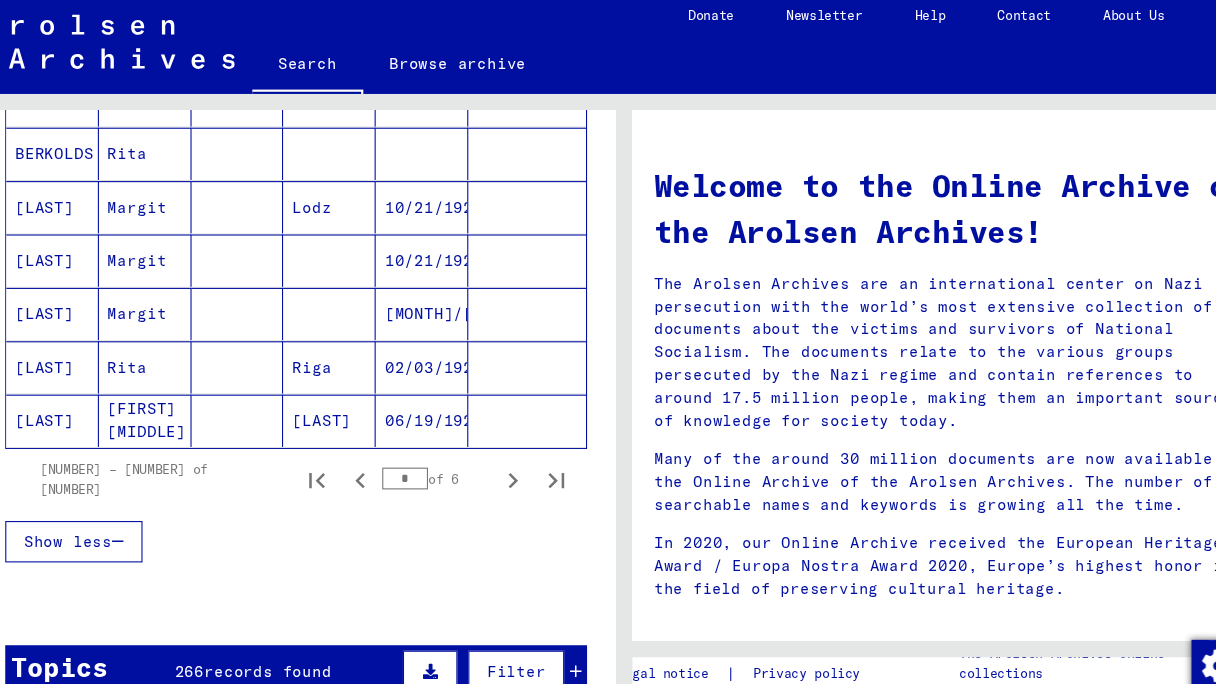 scroll, scrollTop: 1318, scrollLeft: 0, axis: vertical 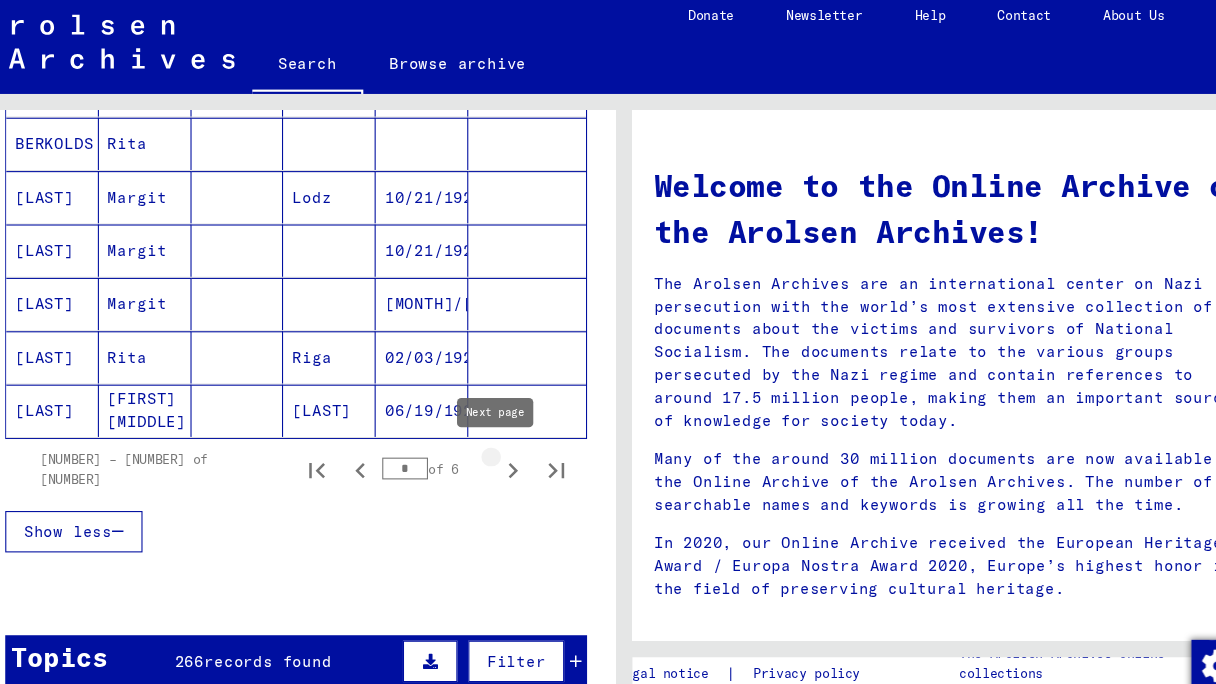 click 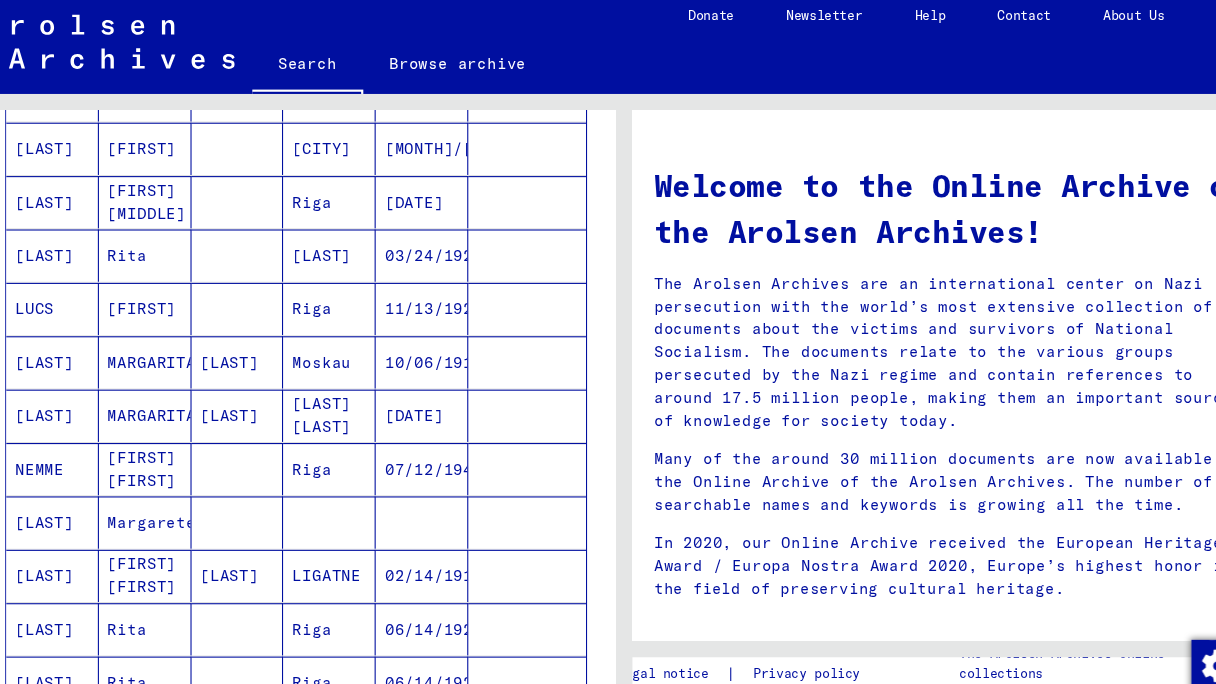 scroll, scrollTop: 0, scrollLeft: 0, axis: both 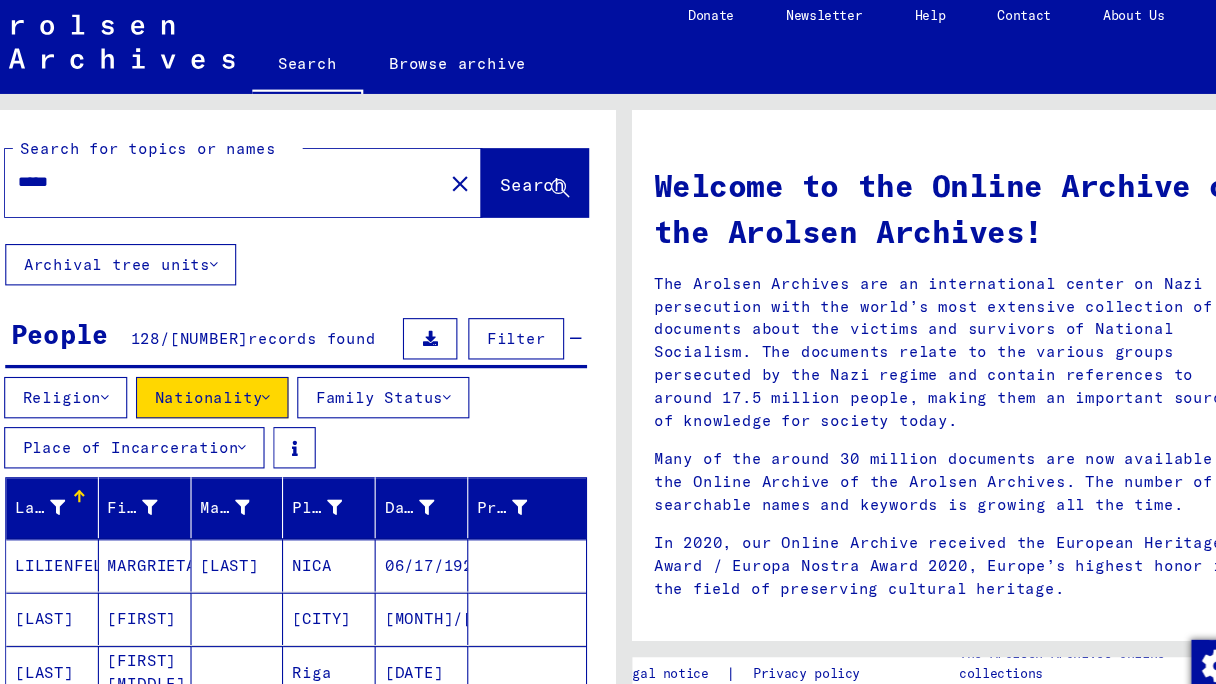 click on "*****" at bounding box center (234, 177) 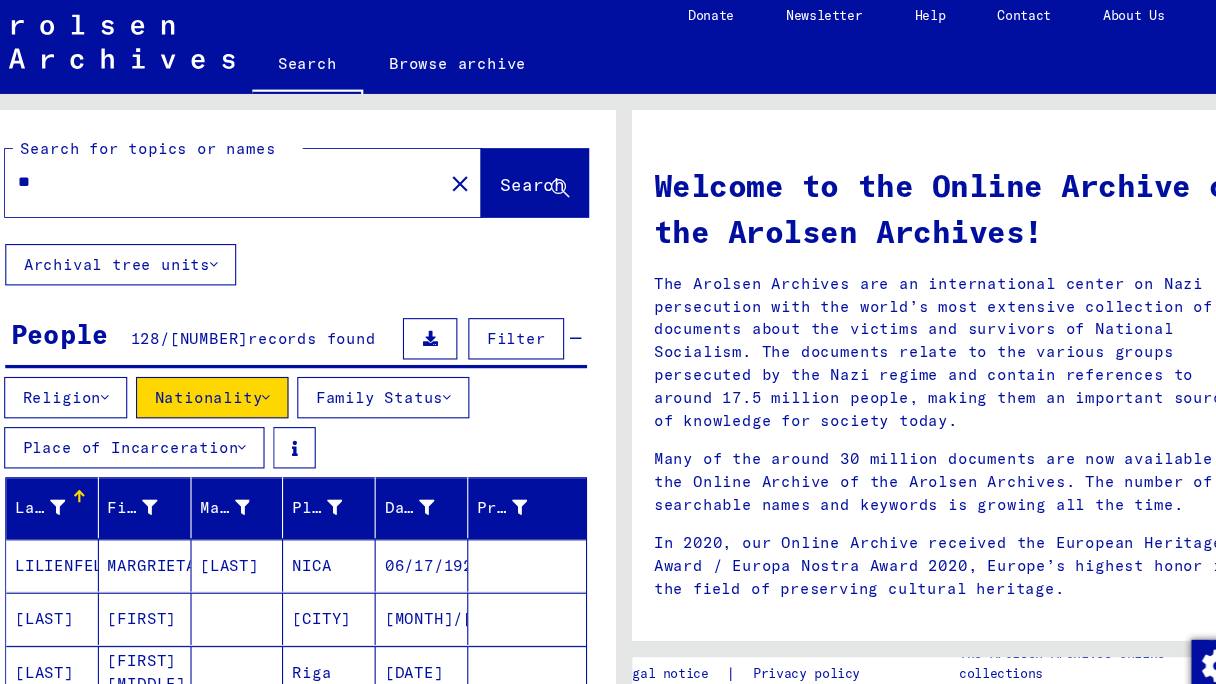 type on "*" 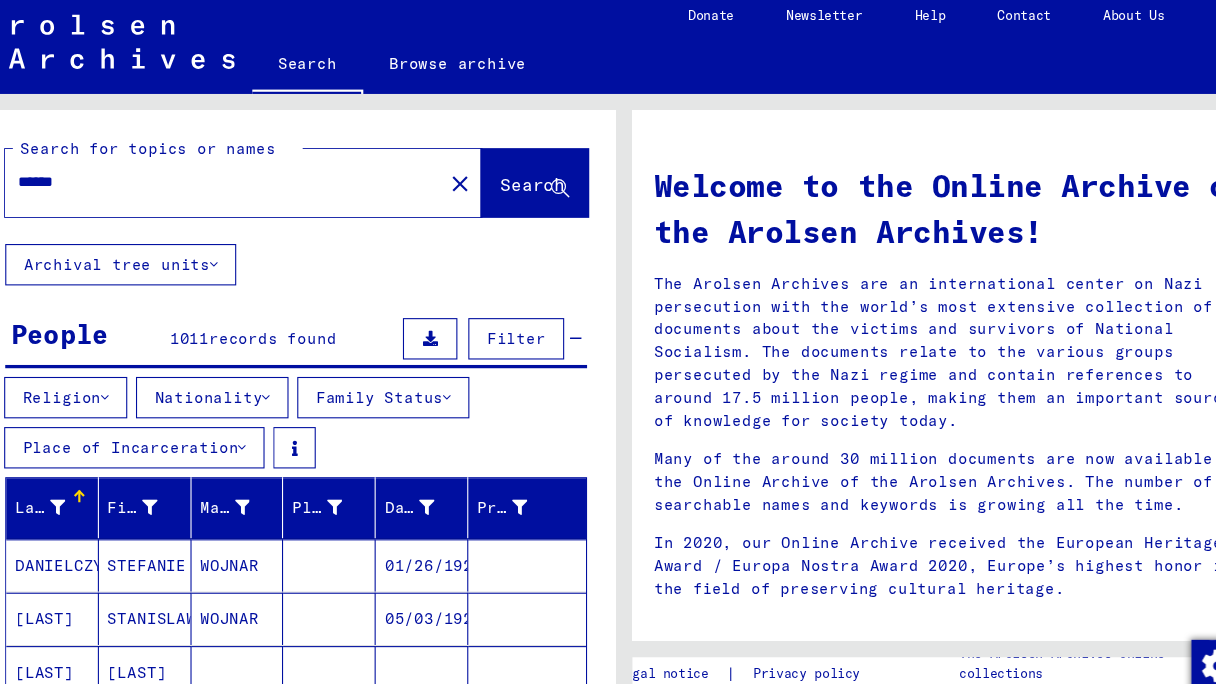 scroll, scrollTop: 236, scrollLeft: 0, axis: vertical 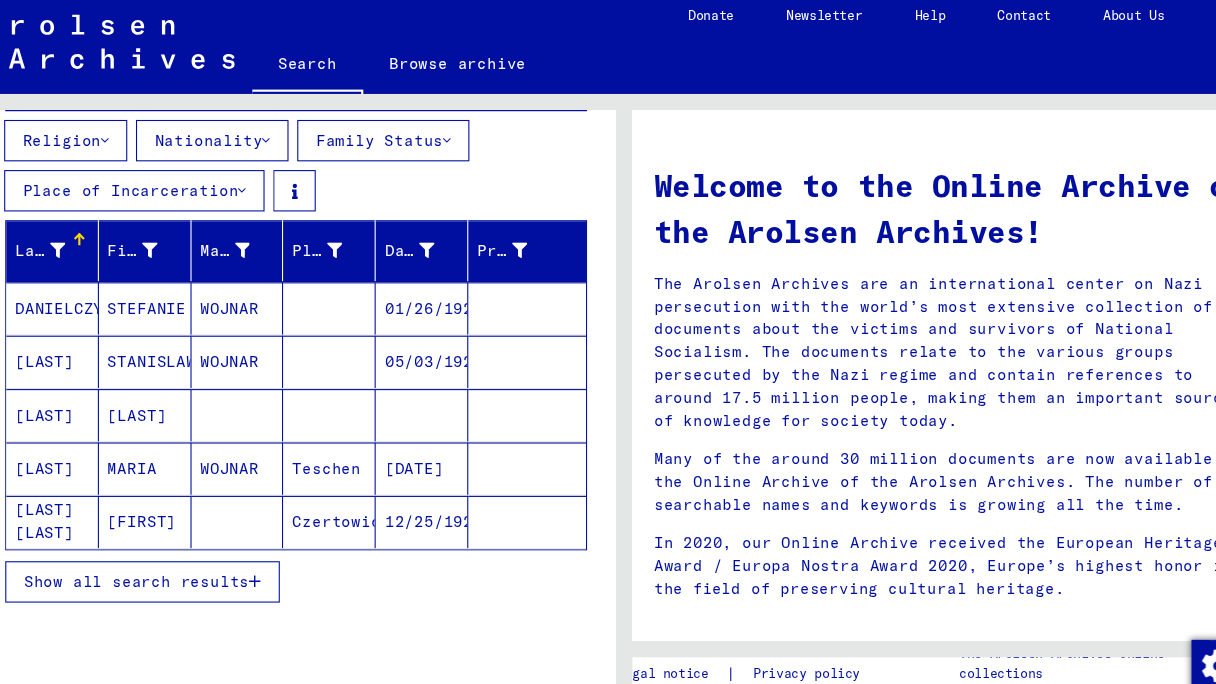 click at bounding box center [269, 544] 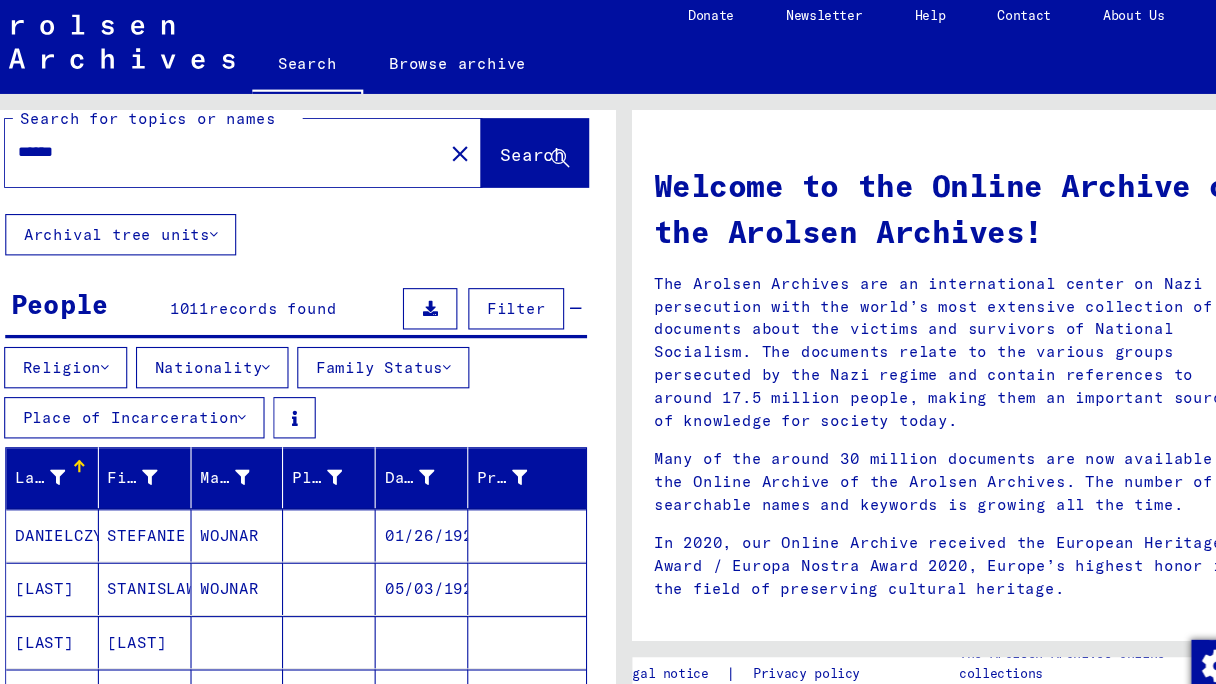 scroll, scrollTop: 0, scrollLeft: 0, axis: both 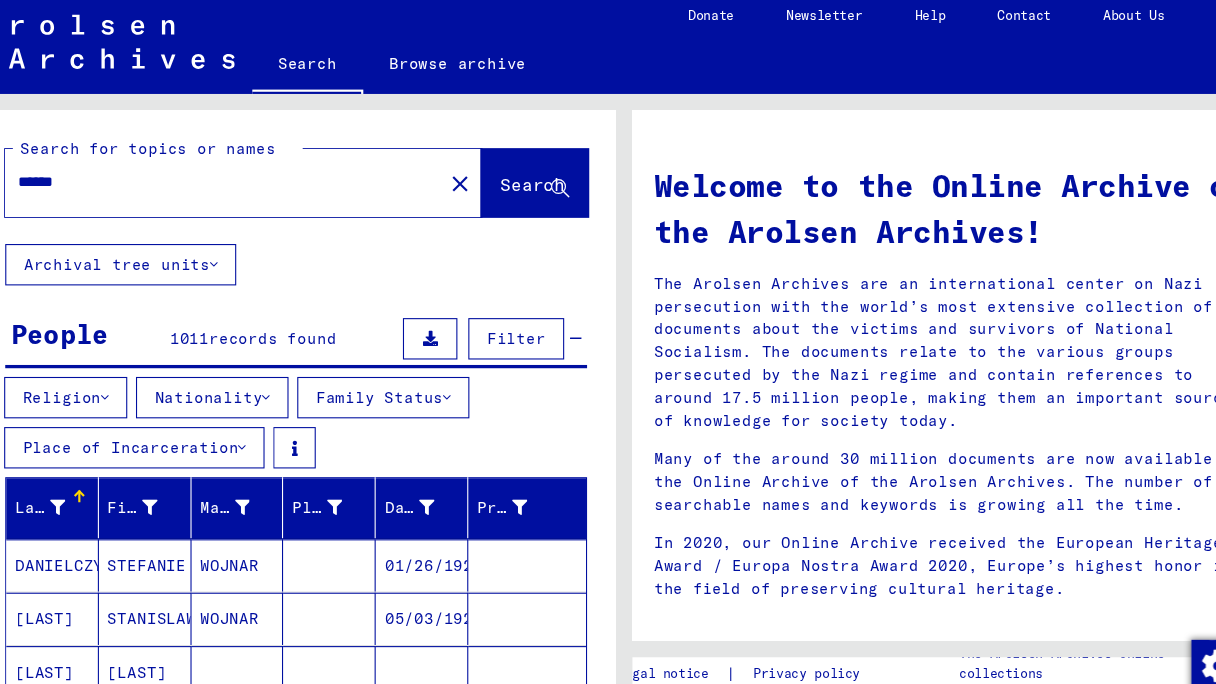 click on "******" at bounding box center (234, 177) 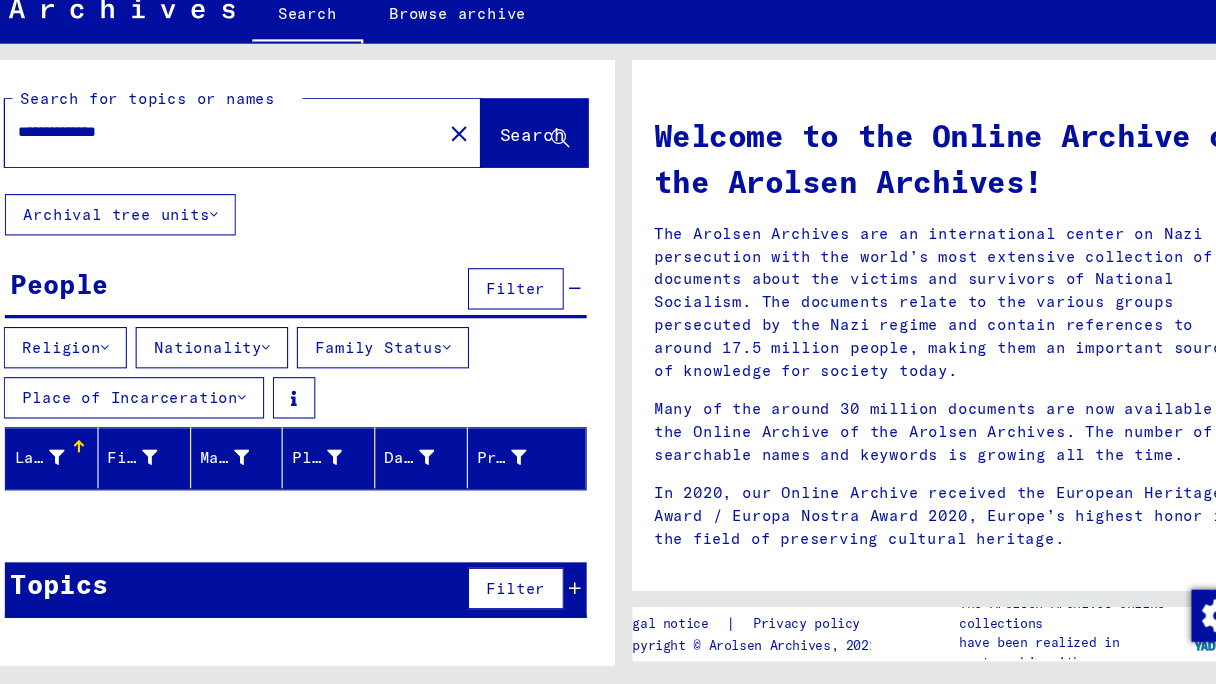 scroll, scrollTop: 0, scrollLeft: 0, axis: both 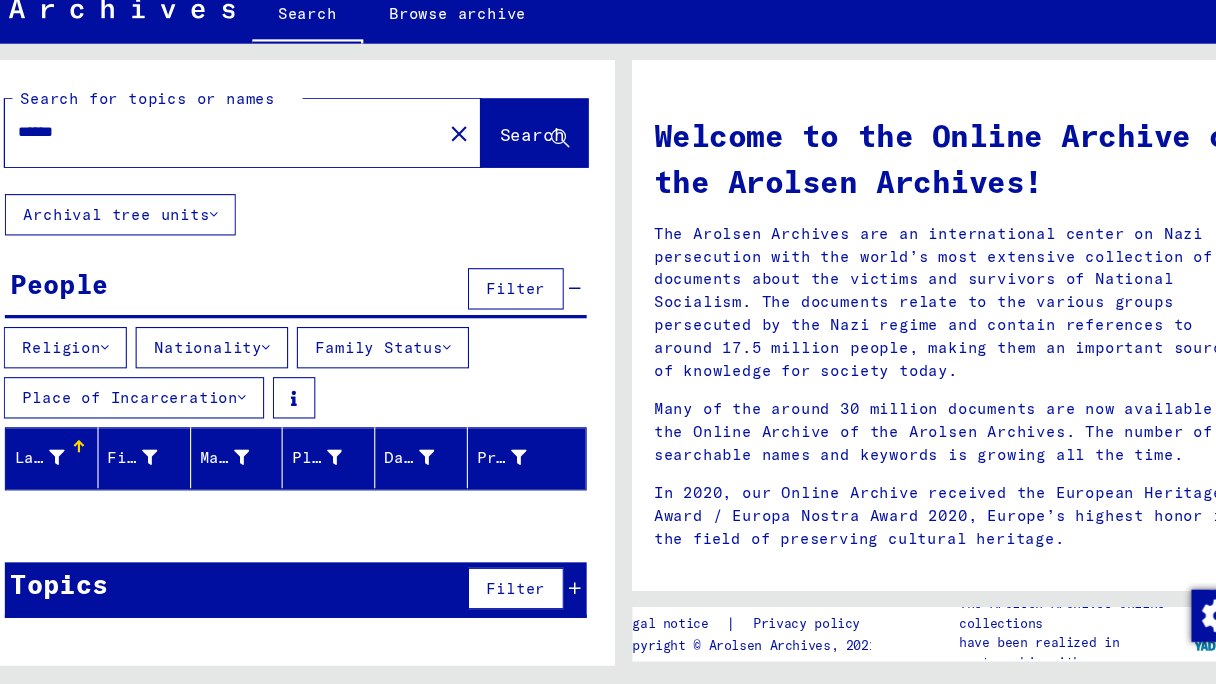type on "******" 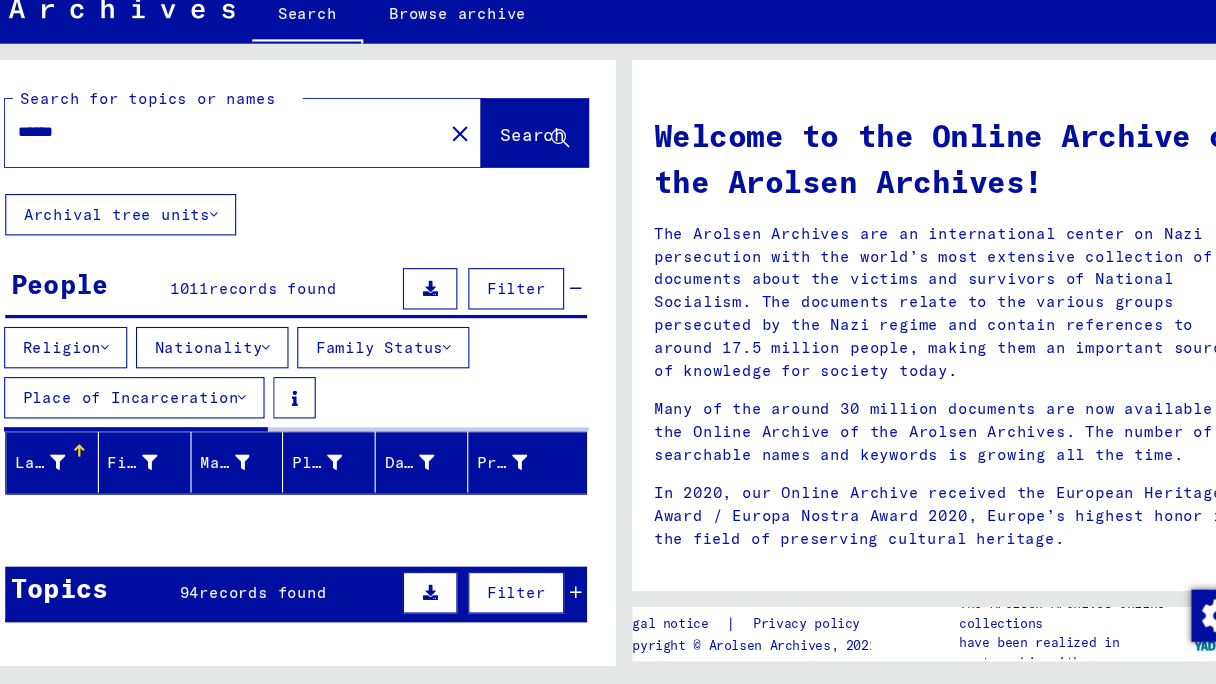 click on "Nationality" at bounding box center [230, 375] 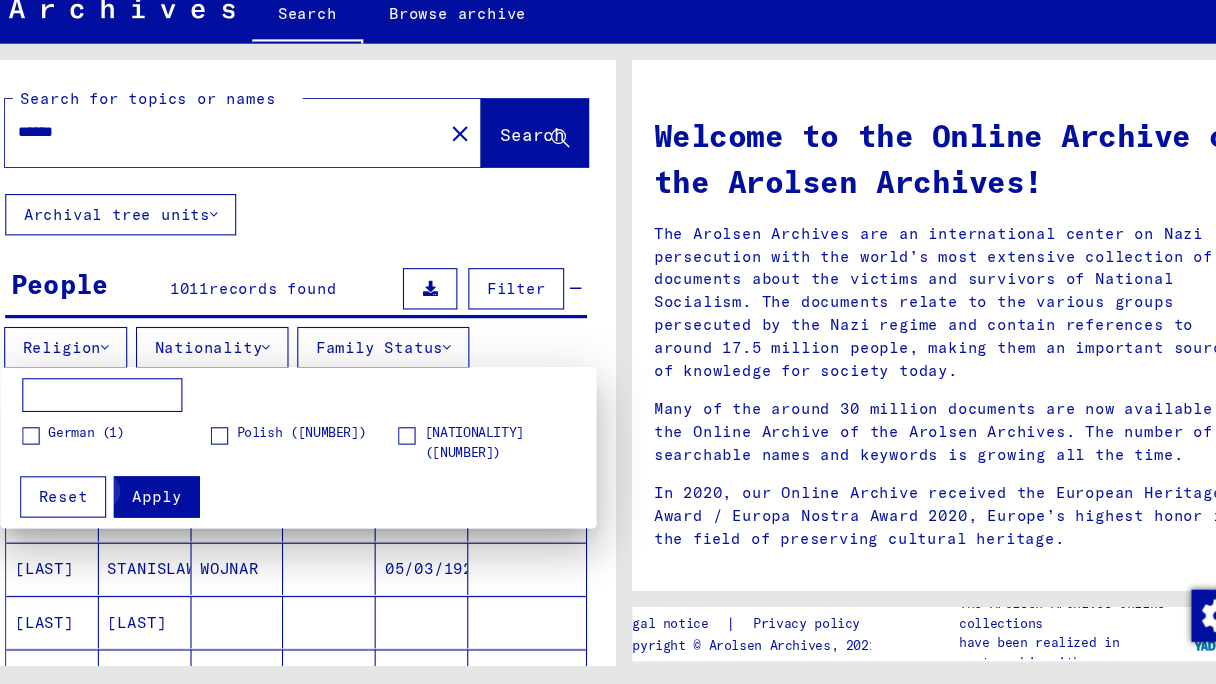 click on "Apply" at bounding box center (179, 512) 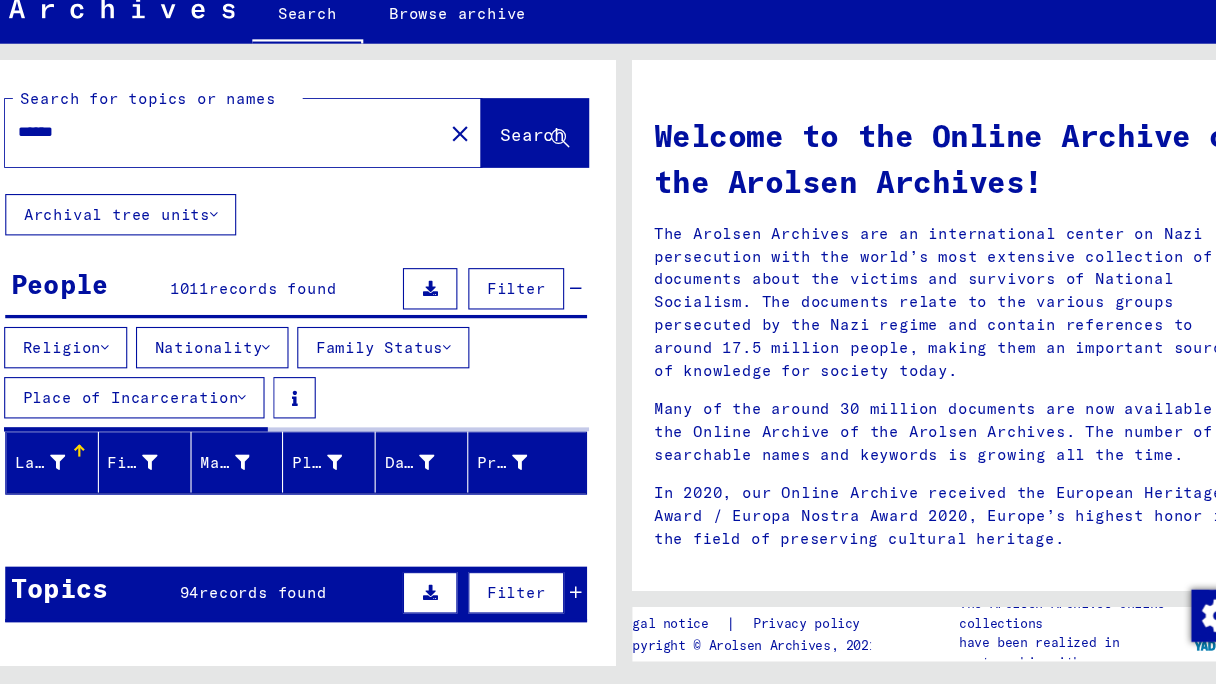 scroll, scrollTop: 0, scrollLeft: 0, axis: both 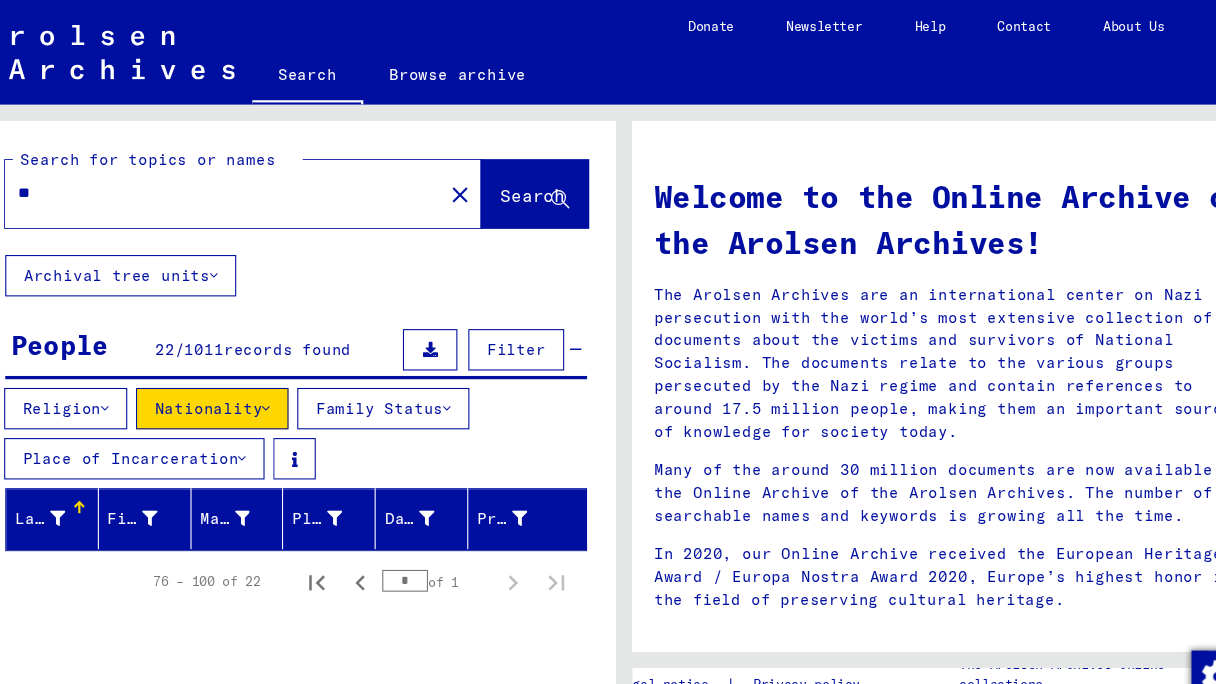 type on "*" 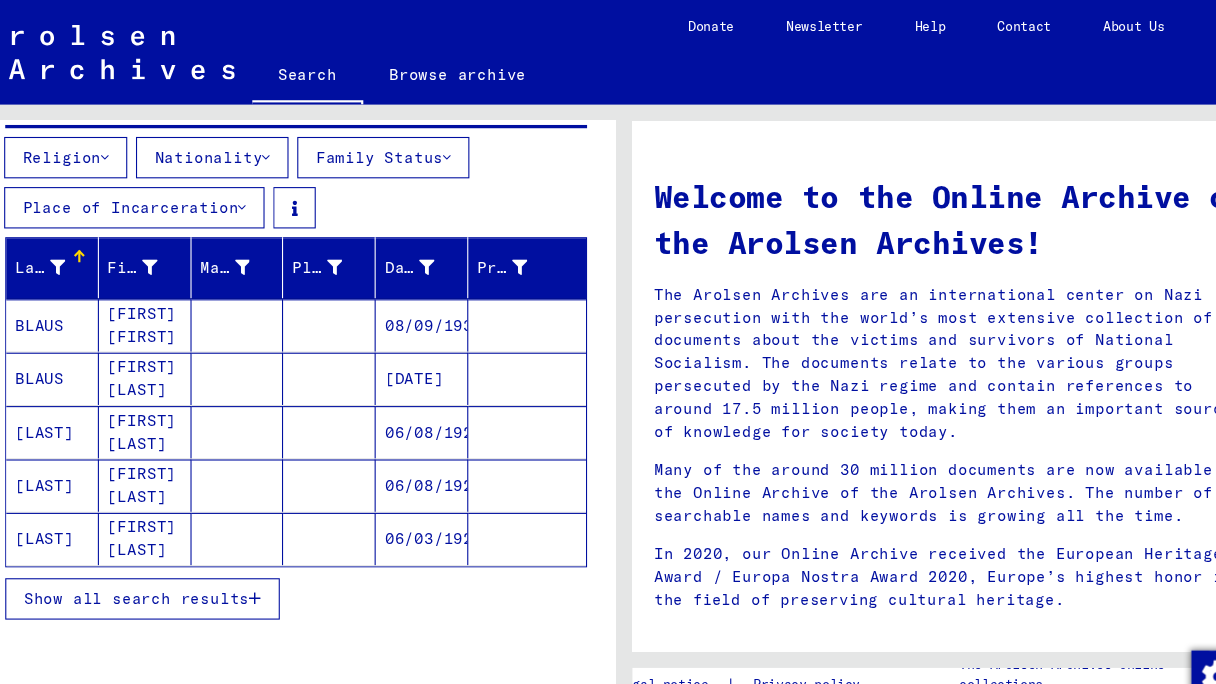 scroll, scrollTop: 277, scrollLeft: 0, axis: vertical 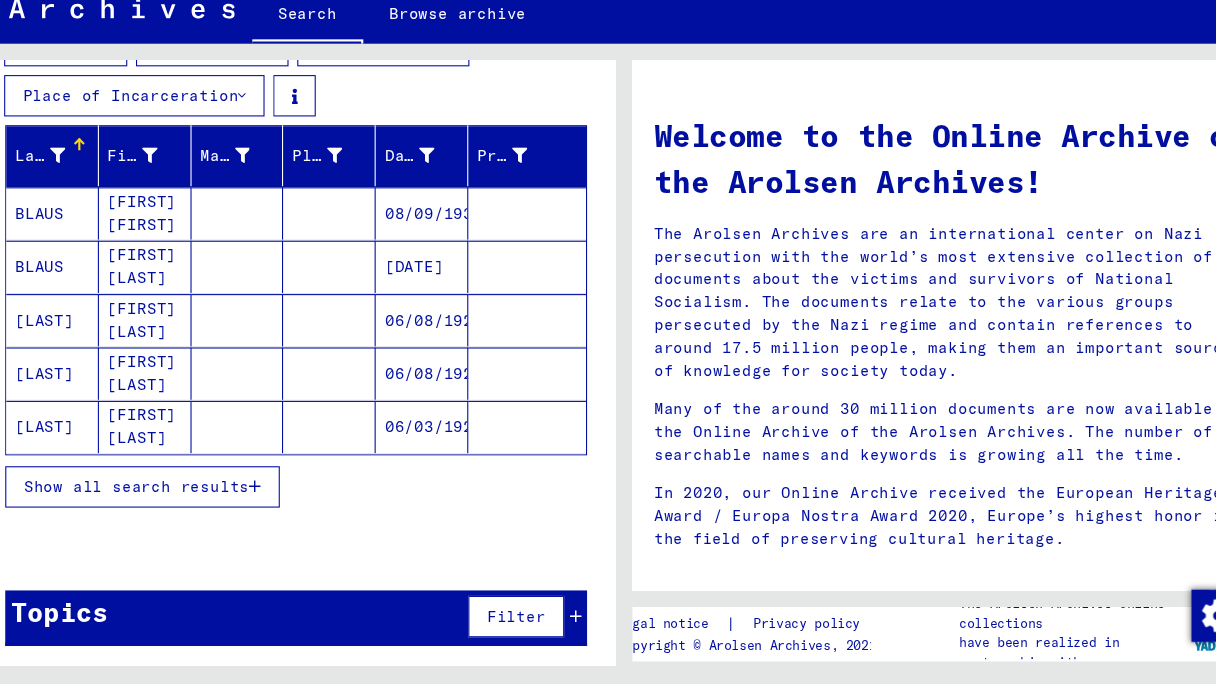 click at bounding box center [563, 622] 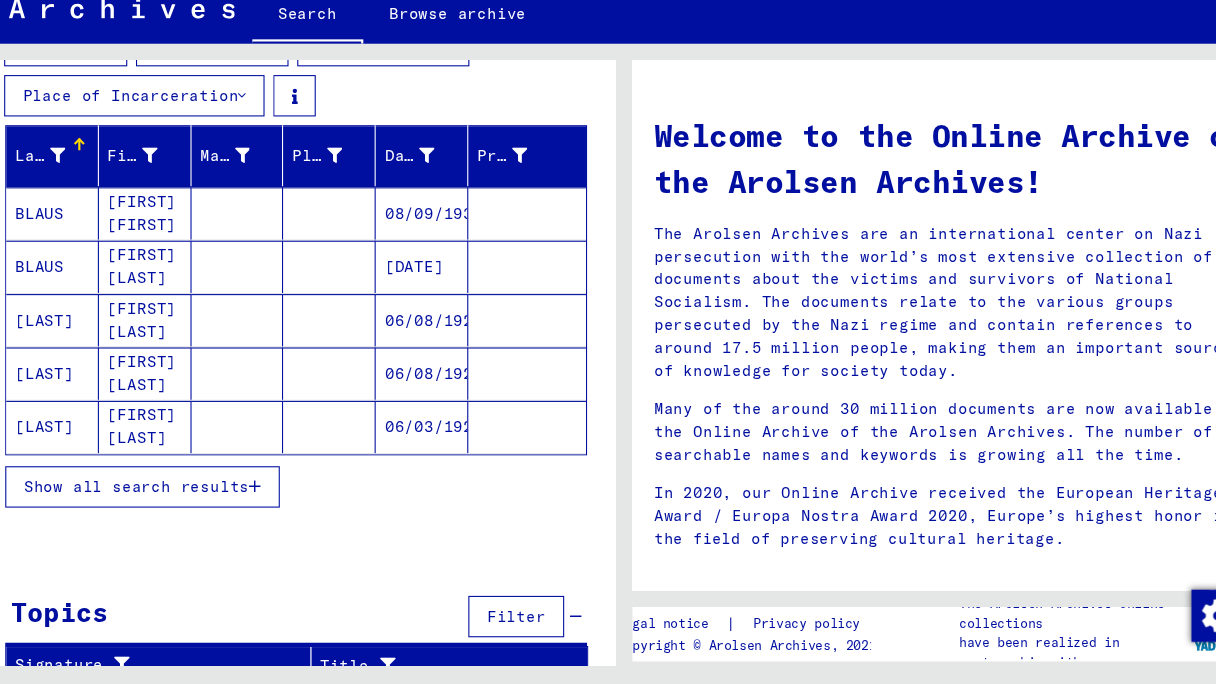 scroll, scrollTop: 293, scrollLeft: 0, axis: vertical 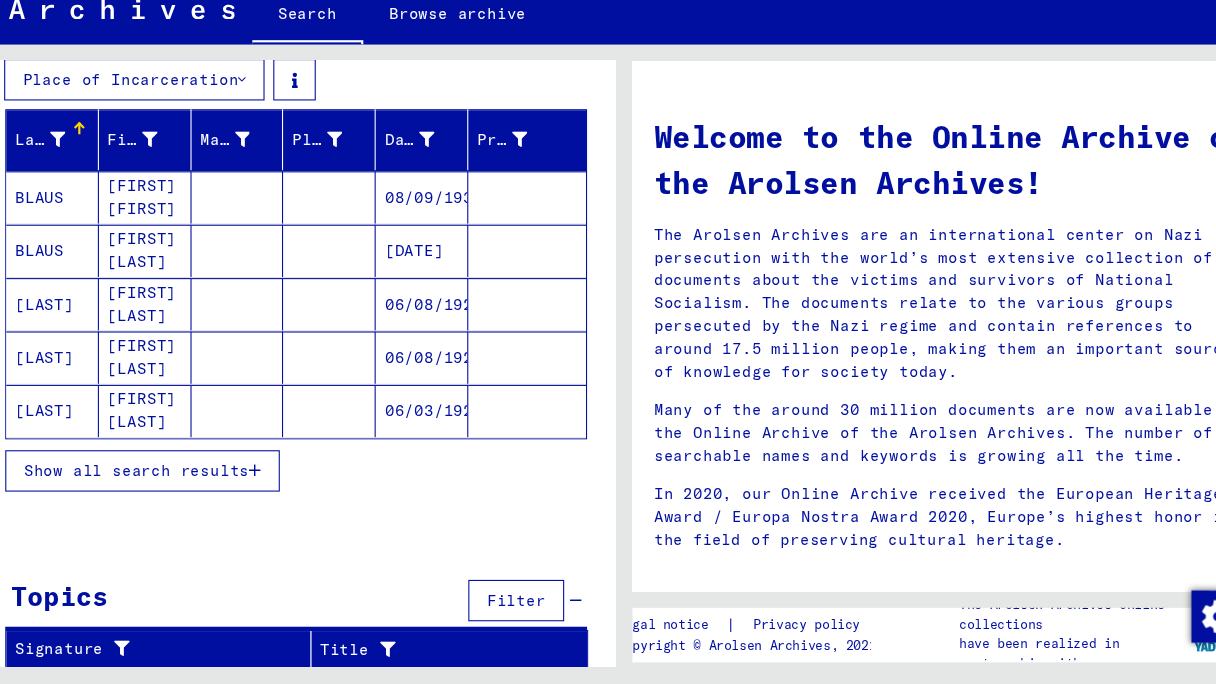 click on "Show all search results" at bounding box center [166, 487] 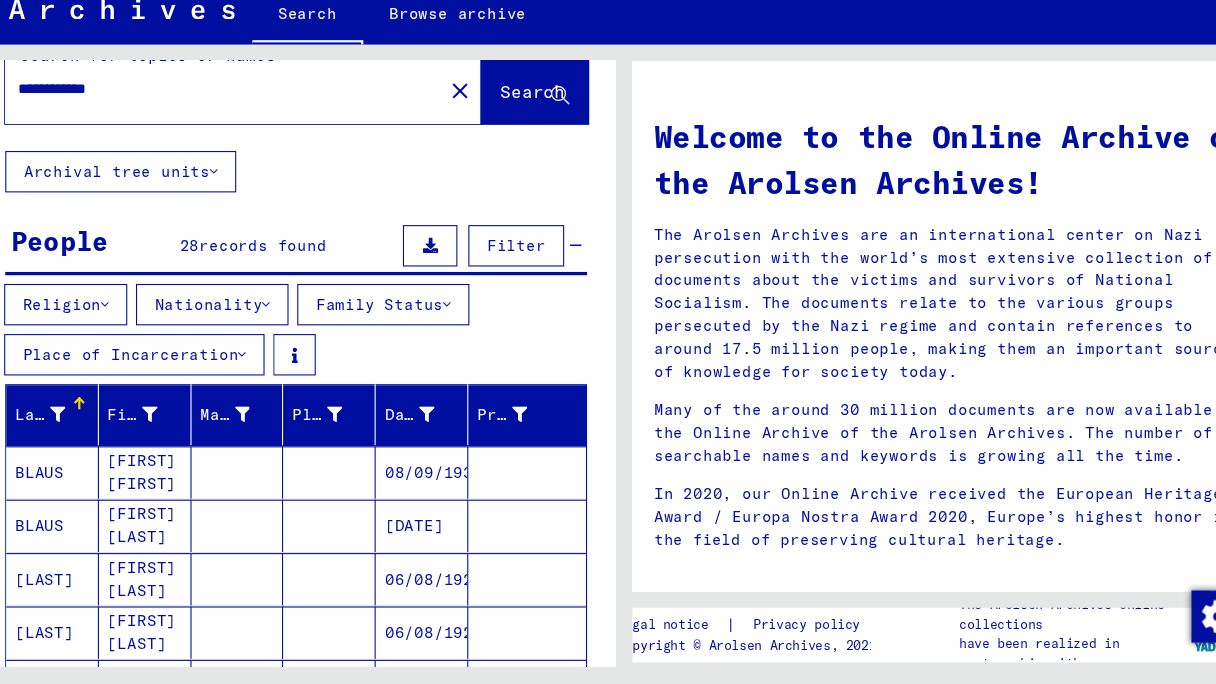 scroll, scrollTop: 3, scrollLeft: 0, axis: vertical 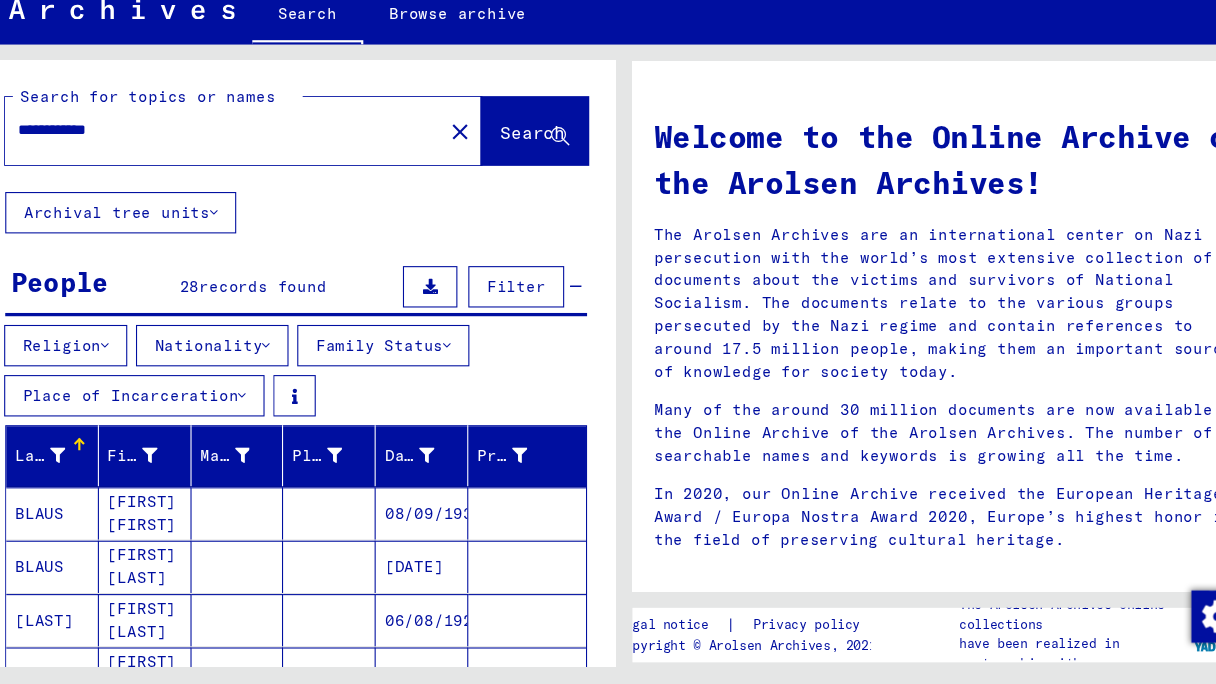 click on "**********" at bounding box center (234, 174) 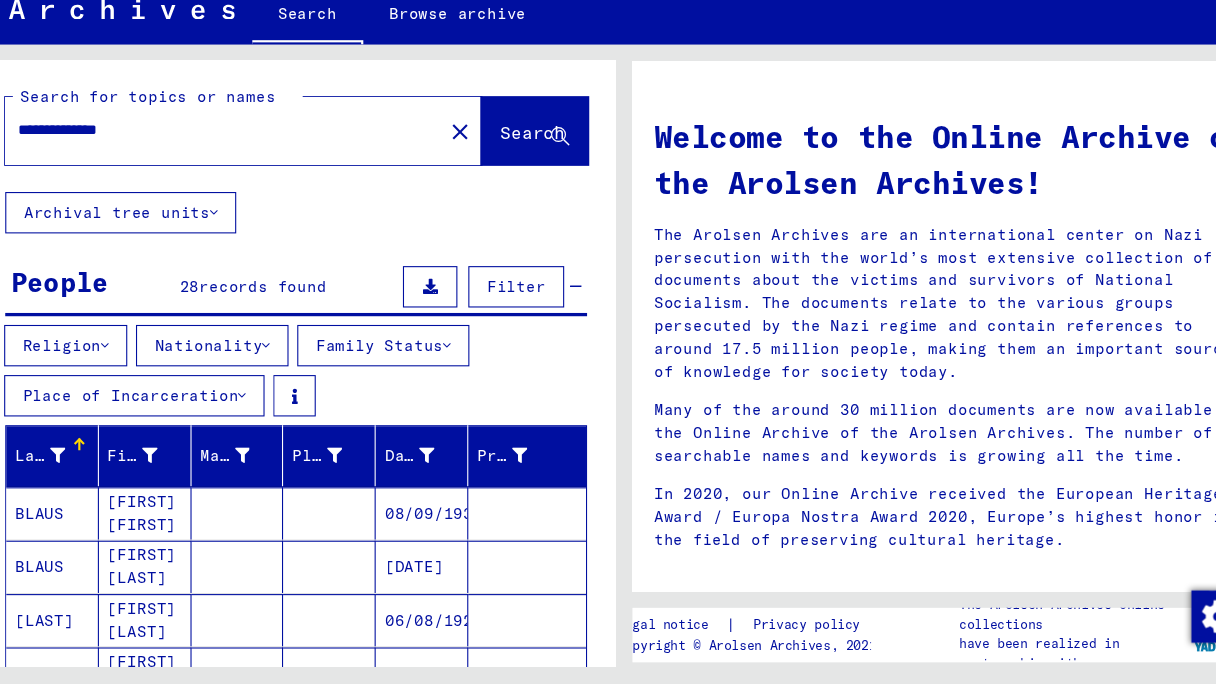 type on "**********" 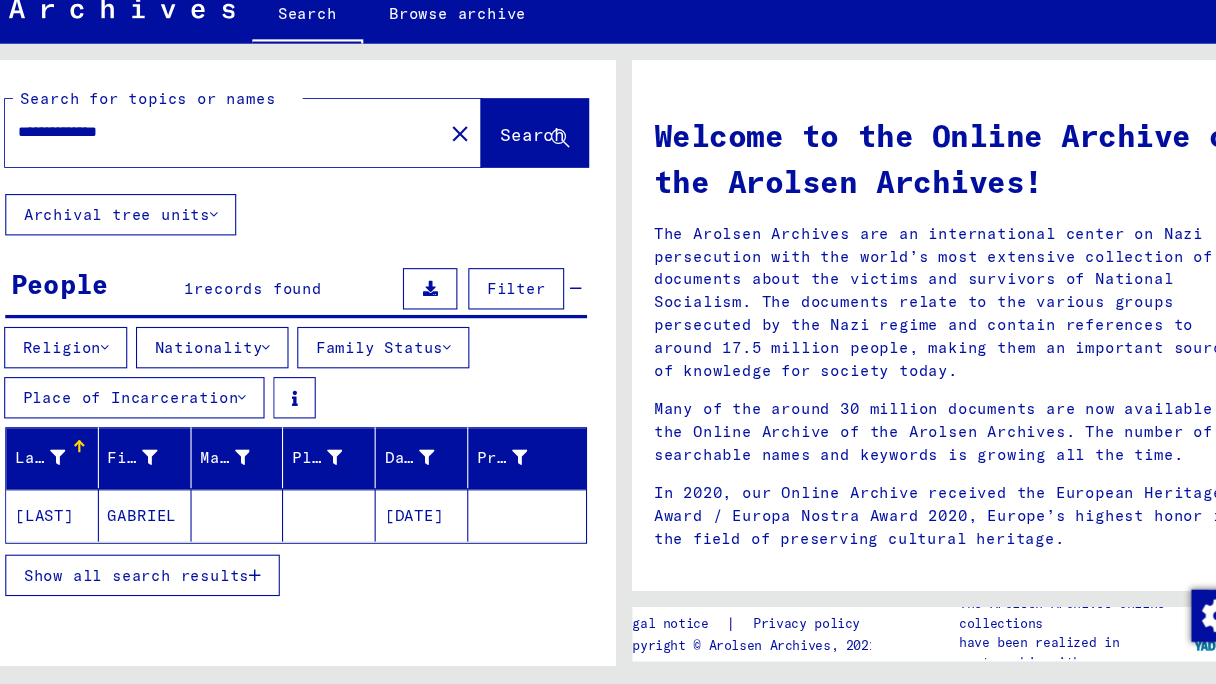 scroll, scrollTop: 81, scrollLeft: 0, axis: vertical 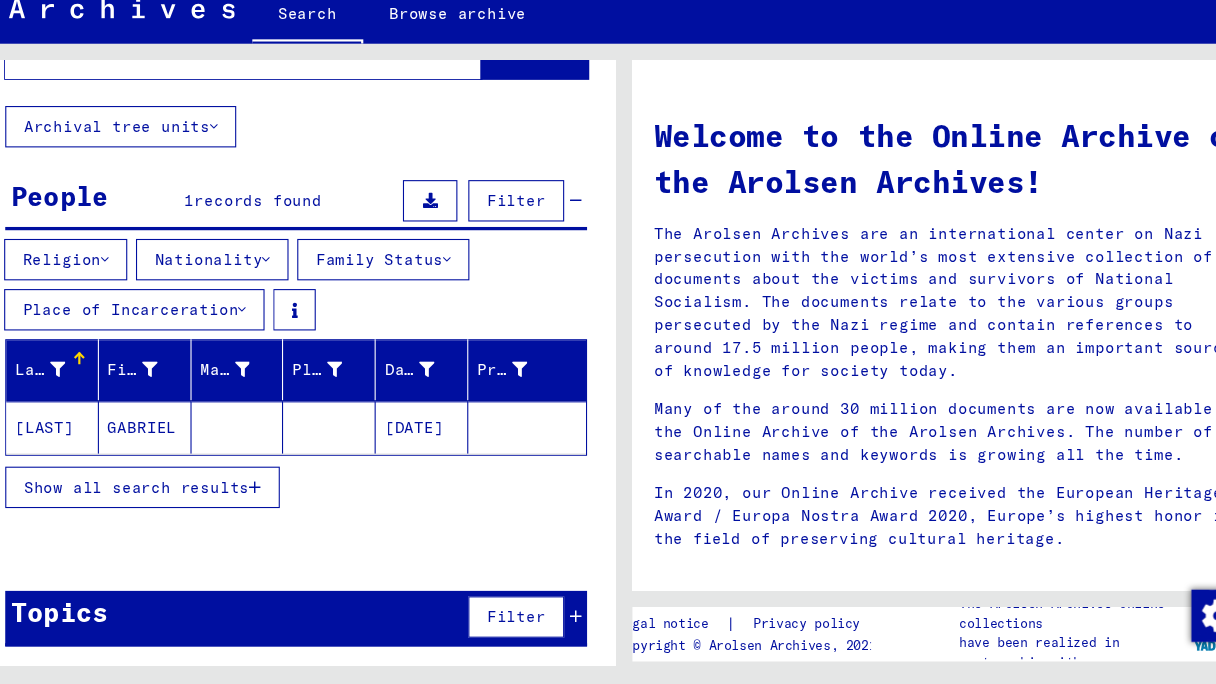 click on "[LAST]" 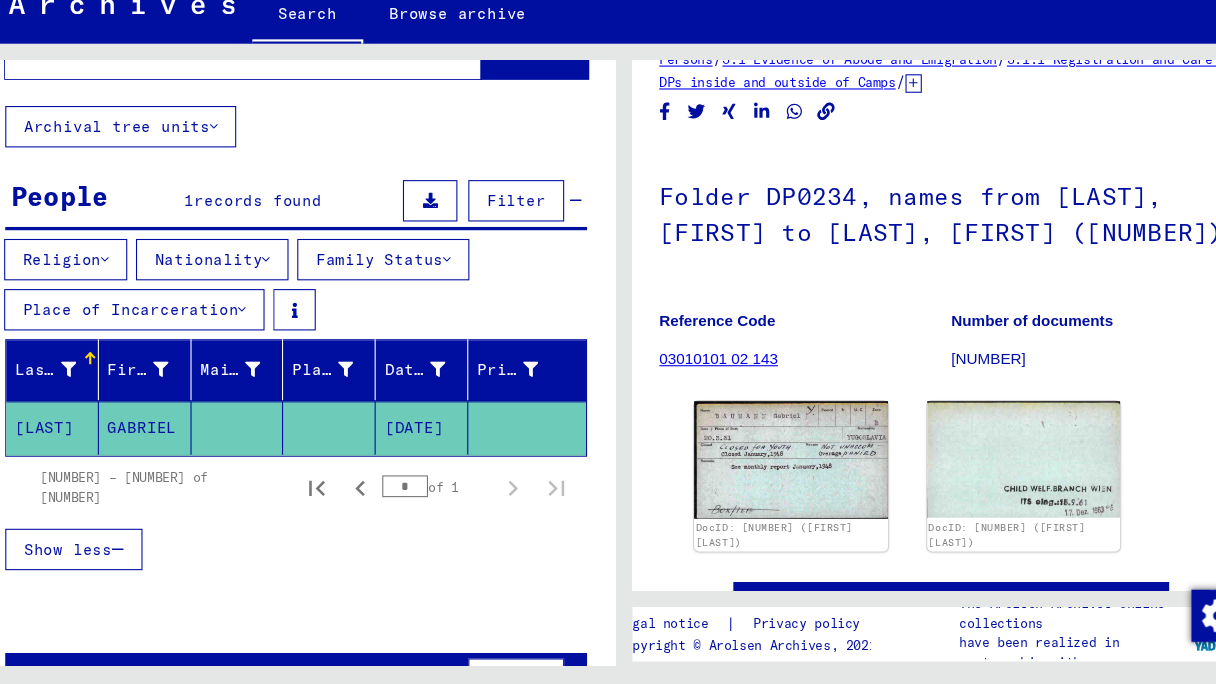 scroll, scrollTop: 110, scrollLeft: 0, axis: vertical 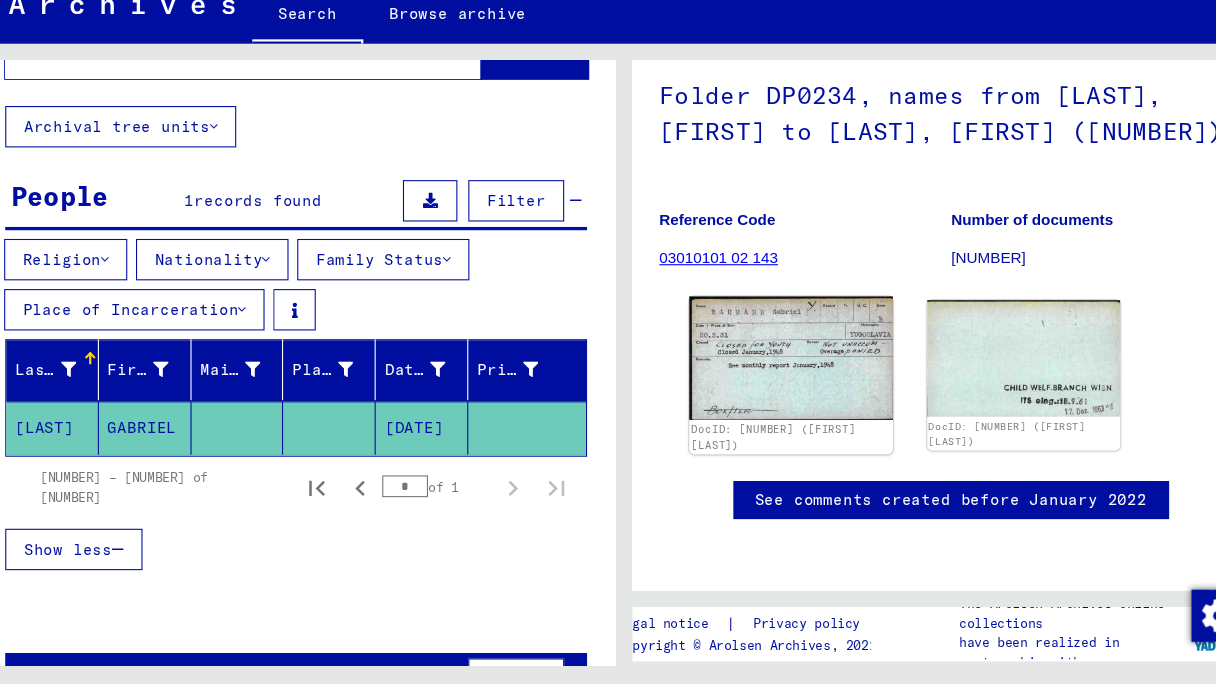 click 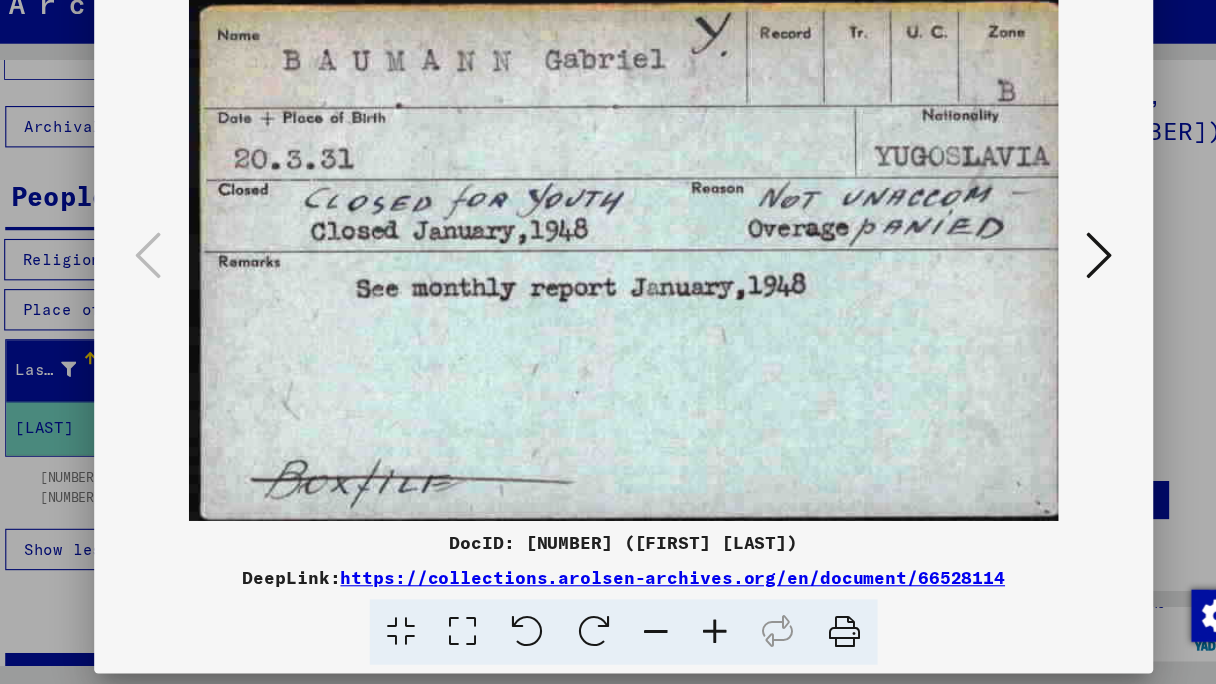scroll, scrollTop: 0, scrollLeft: 0, axis: both 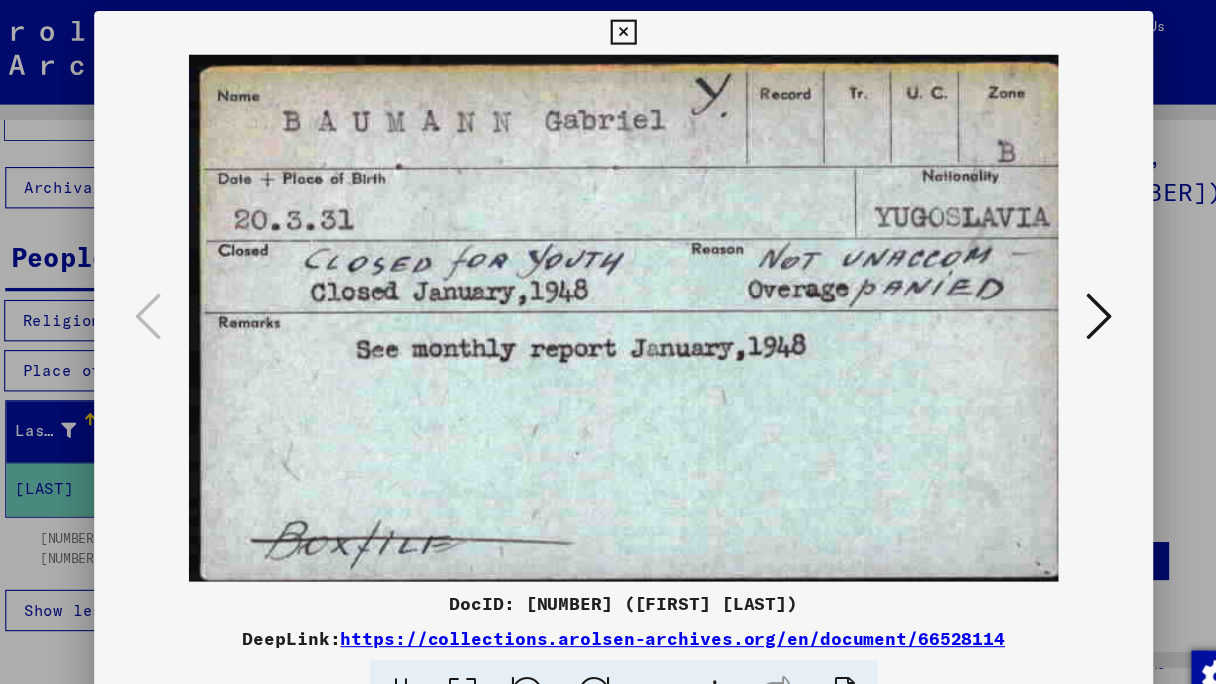 click at bounding box center (607, 30) 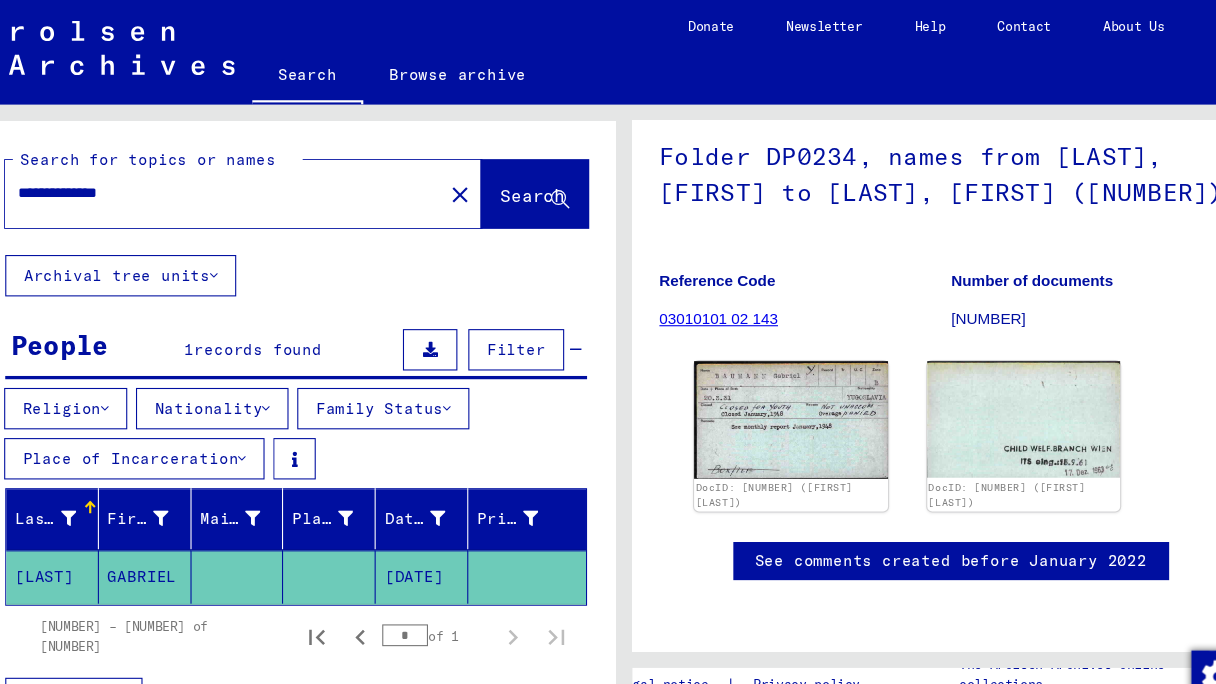 scroll, scrollTop: 138, scrollLeft: 0, axis: vertical 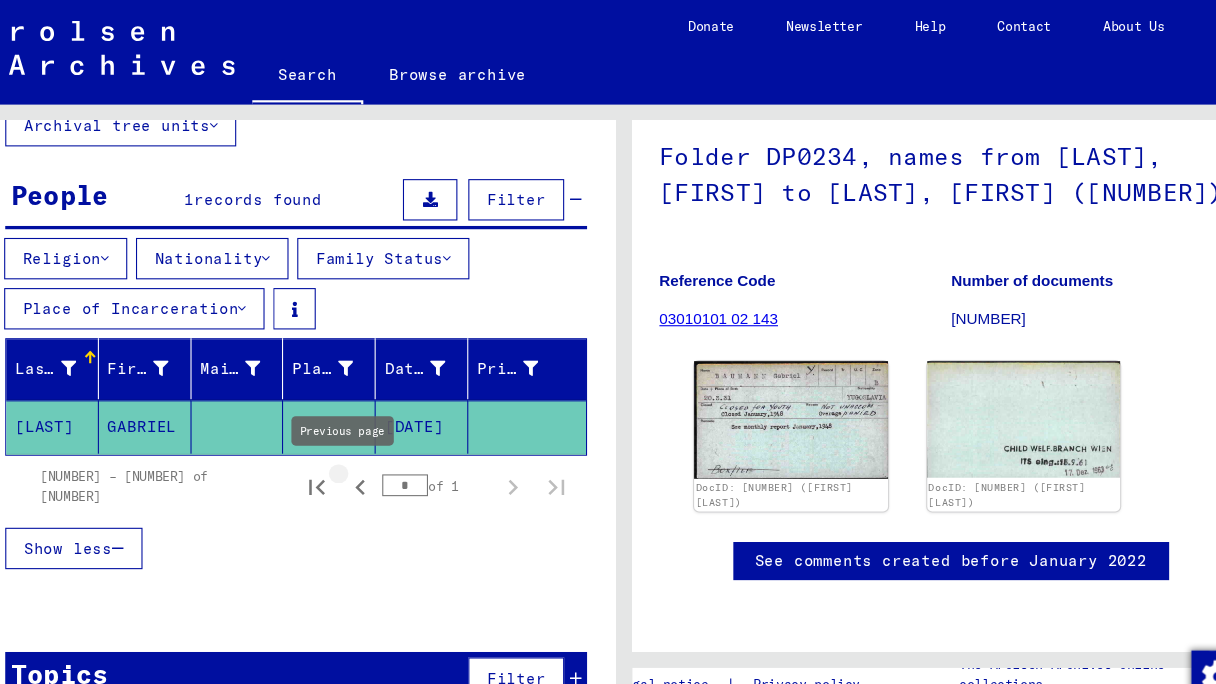 click 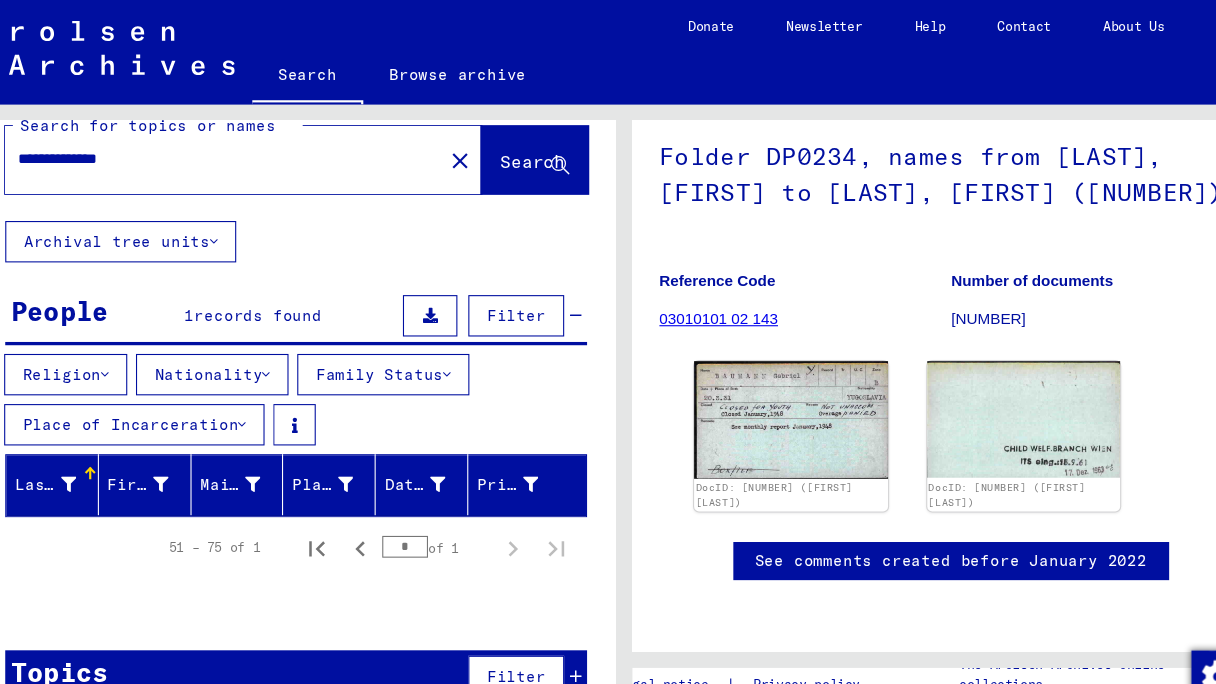scroll, scrollTop: 0, scrollLeft: 0, axis: both 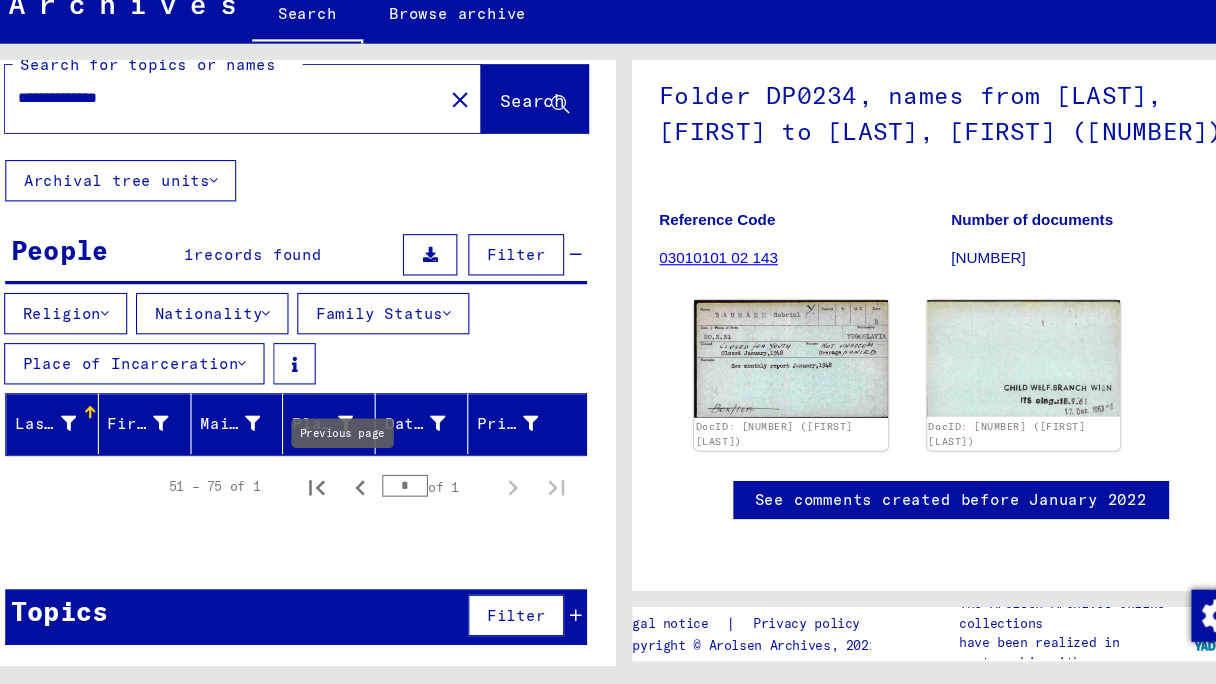 click 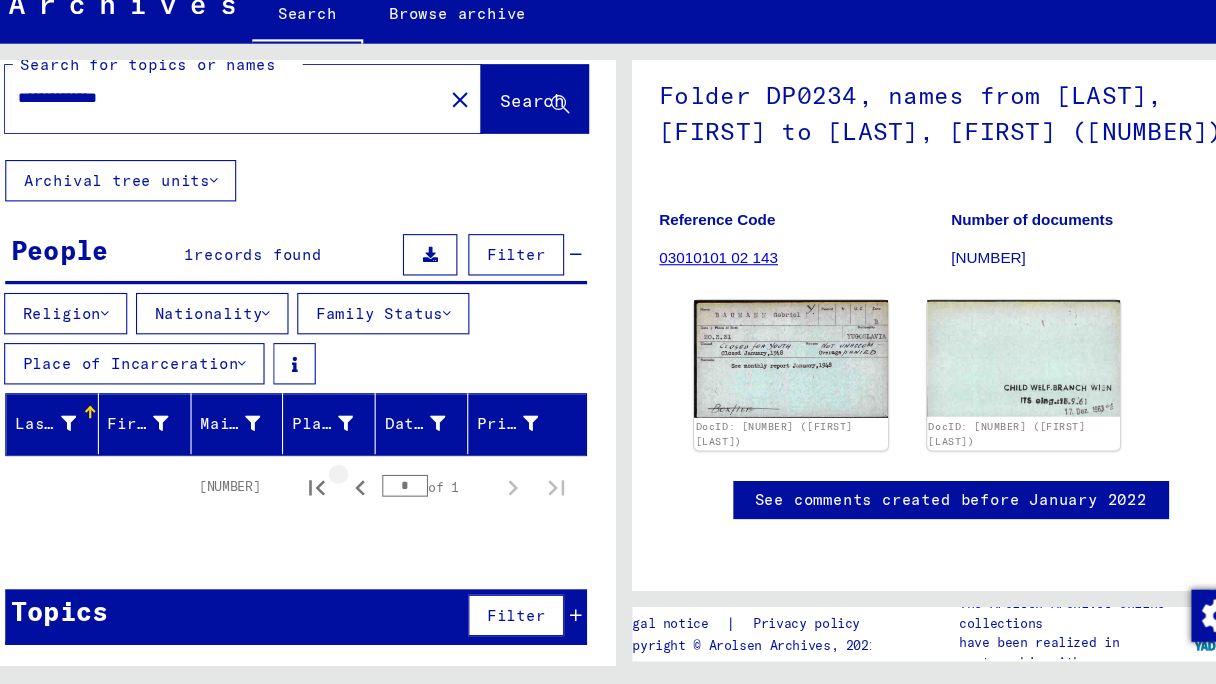 click 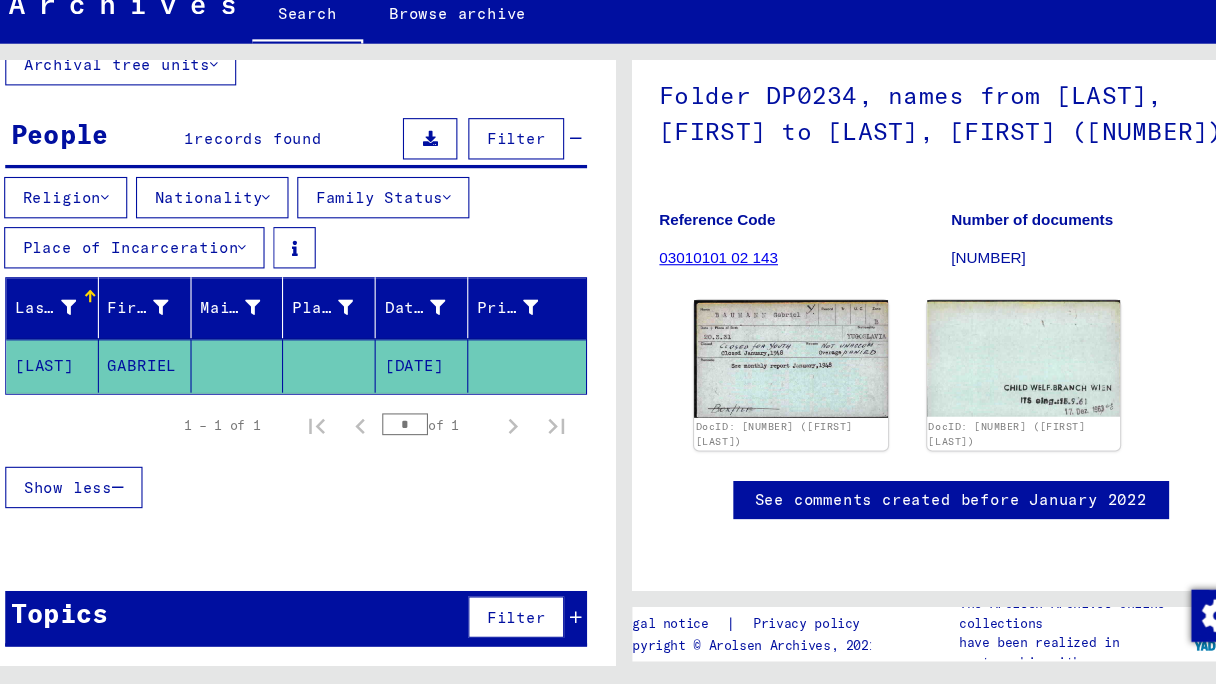 scroll, scrollTop: 0, scrollLeft: 0, axis: both 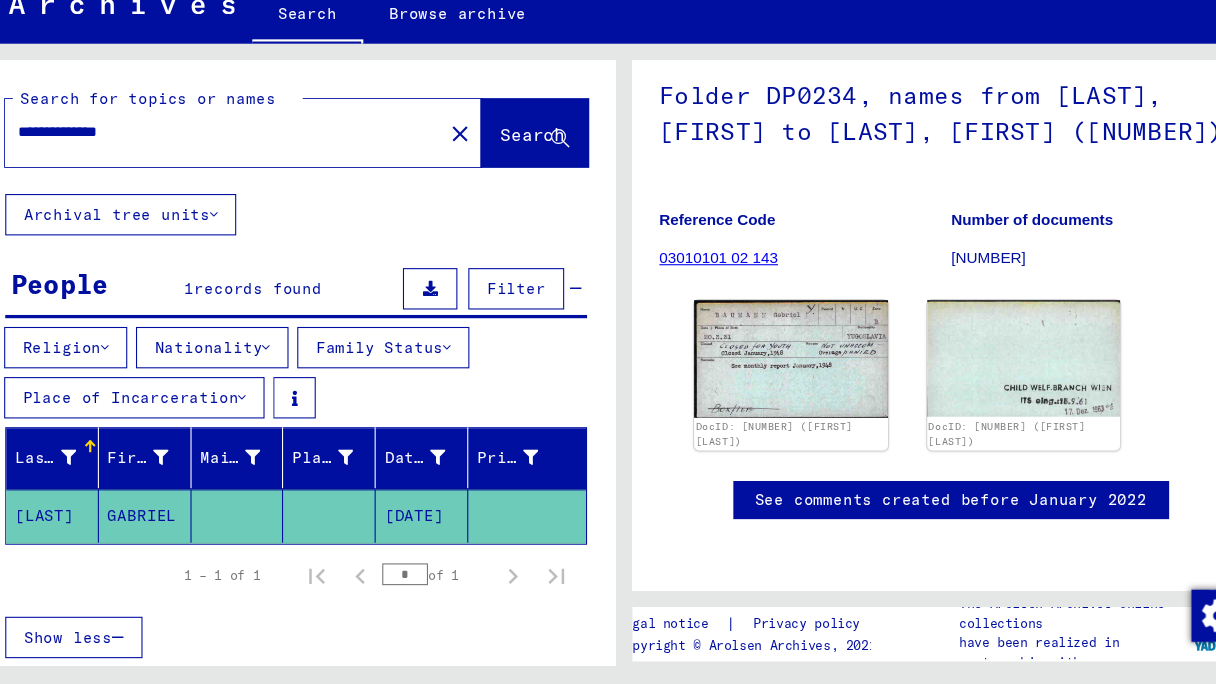 click on "**********" at bounding box center (240, 177) 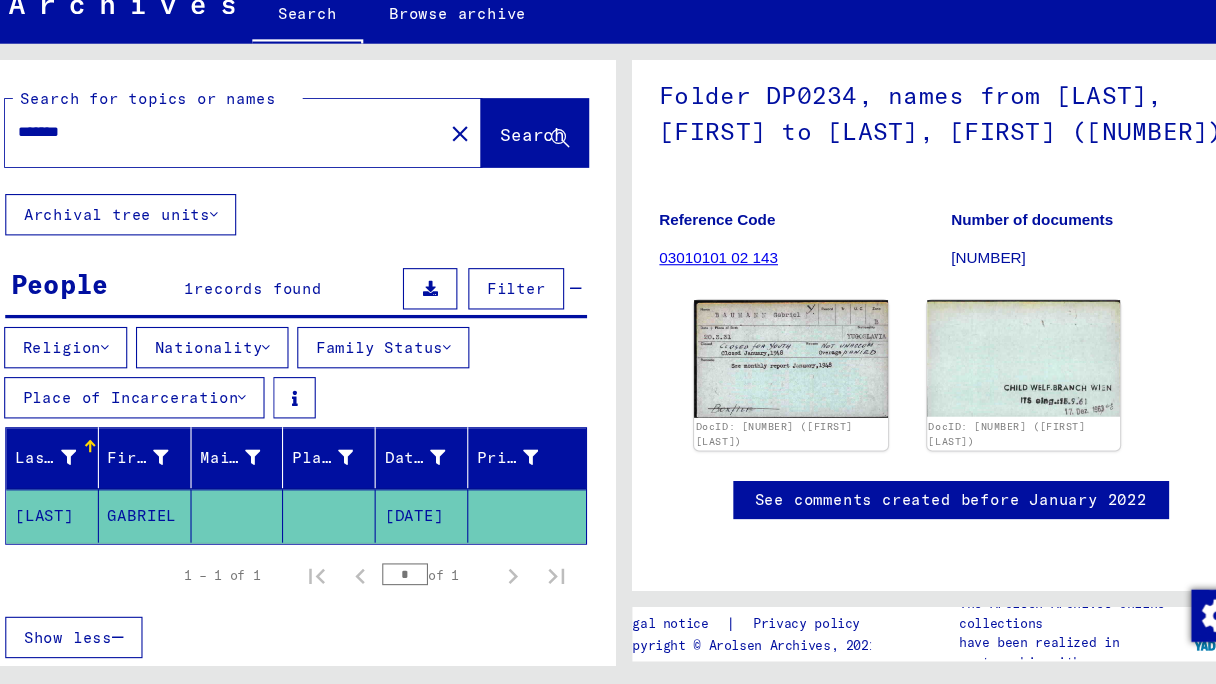 type on "*******" 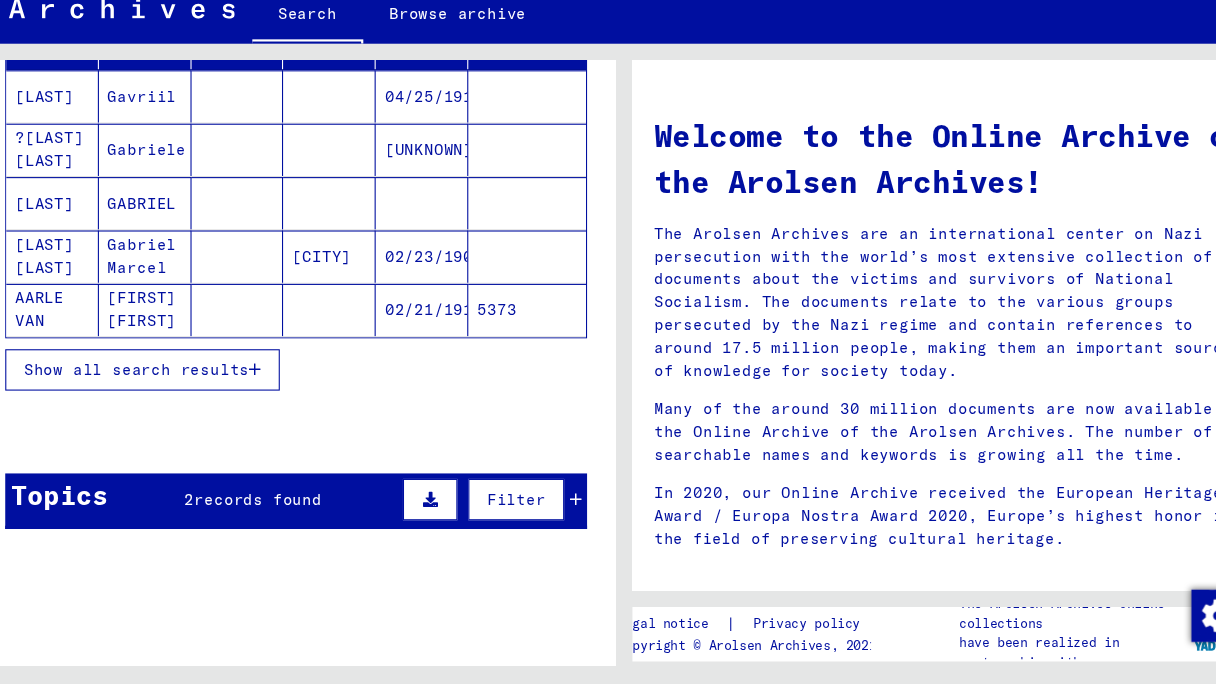 scroll, scrollTop: 387, scrollLeft: 0, axis: vertical 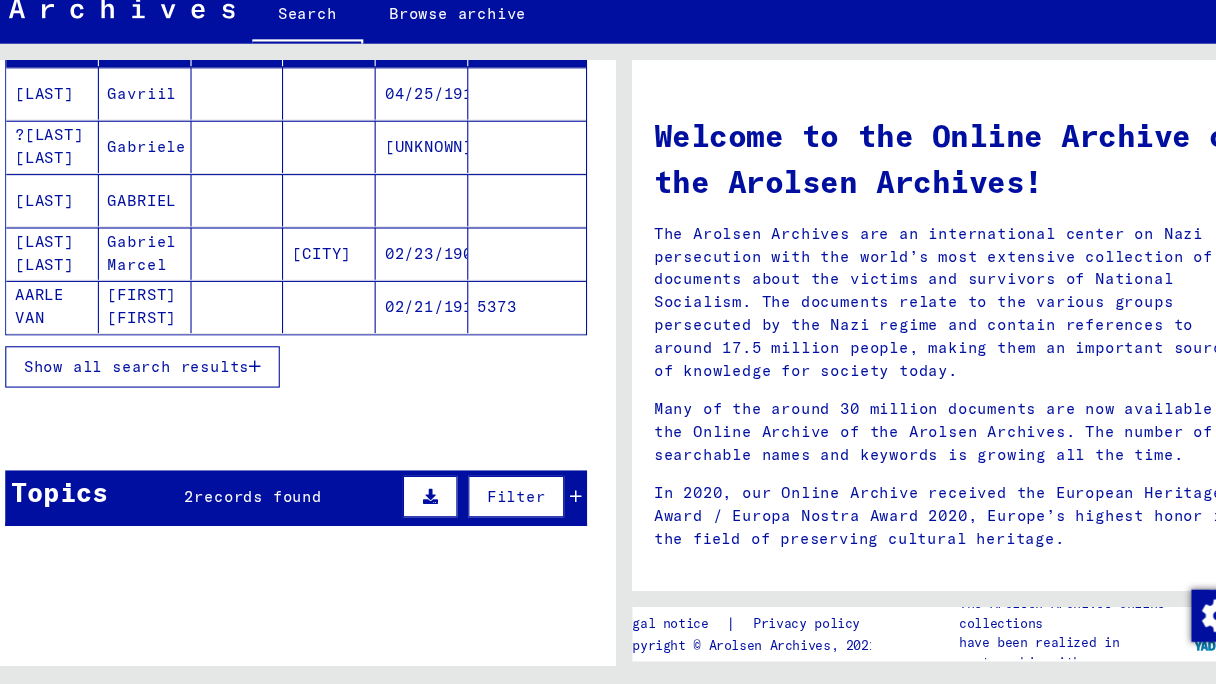 click on "Show all search results" at bounding box center [307, 393] 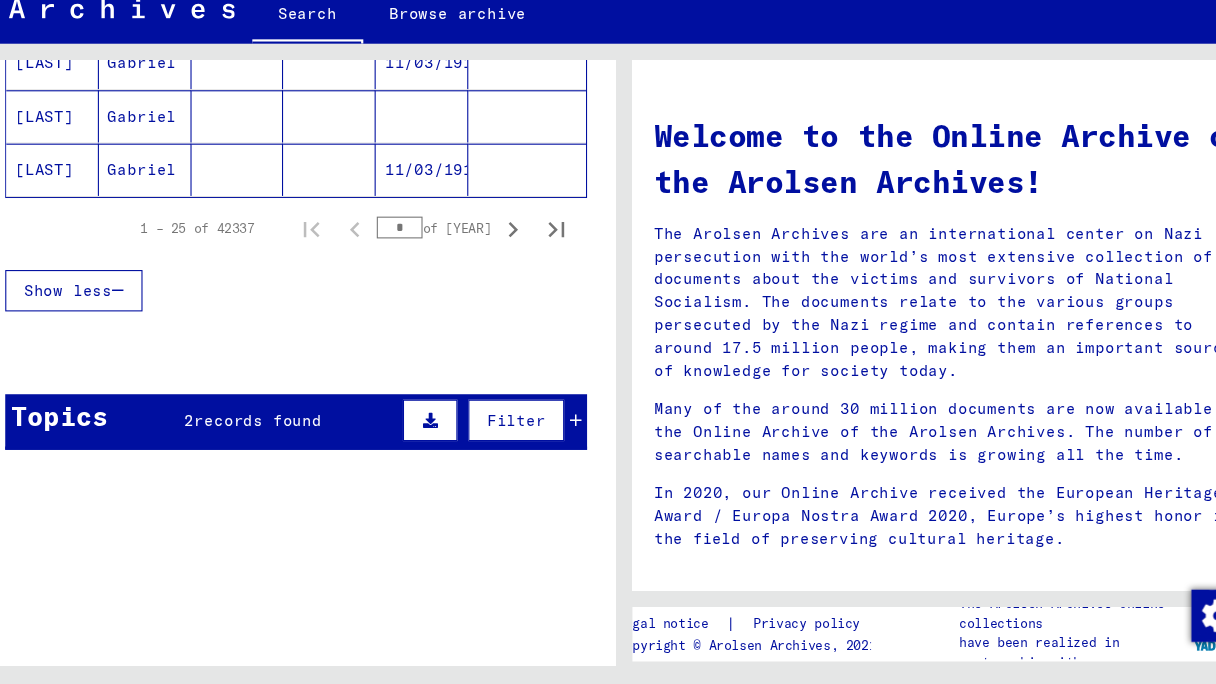 scroll, scrollTop: 1496, scrollLeft: 0, axis: vertical 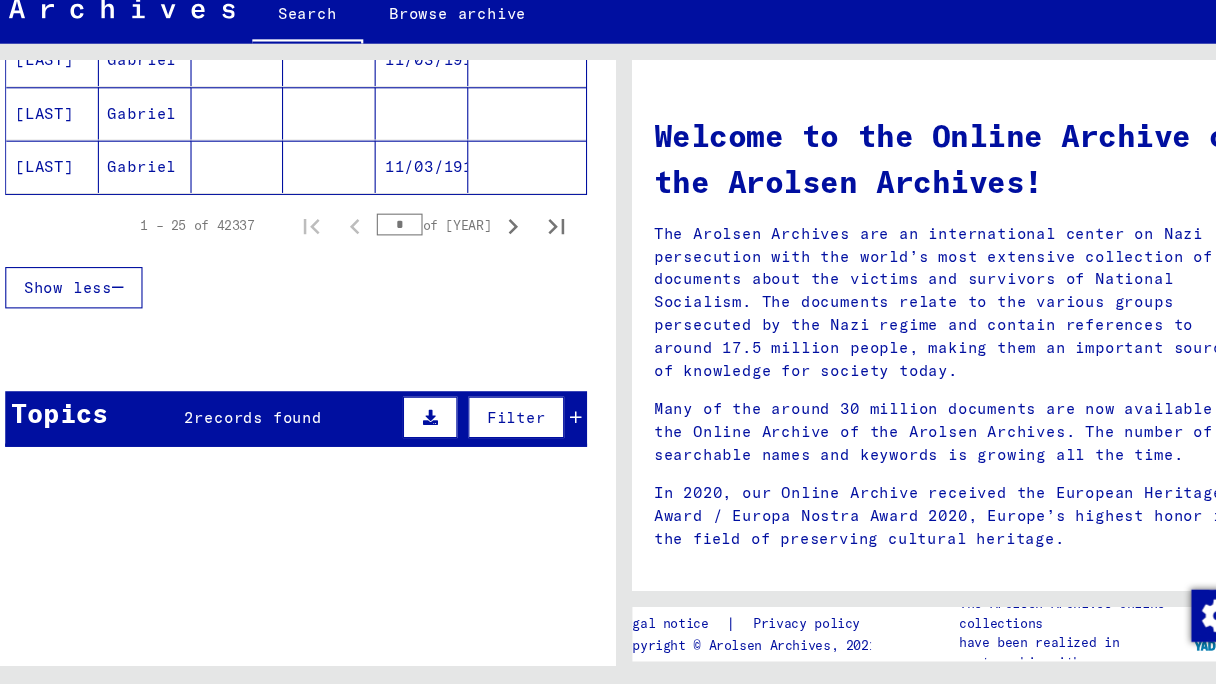 click on "Show less" at bounding box center (307, 320) 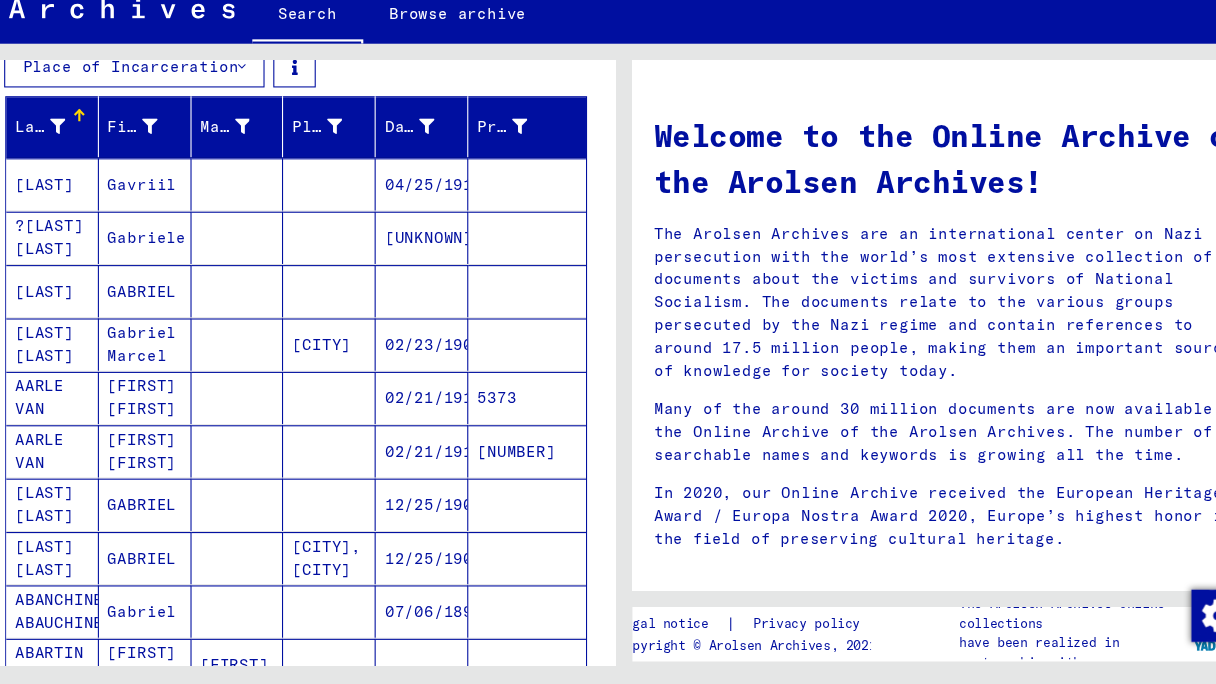 scroll, scrollTop: 0, scrollLeft: 0, axis: both 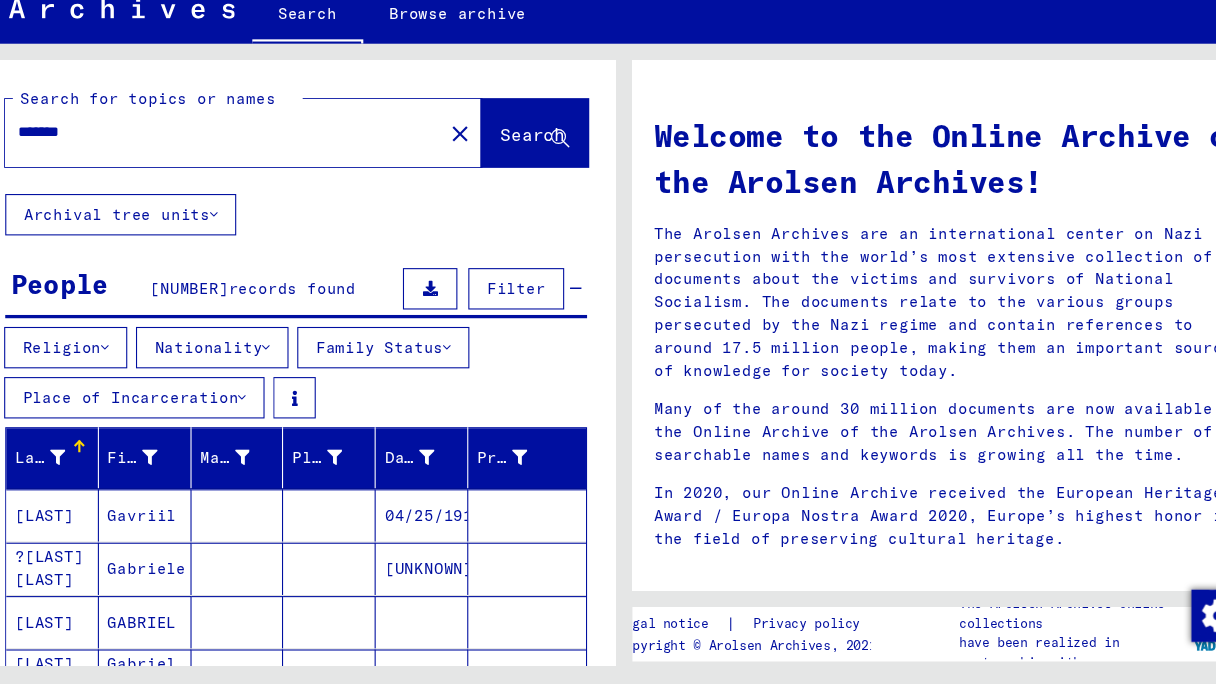 click on "*******" at bounding box center [234, 177] 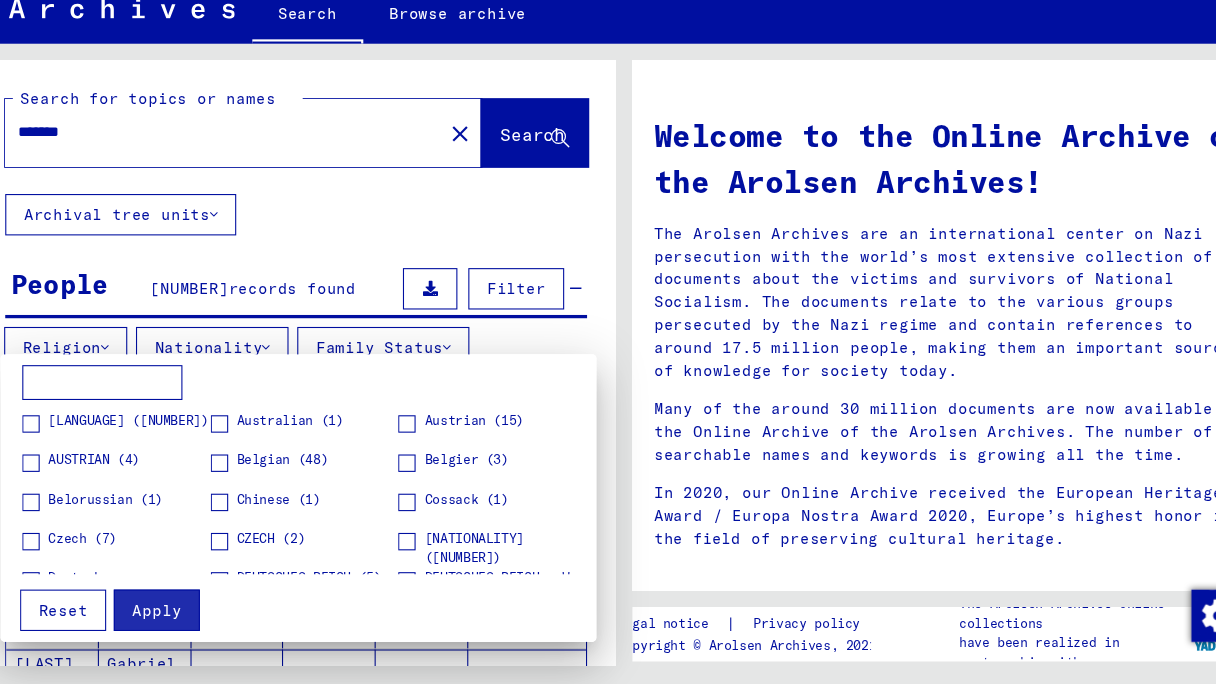 scroll, scrollTop: 0, scrollLeft: 0, axis: both 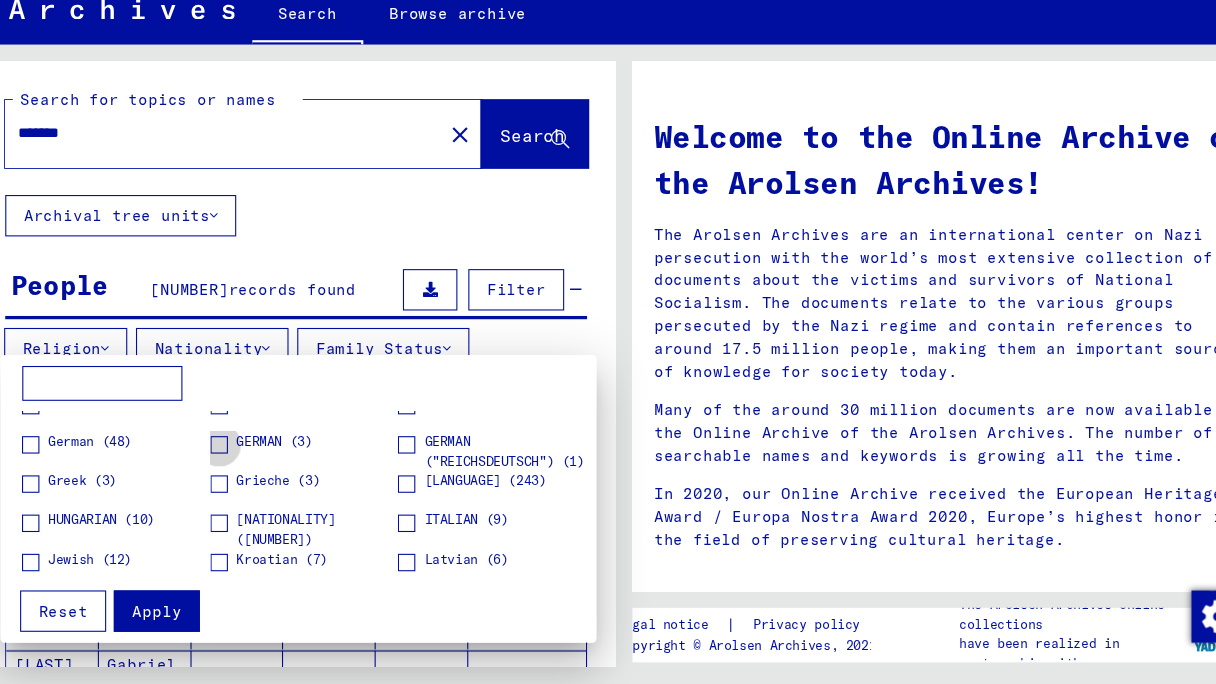 click at bounding box center (237, 463) 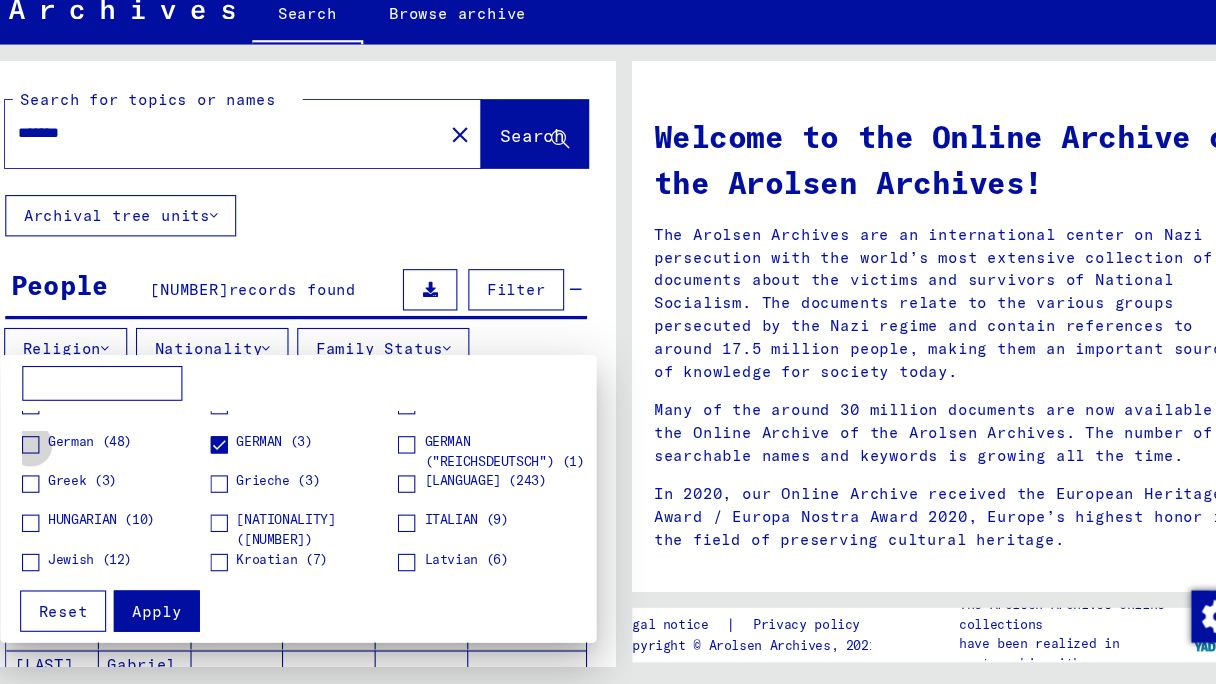 click at bounding box center (64, 463) 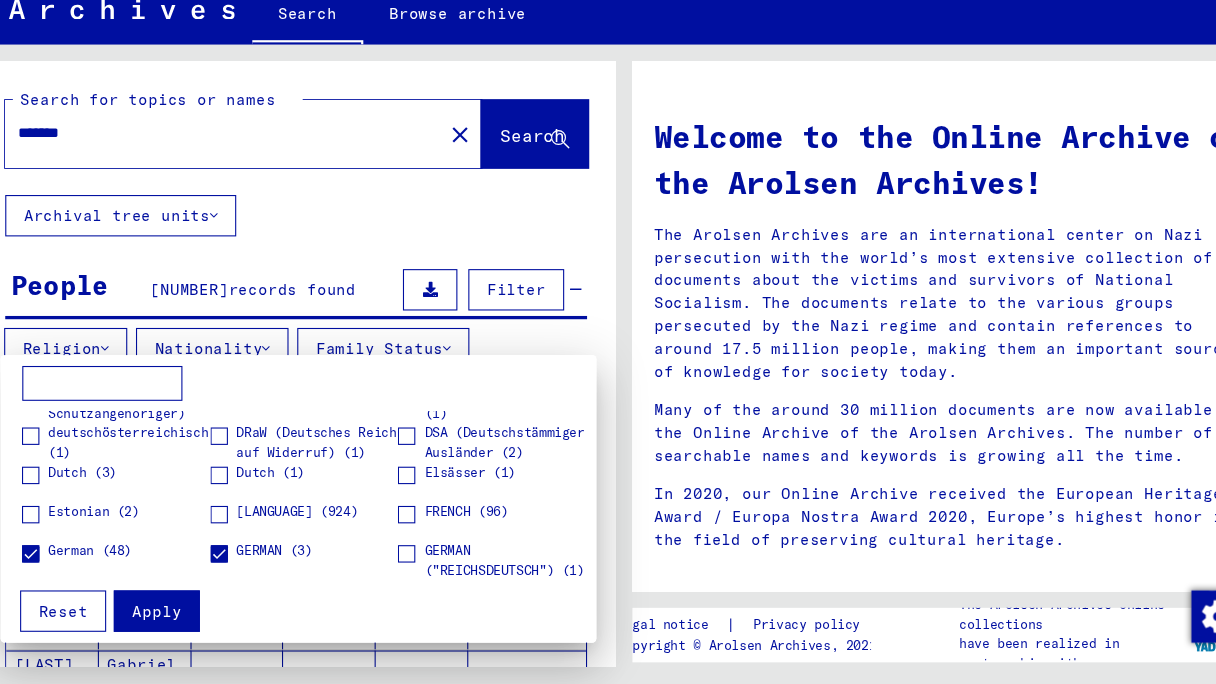 scroll, scrollTop: 168, scrollLeft: 0, axis: vertical 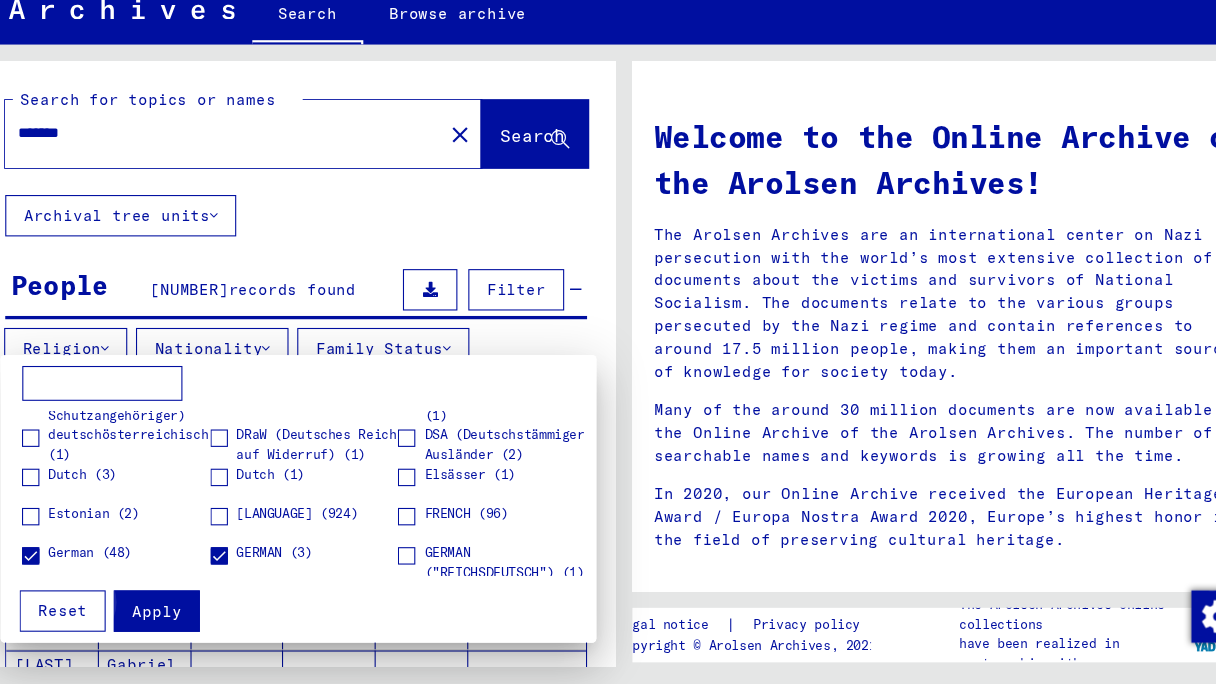 click on "Apply" at bounding box center (179, 616) 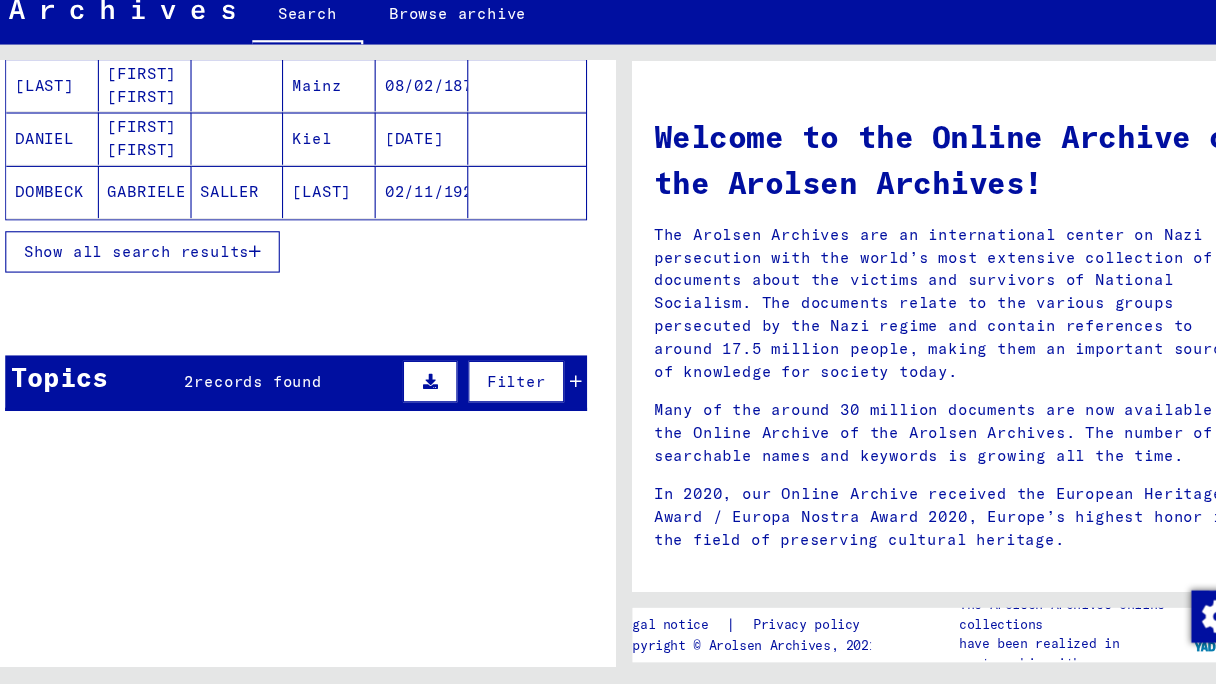 scroll, scrollTop: 518, scrollLeft: 0, axis: vertical 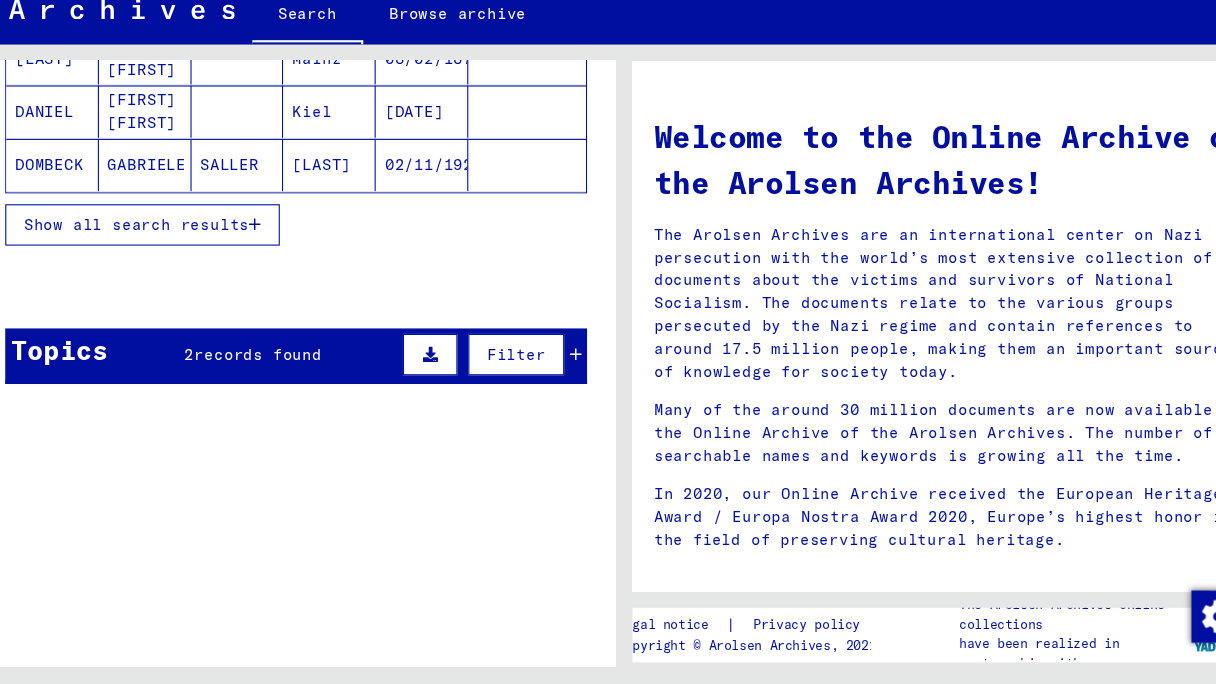 click at bounding box center (563, 381) 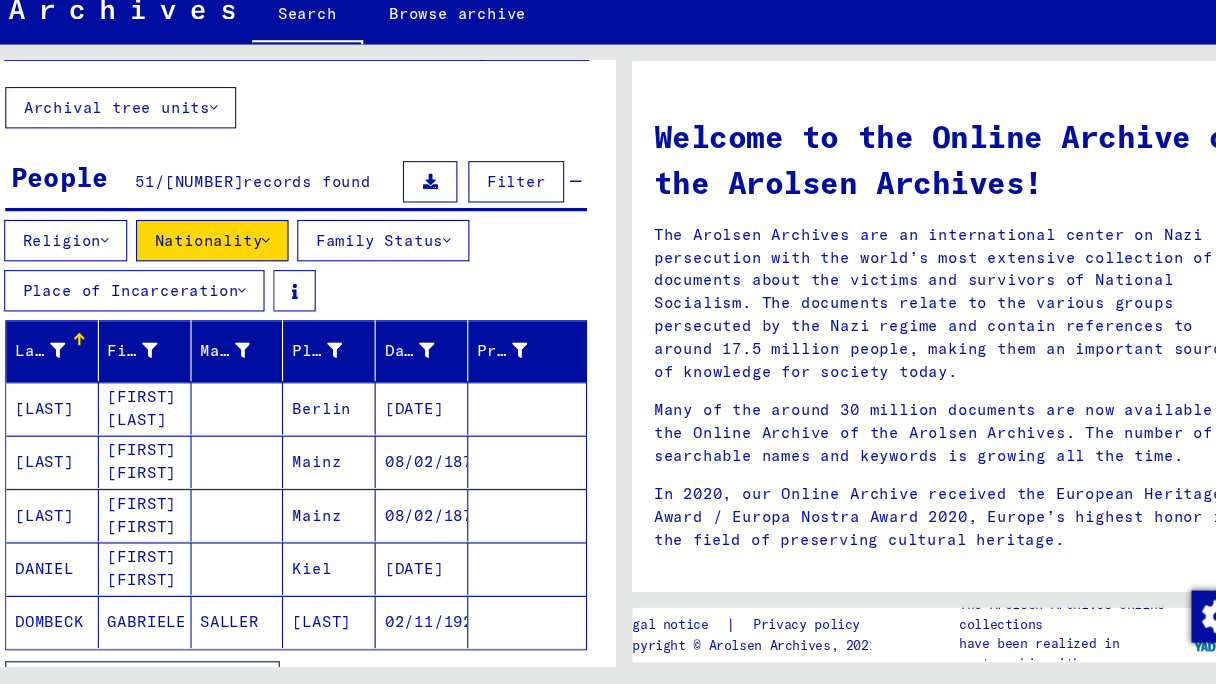 scroll, scrollTop: 0, scrollLeft: 0, axis: both 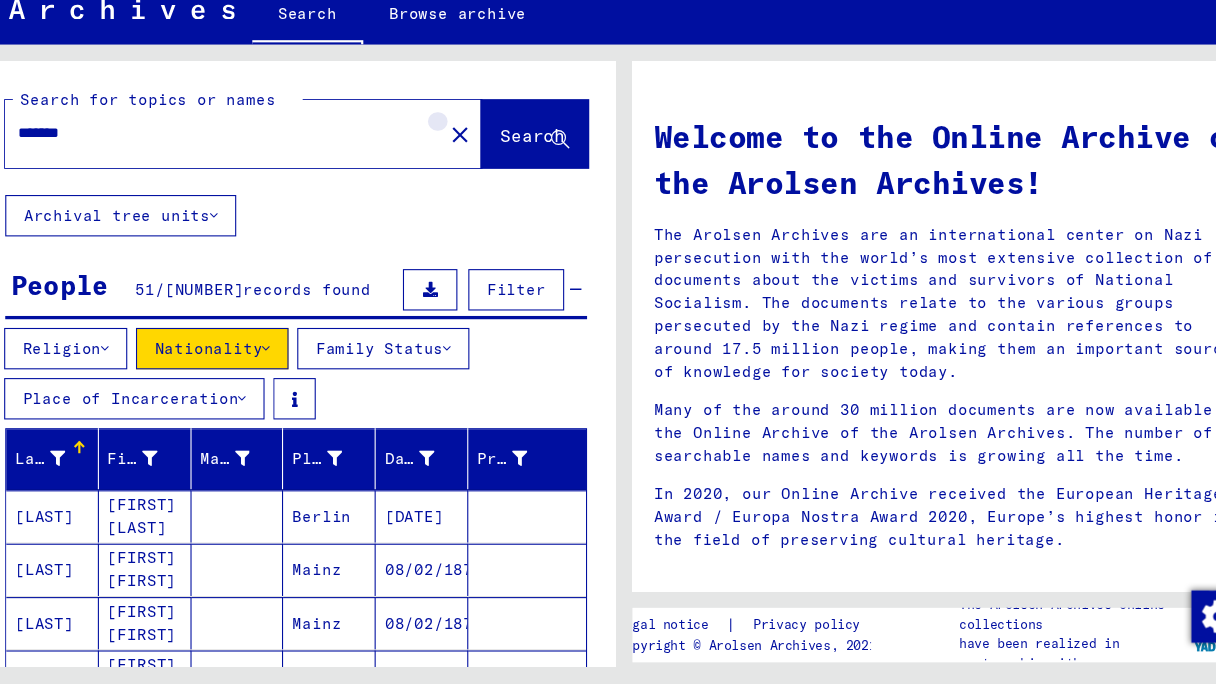 click on "close" 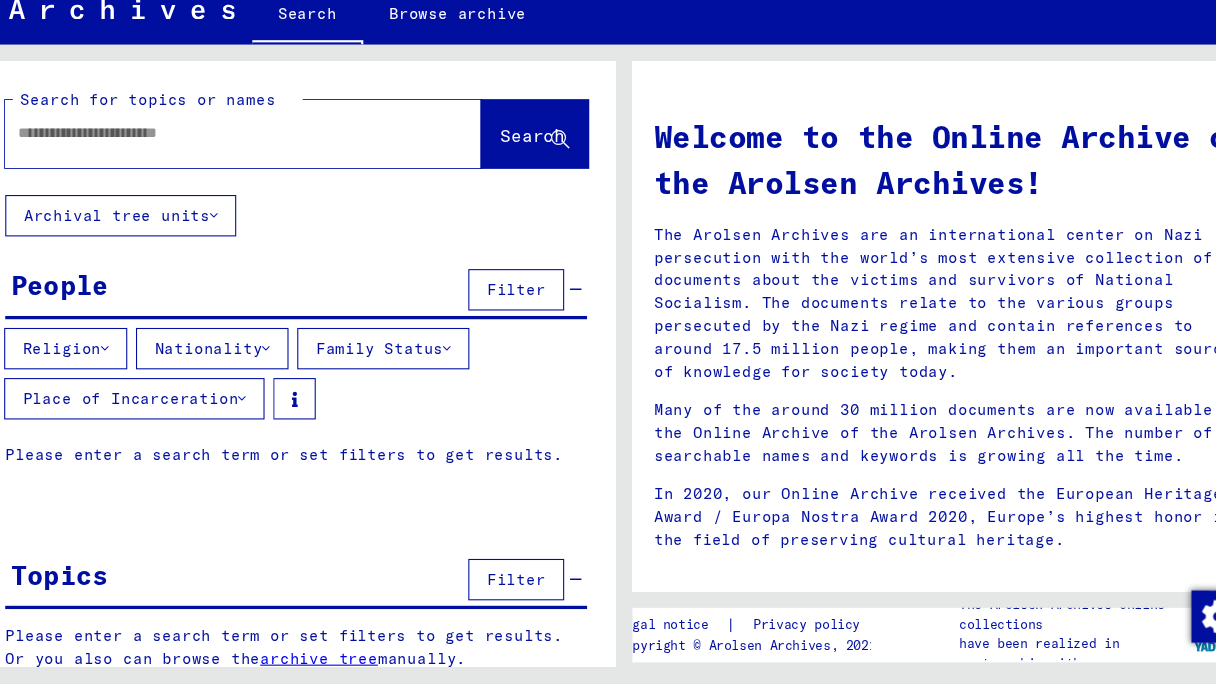click 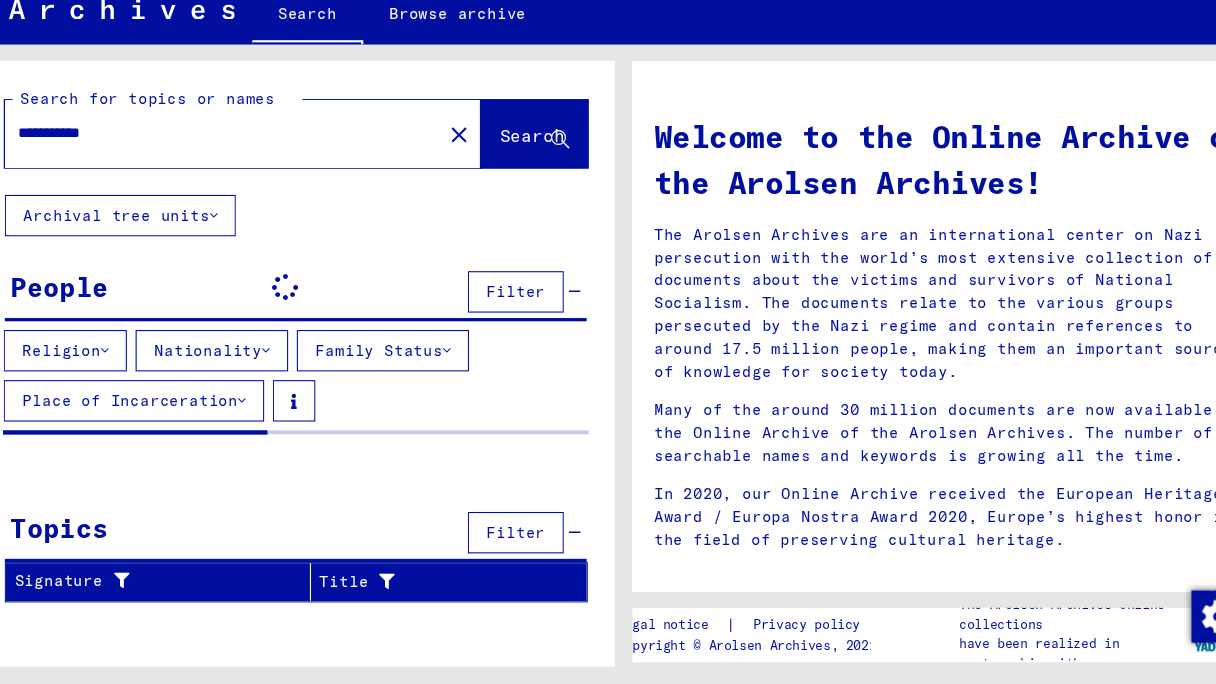 type on "**********" 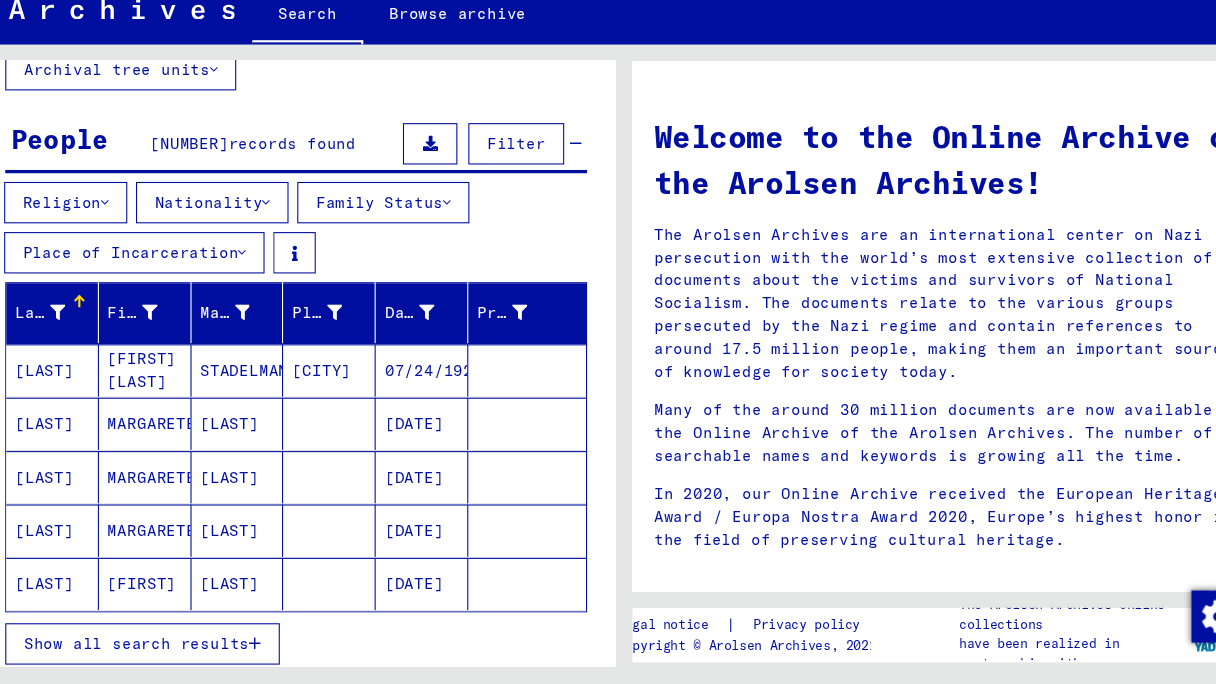 scroll, scrollTop: 0, scrollLeft: 0, axis: both 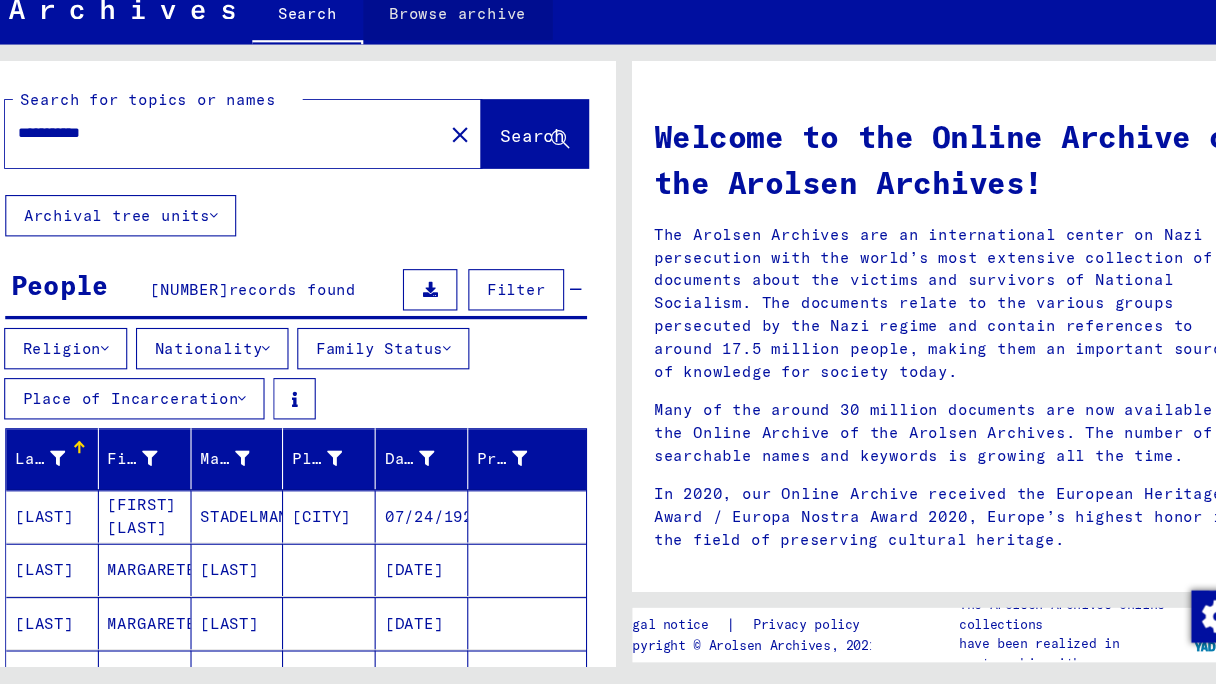 click on "Browse archive" 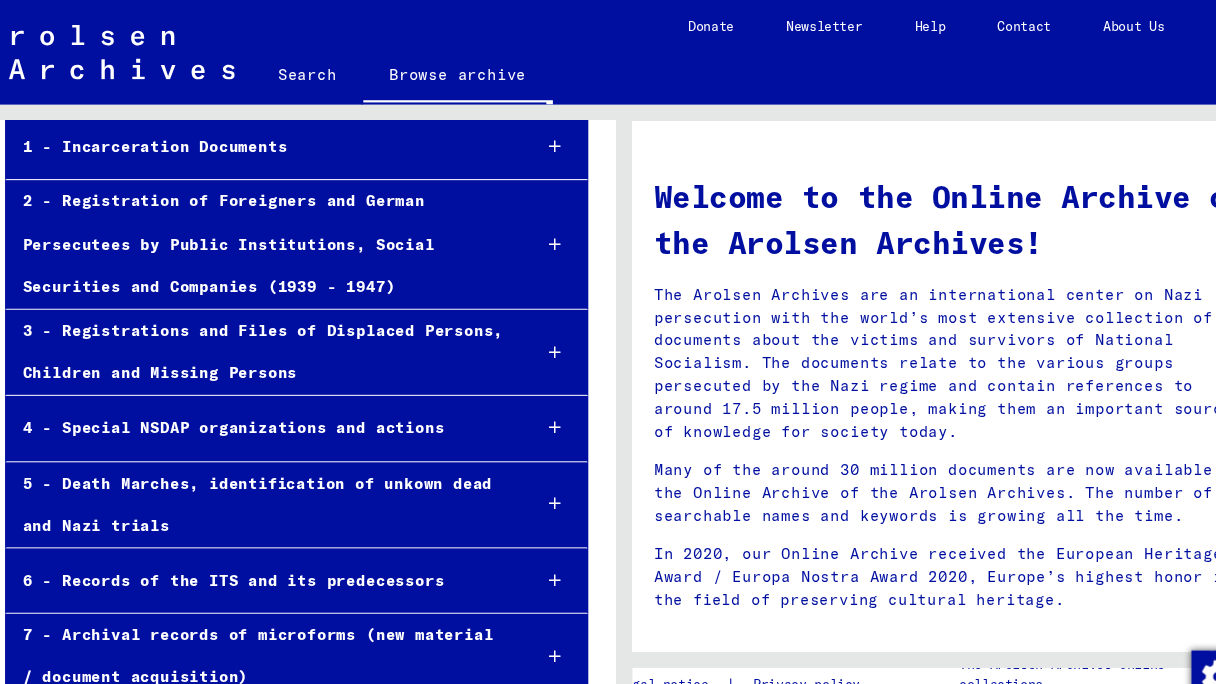 scroll, scrollTop: 275, scrollLeft: 0, axis: vertical 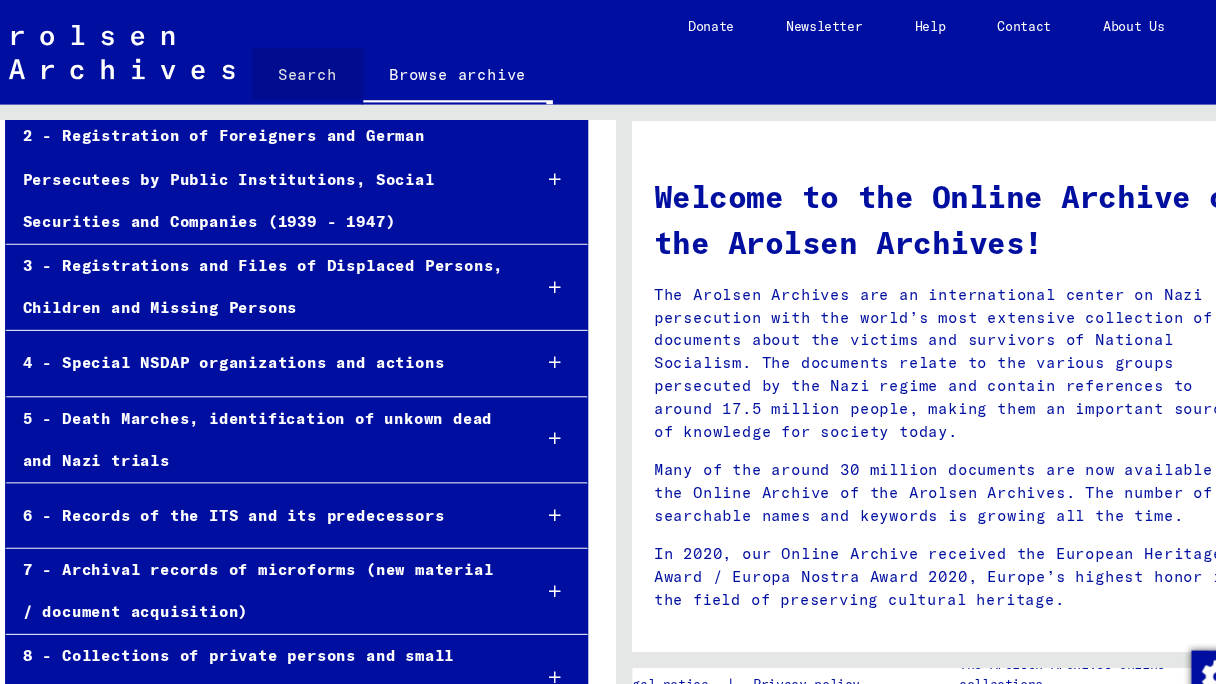 click on "Search" 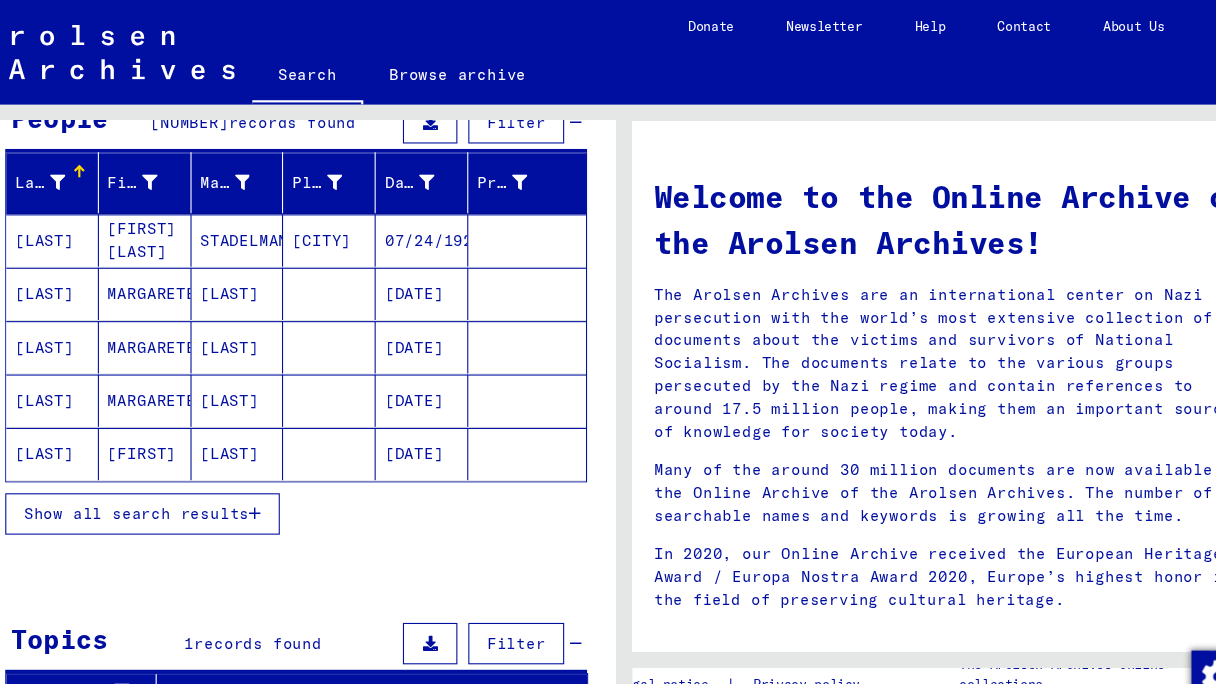 scroll, scrollTop: 343, scrollLeft: 0, axis: vertical 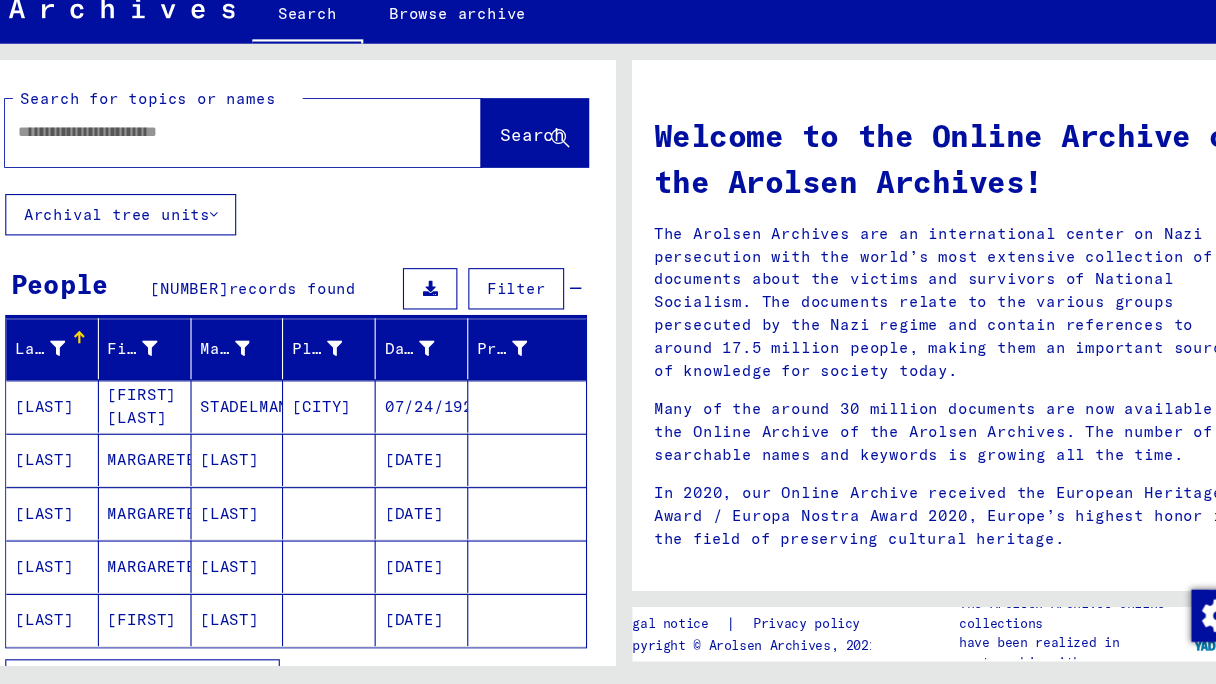 click on "Archival tree units" 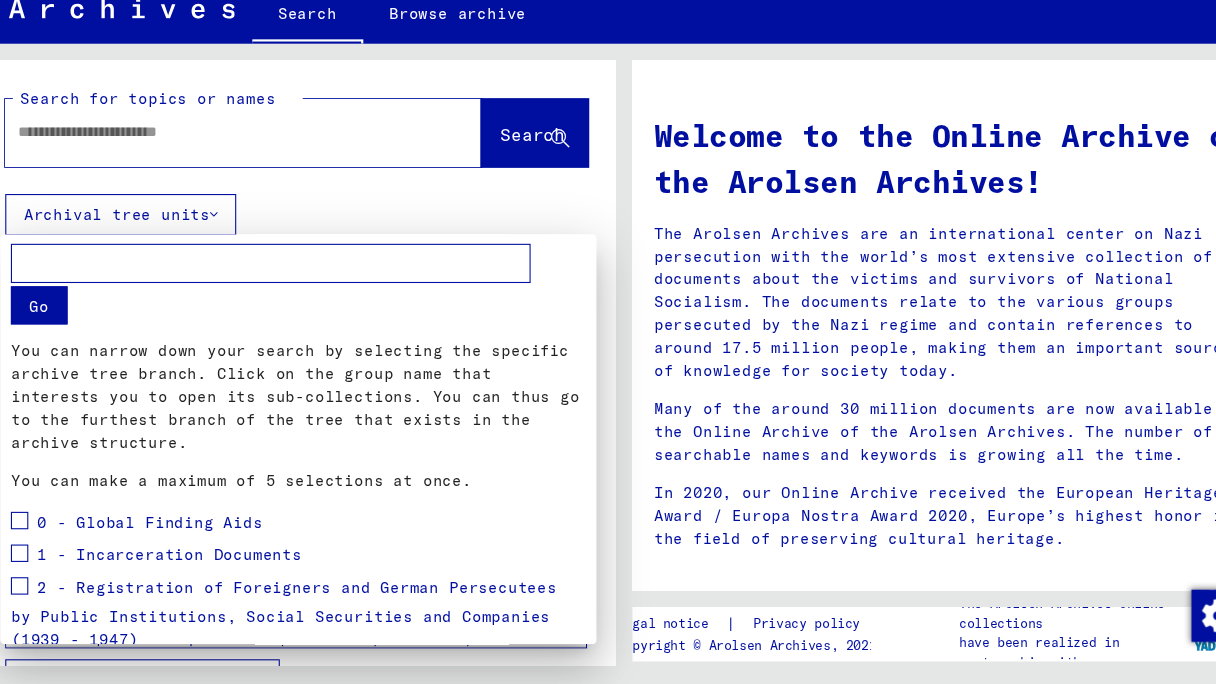 click at bounding box center (608, 342) 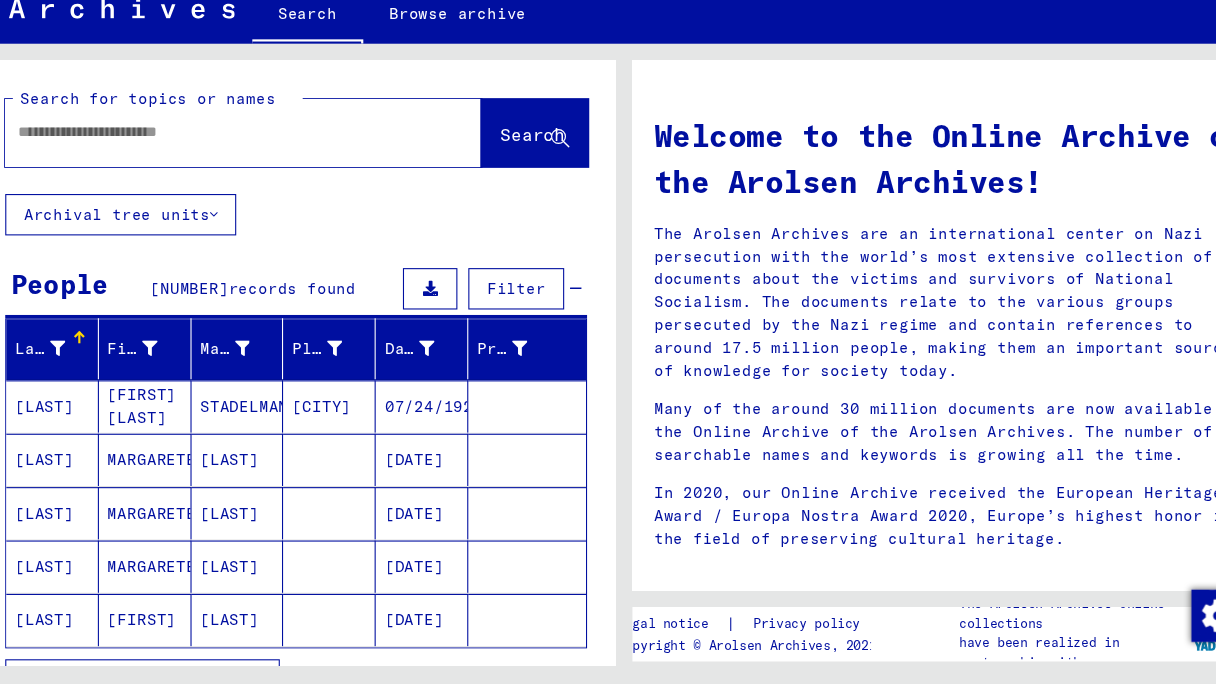 click at bounding box center [234, 177] 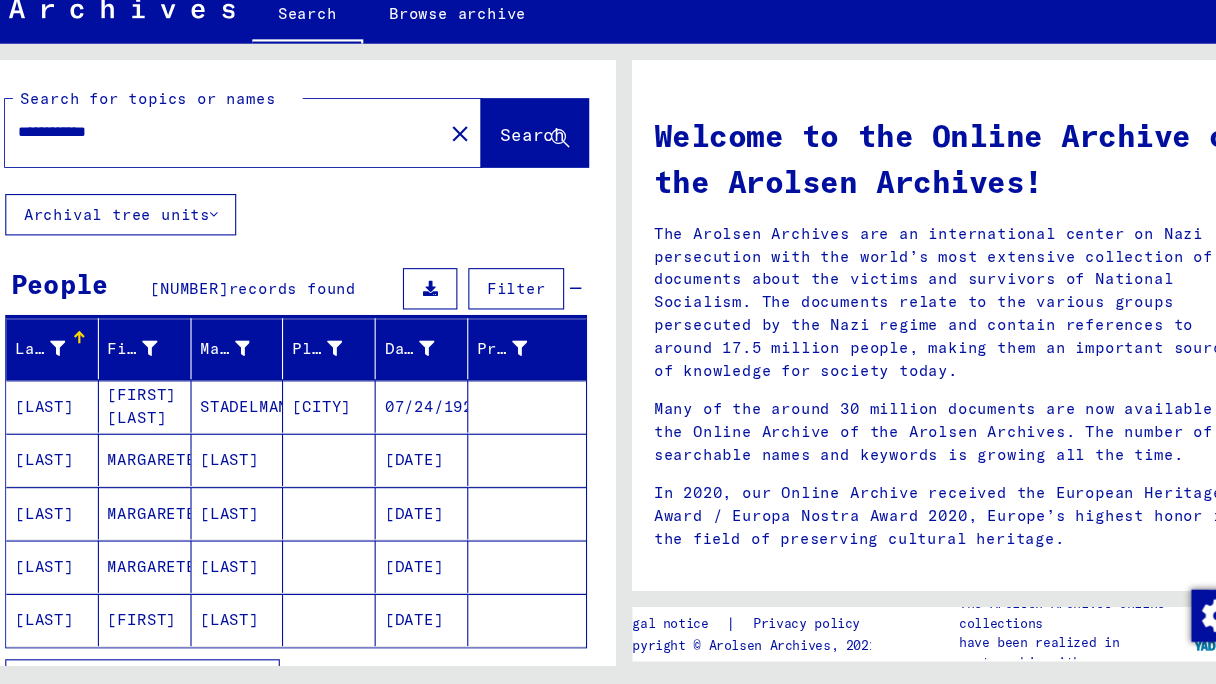 type on "**********" 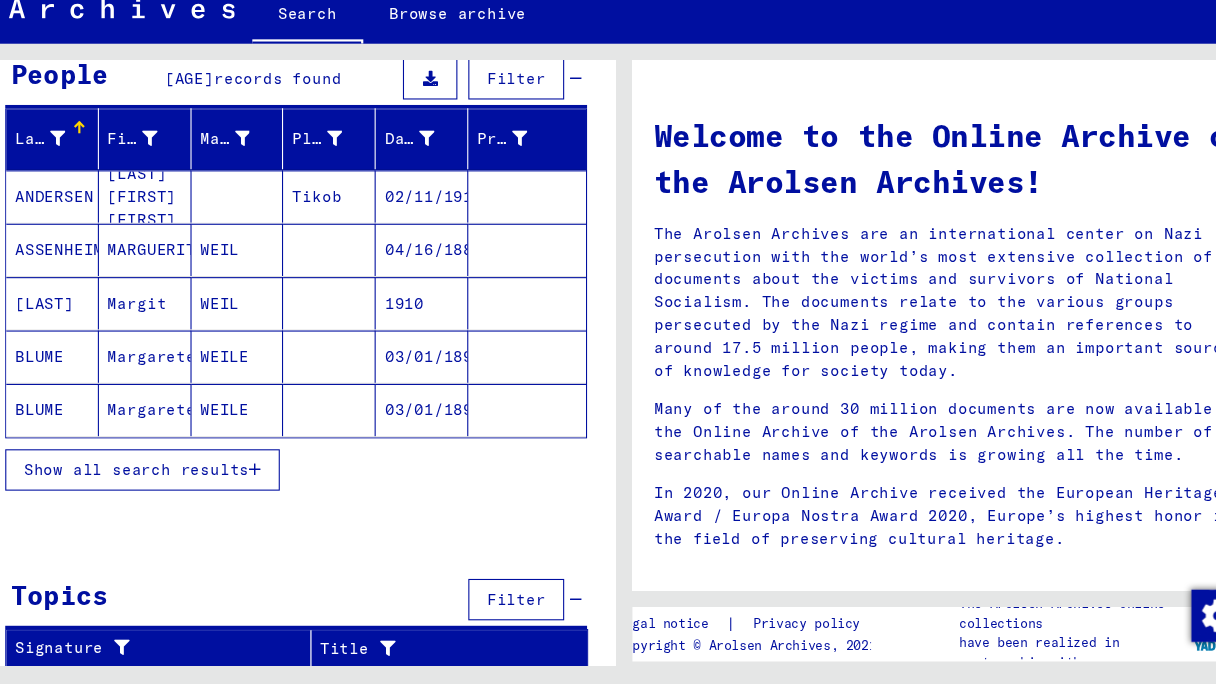 scroll, scrollTop: 192, scrollLeft: 0, axis: vertical 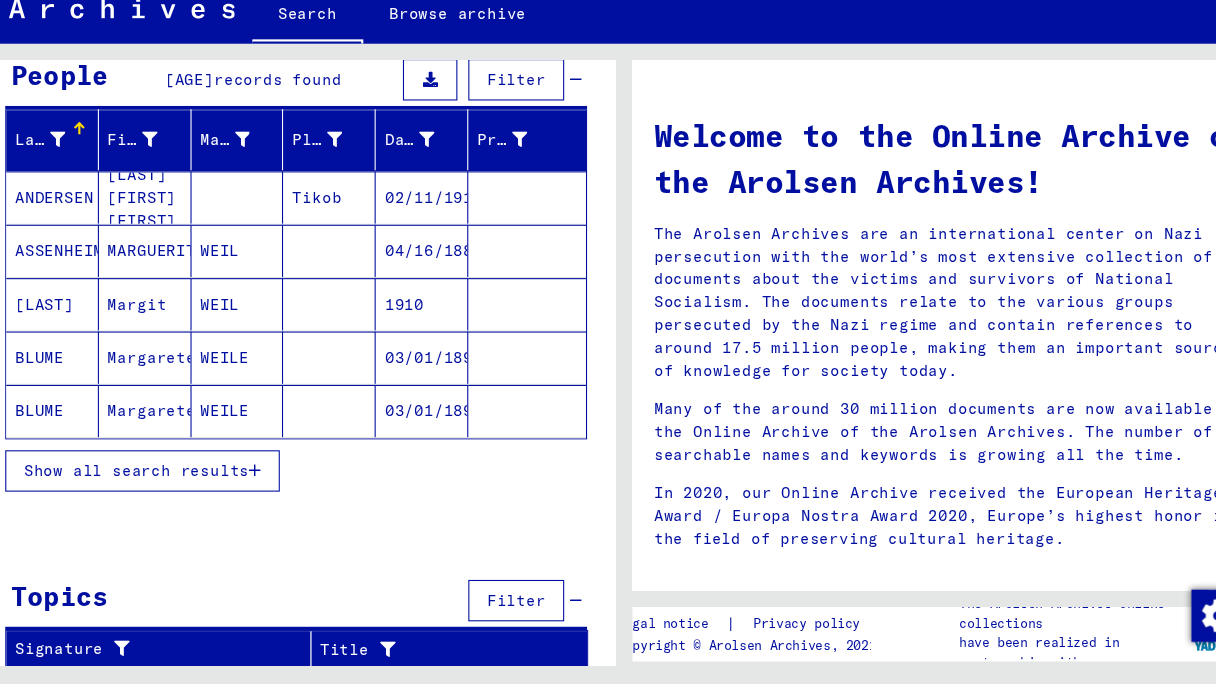 click on "Show all search results" at bounding box center (160, 488) 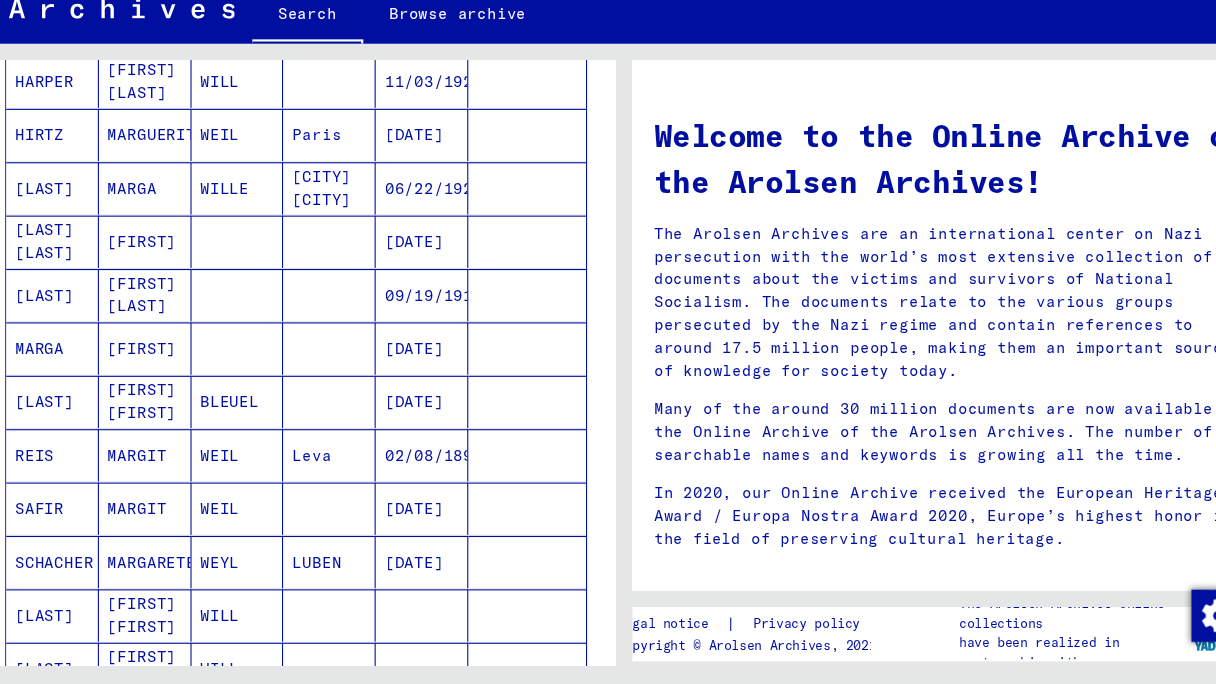 scroll, scrollTop: 687, scrollLeft: 0, axis: vertical 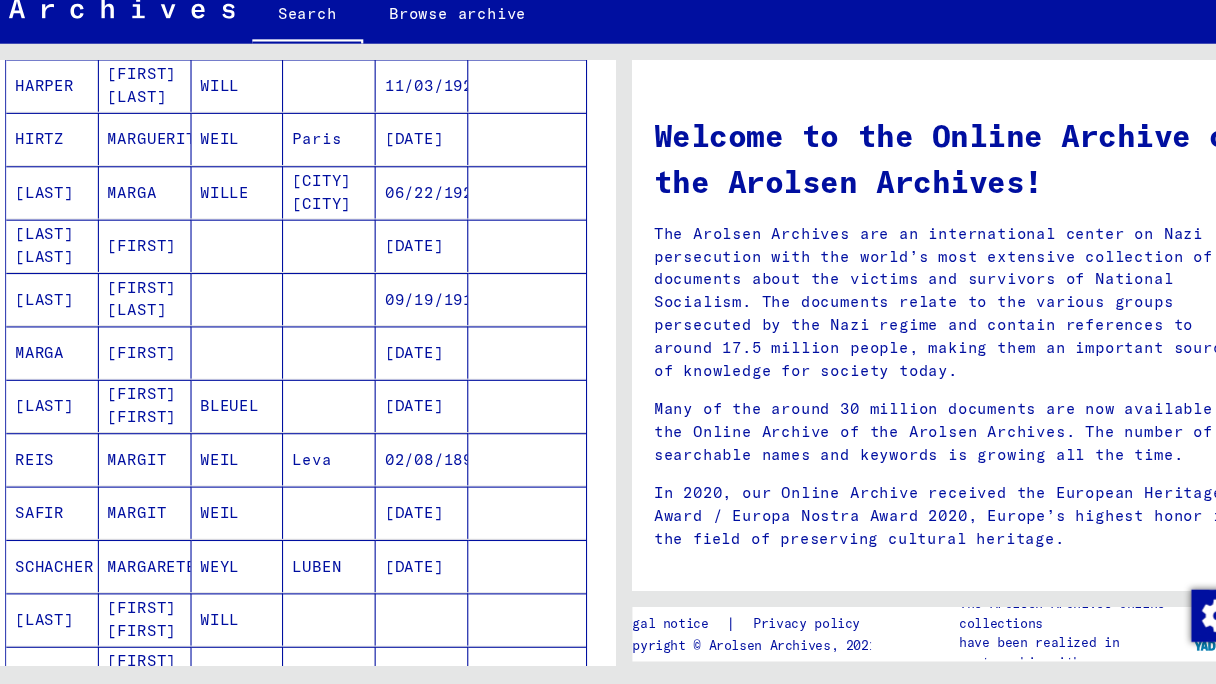 click on "MARGA" at bounding box center [83, 428] 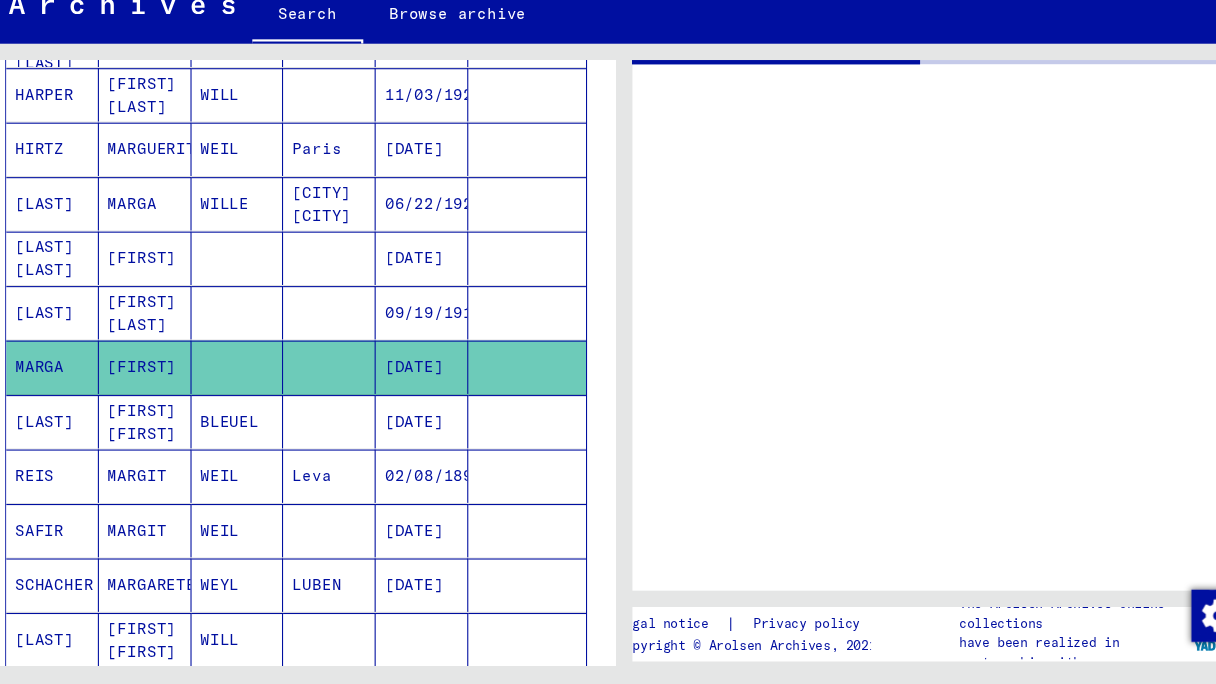 scroll, scrollTop: 695, scrollLeft: 0, axis: vertical 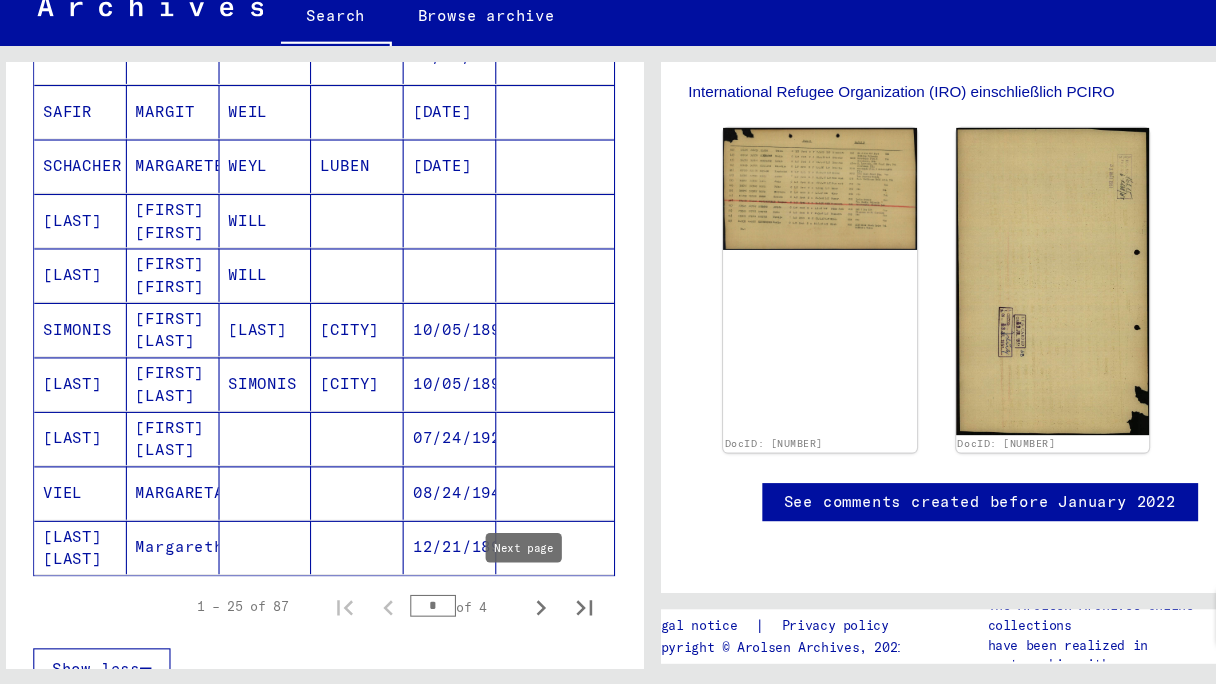 click 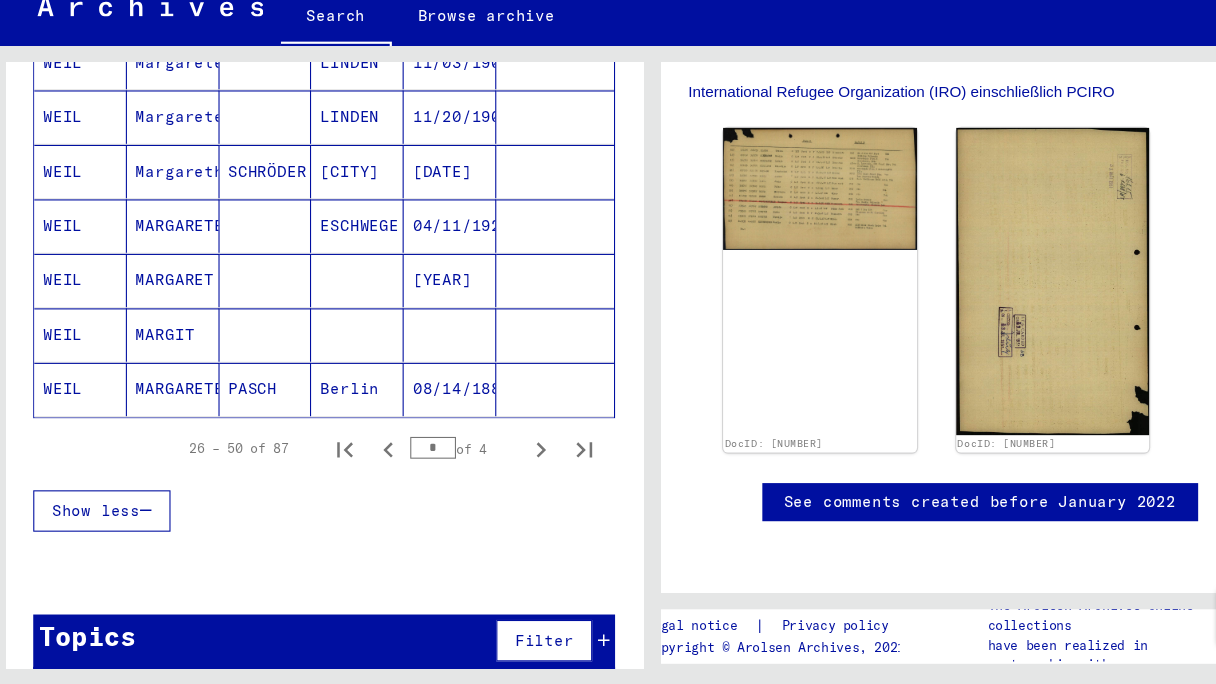 scroll, scrollTop: 1233, scrollLeft: 0, axis: vertical 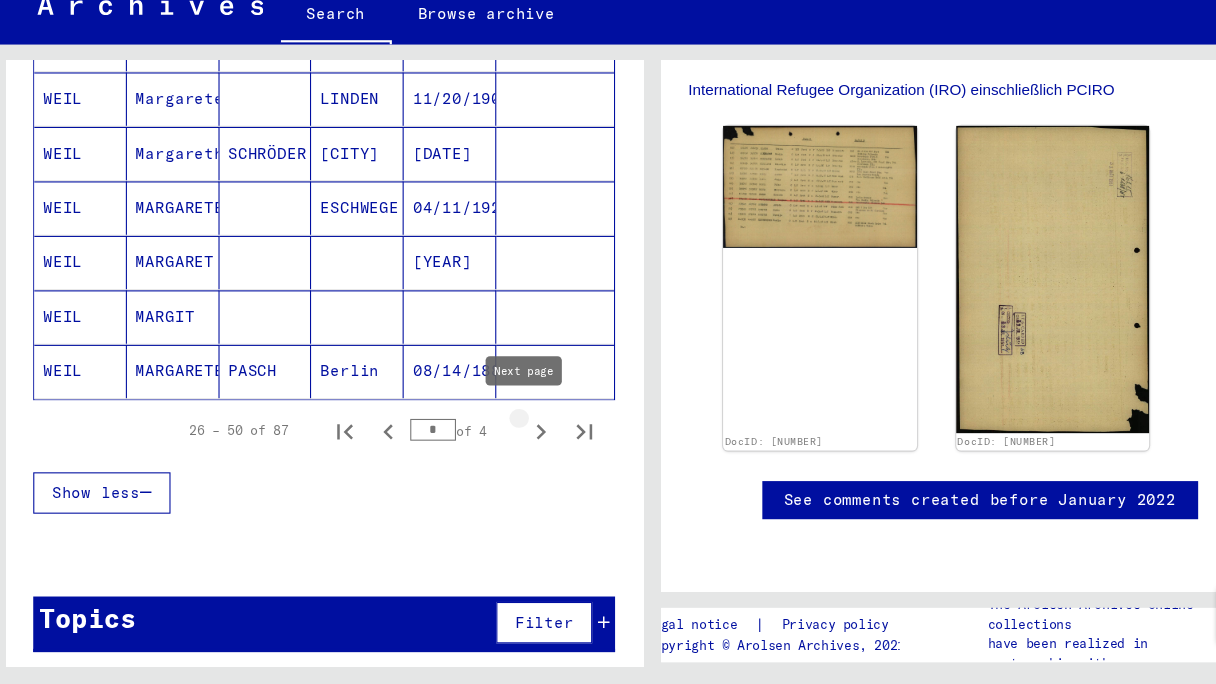 click 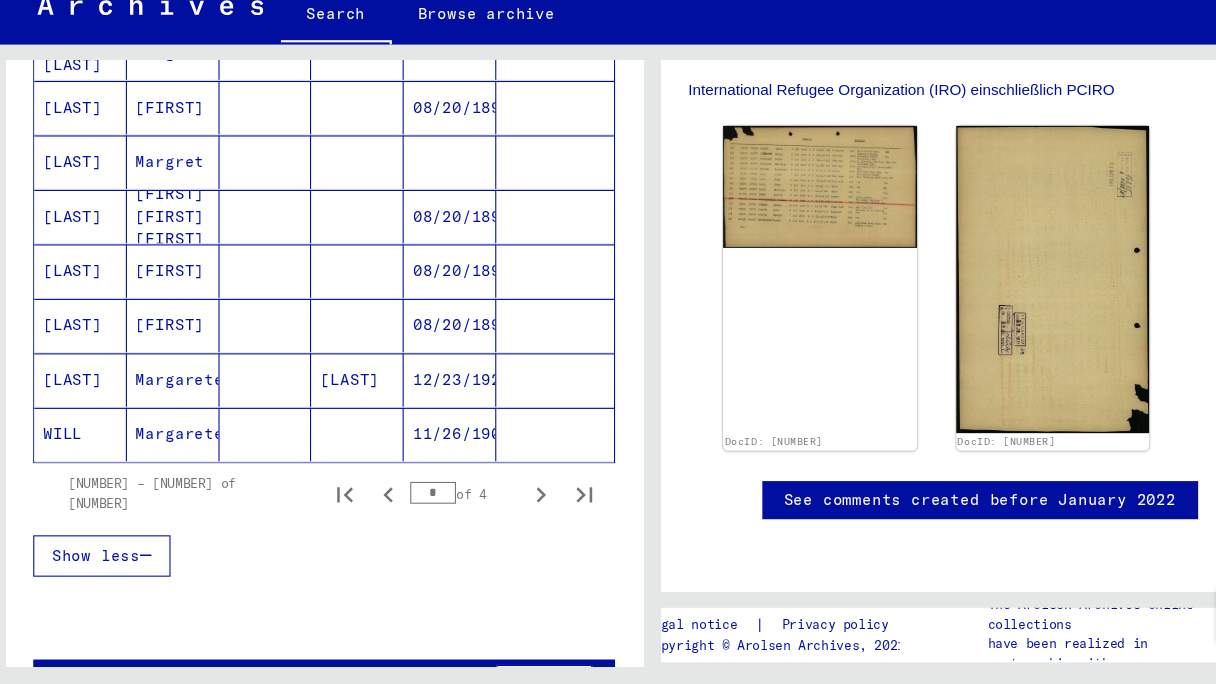 scroll, scrollTop: 1178, scrollLeft: 0, axis: vertical 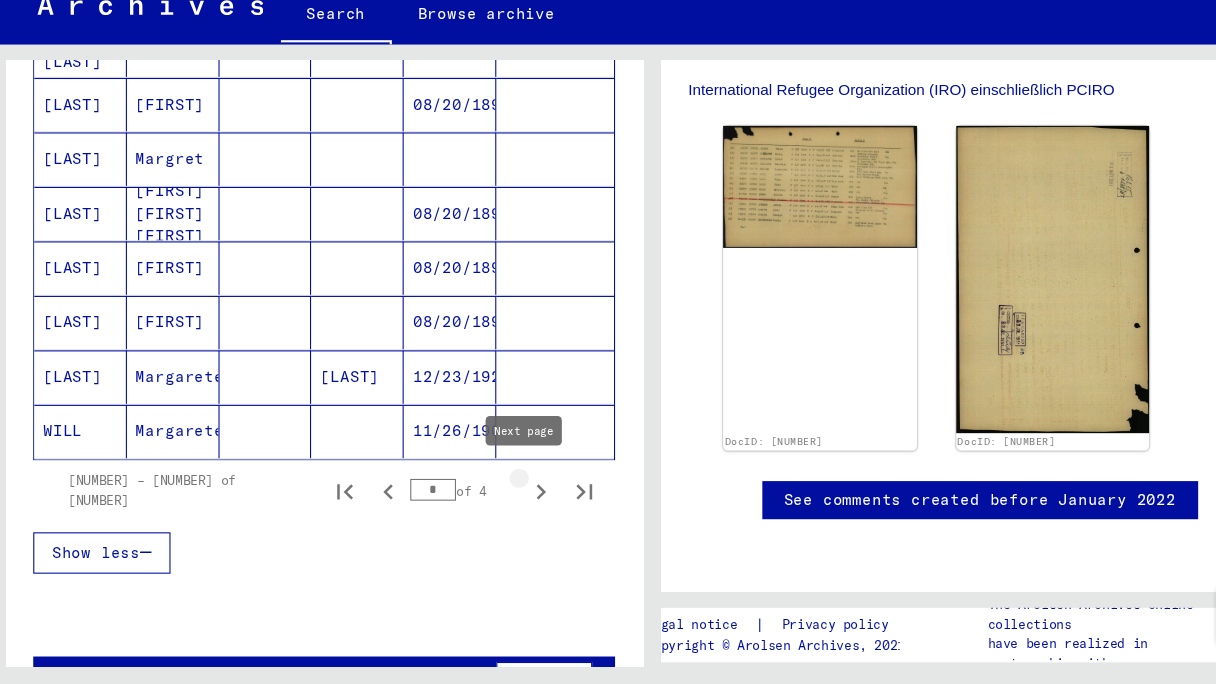 click at bounding box center (506, 506) 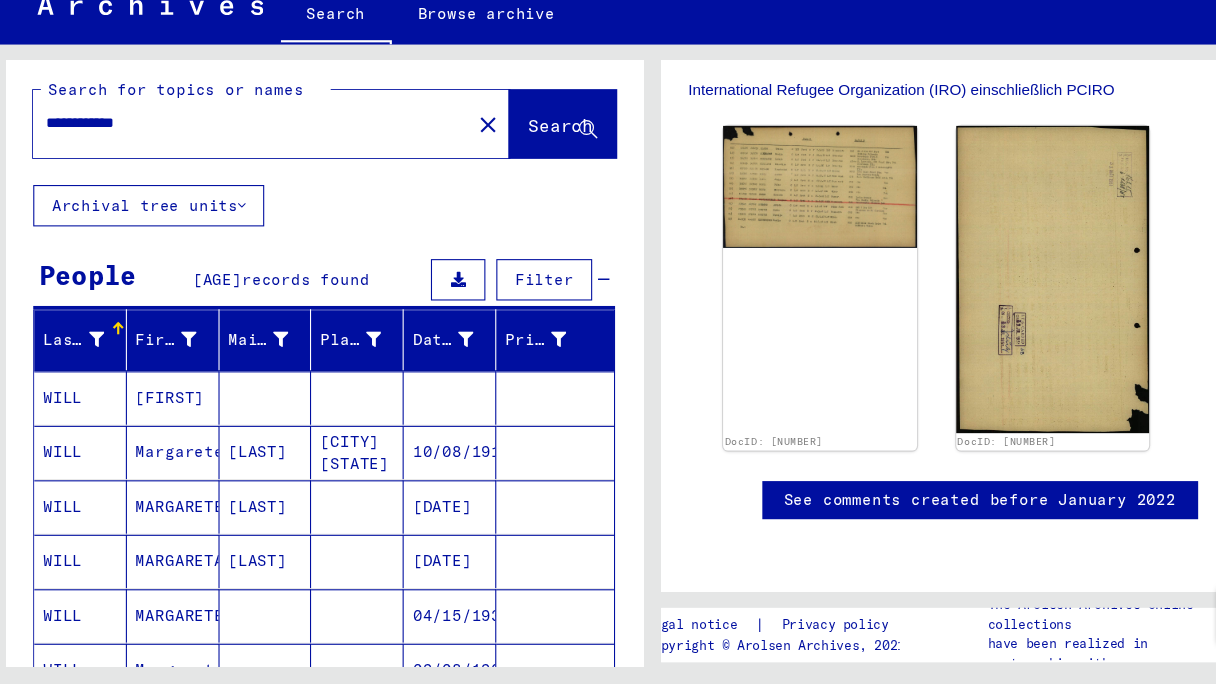 scroll, scrollTop: 0, scrollLeft: 0, axis: both 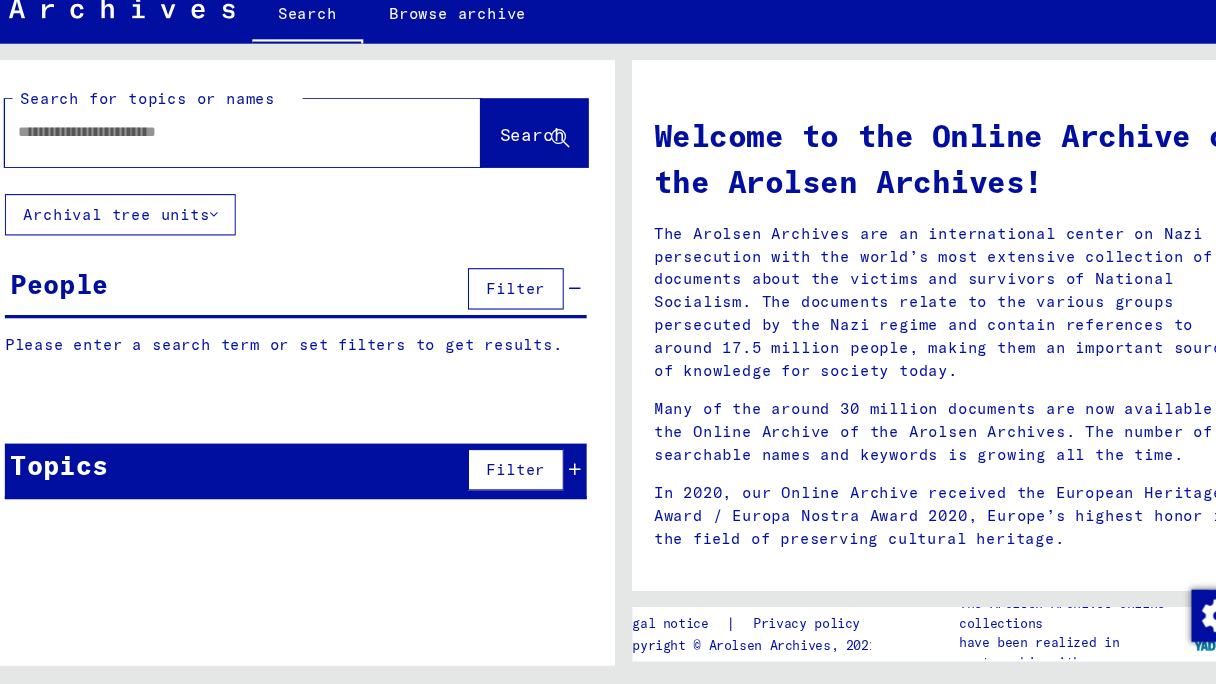 click at bounding box center [234, 177] 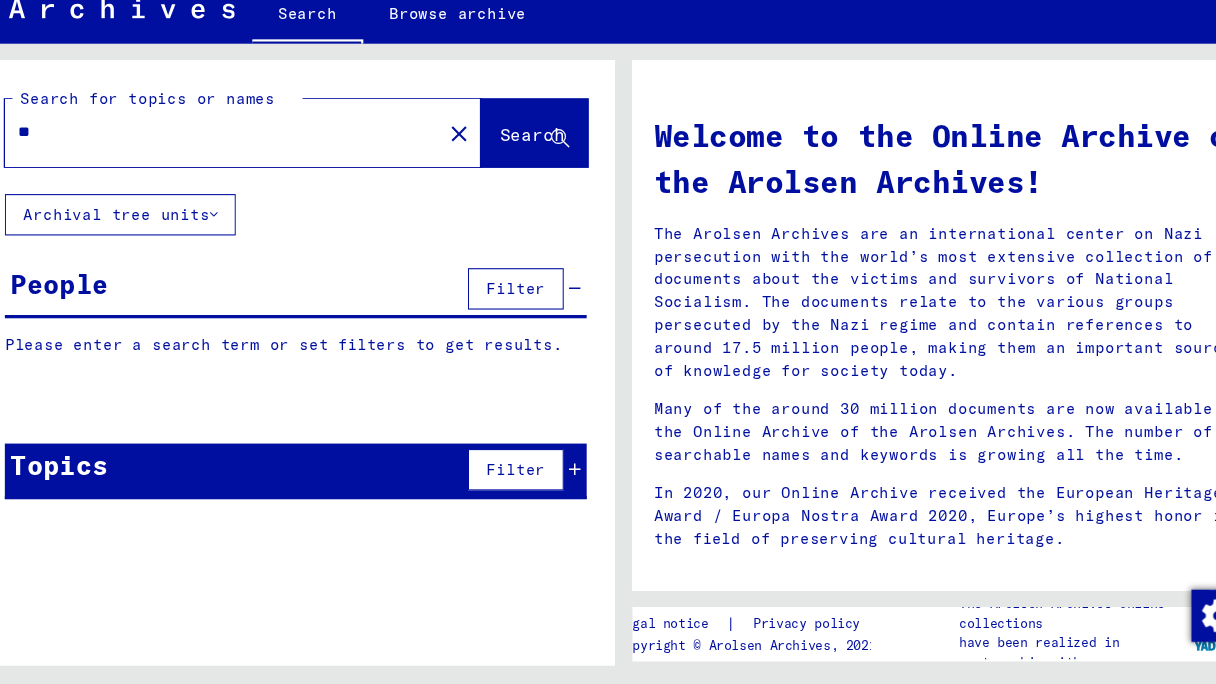 type on "*" 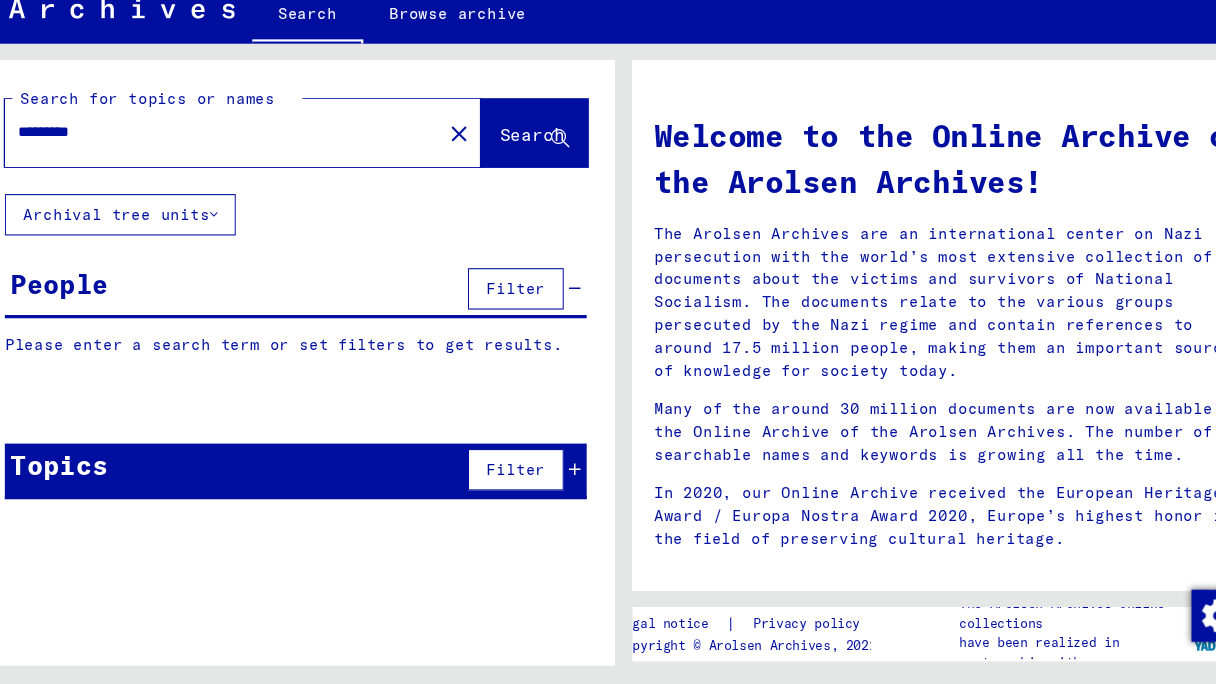 type on "*********" 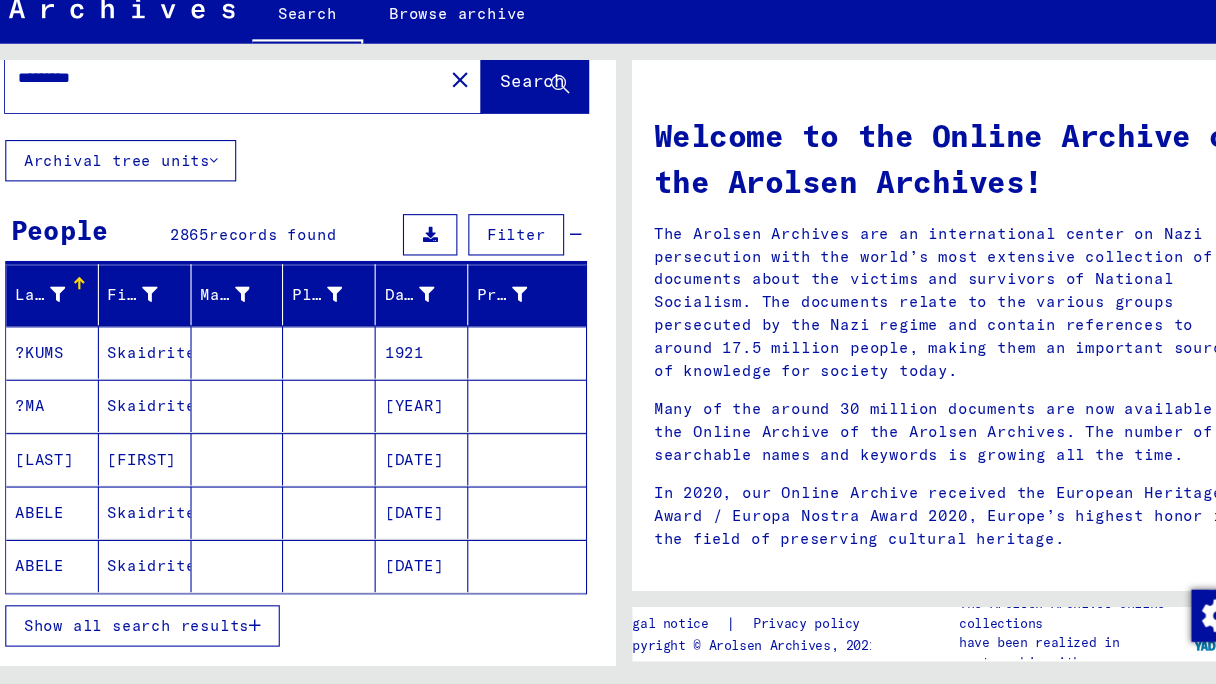 scroll, scrollTop: 47, scrollLeft: 0, axis: vertical 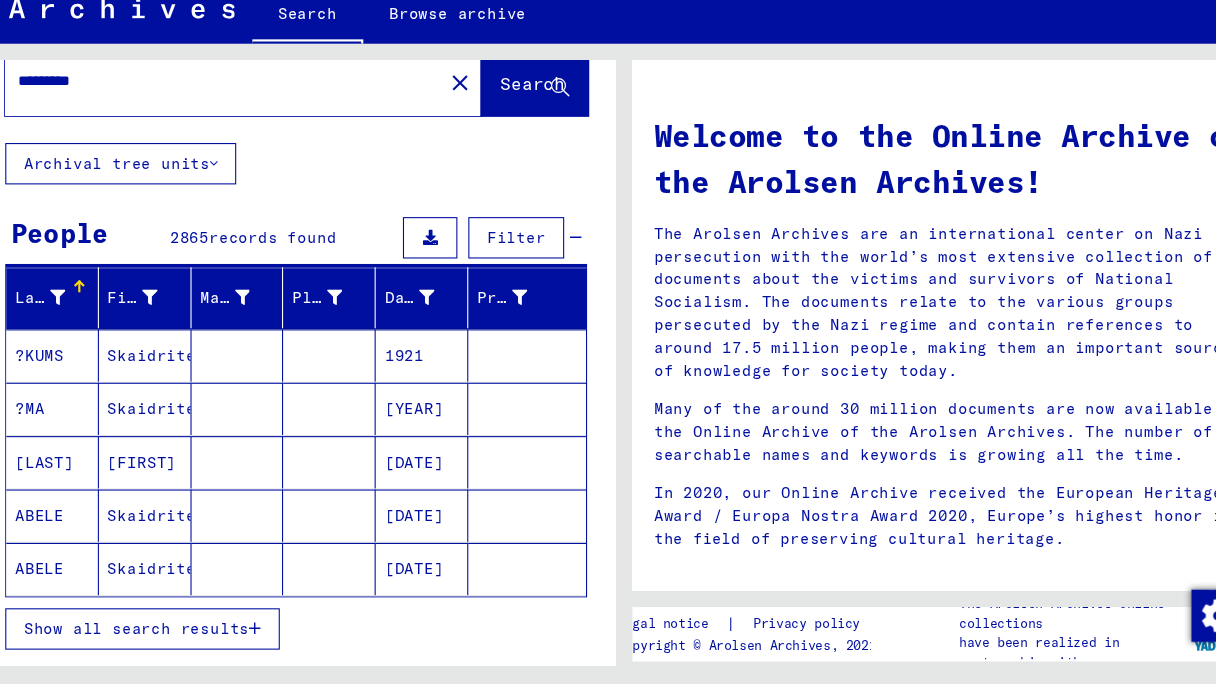 click on "Filter" at bounding box center [509, 274] 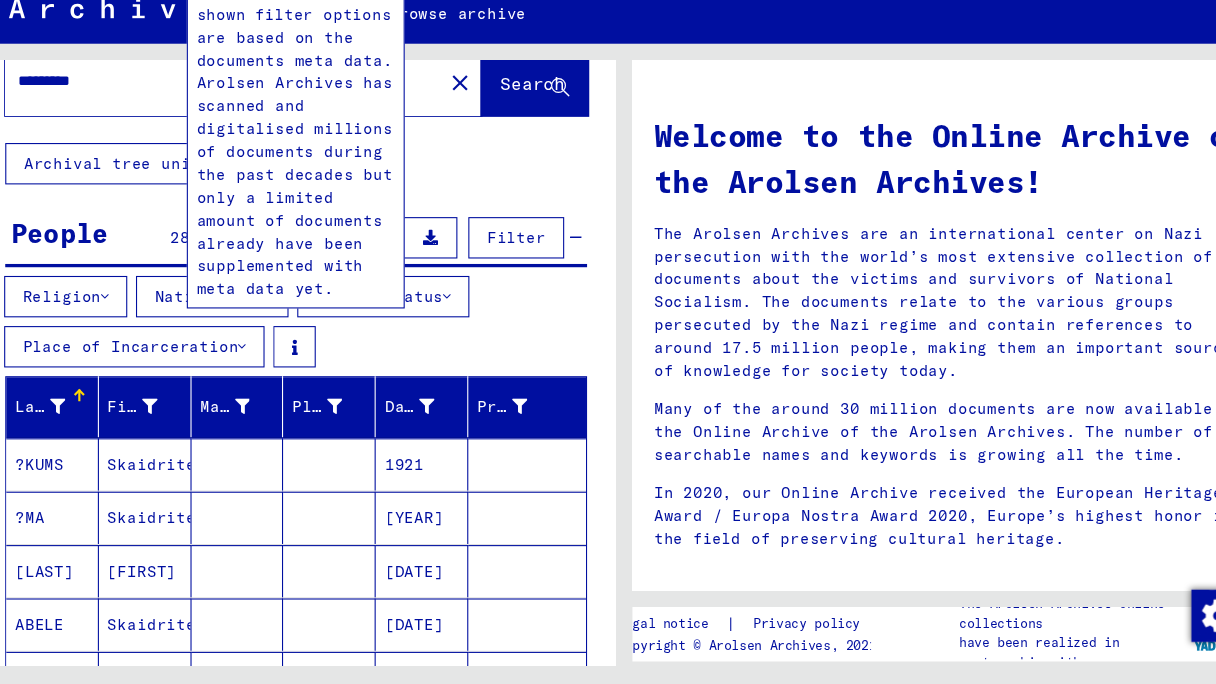 click at bounding box center (305, 374) 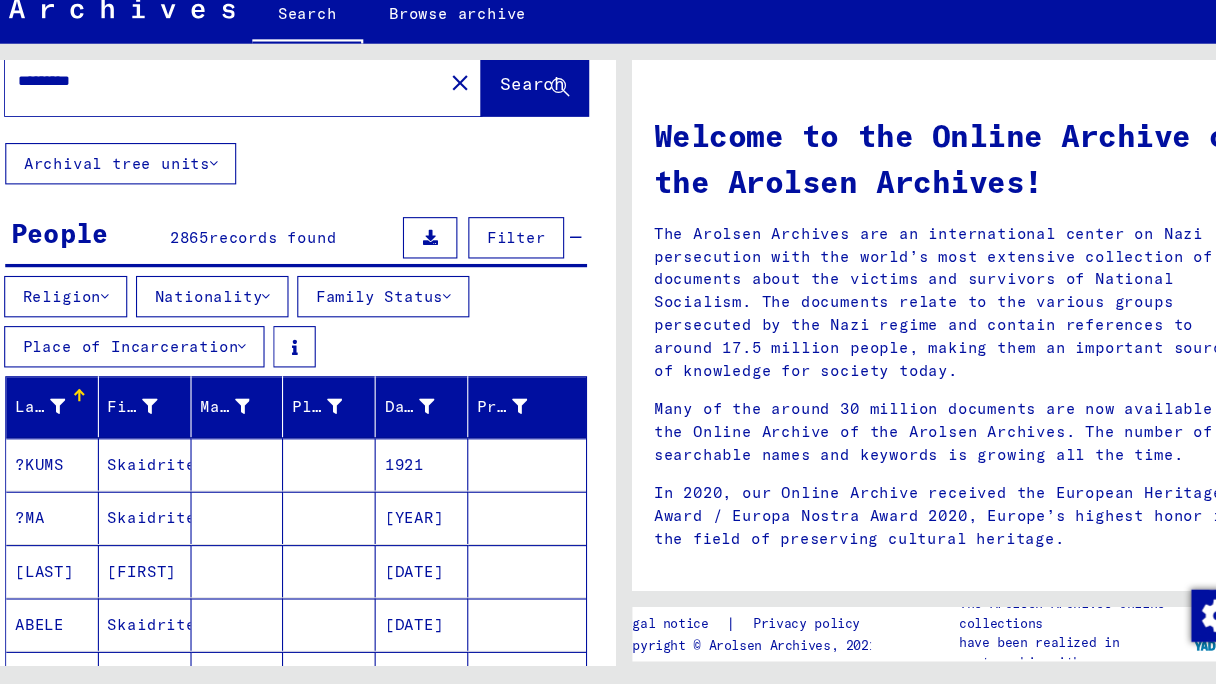 click on "Family Status" at bounding box center (387, 328) 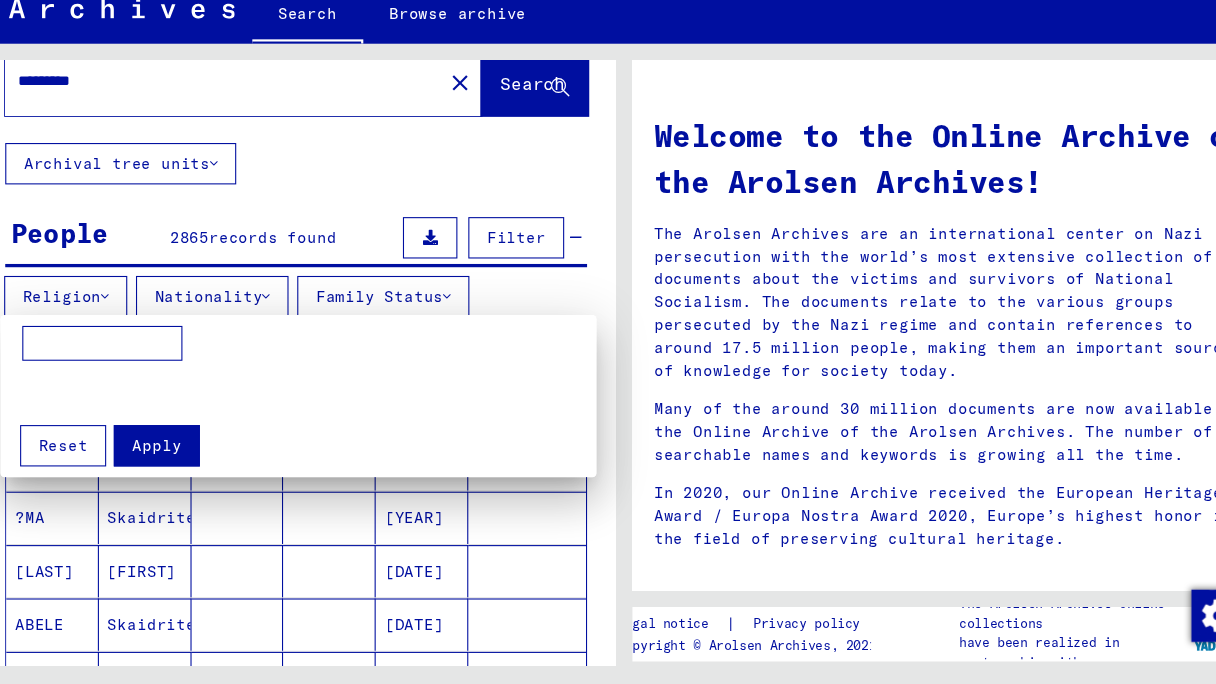 click at bounding box center [608, 342] 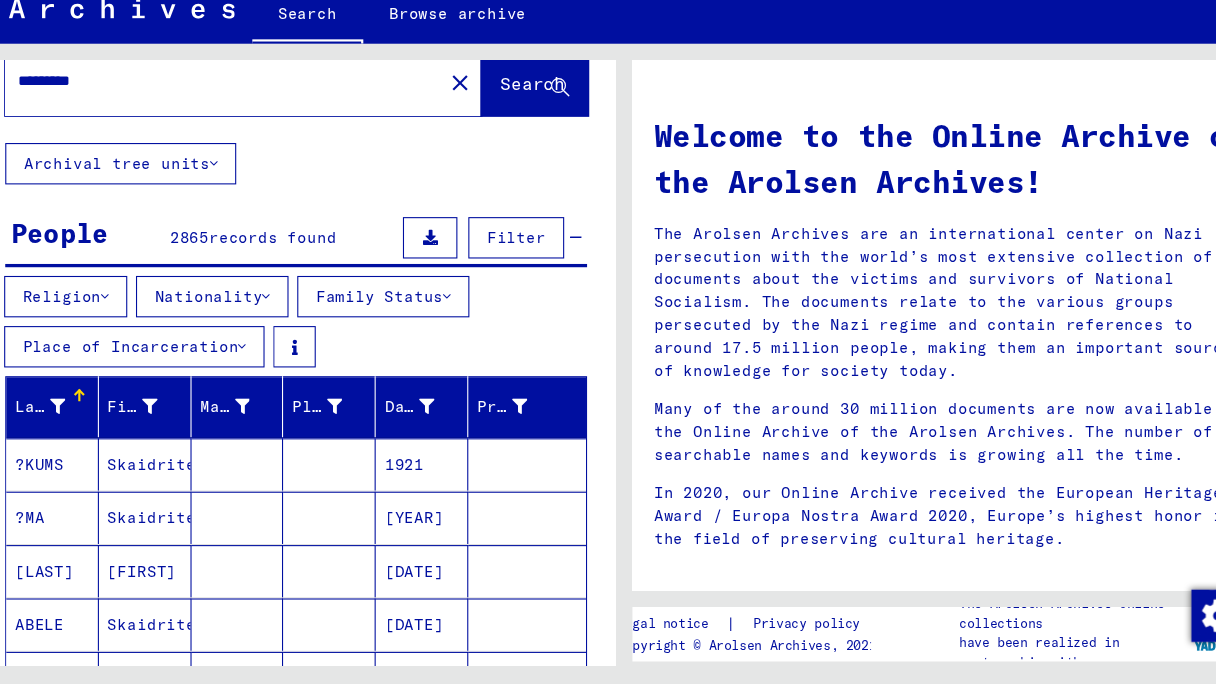 click on "Nationality" at bounding box center [230, 328] 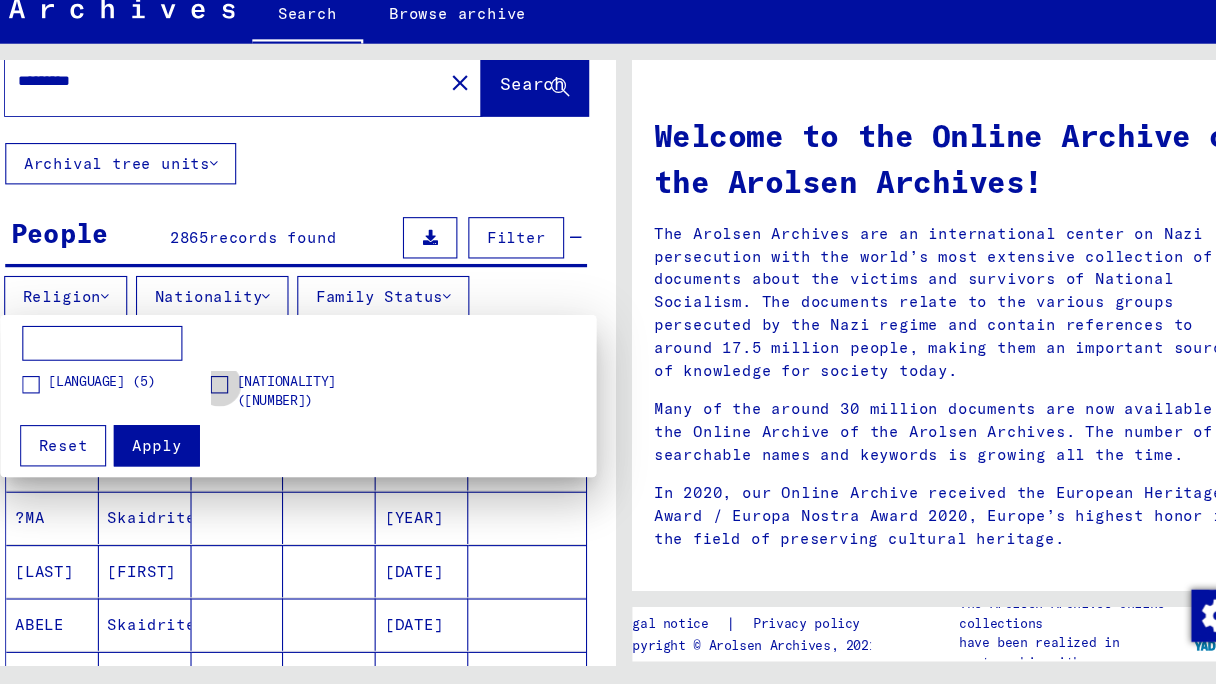 click at bounding box center [237, 409] 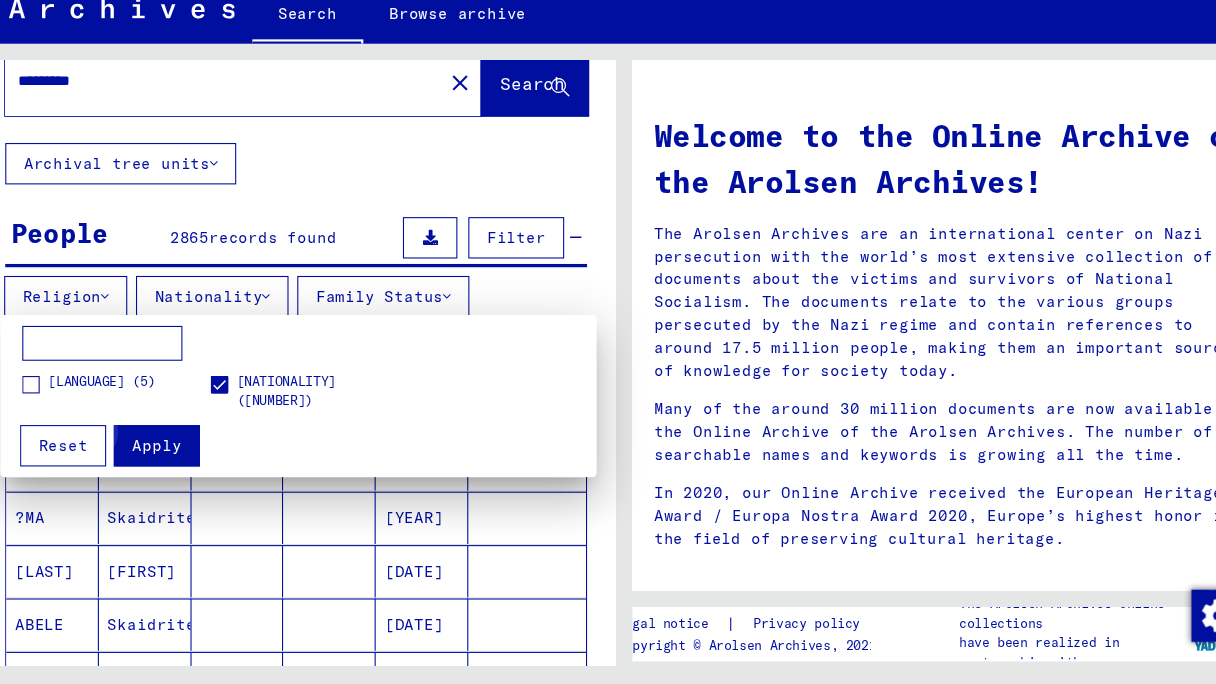 click on "Apply" at bounding box center (179, 465) 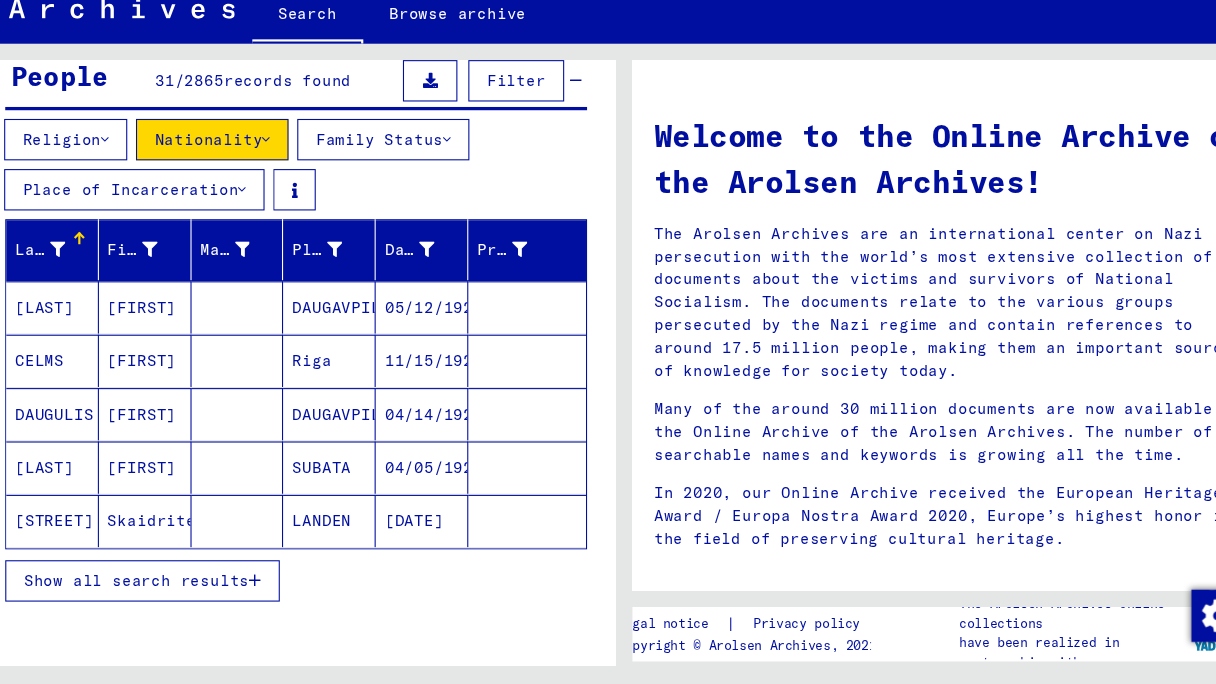 scroll, scrollTop: 216, scrollLeft: 0, axis: vertical 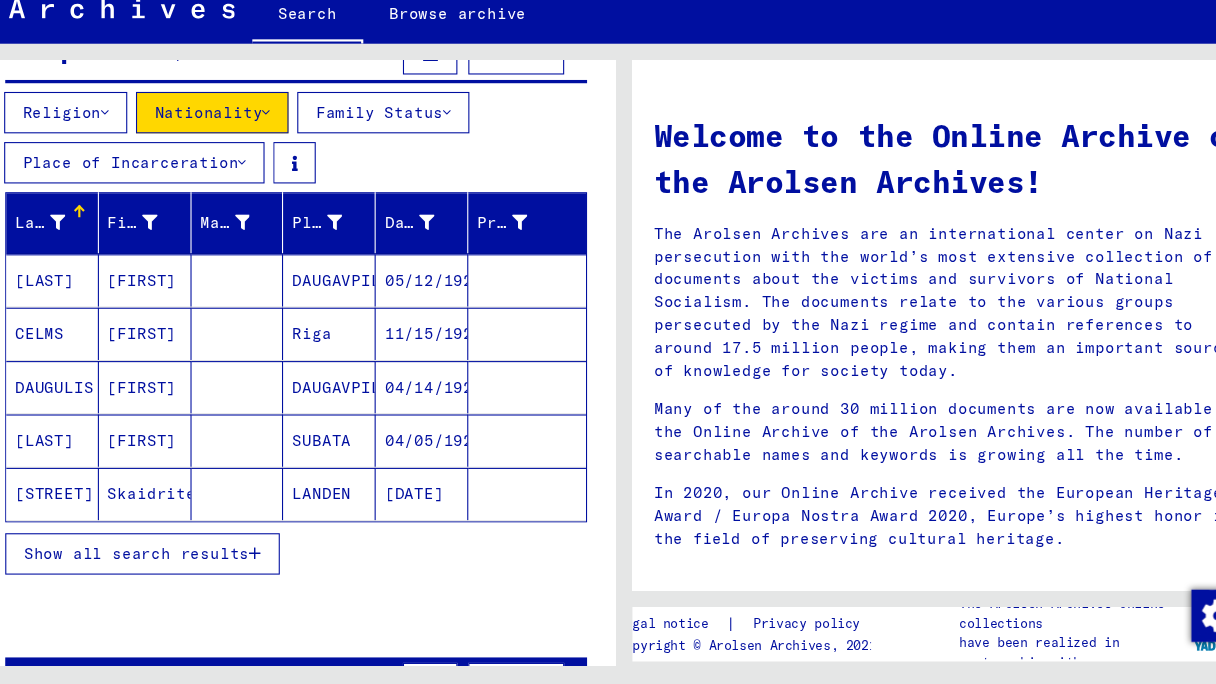 click at bounding box center (269, 564) 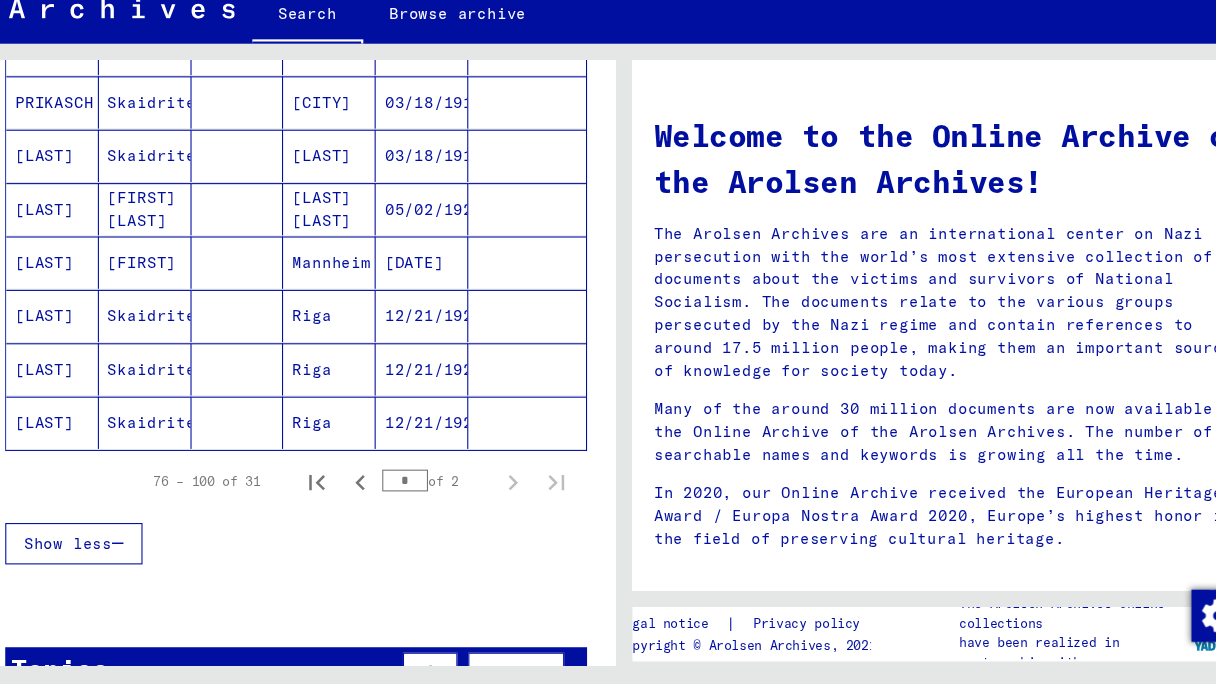scroll, scrollTop: 1303, scrollLeft: 0, axis: vertical 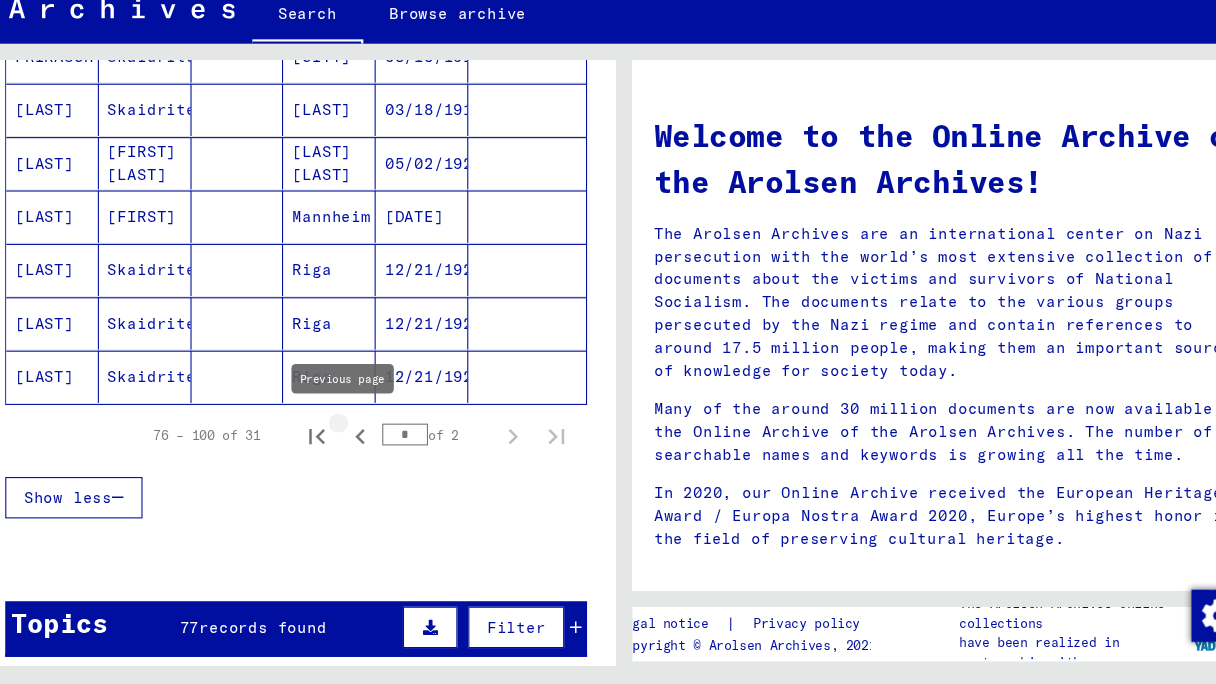 click 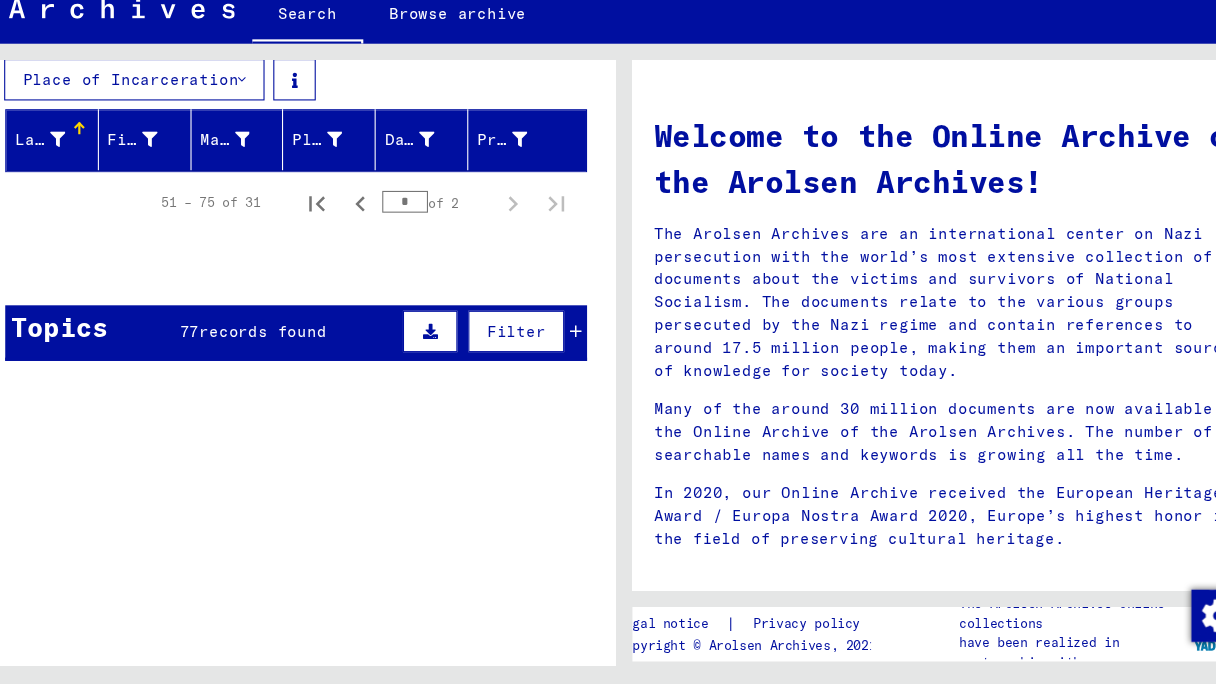 scroll, scrollTop: 291, scrollLeft: 0, axis: vertical 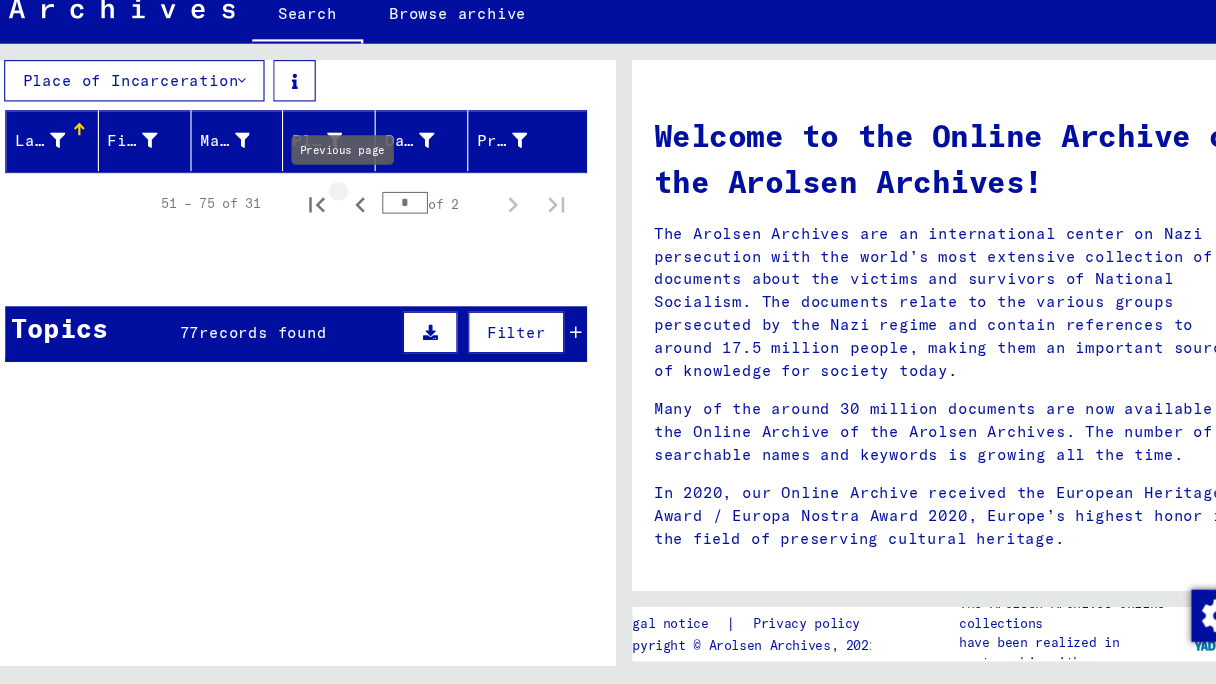 click 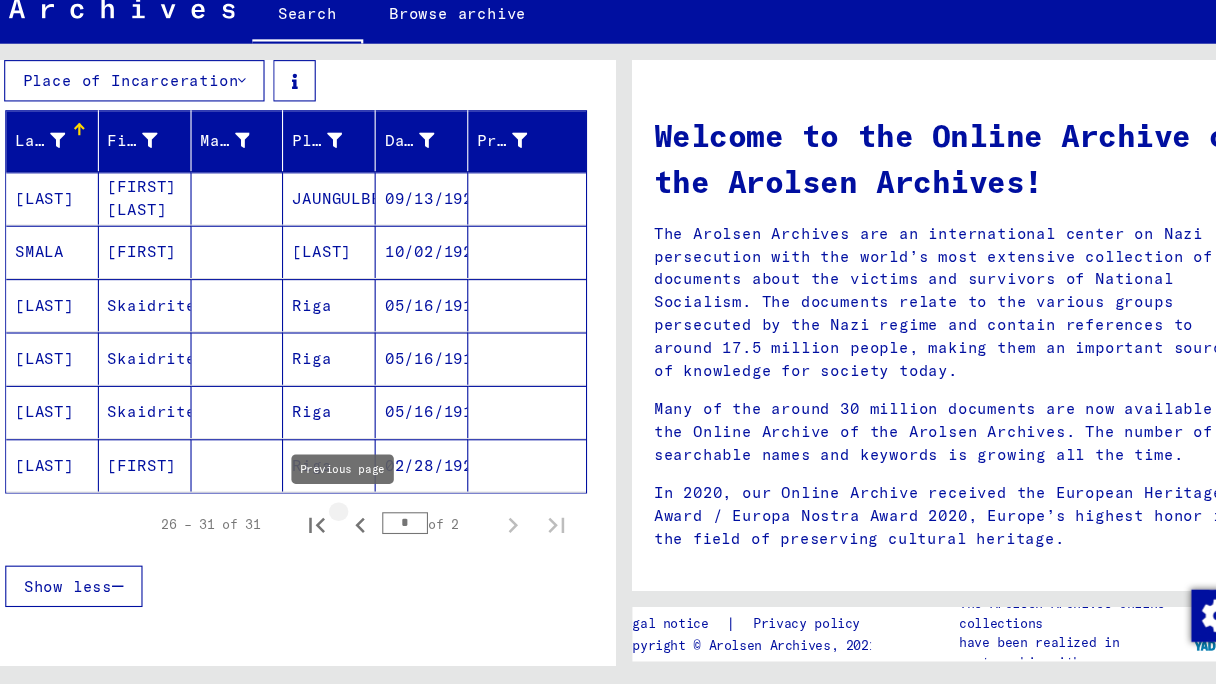 click 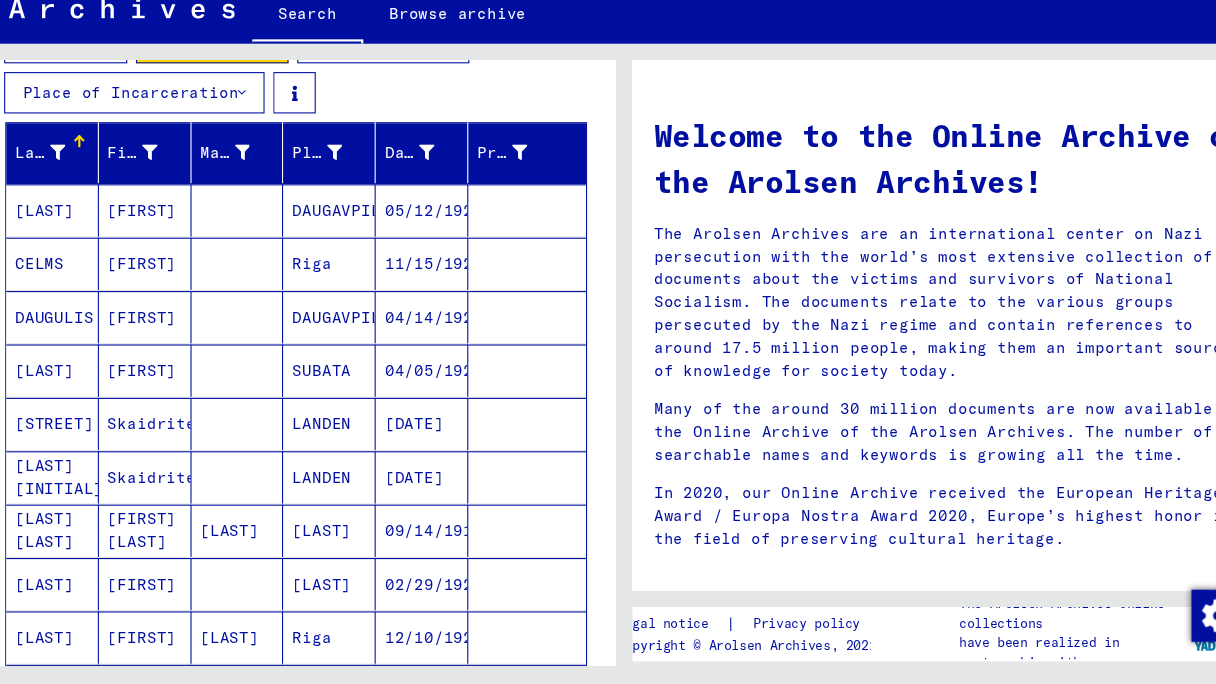 scroll, scrollTop: 270, scrollLeft: 0, axis: vertical 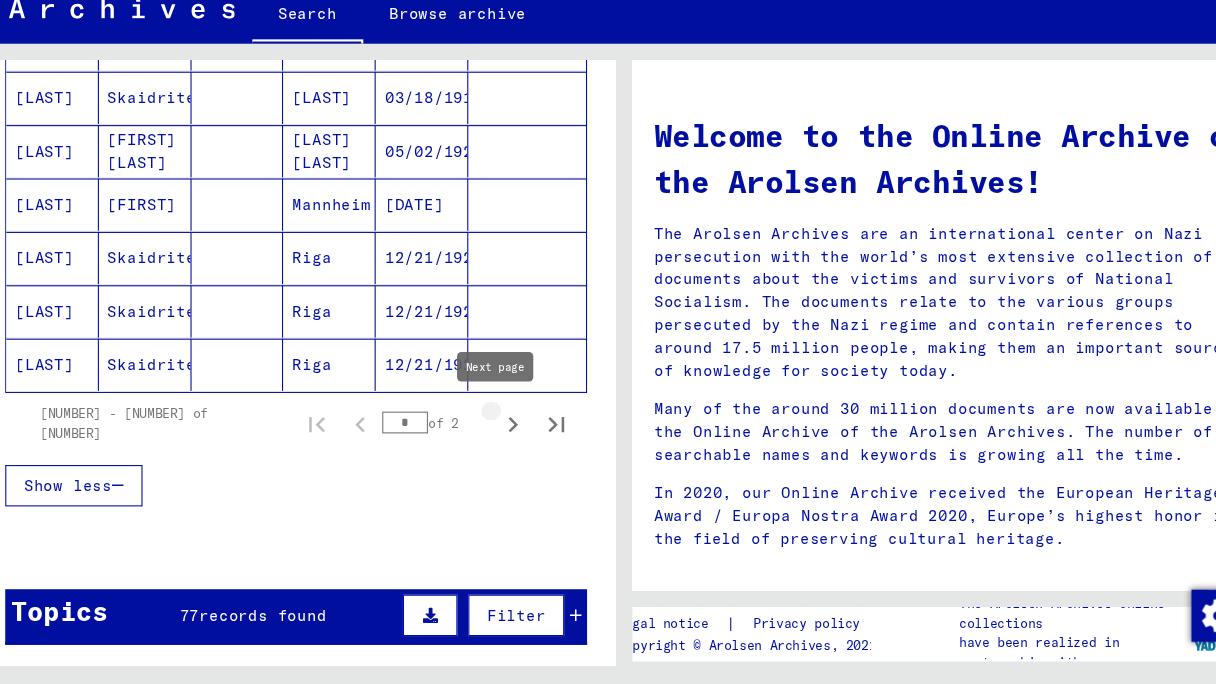 click at bounding box center [506, 445] 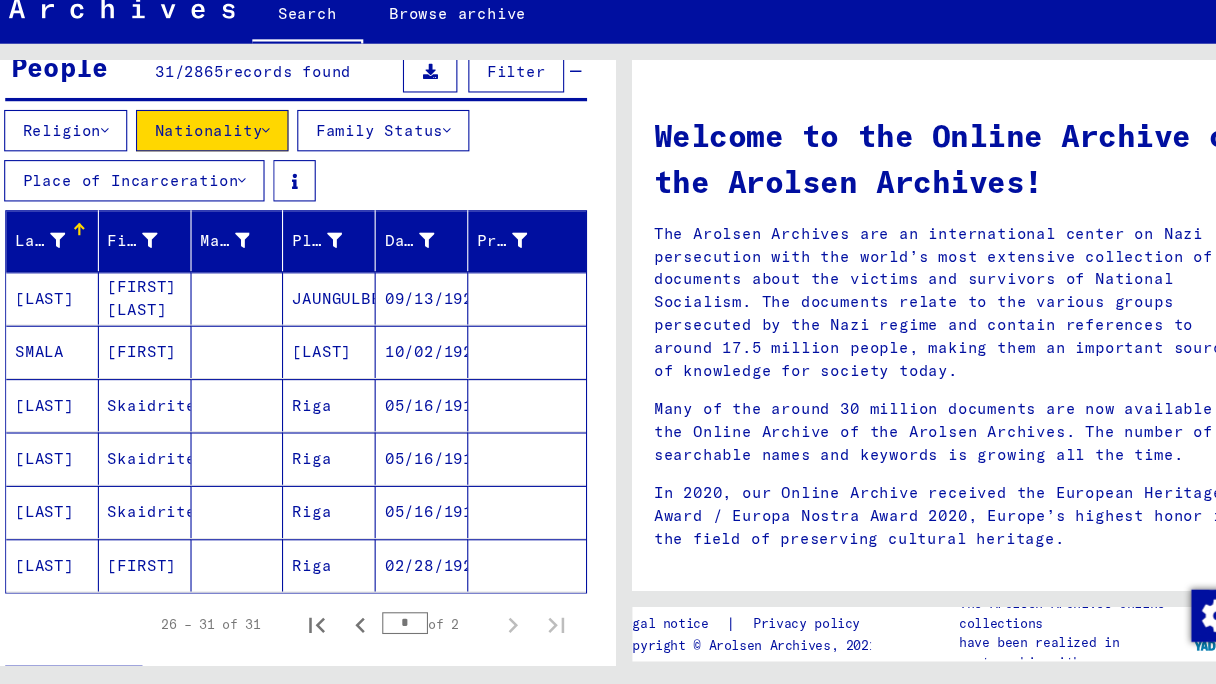 scroll, scrollTop: 195, scrollLeft: 0, axis: vertical 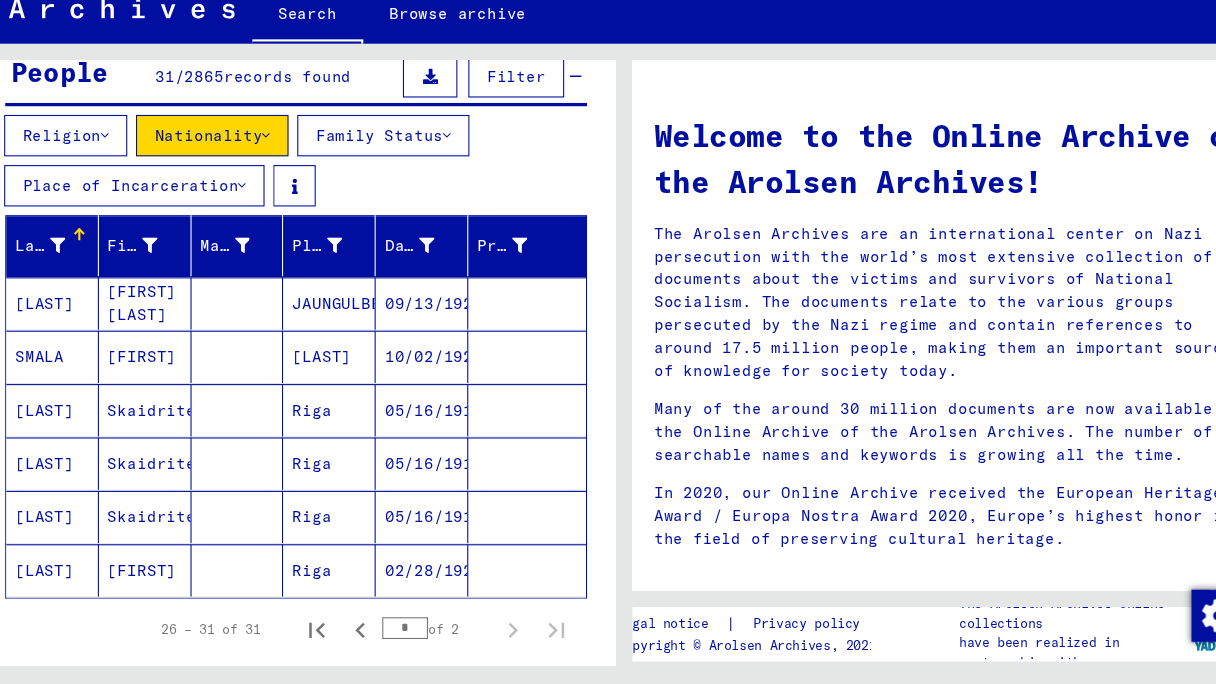 click at bounding box center [279, 180] 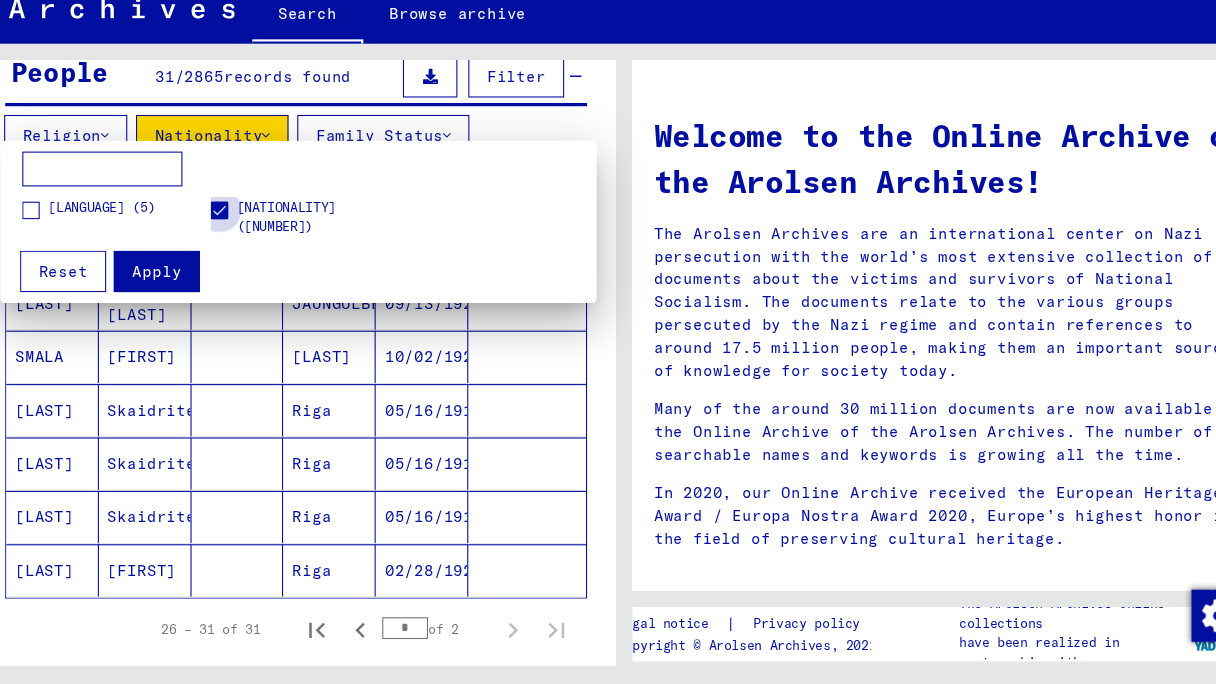 click at bounding box center [237, 249] 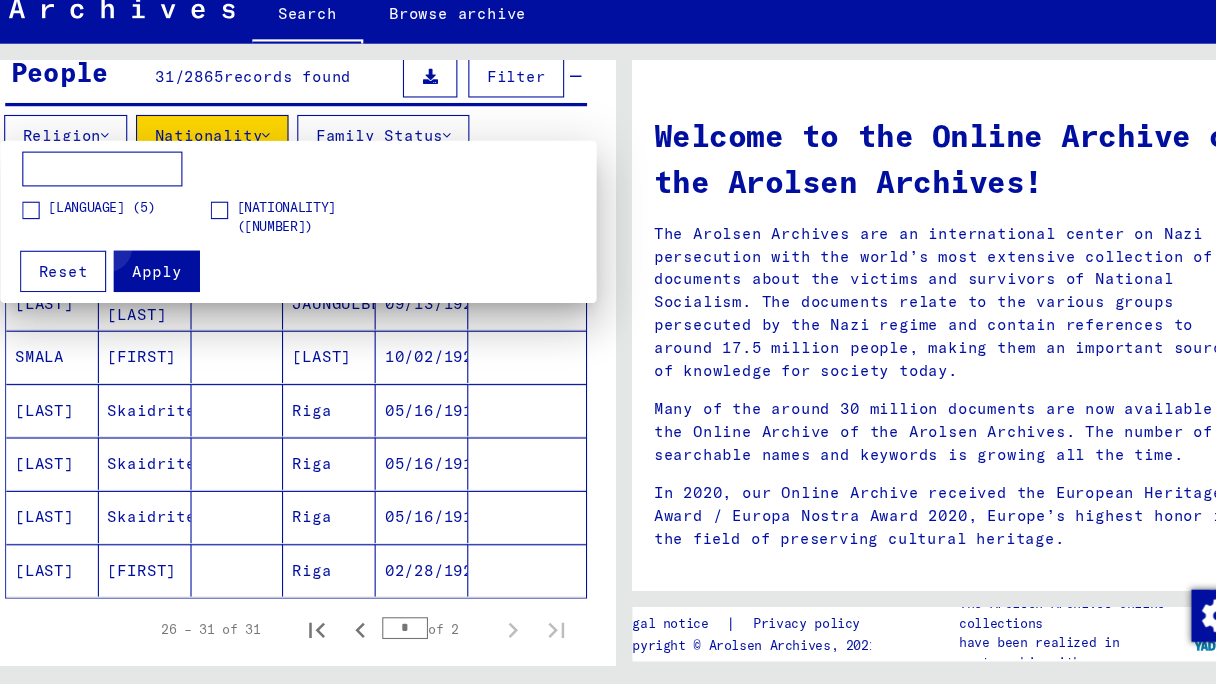 click on "Apply" at bounding box center [179, 305] 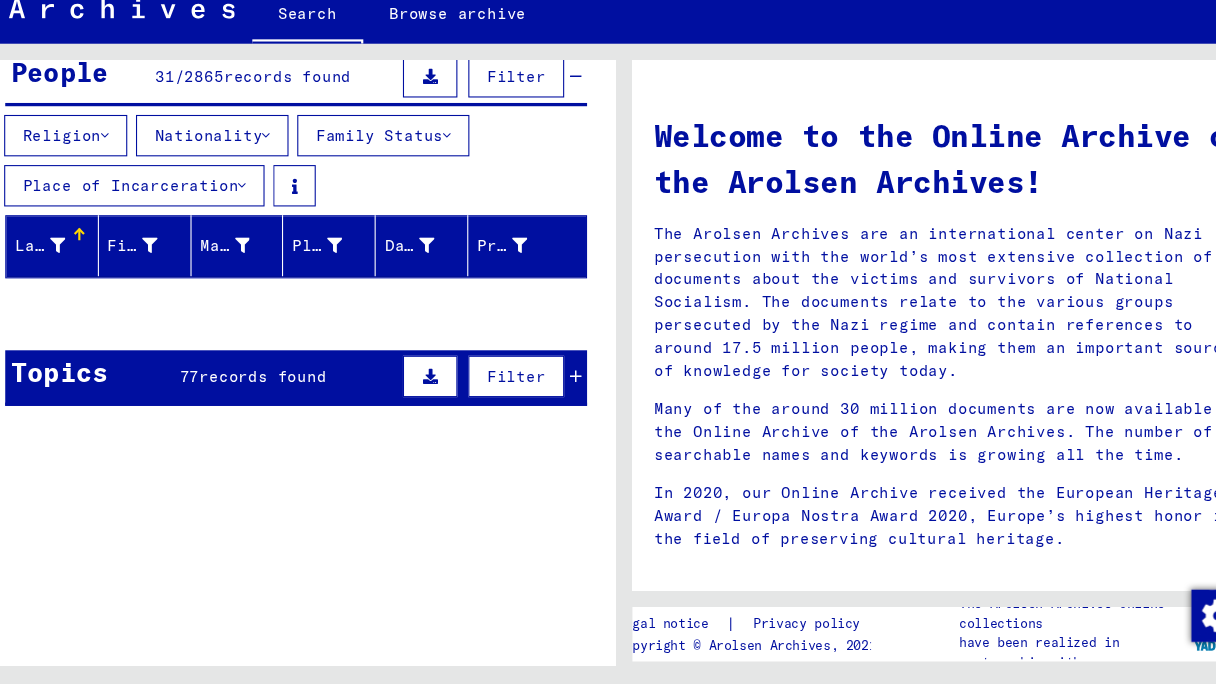 scroll, scrollTop: 197, scrollLeft: 0, axis: vertical 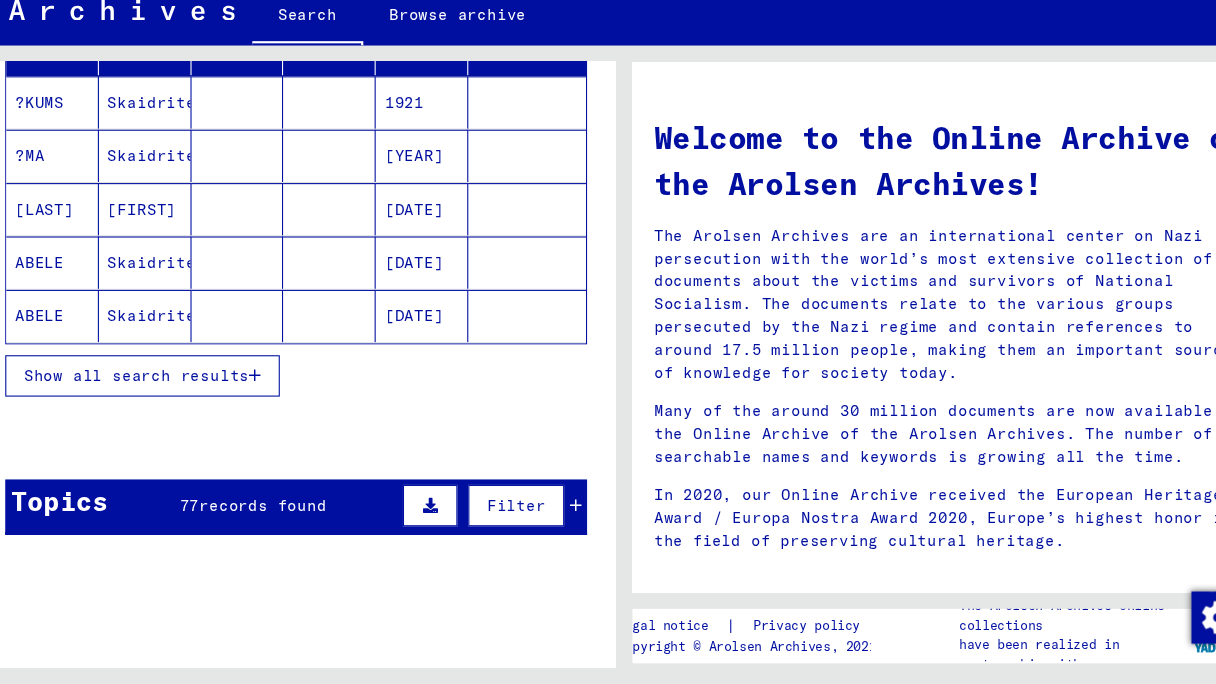 click on "Show all search results" at bounding box center (307, 399) 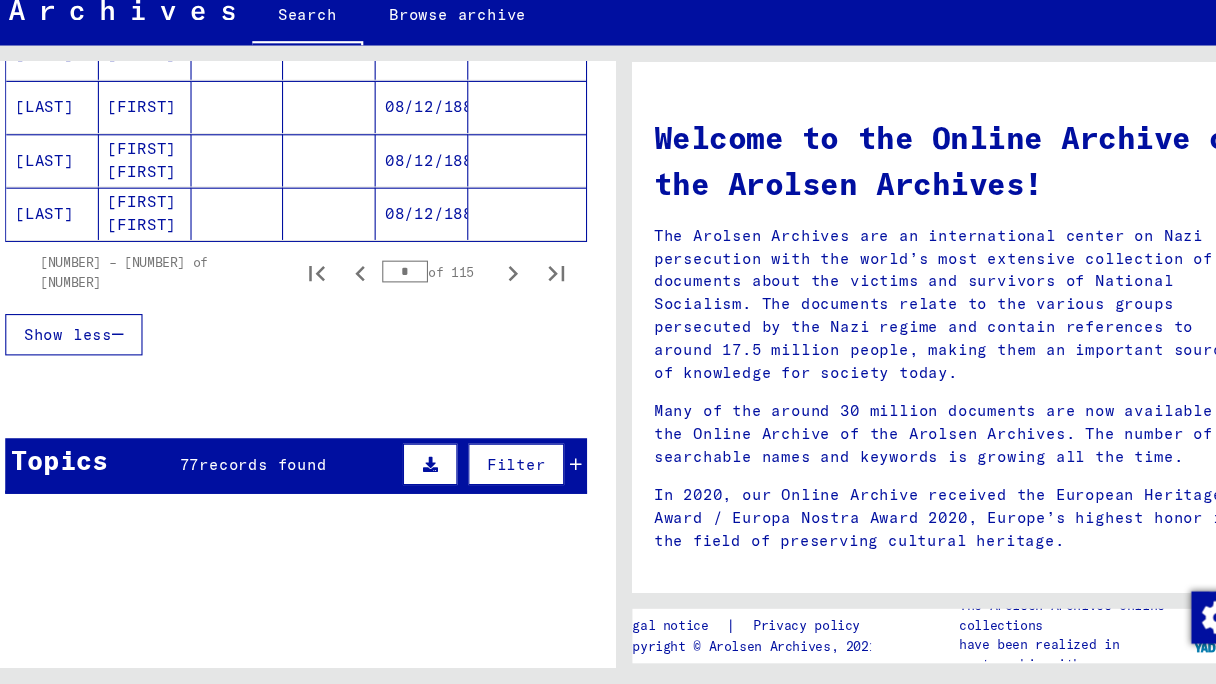 scroll, scrollTop: 1448, scrollLeft: 0, axis: vertical 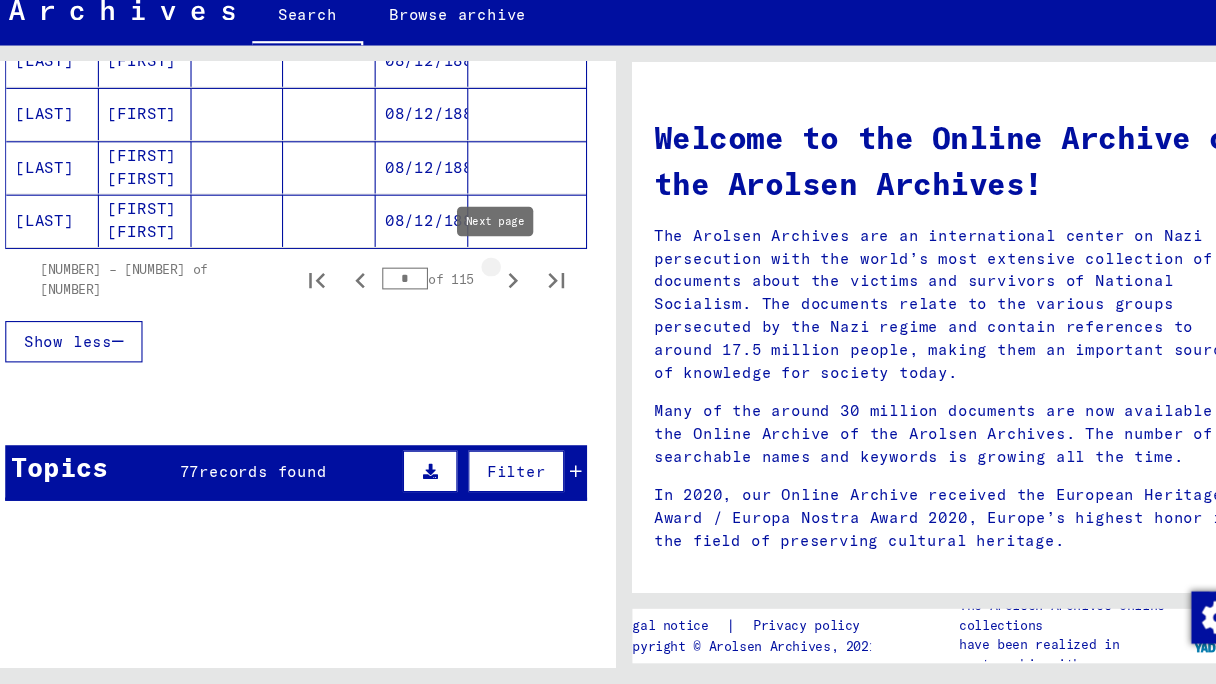 click 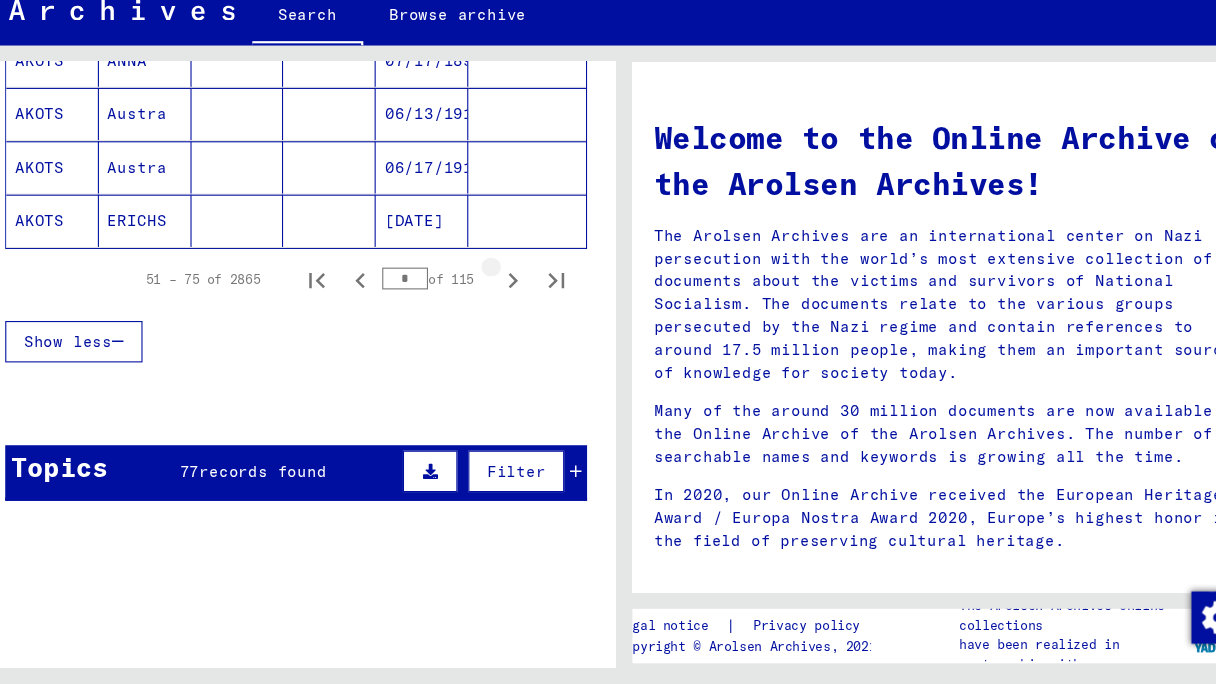 click 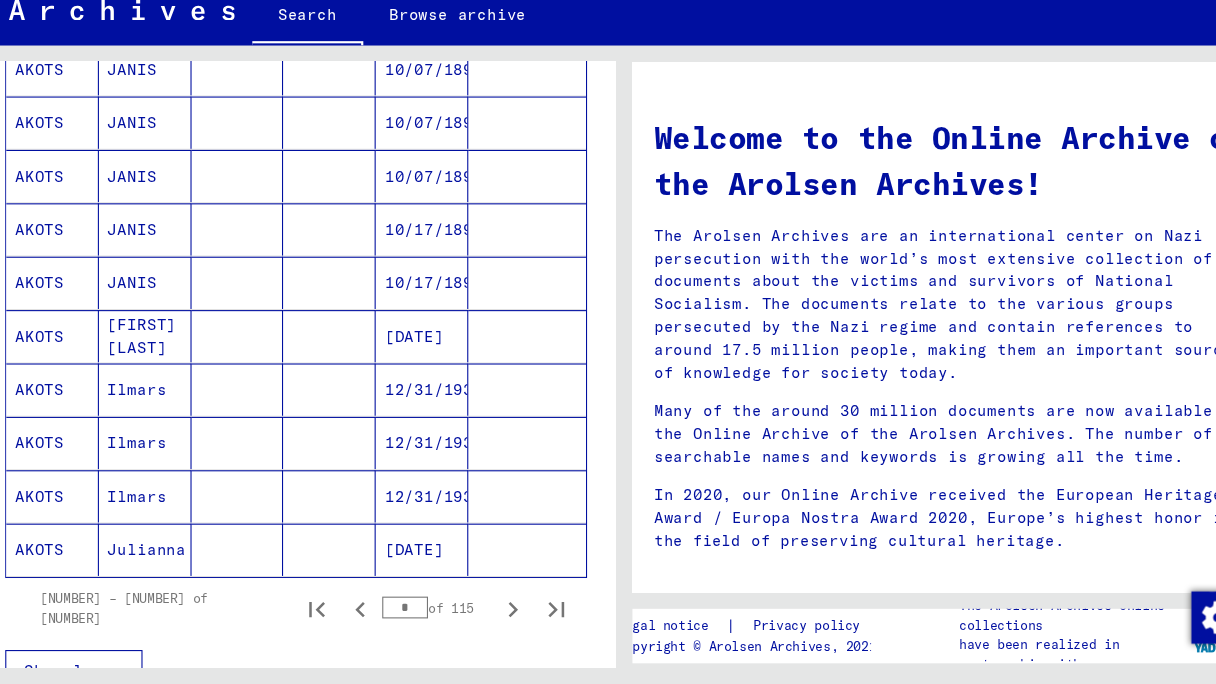scroll, scrollTop: 1145, scrollLeft: 0, axis: vertical 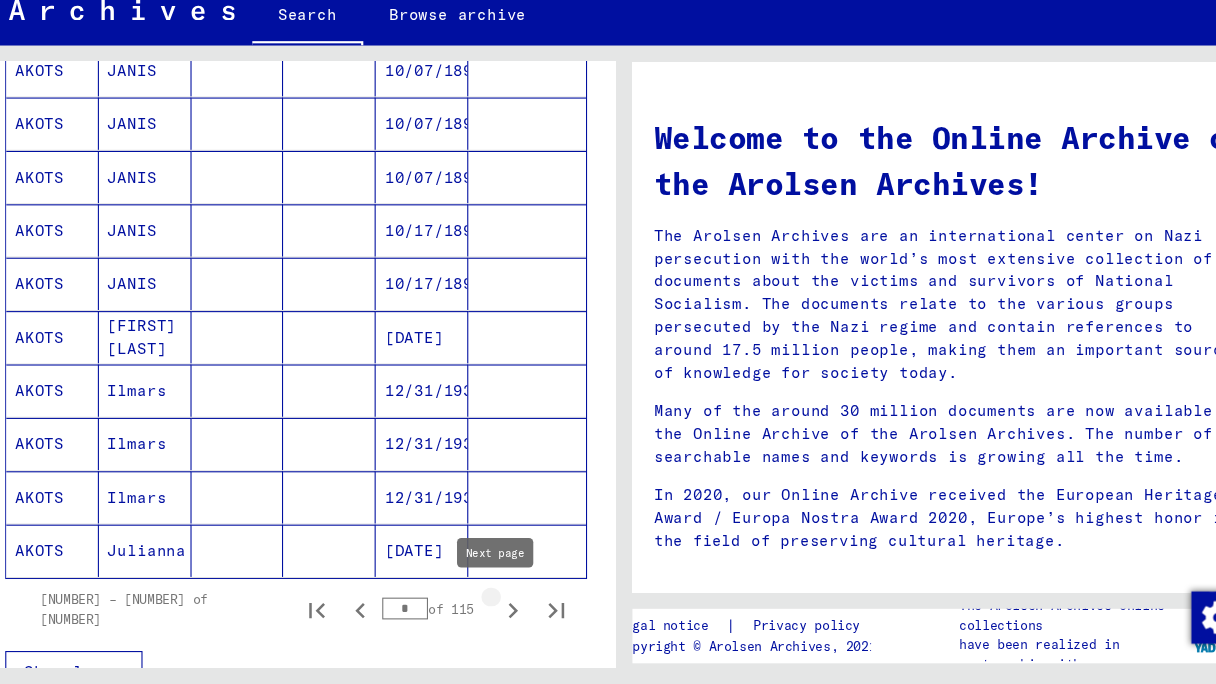 click 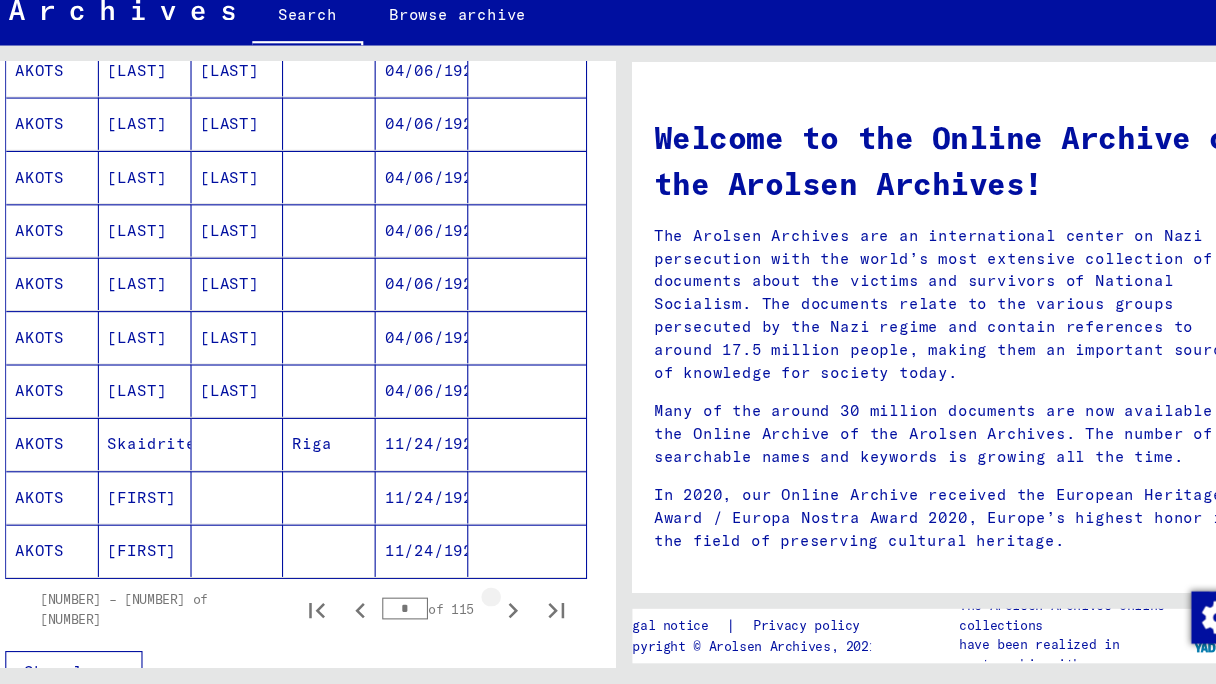 click 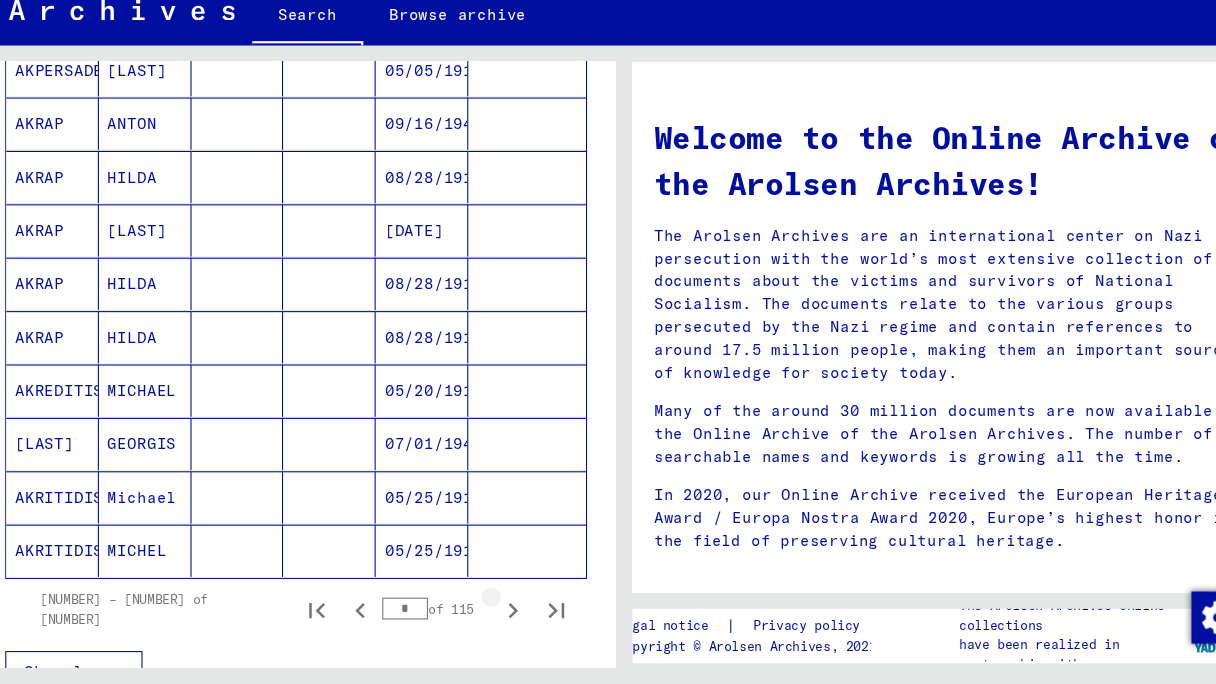 click 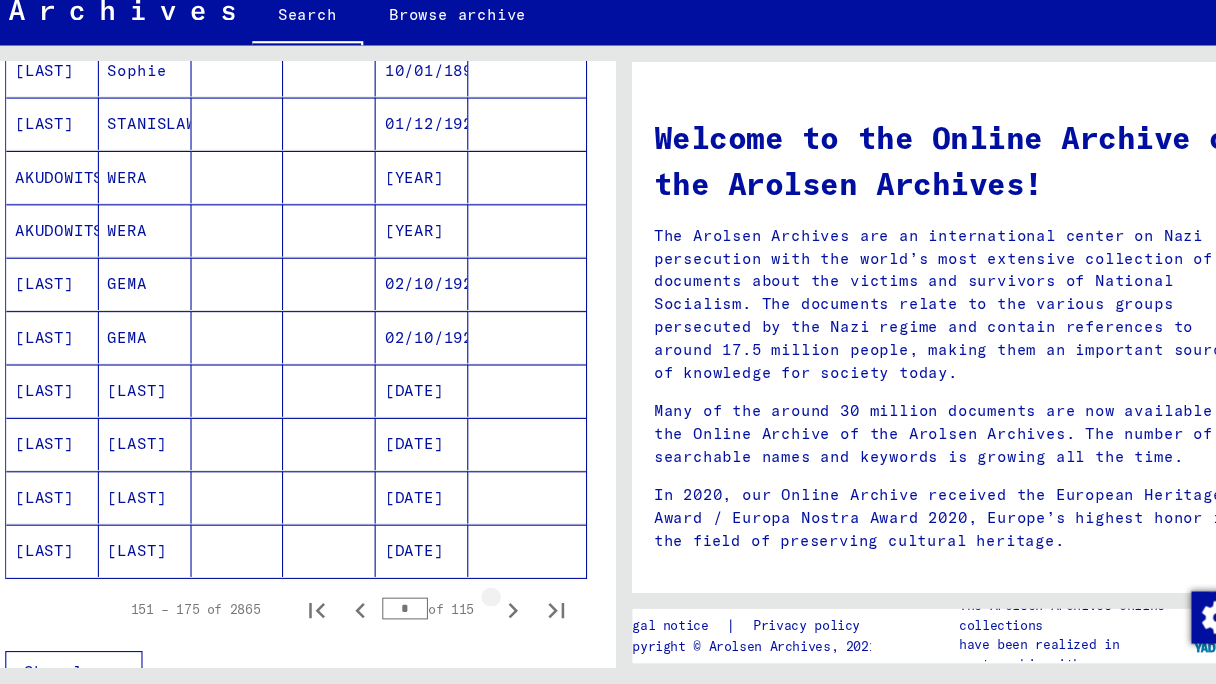 click 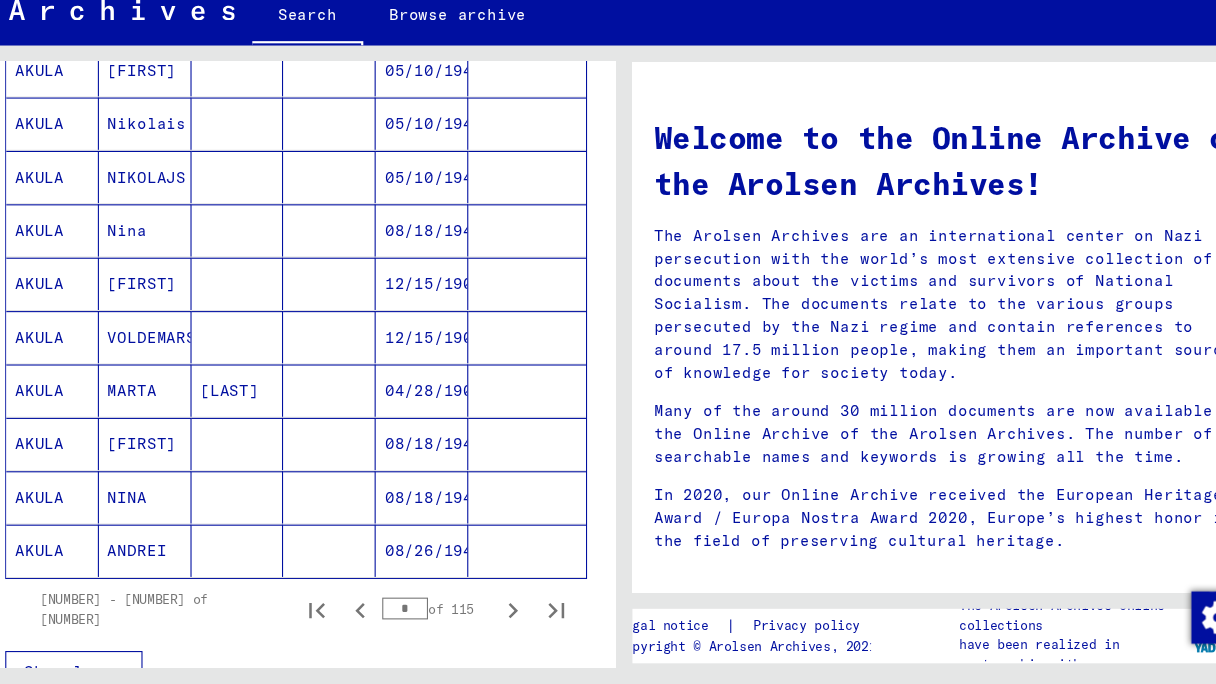 click 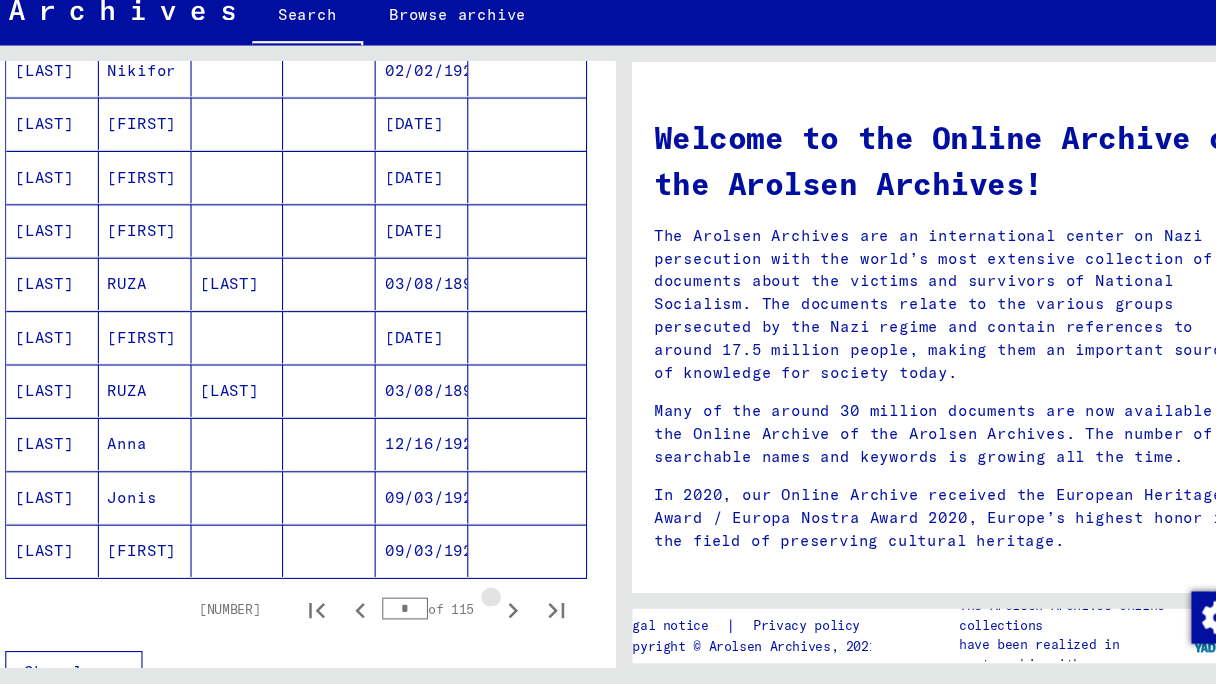 click 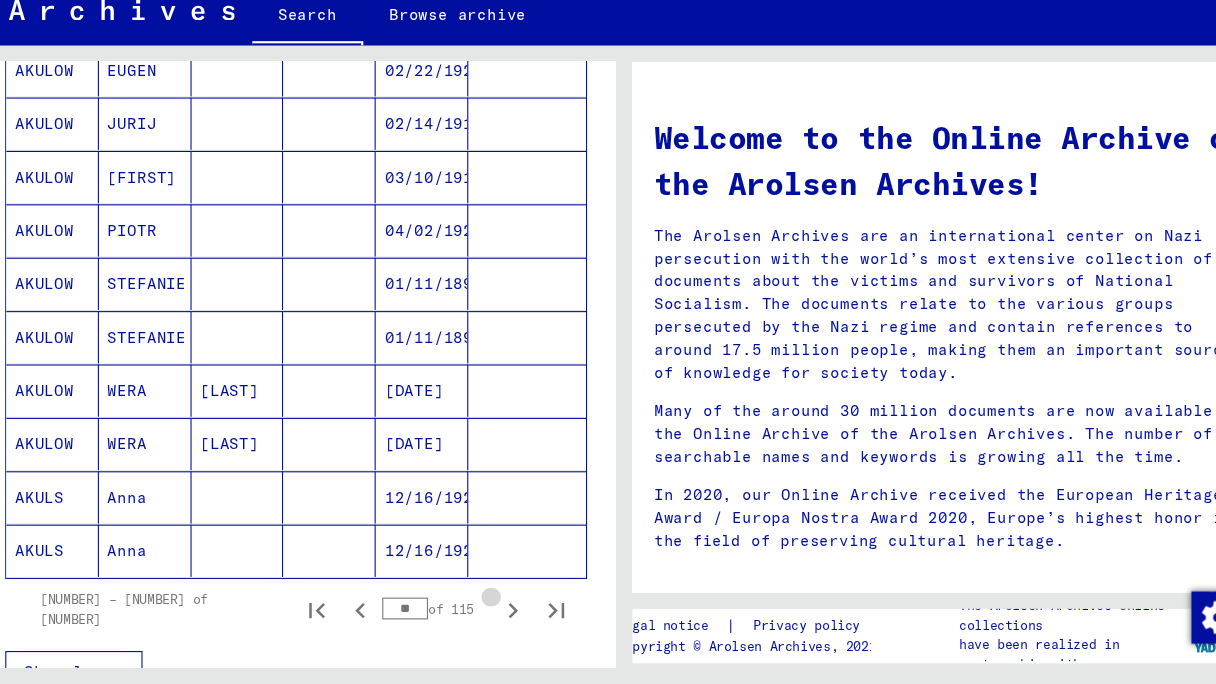 click 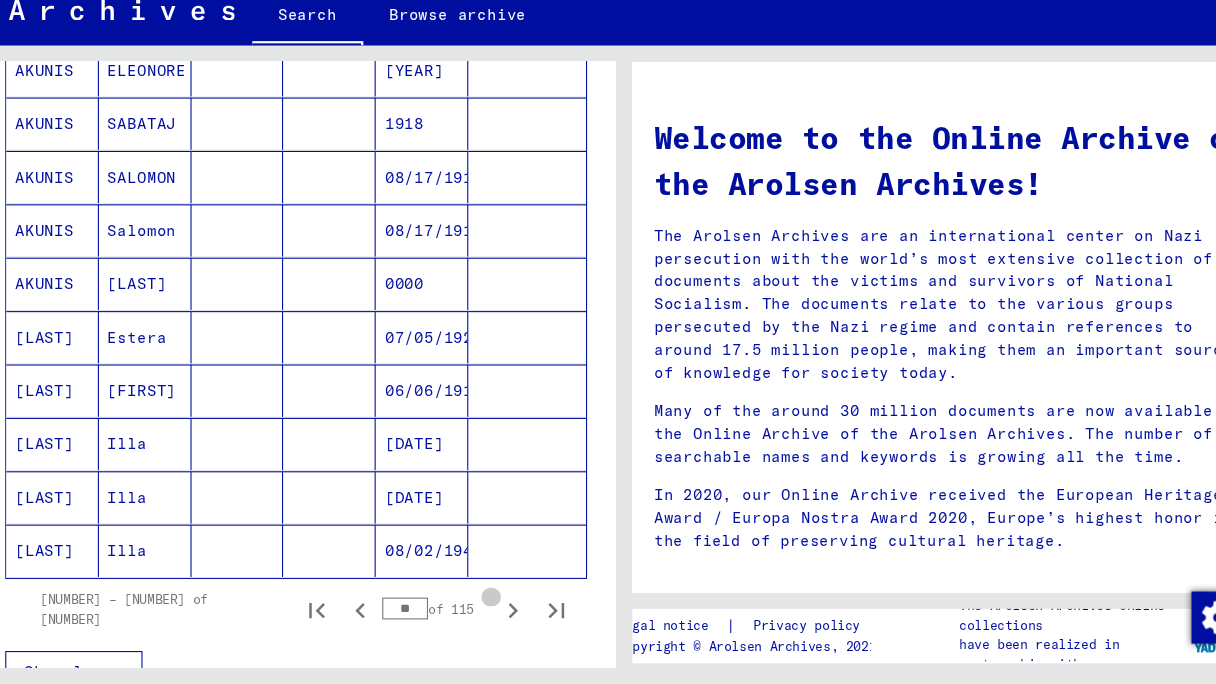 click 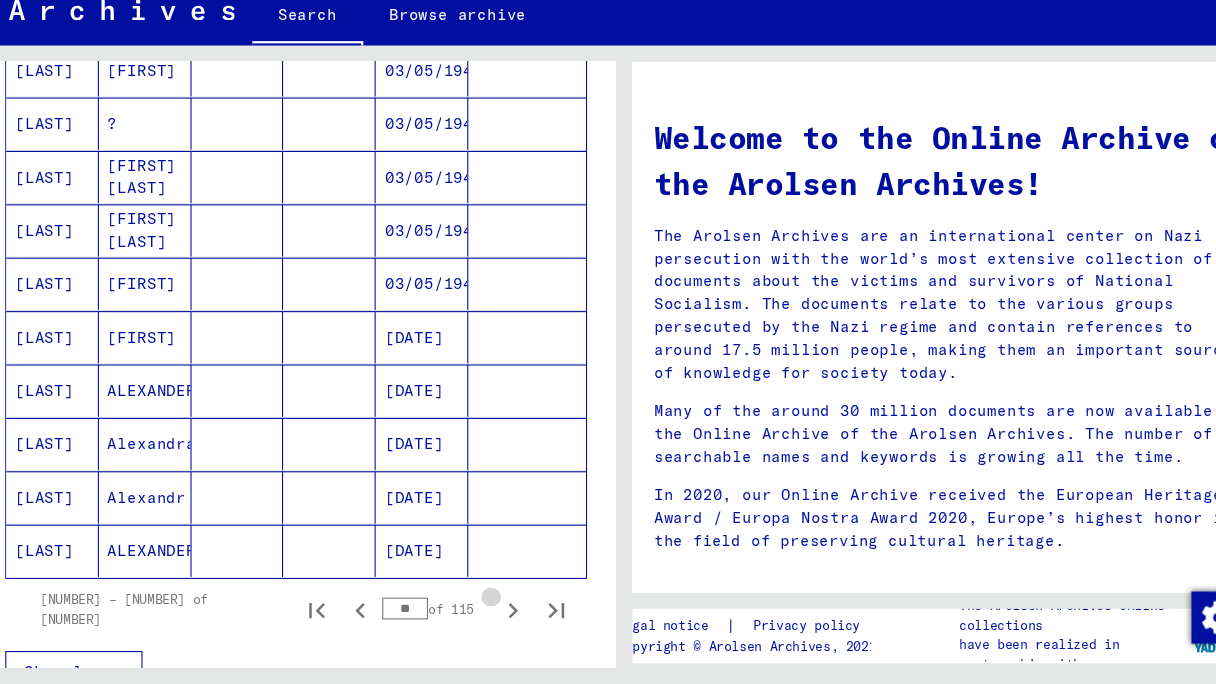 click 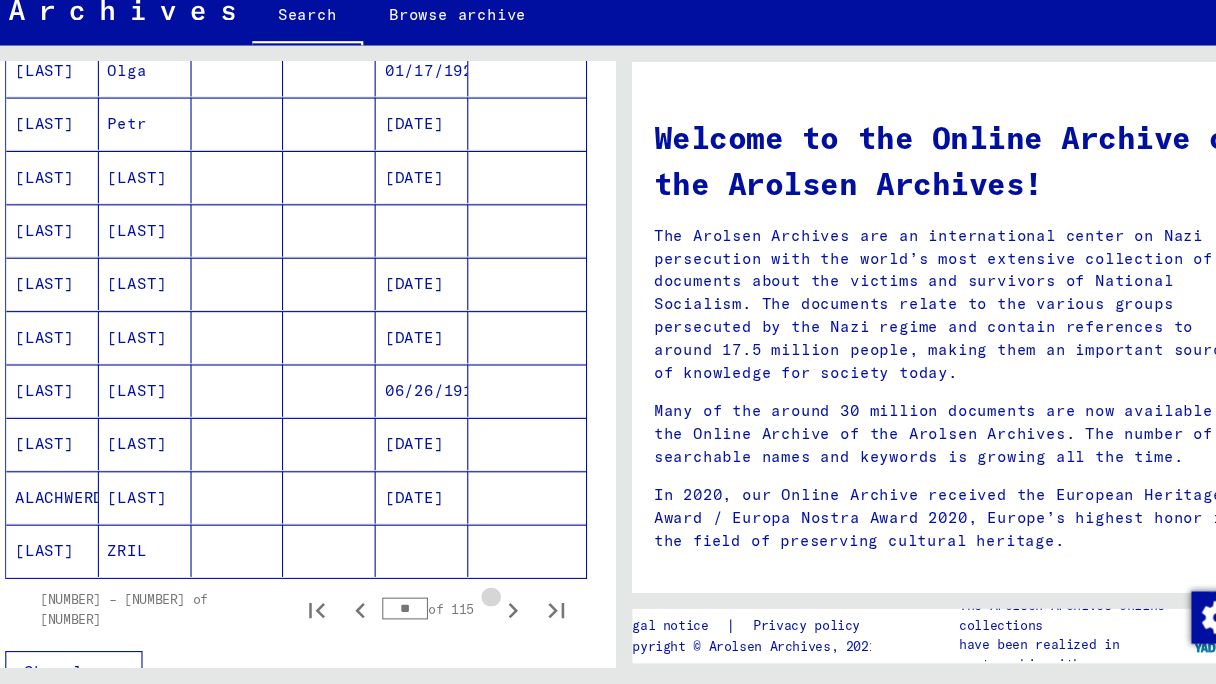 click 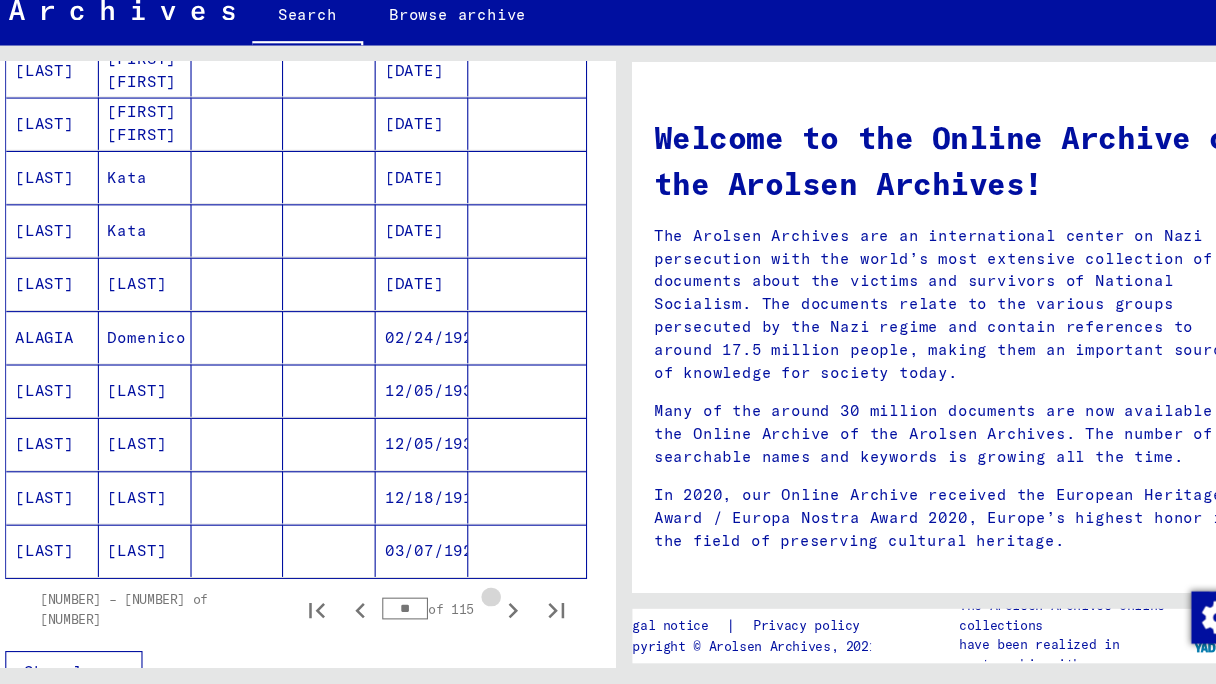 click 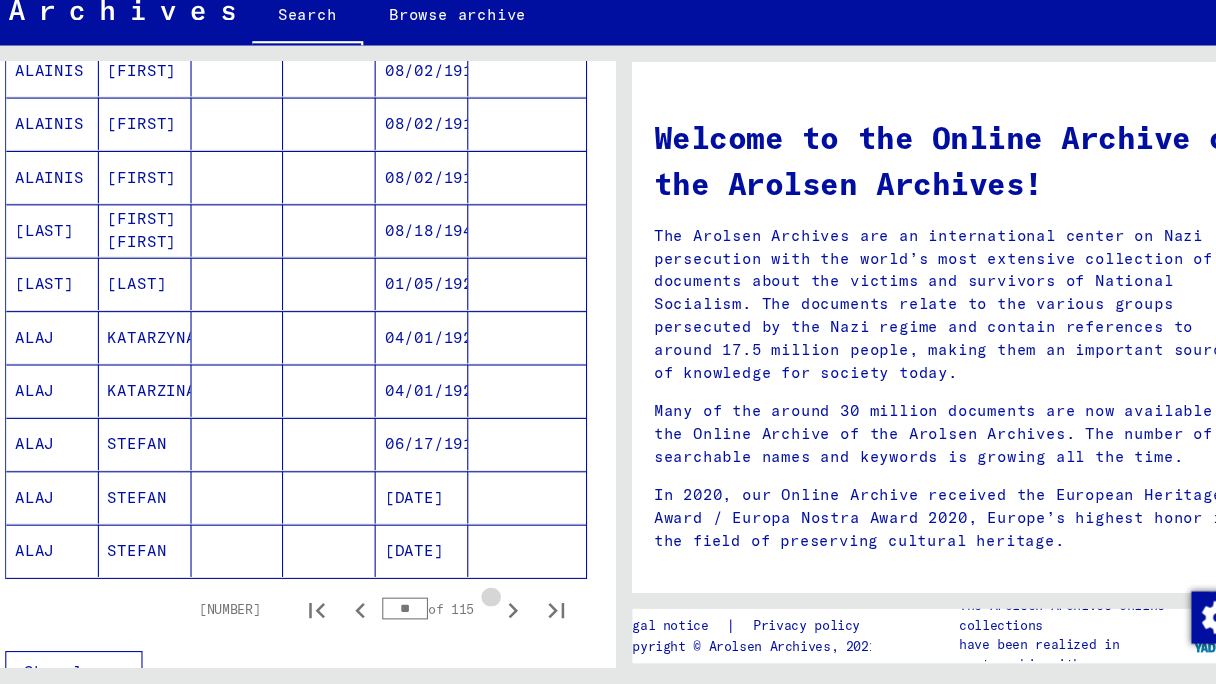 click 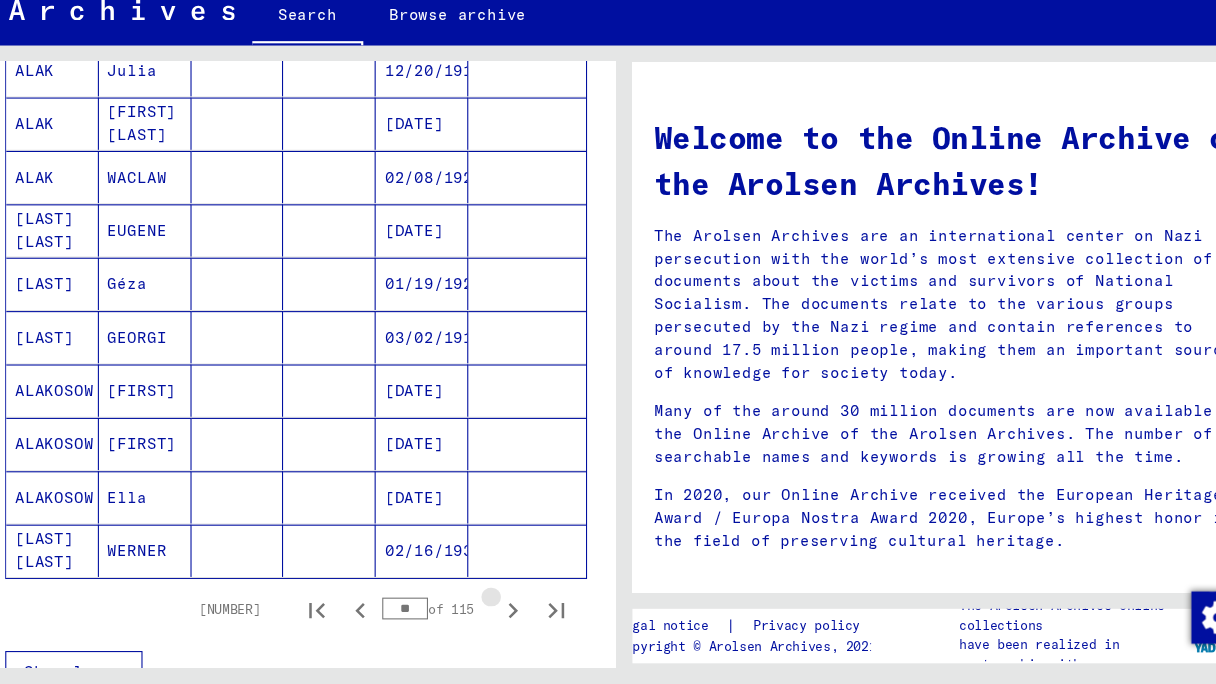 type on "**" 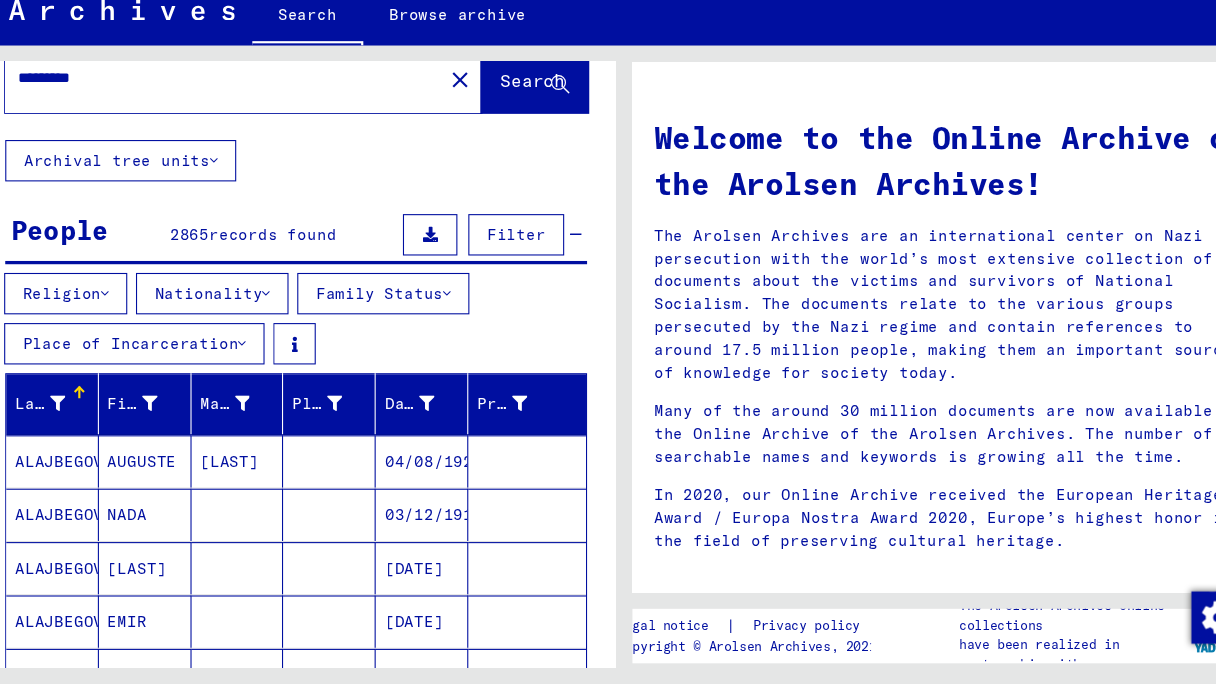 scroll, scrollTop: 0, scrollLeft: 0, axis: both 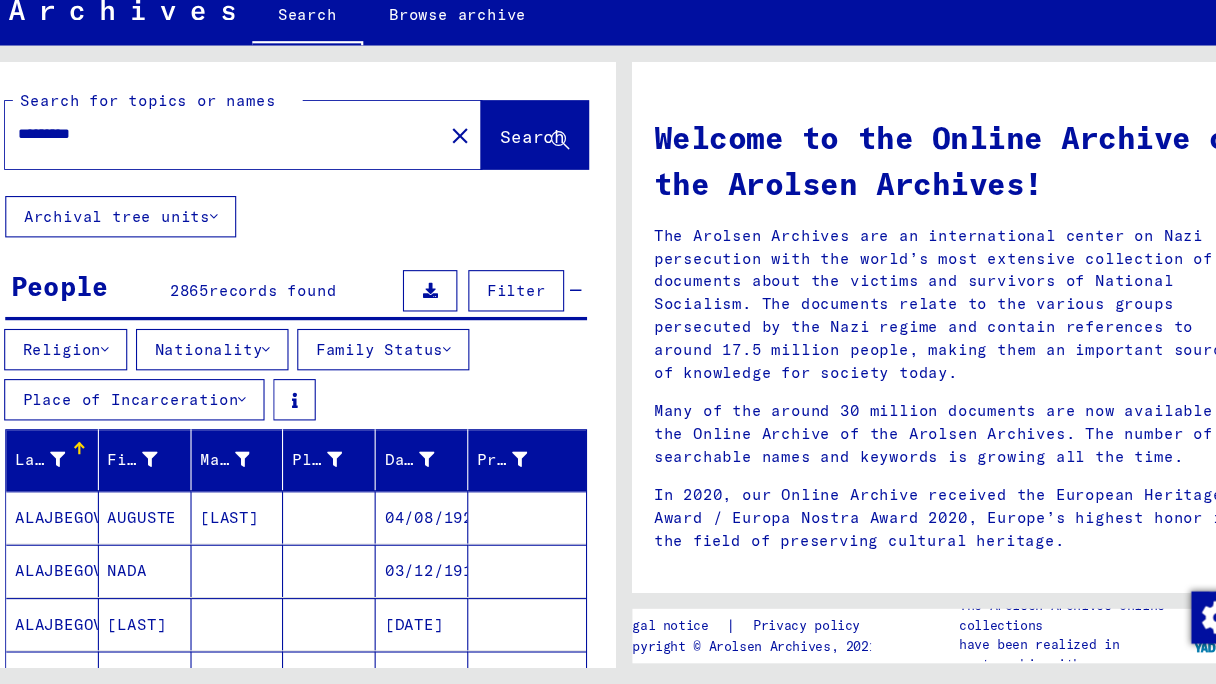 click on "*********" at bounding box center [234, 177] 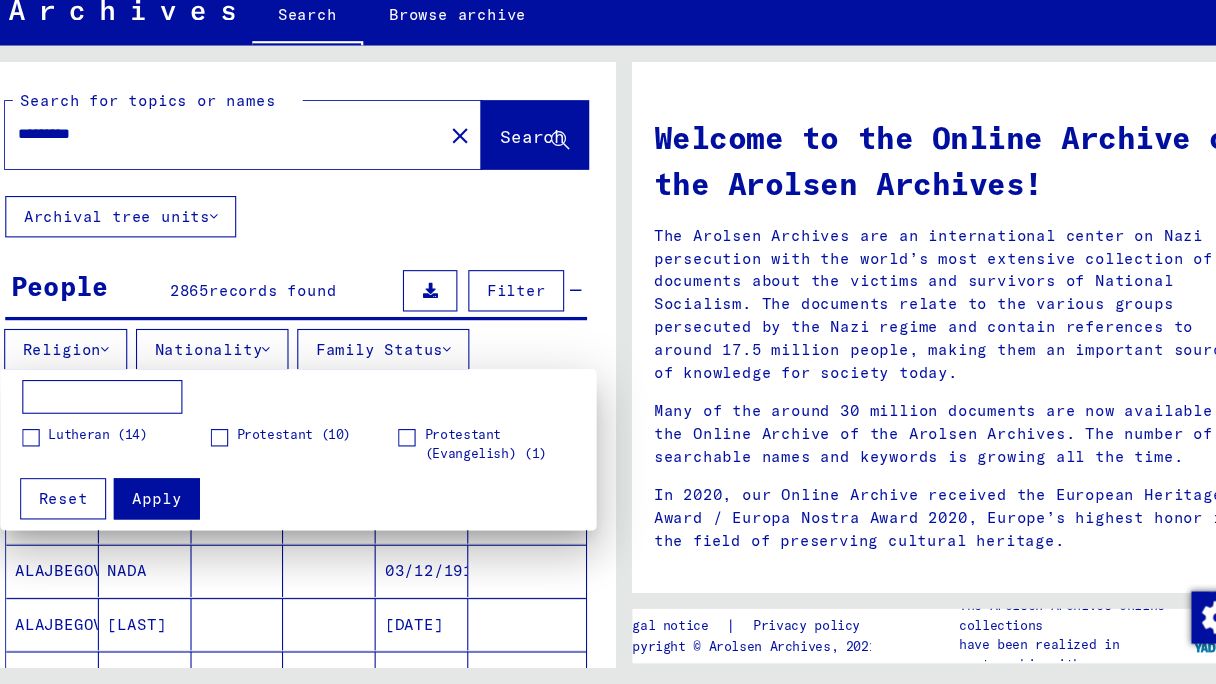 click at bounding box center [608, 342] 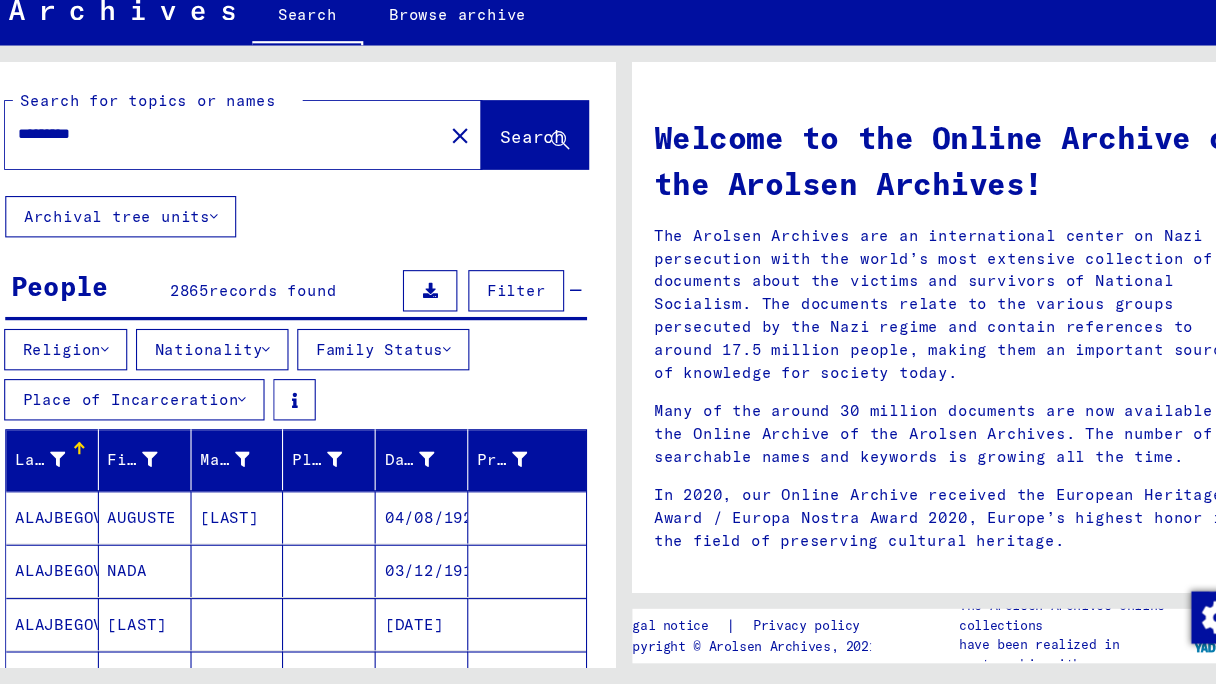 click on "Place of Incarceration" at bounding box center [158, 421] 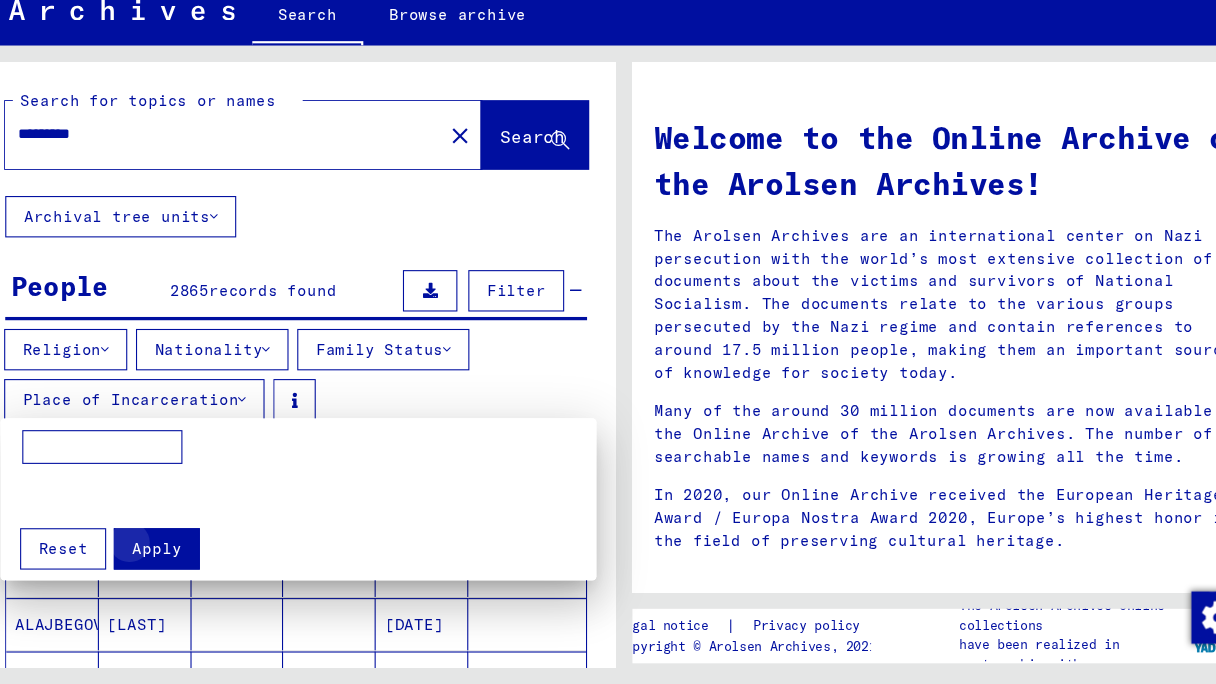 click on "Apply" at bounding box center [179, 558] 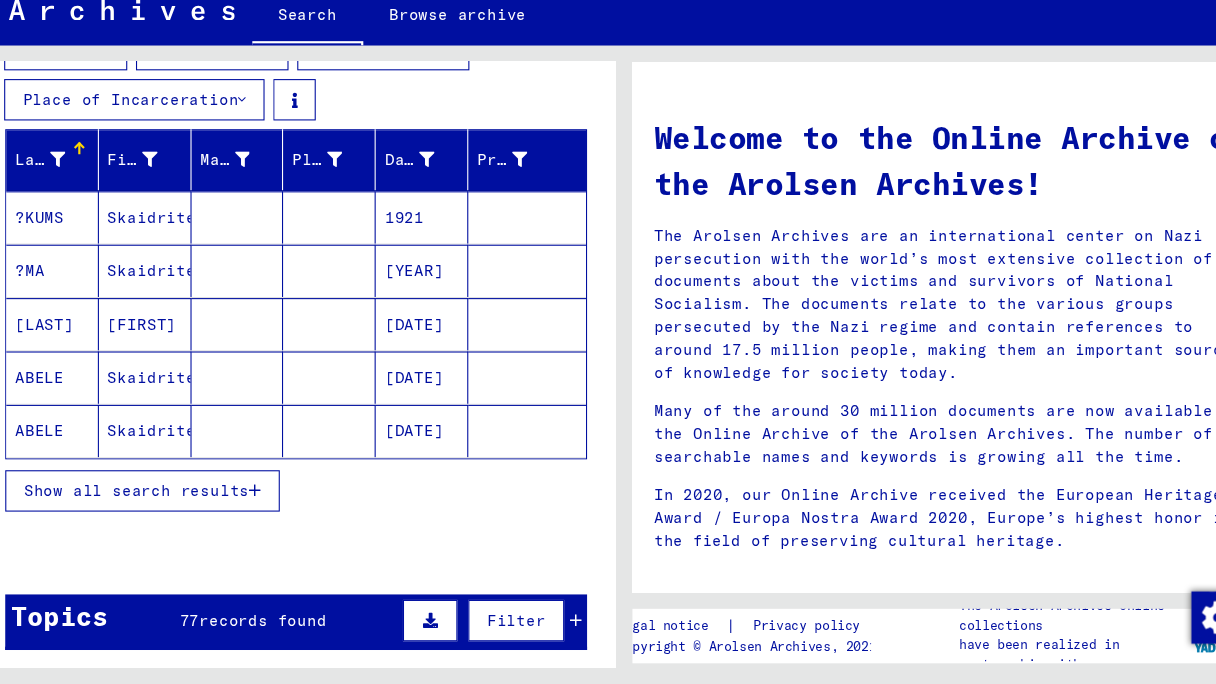 scroll, scrollTop: 274, scrollLeft: 0, axis: vertical 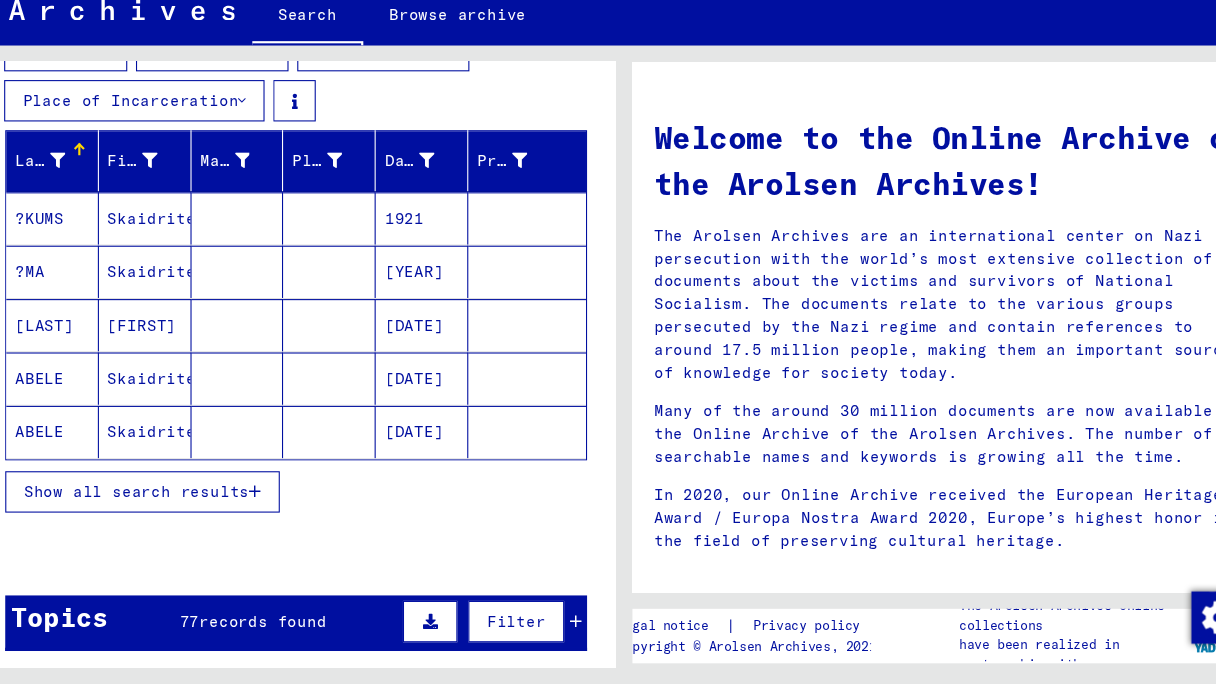 click on "Show all search results" at bounding box center (166, 506) 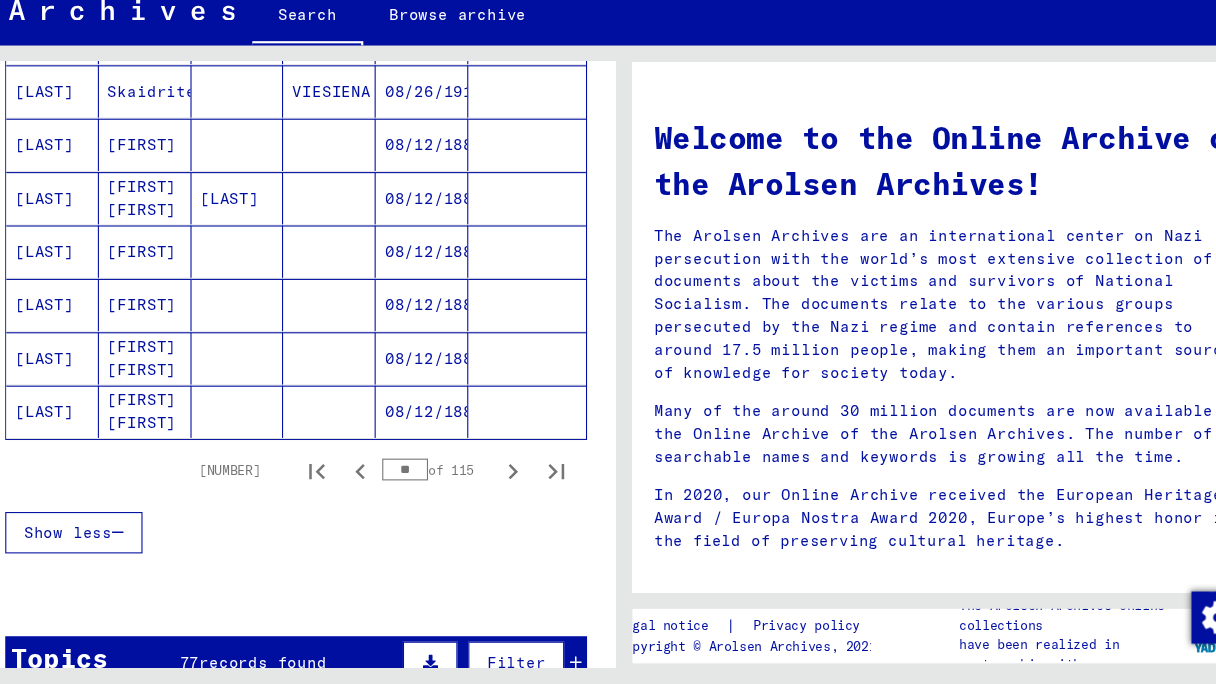 scroll, scrollTop: 1272, scrollLeft: 0, axis: vertical 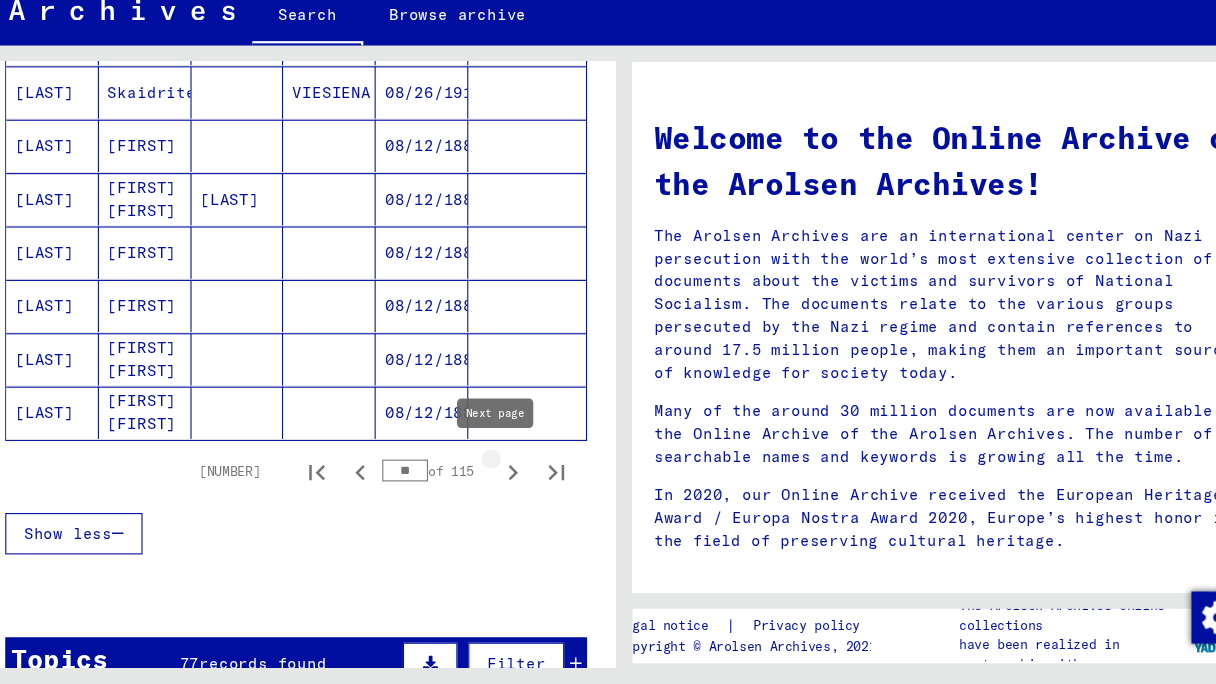 click 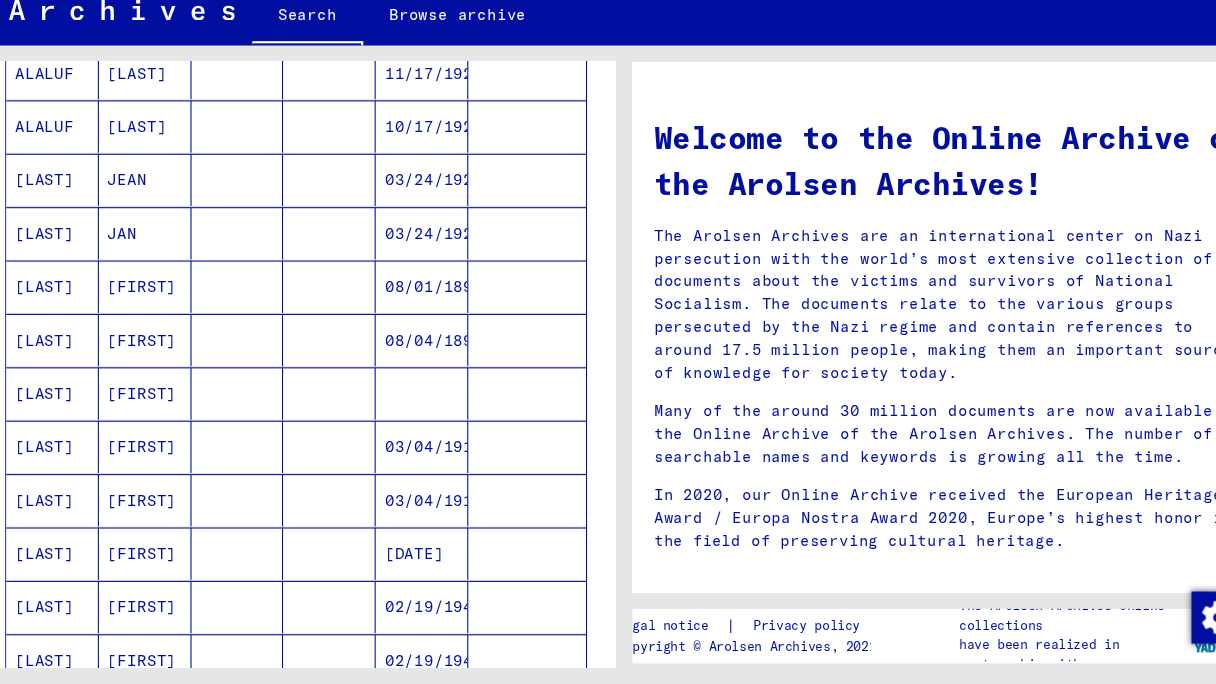 scroll, scrollTop: 1247, scrollLeft: 0, axis: vertical 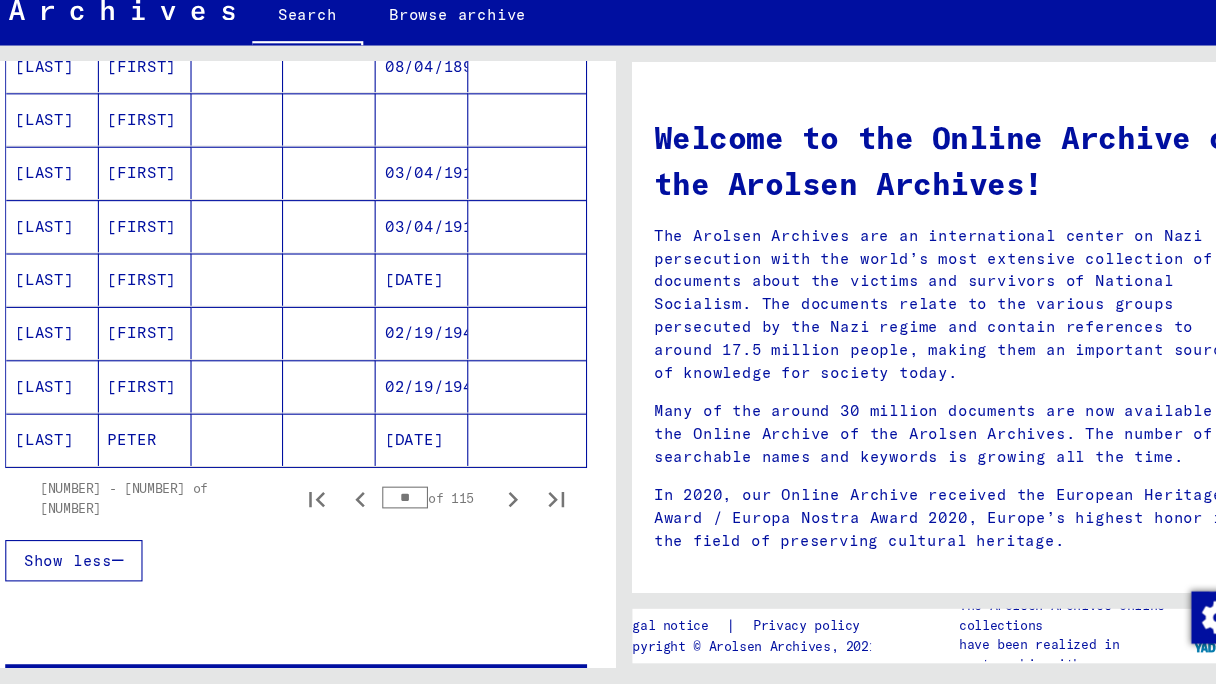 click on "476 – 500 of 2865  **  of 115" at bounding box center [307, 512] 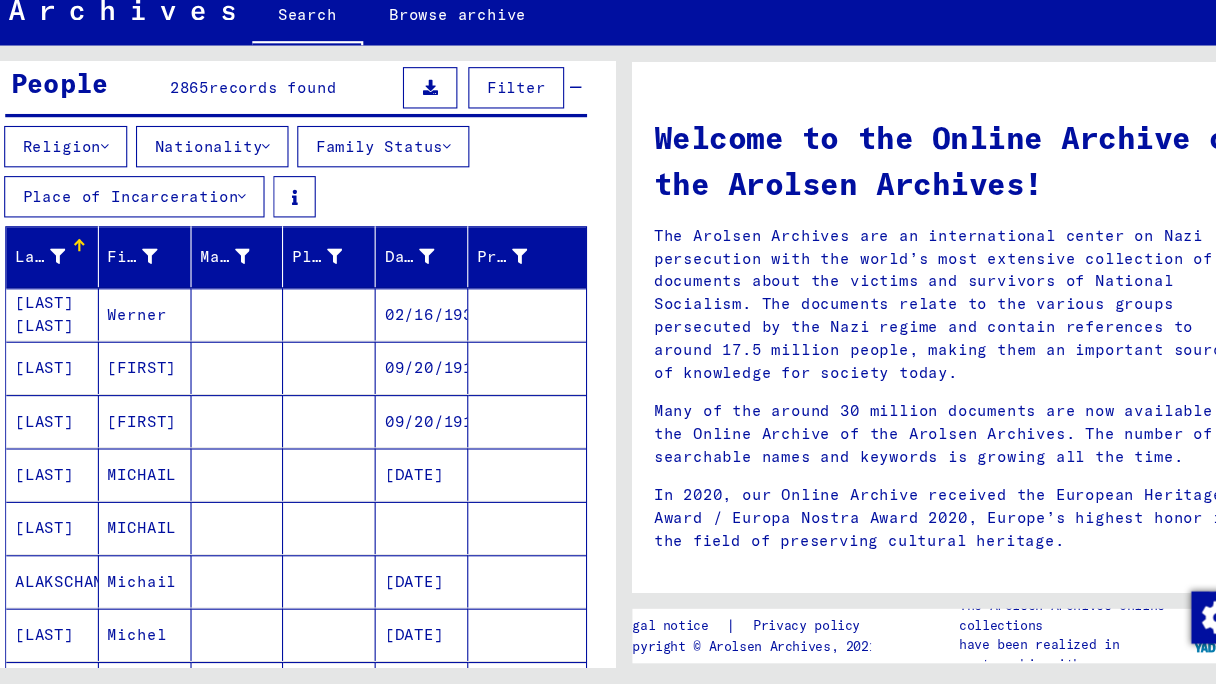scroll, scrollTop: 0, scrollLeft: 0, axis: both 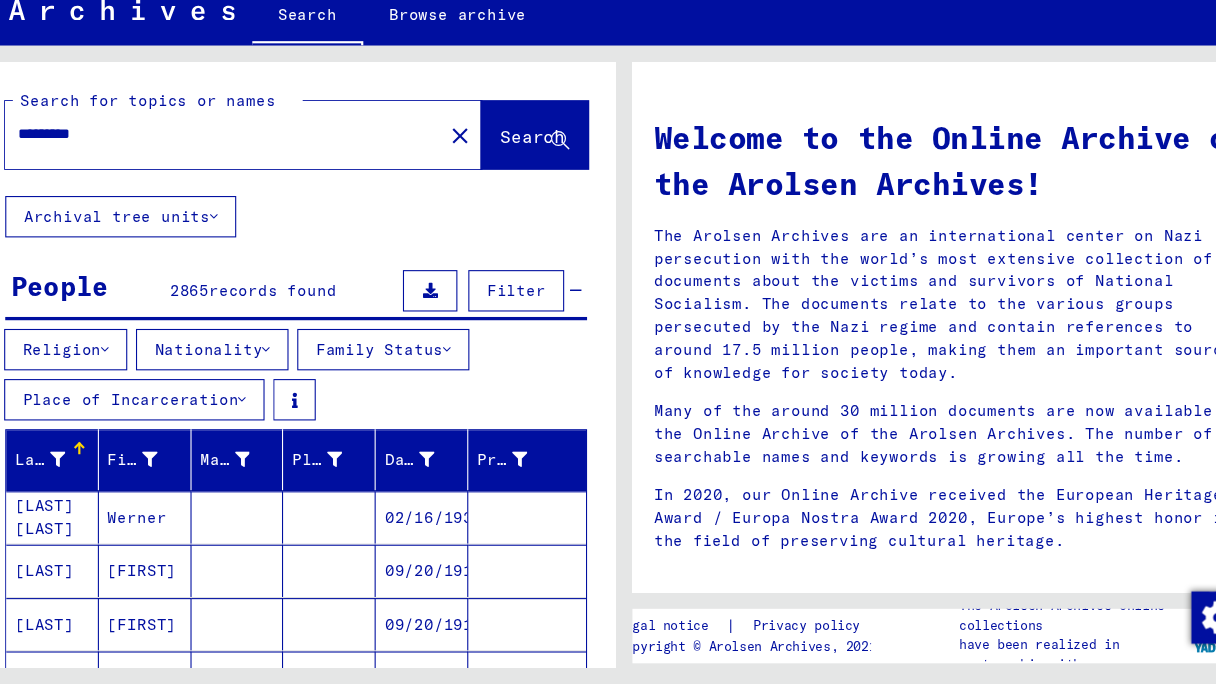 click on "*********" at bounding box center [234, 177] 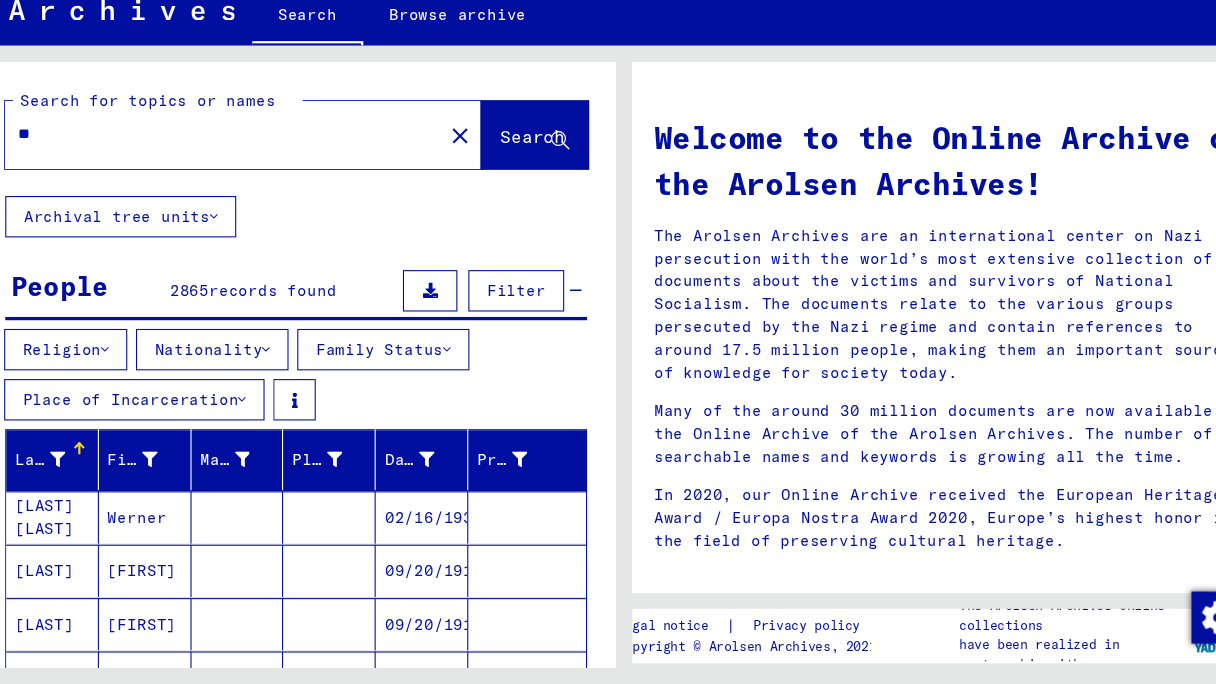 type on "*" 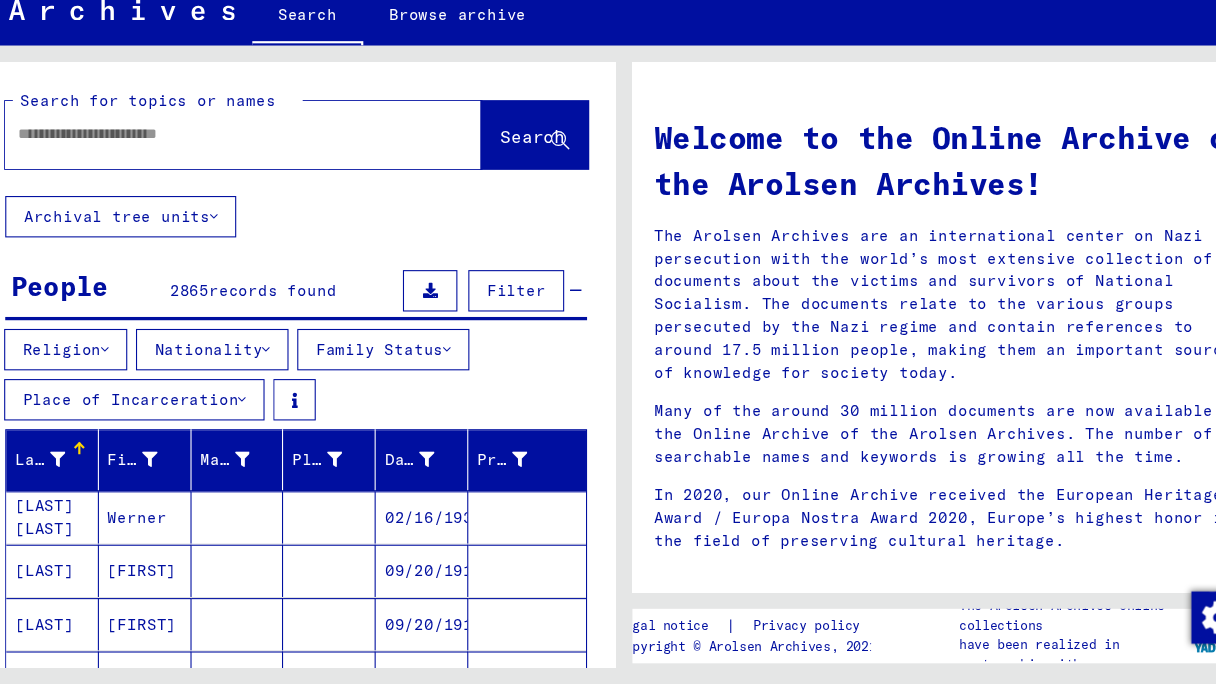 type on "*" 